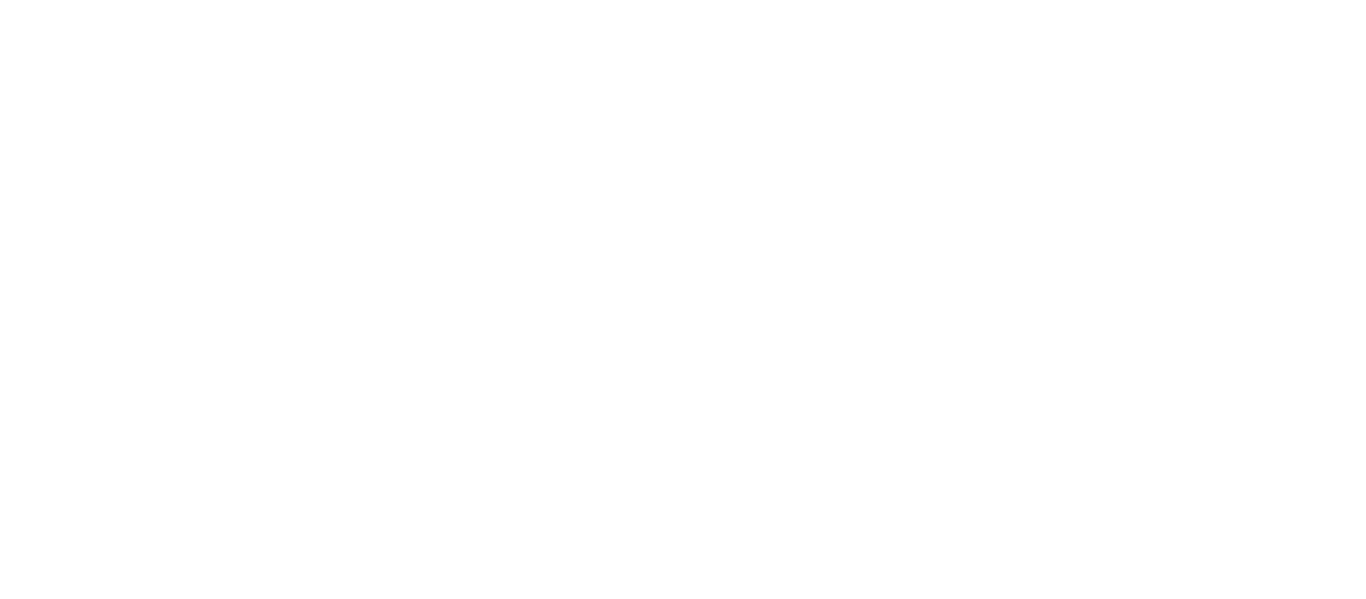 scroll, scrollTop: 0, scrollLeft: 0, axis: both 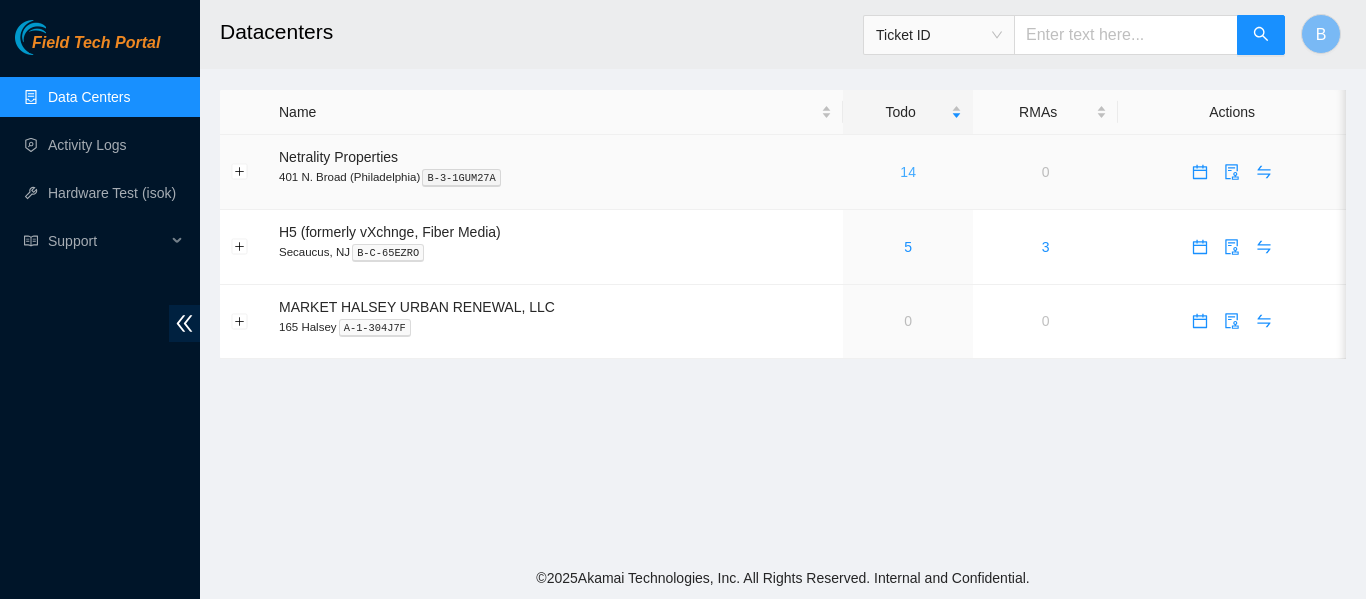 click on "14" at bounding box center (908, 172) 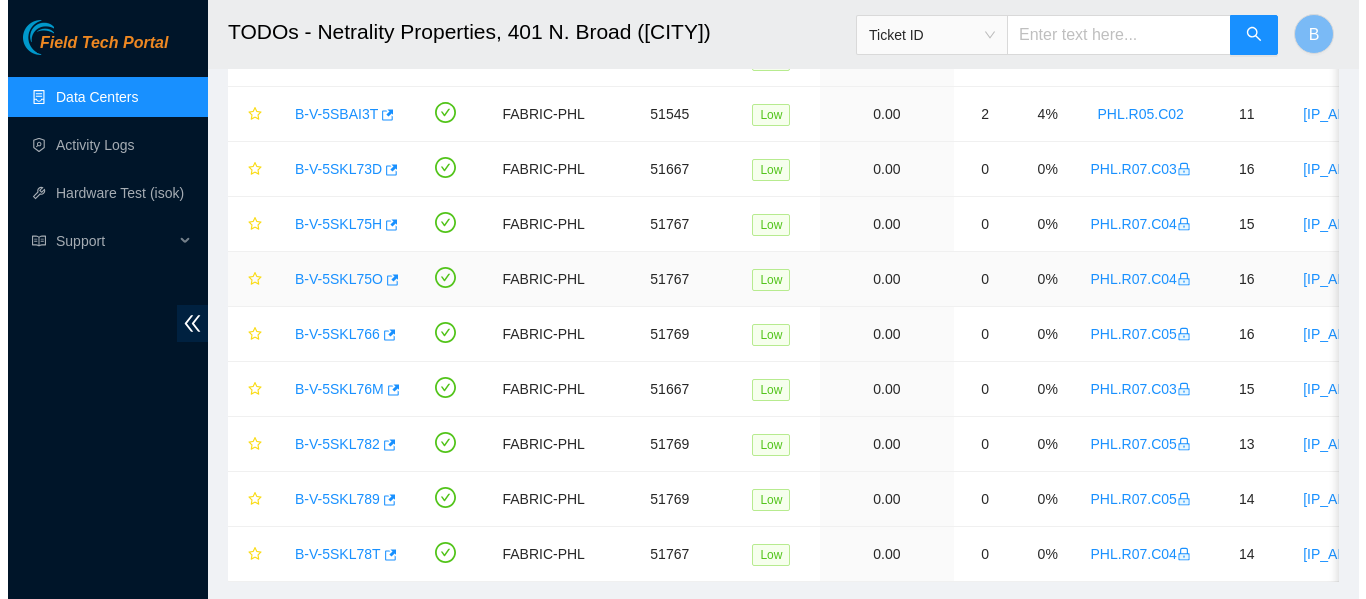 scroll, scrollTop: 463, scrollLeft: 0, axis: vertical 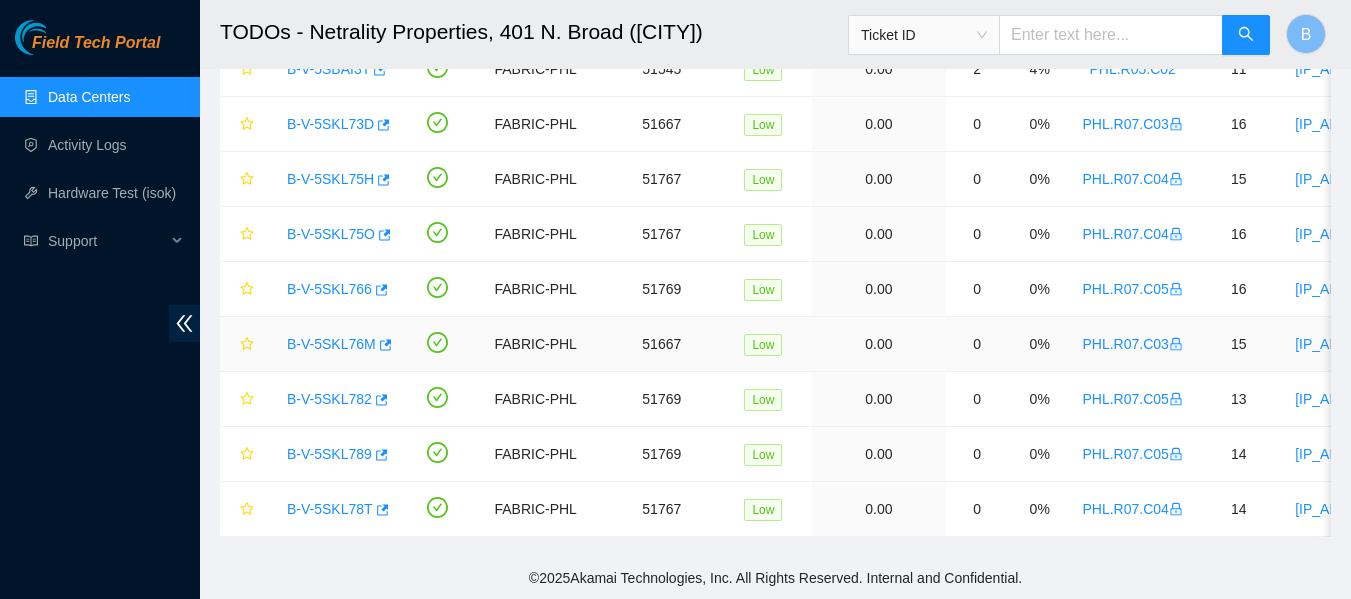 click on "PHL.R07.C03" at bounding box center [1132, 344] 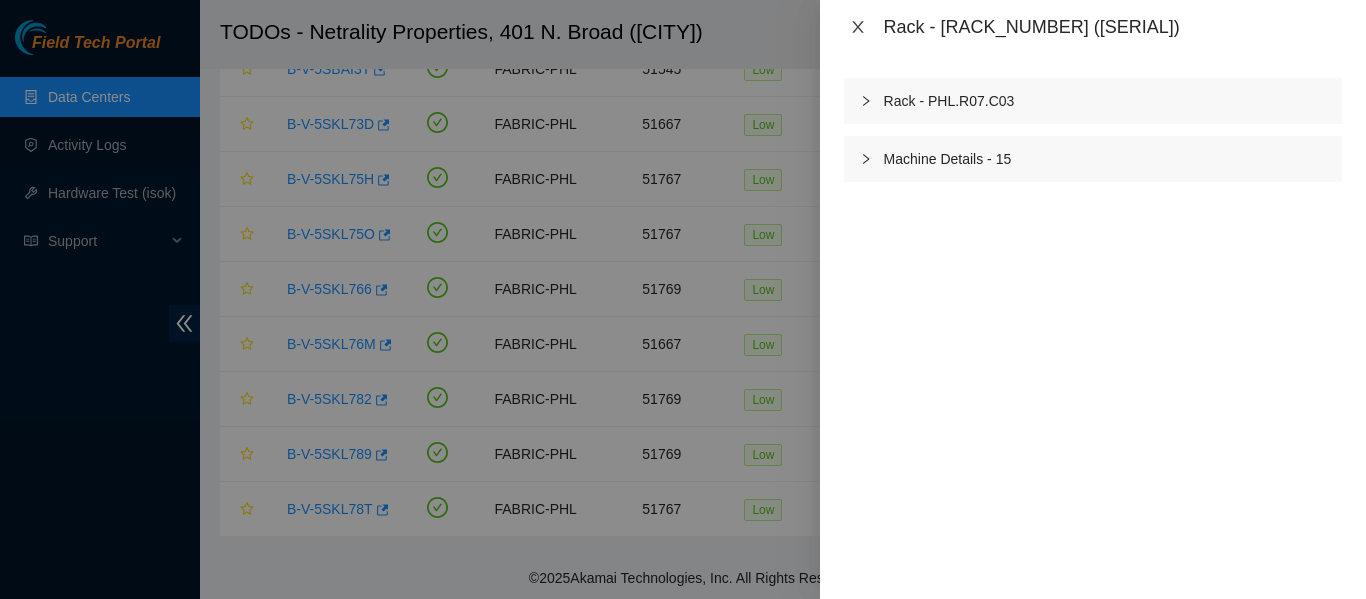 click 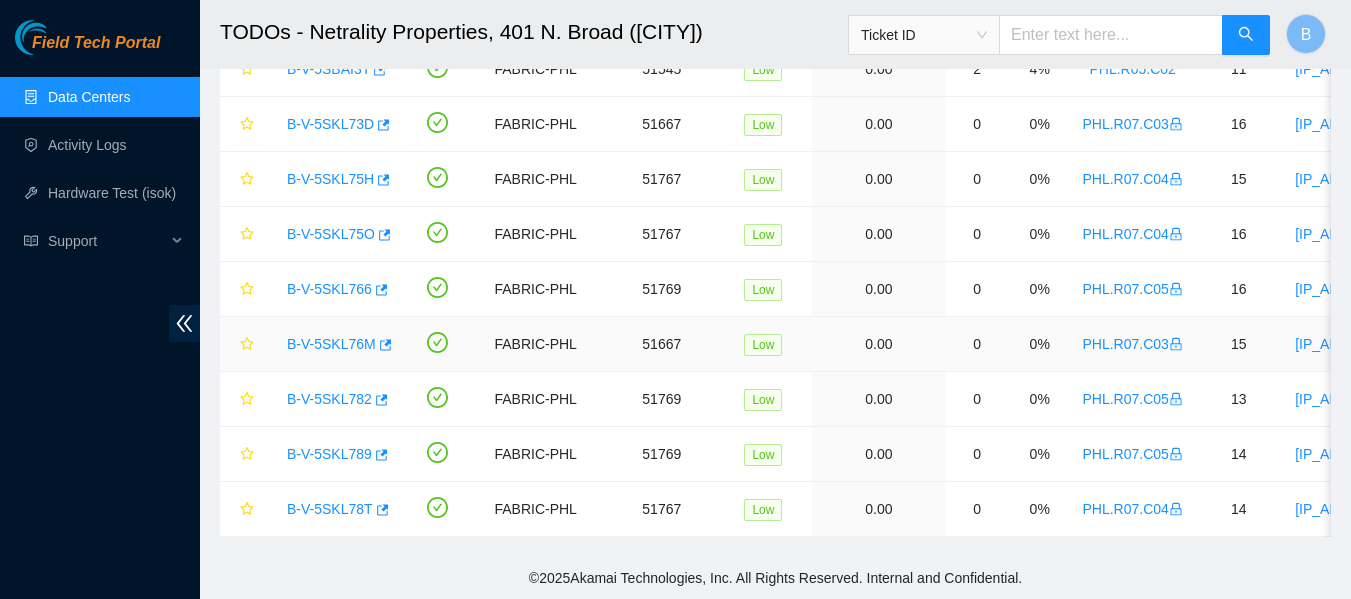 click on "B-V-5SKL76M" at bounding box center (331, 344) 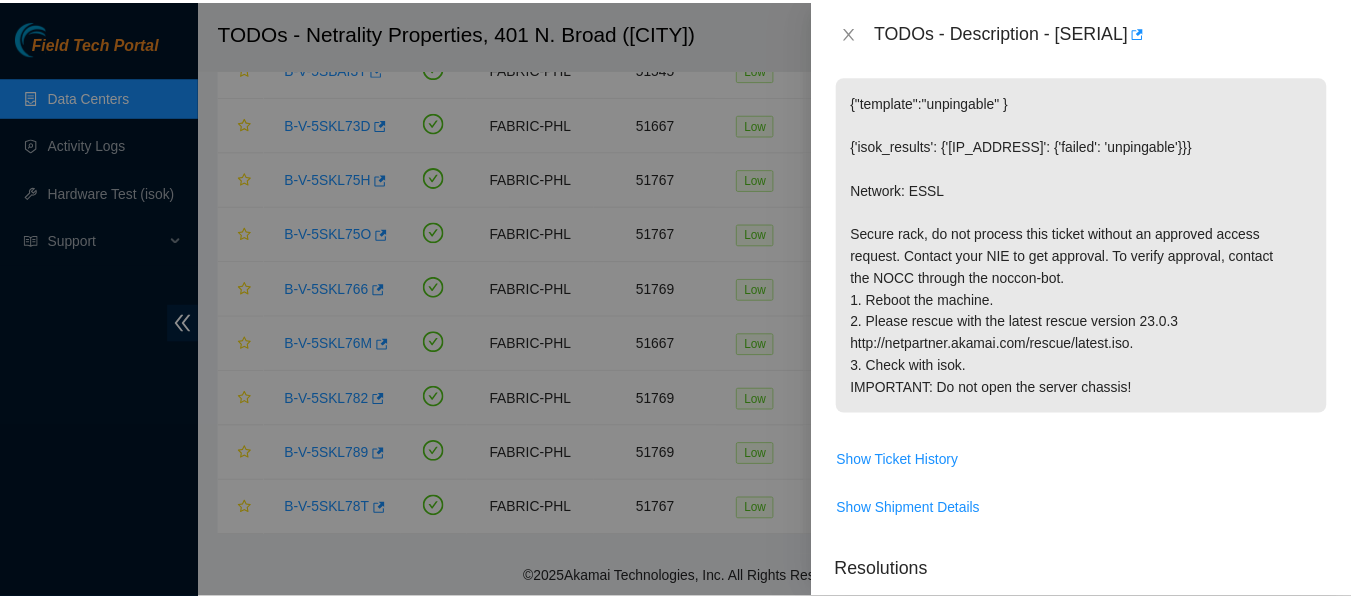 scroll, scrollTop: 331, scrollLeft: 0, axis: vertical 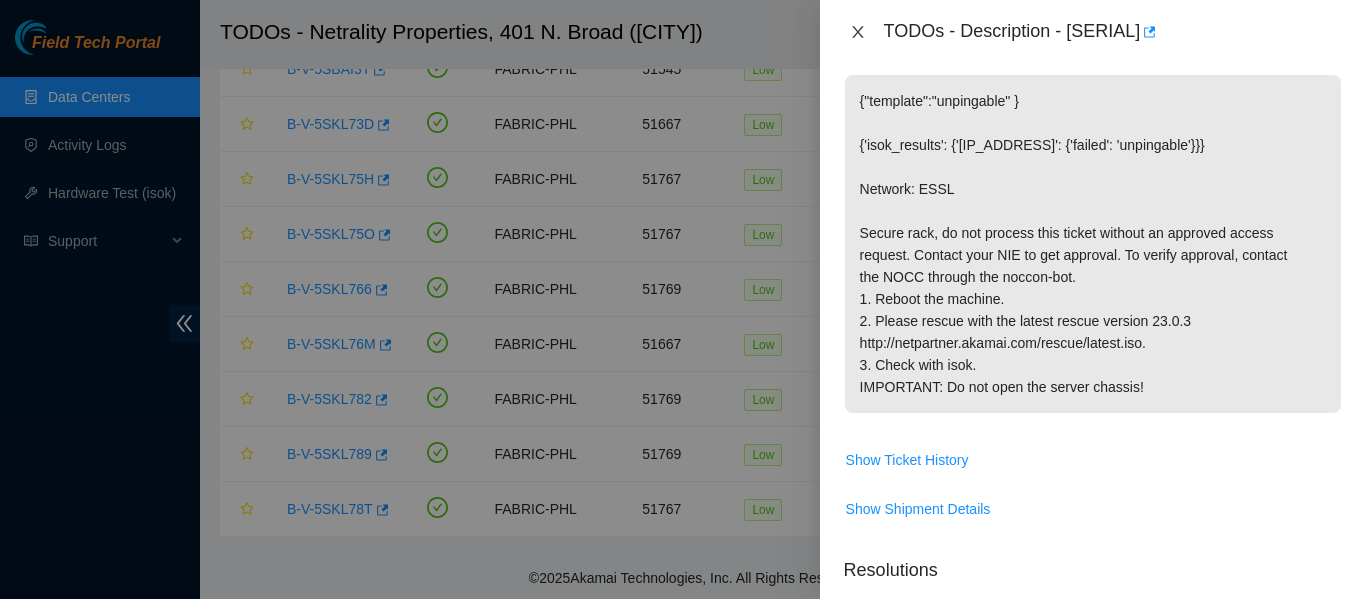 click 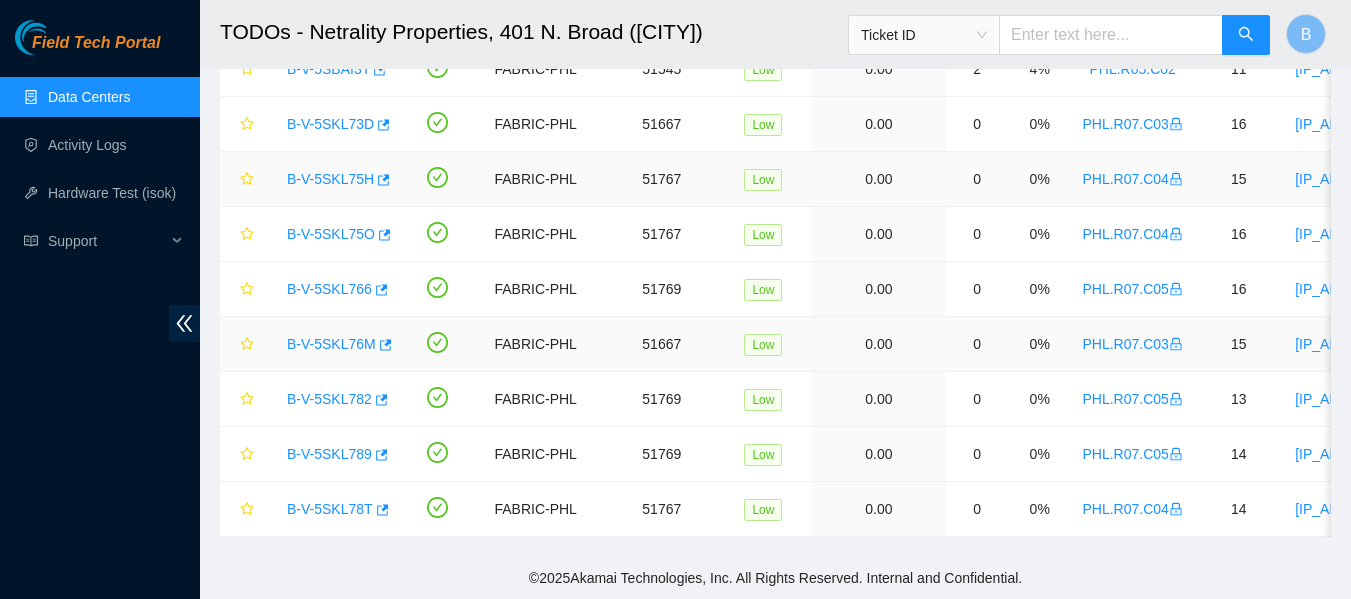 scroll, scrollTop: 360, scrollLeft: 0, axis: vertical 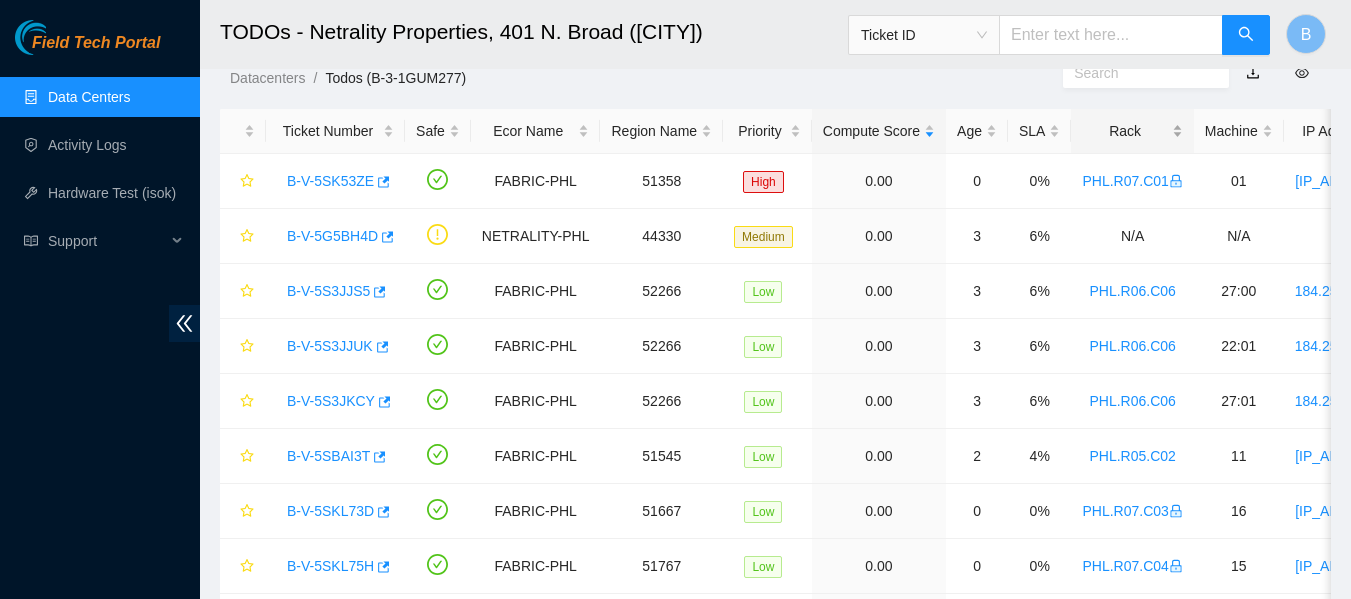 click on "Rack" at bounding box center (1132, 131) 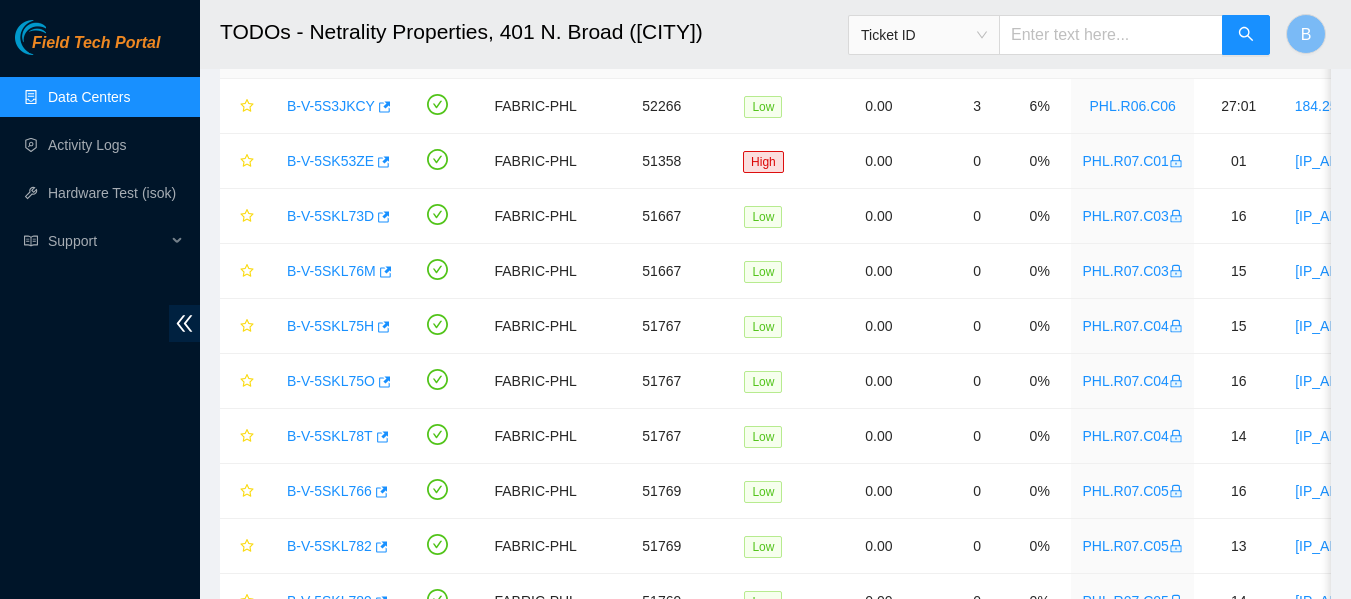 scroll, scrollTop: 362, scrollLeft: 0, axis: vertical 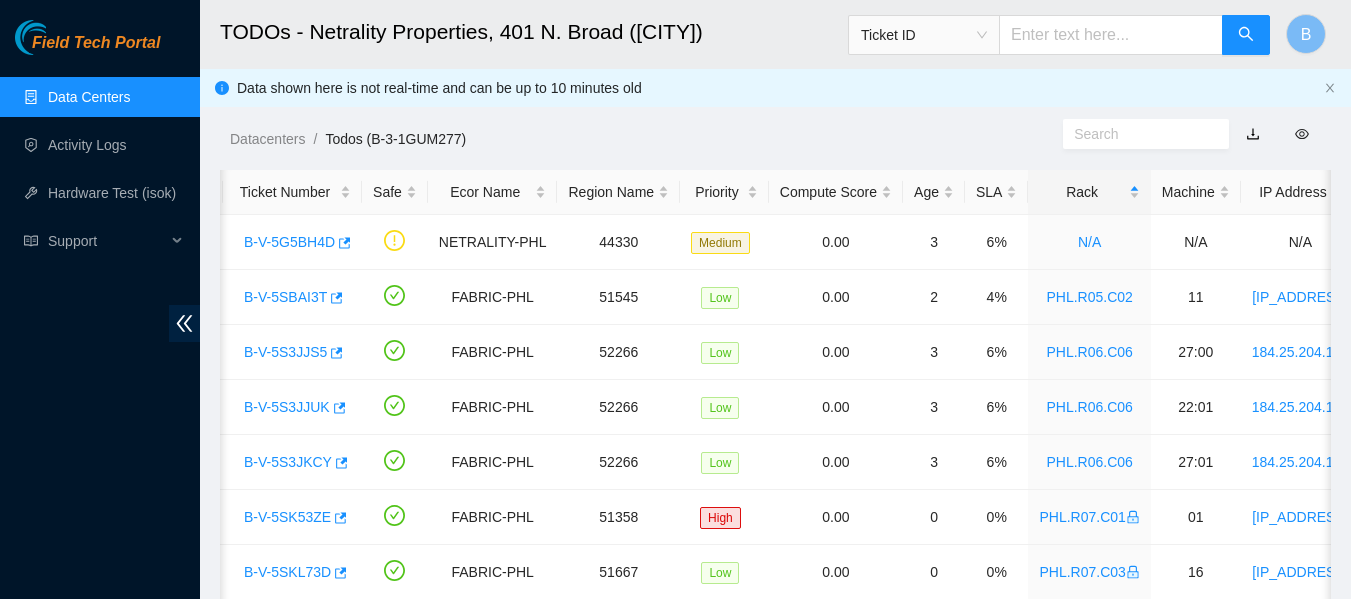 click on "Data Centers" at bounding box center (89, 97) 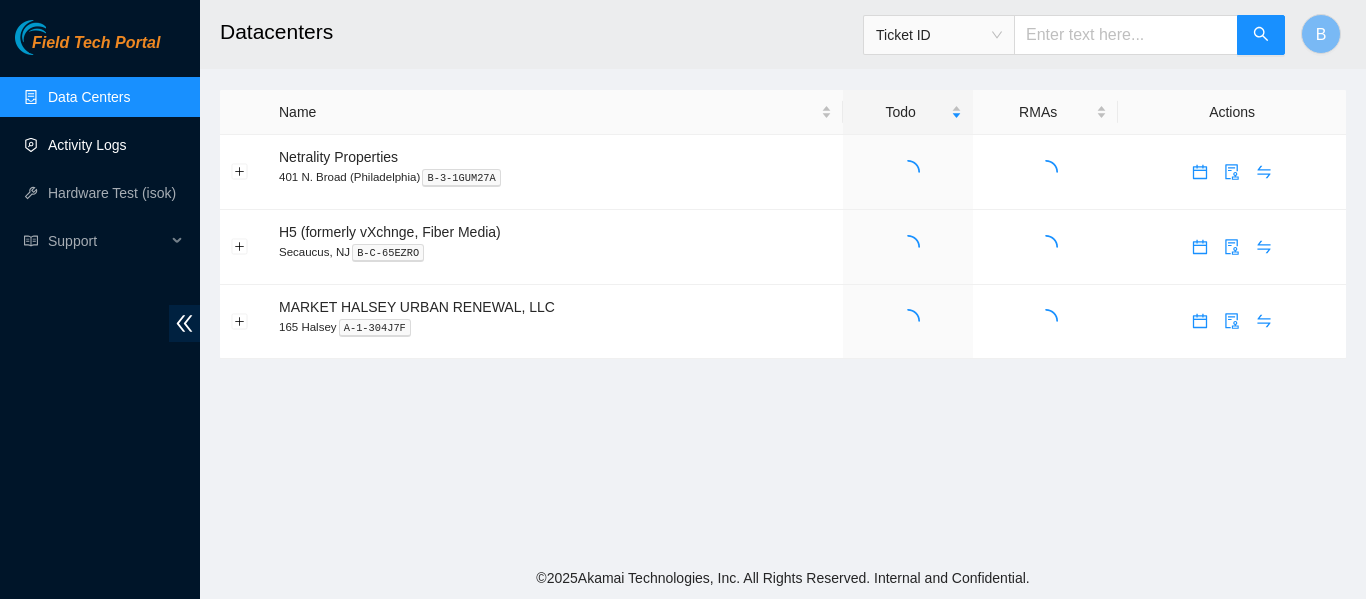 click on "Activity Logs" at bounding box center (87, 145) 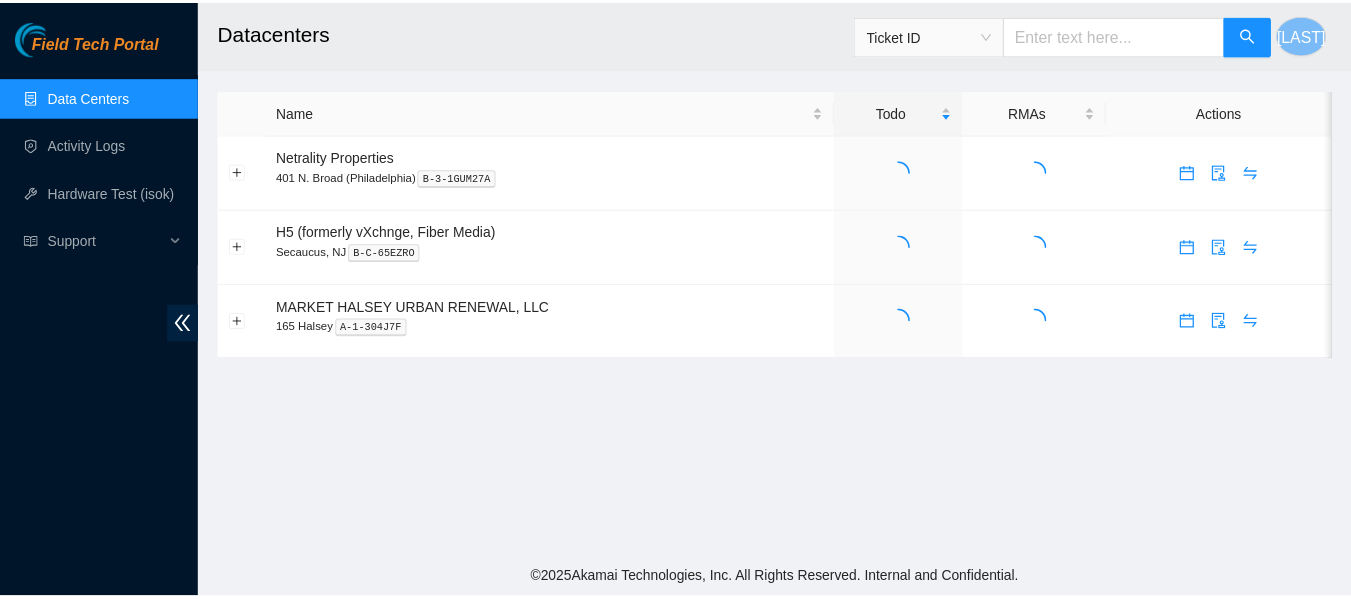 scroll, scrollTop: 0, scrollLeft: 0, axis: both 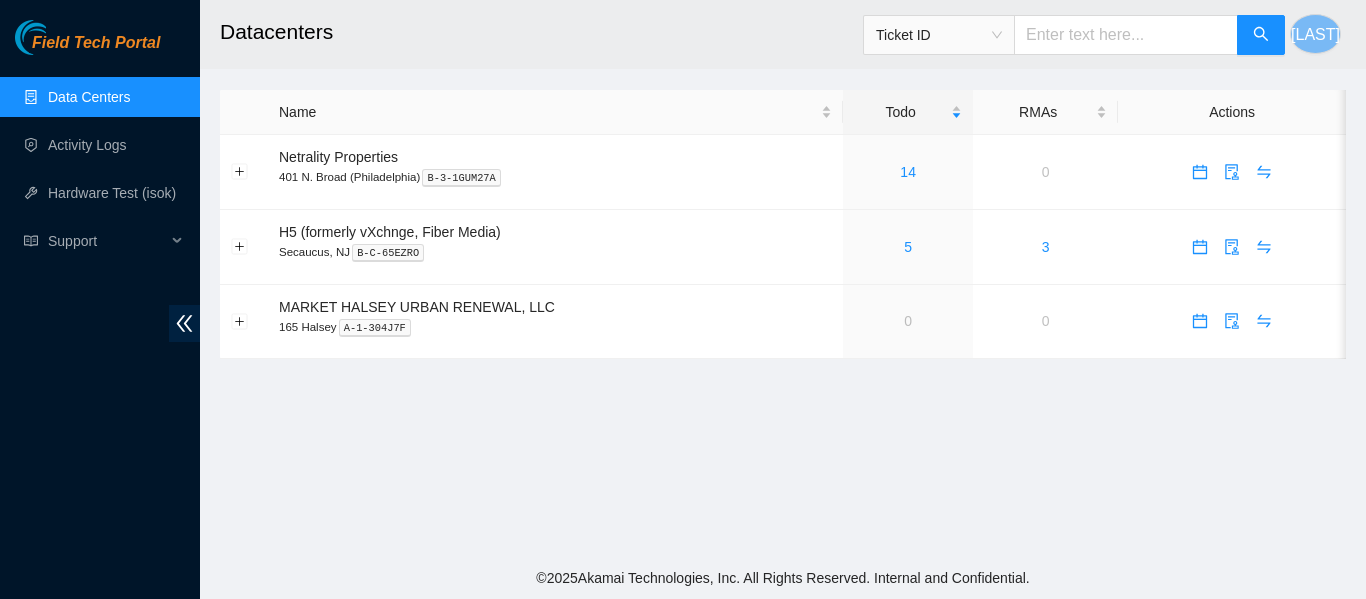 click on "Datacenters    Ticket ID B Name Todo RMAs Actions           Netrality Properties [CITY], [STATE] B-3-1GUM27A 14 0 H5 (formerly vXchnge, Fiber Media) [CITY], [STATE] B-C-65EZRO 5 3 MARKET HALSEY URBAN RENEWAL, LLC 165 Halsey A-1-304J7F 0 0" at bounding box center (783, 278) 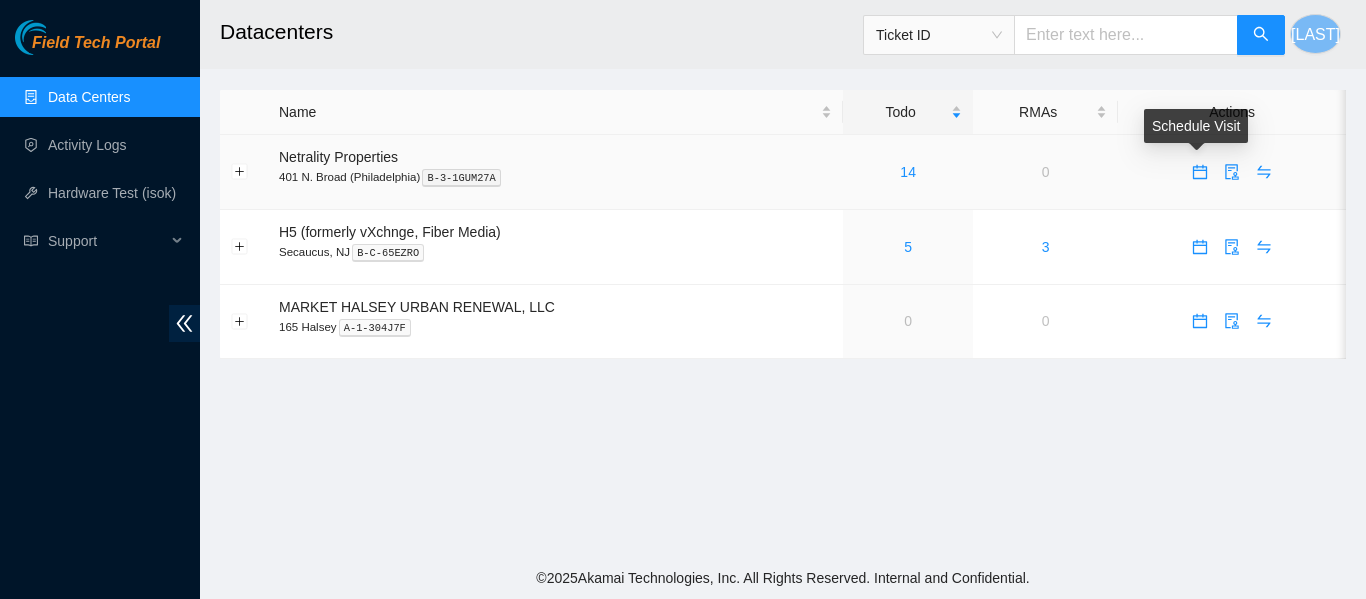 click 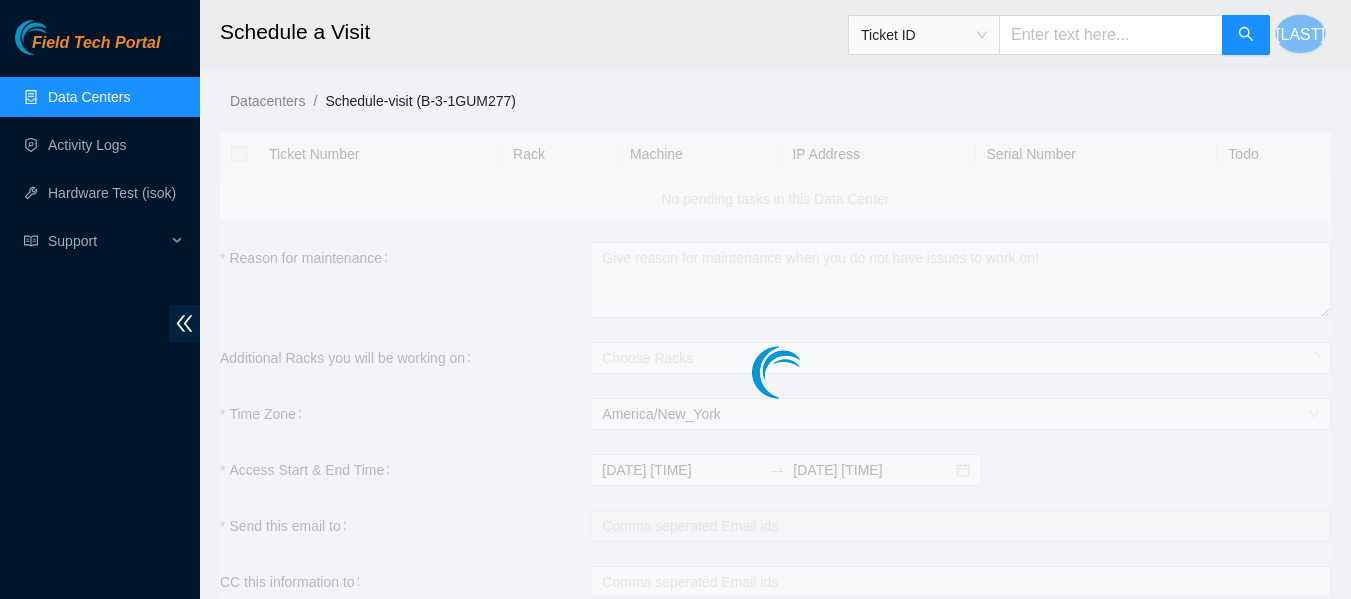 checkbox on "true" 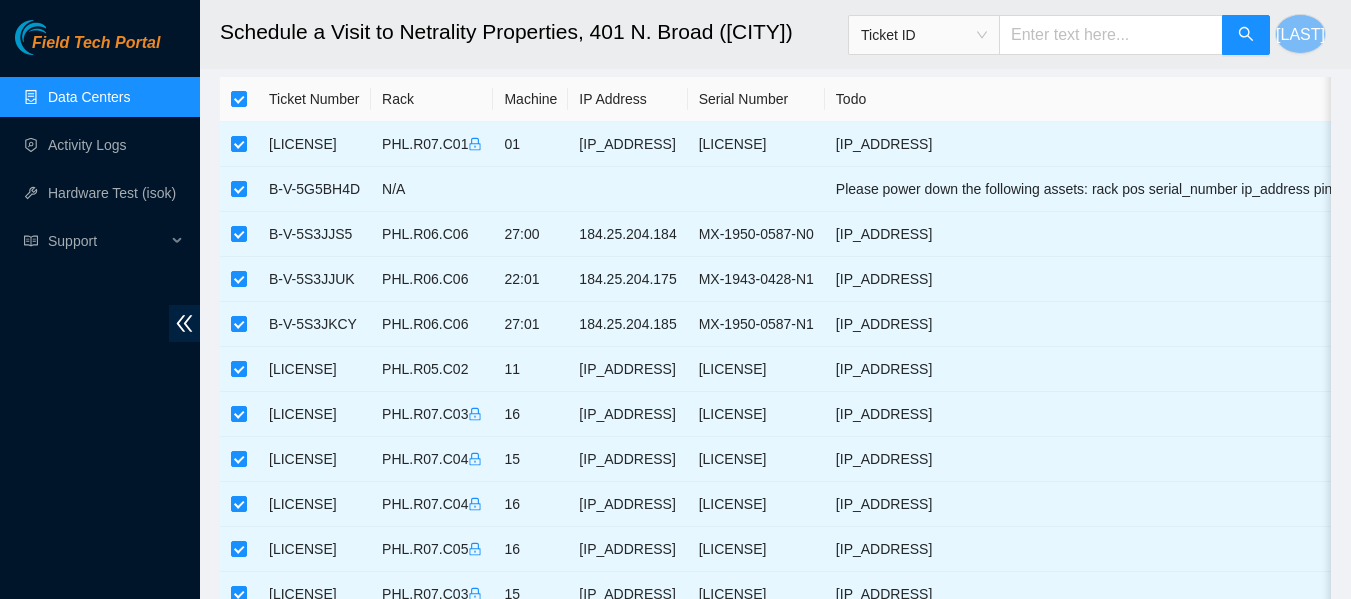 scroll, scrollTop: 56, scrollLeft: 0, axis: vertical 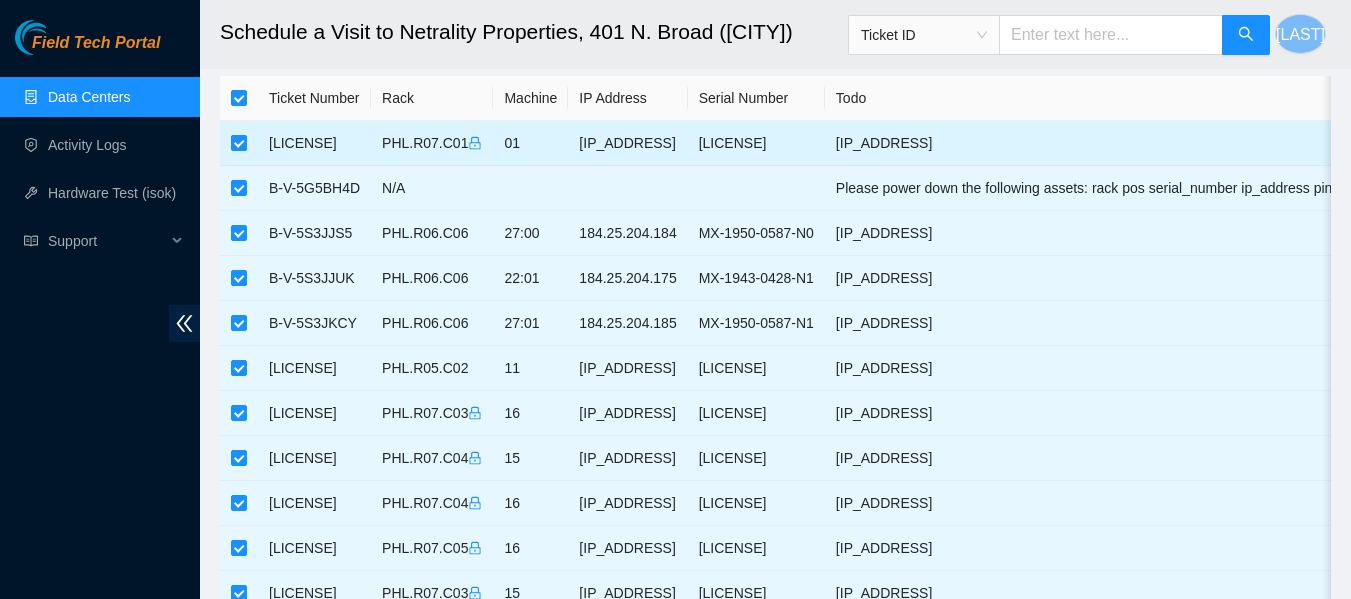 click at bounding box center [239, 143] 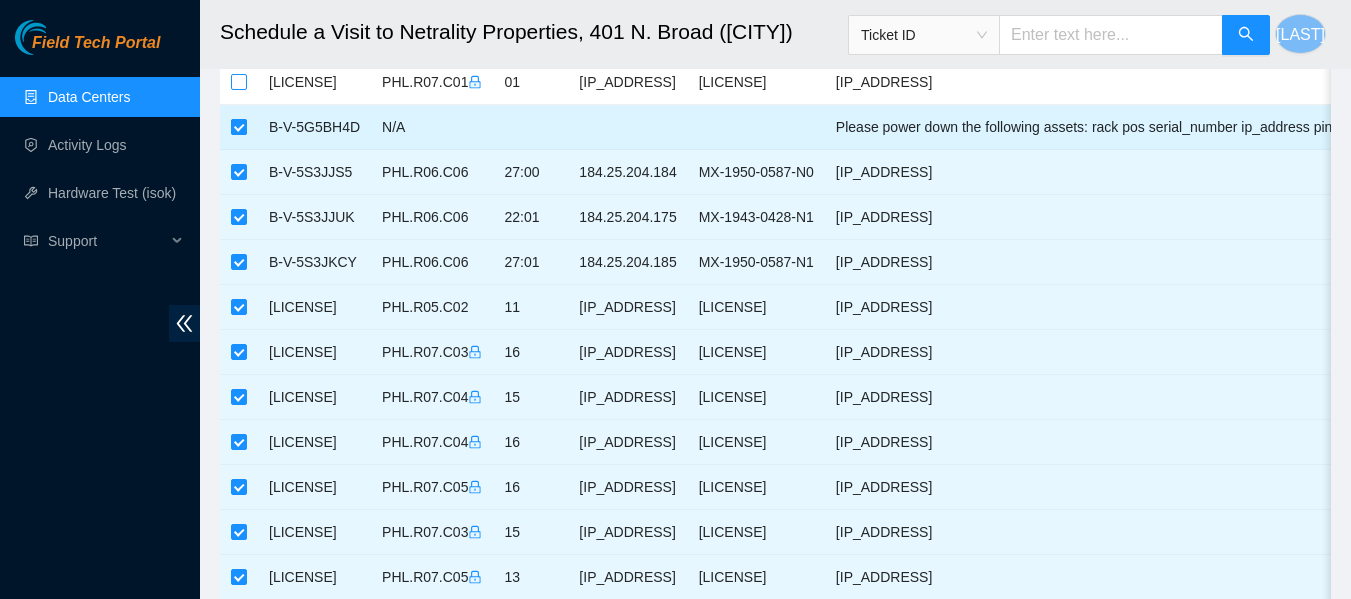 scroll, scrollTop: 116, scrollLeft: 0, axis: vertical 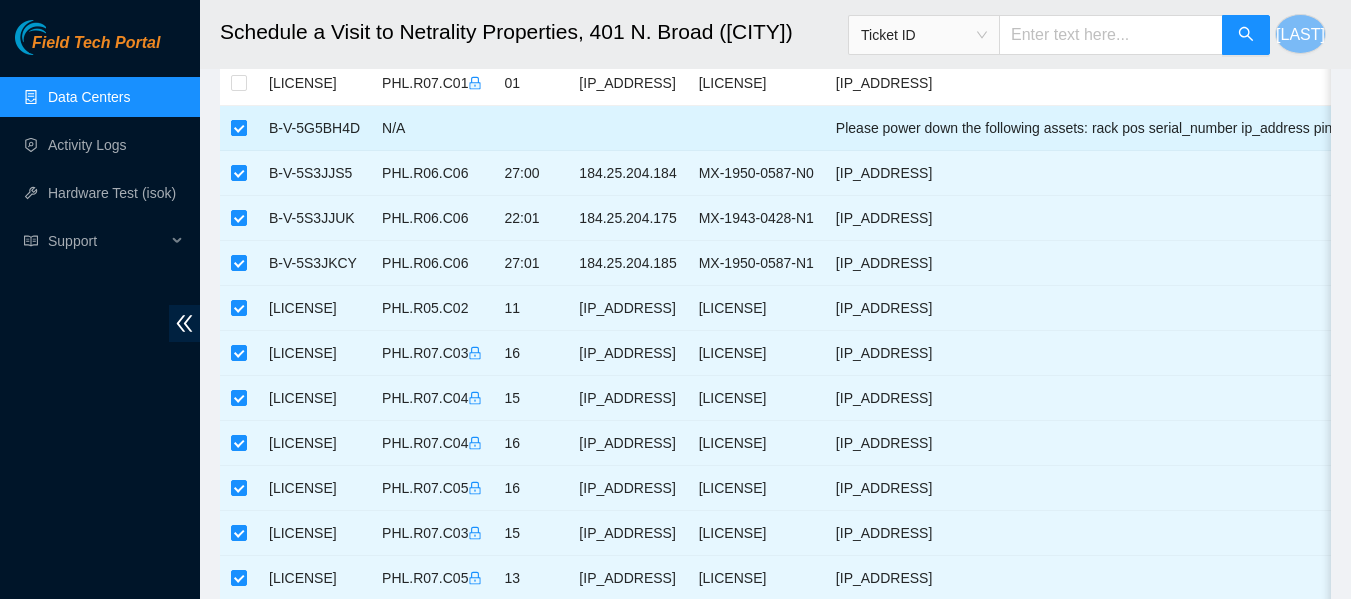 click at bounding box center [239, 128] 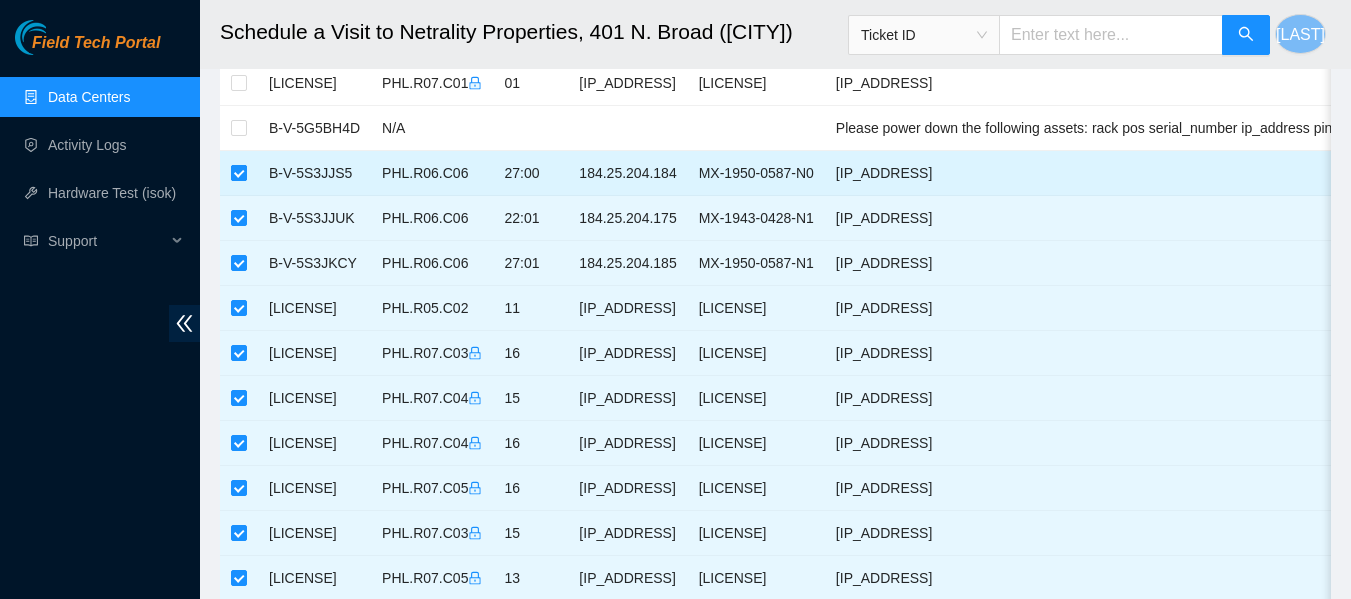click at bounding box center (239, 173) 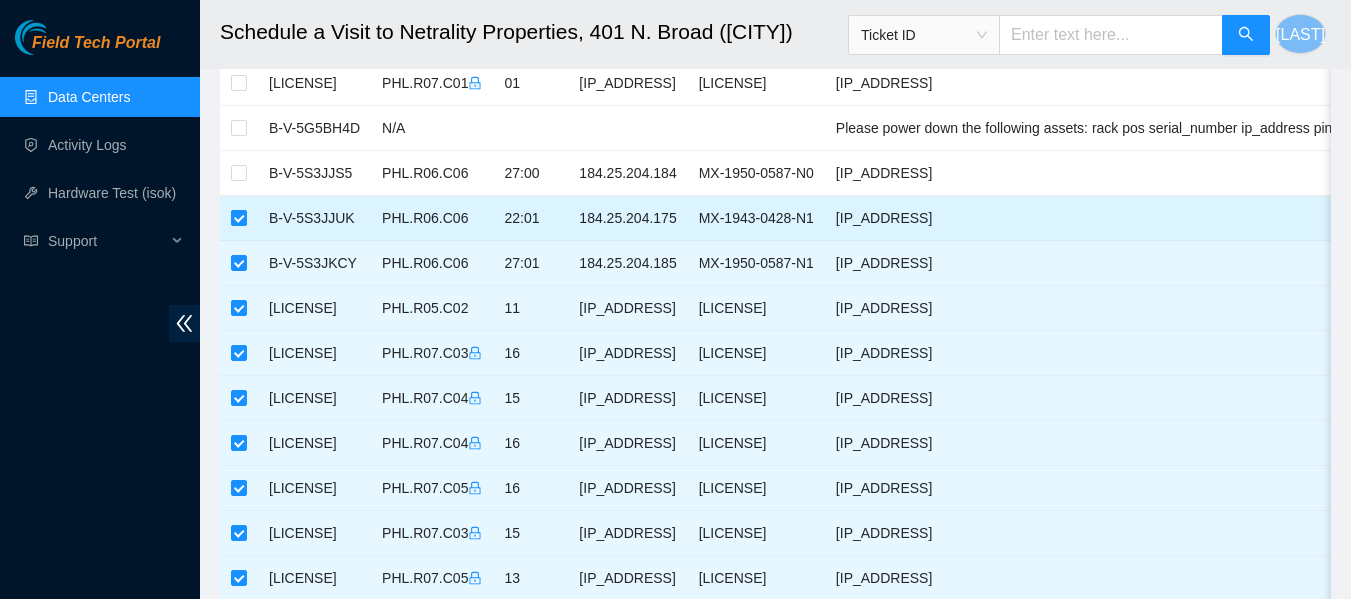 click at bounding box center (239, 218) 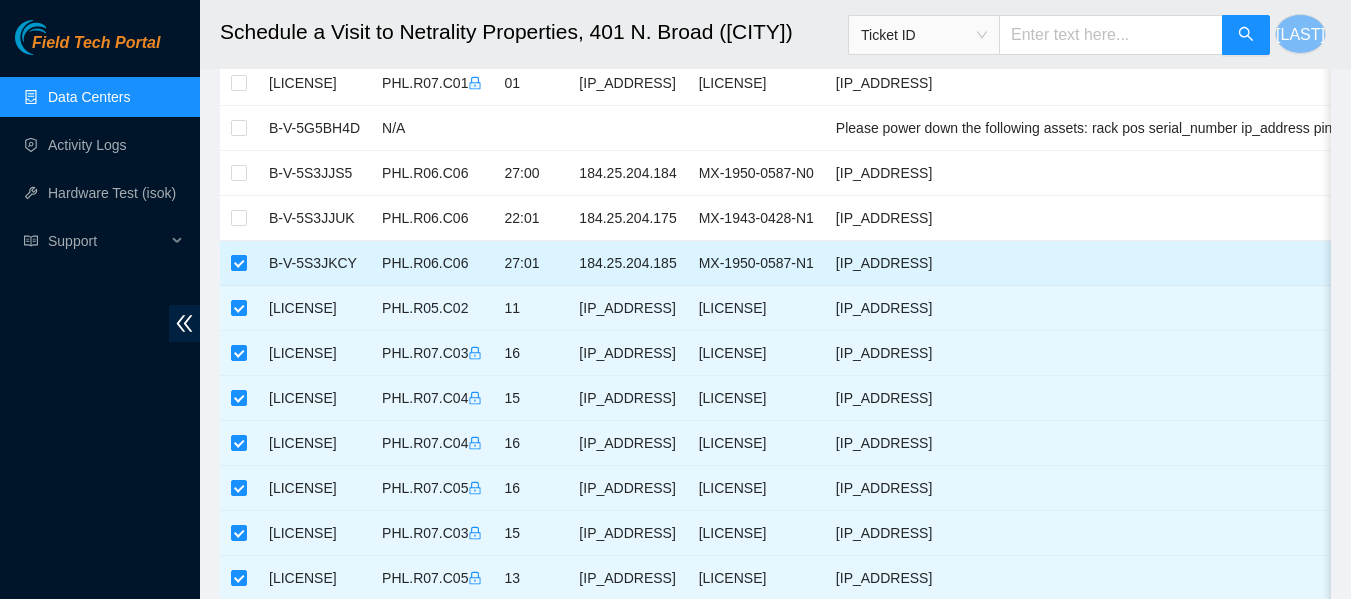 click at bounding box center [239, 263] 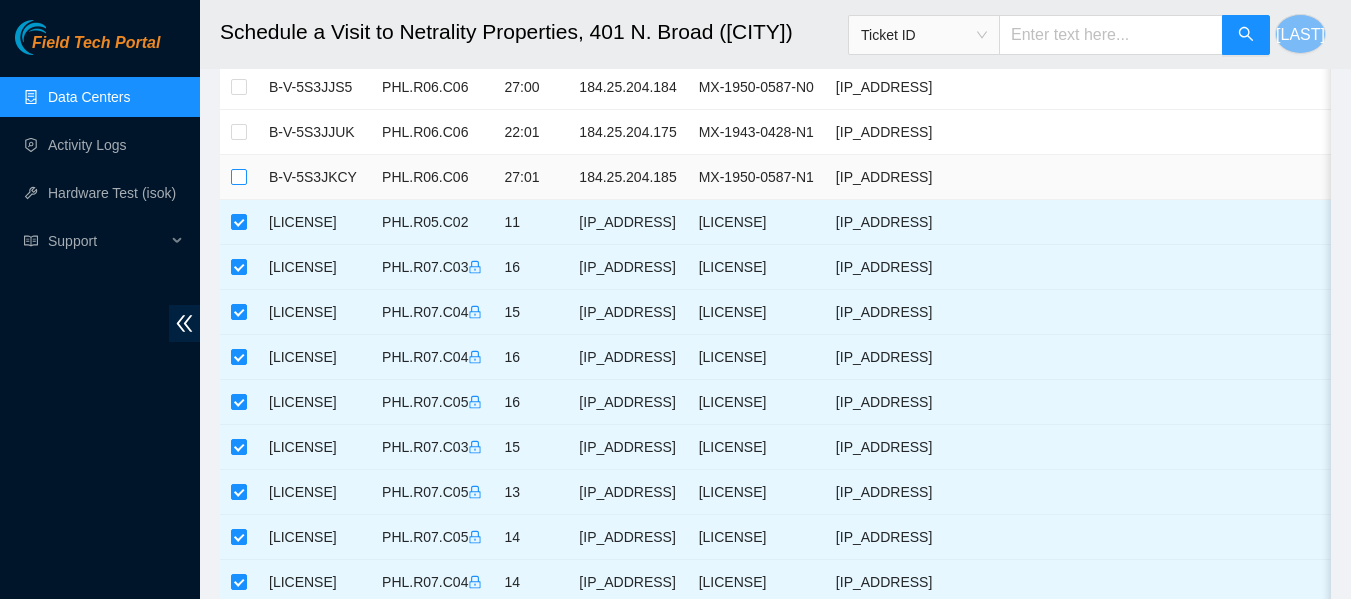 scroll, scrollTop: 203, scrollLeft: 0, axis: vertical 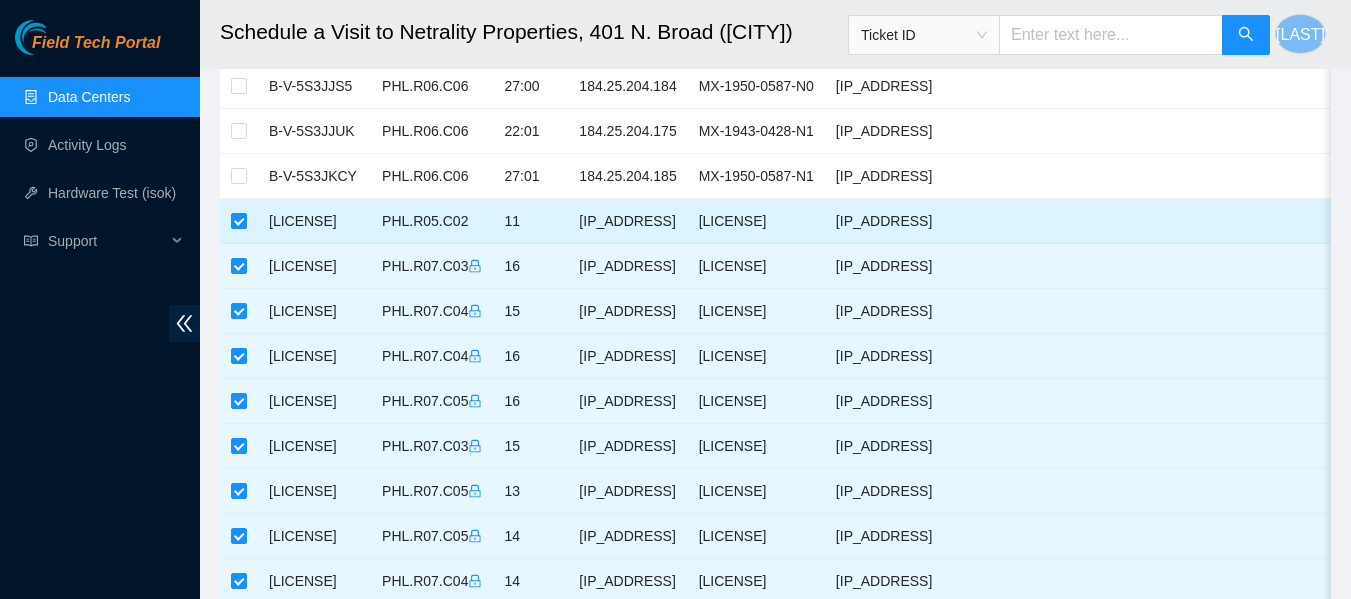 click at bounding box center [239, 221] 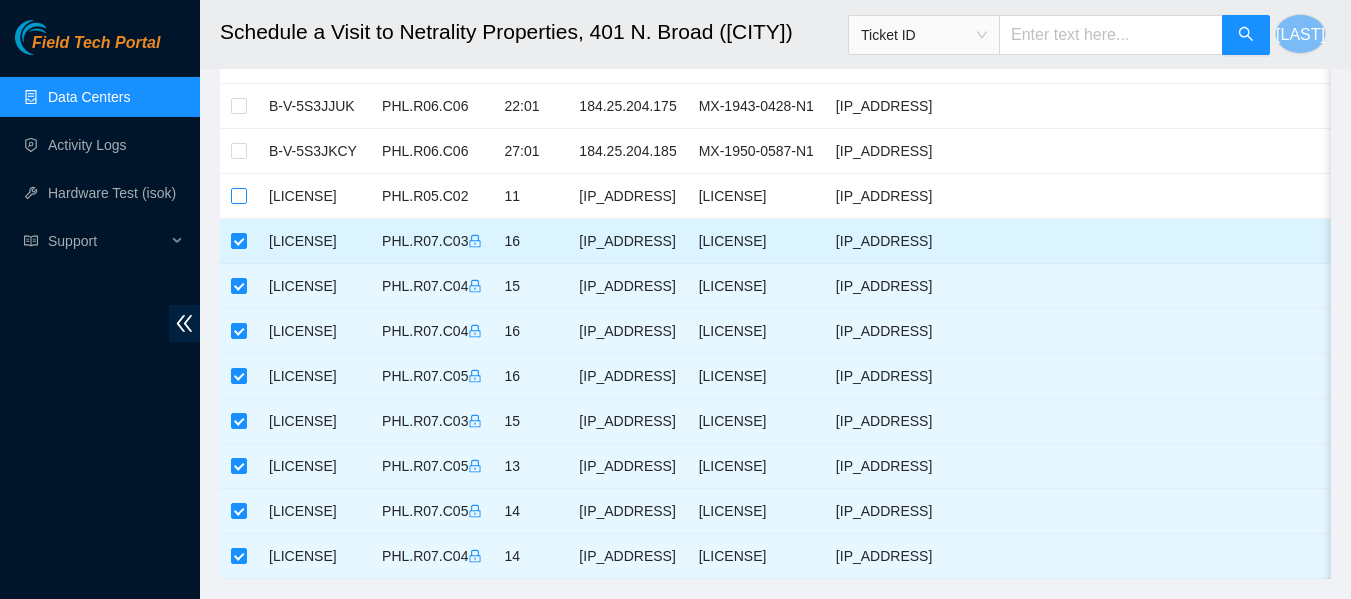 scroll, scrollTop: 231, scrollLeft: 0, axis: vertical 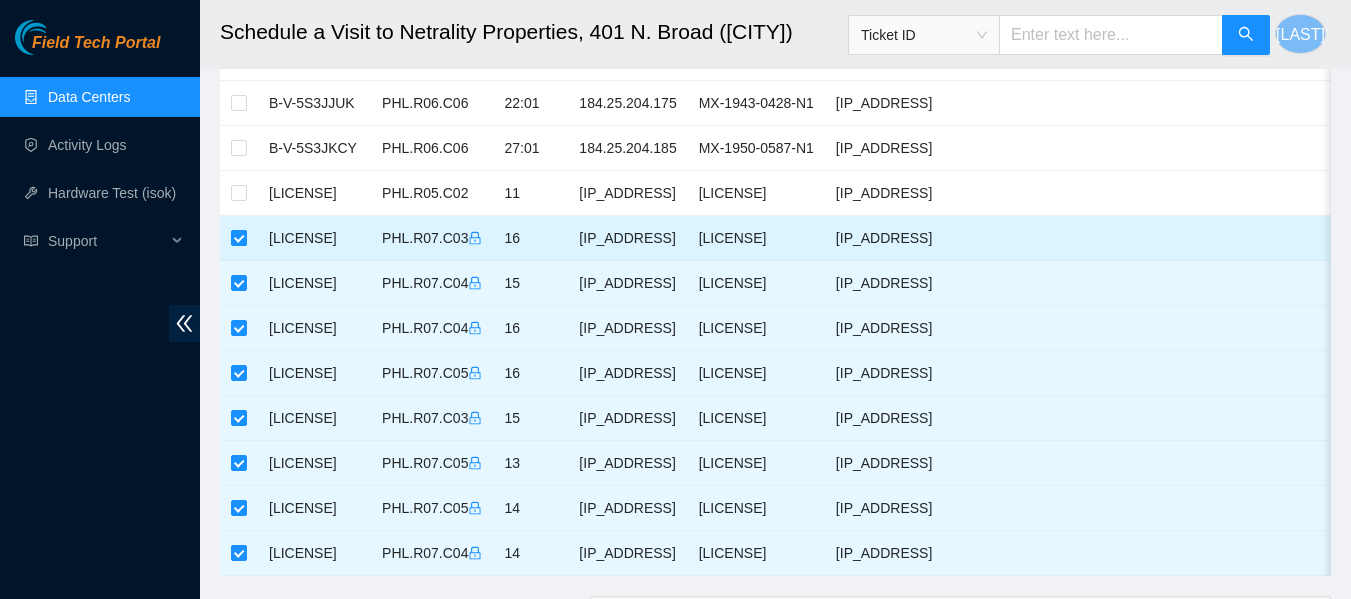 click at bounding box center [239, 238] 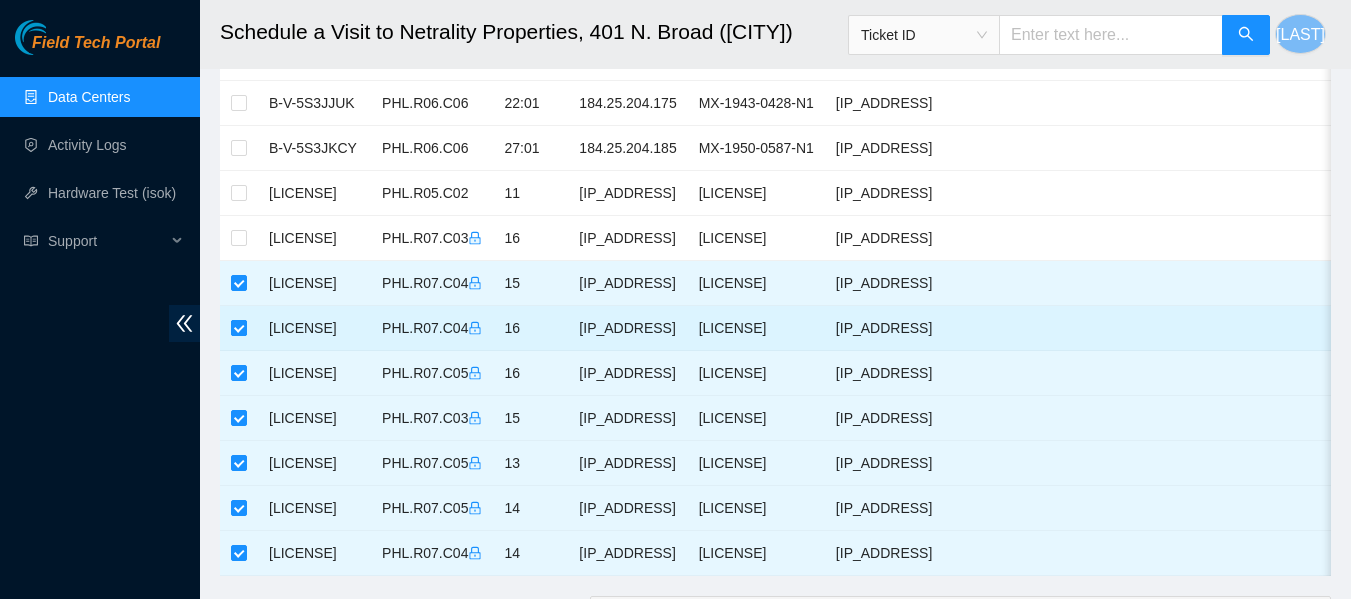 click at bounding box center [239, 328] 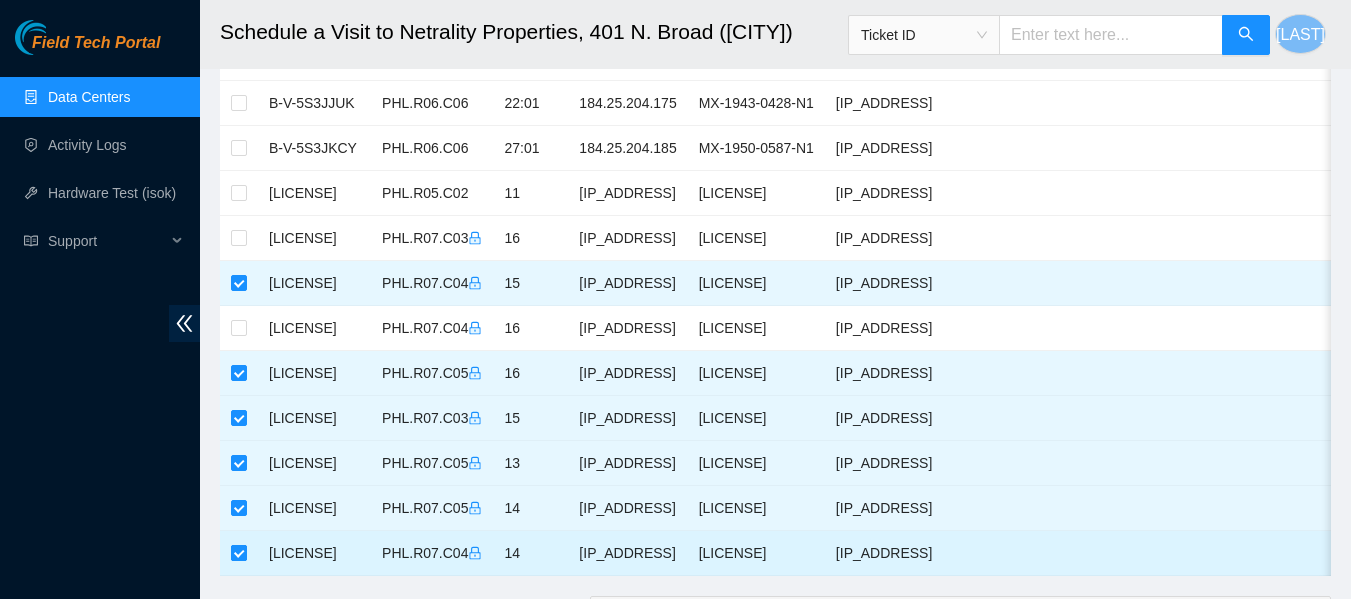 click at bounding box center [239, 553] 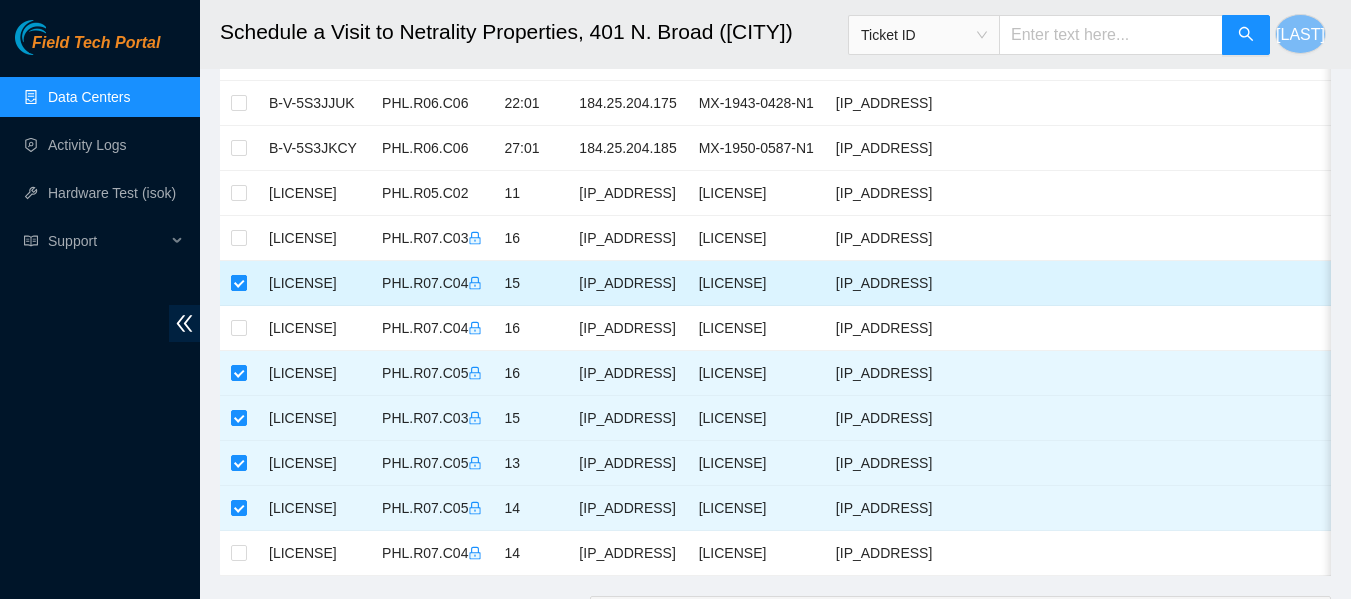 click at bounding box center [239, 283] 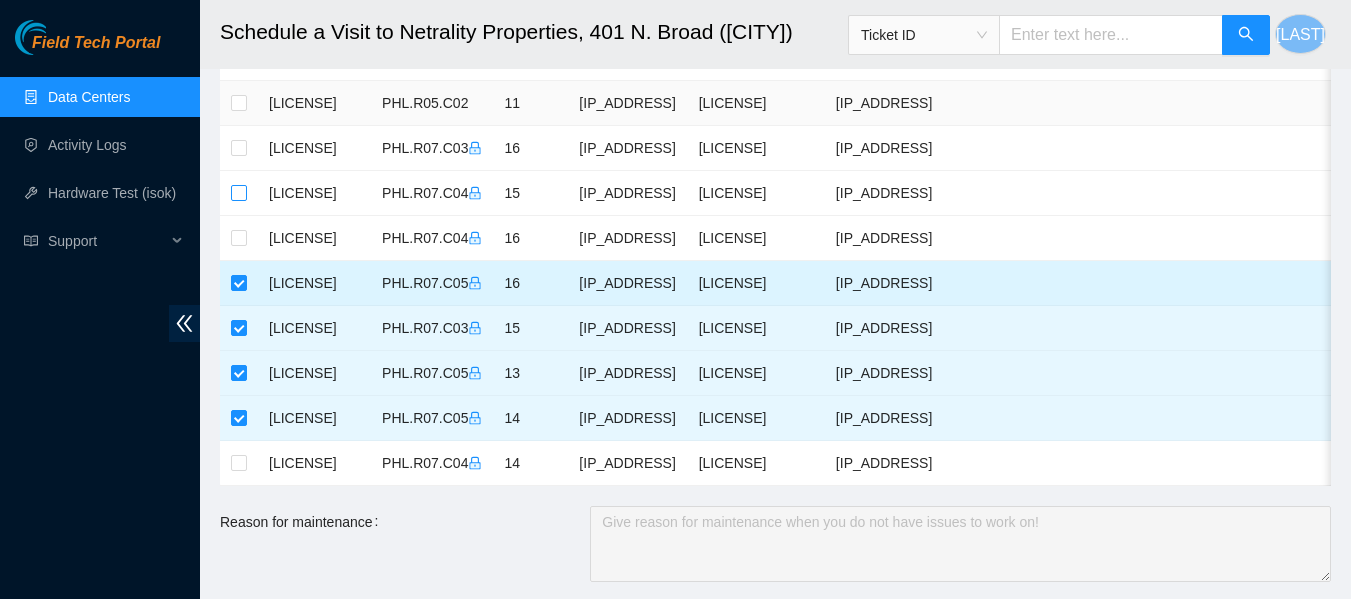 scroll, scrollTop: 322, scrollLeft: 0, axis: vertical 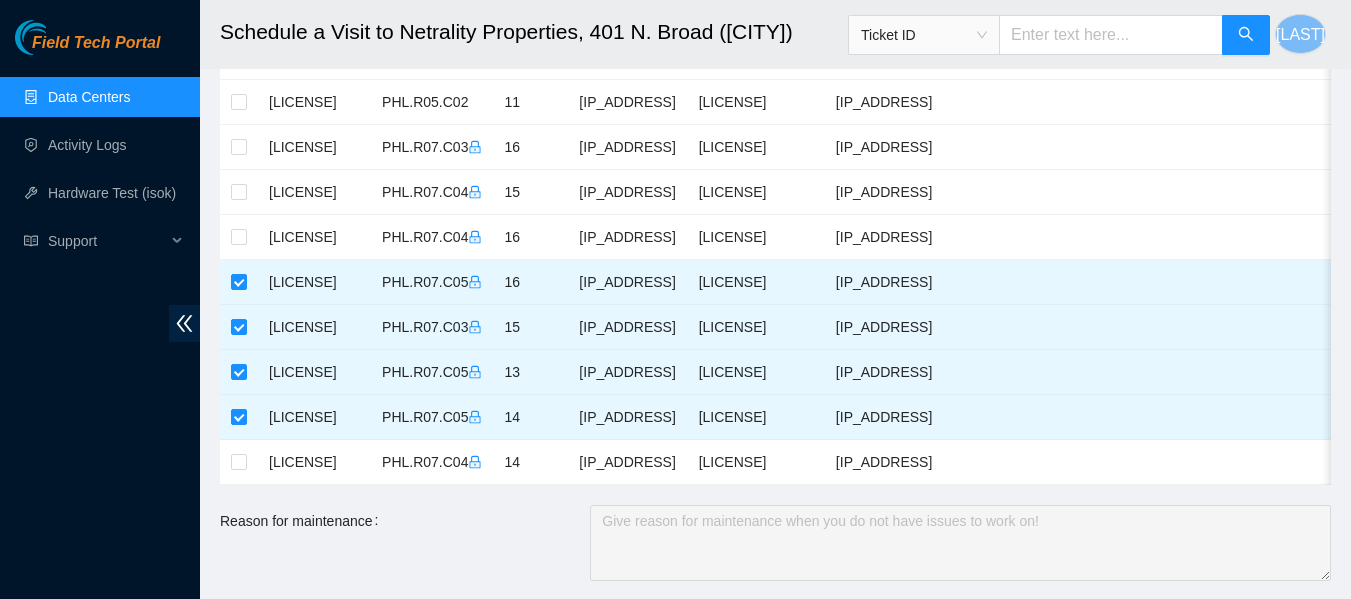 click on "Reason for maintenance" at bounding box center (405, 543) 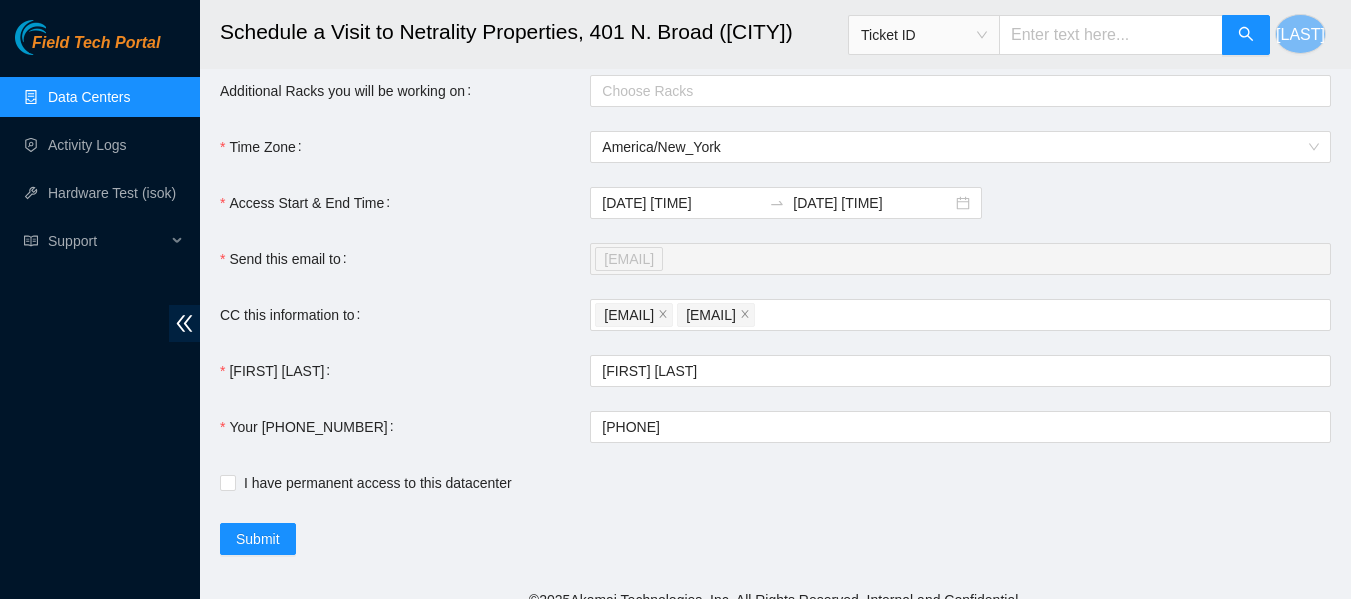 scroll, scrollTop: 853, scrollLeft: 0, axis: vertical 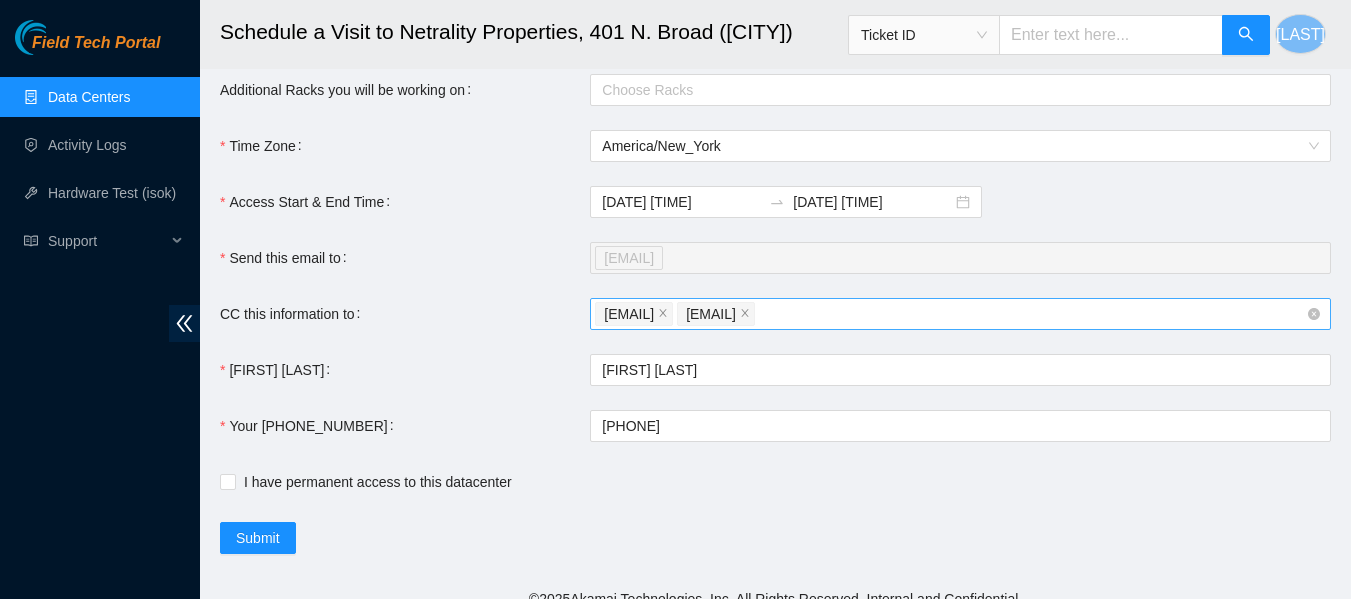 click on "brandonlittlepage90@gmail.com sarena@akamai.com" at bounding box center (950, 314) 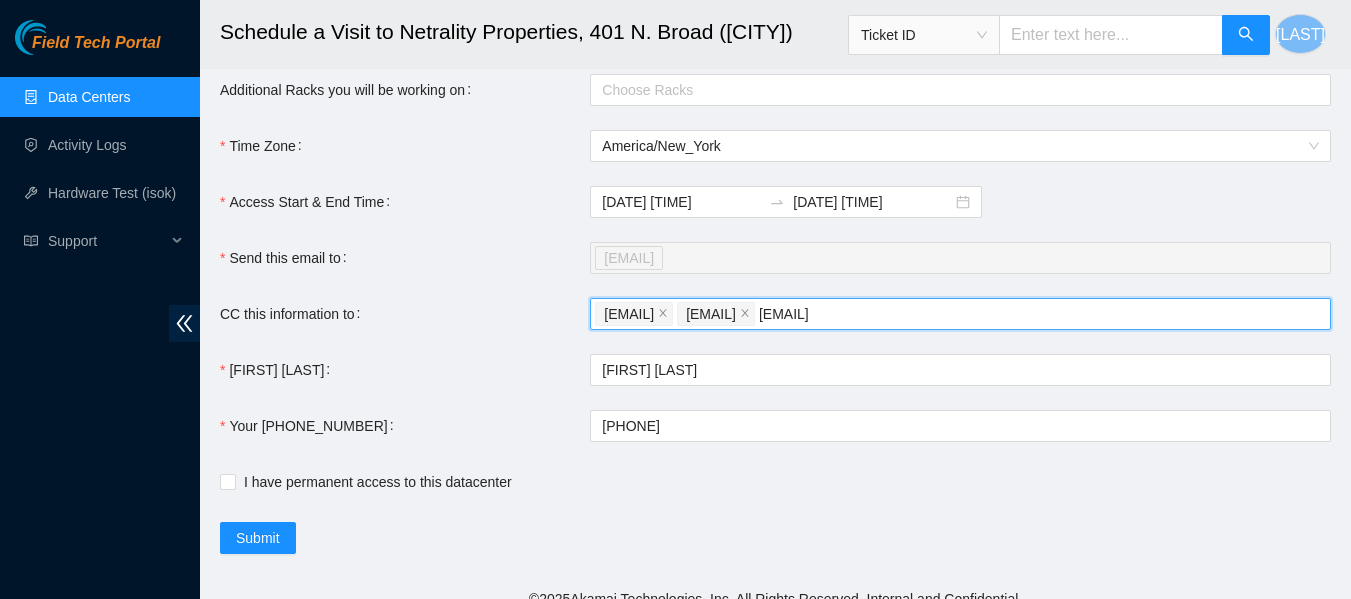 type on "Vaskensarkahian@yahoo.com" 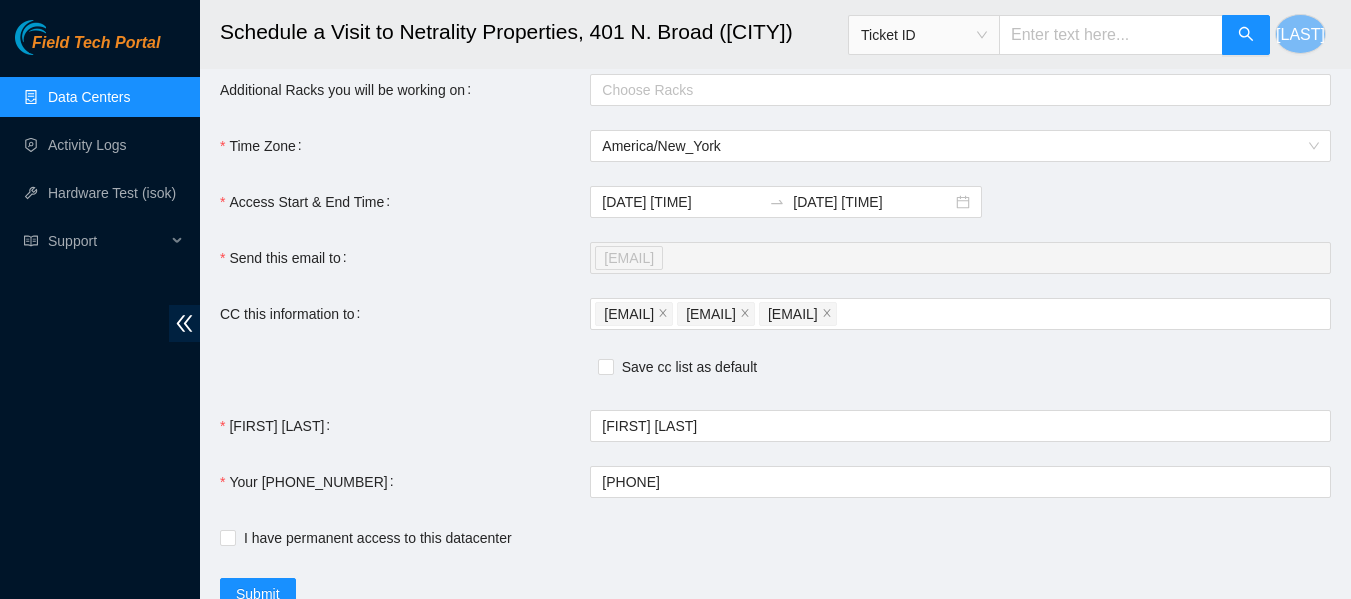 click on "2025-08-04 09:36 2025-08-05 09:35" at bounding box center (960, 202) 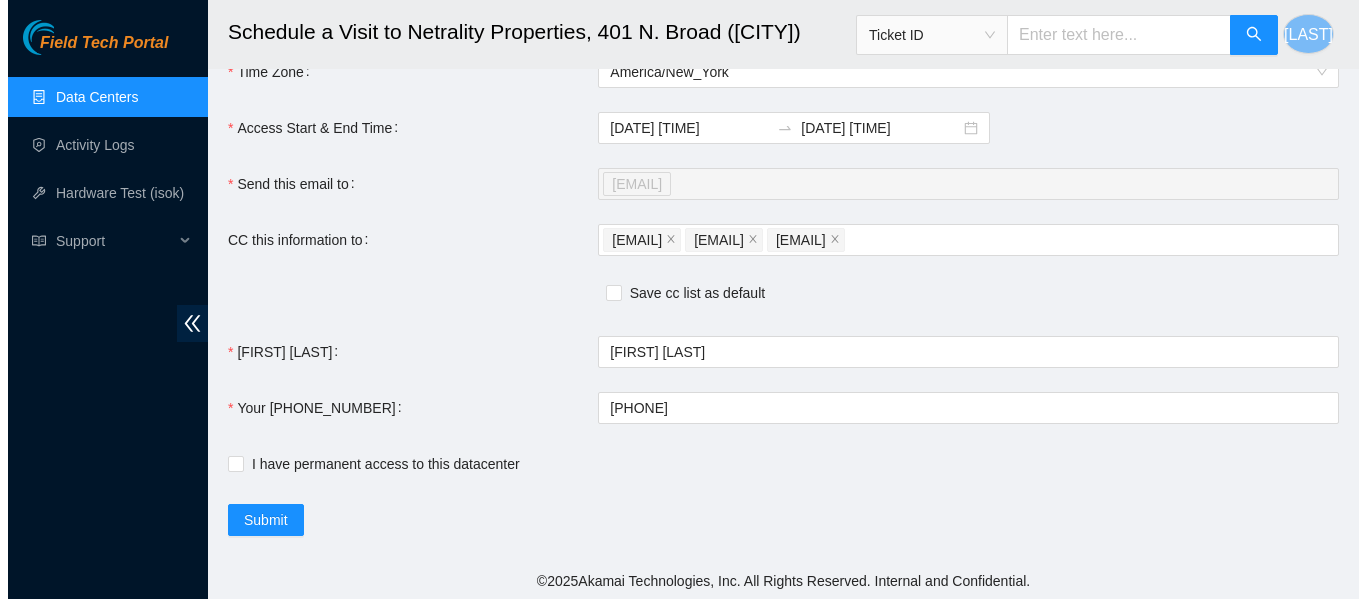 scroll, scrollTop: 945, scrollLeft: 0, axis: vertical 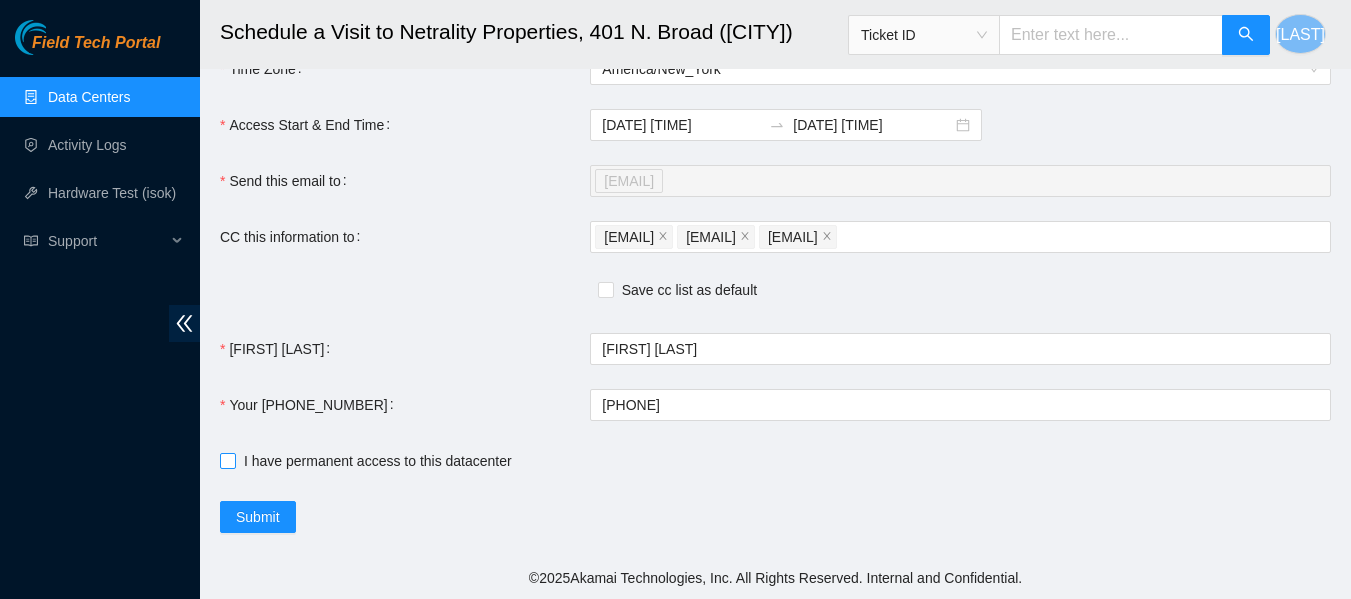 click on "I have permanent access to this datacenter" at bounding box center (227, 460) 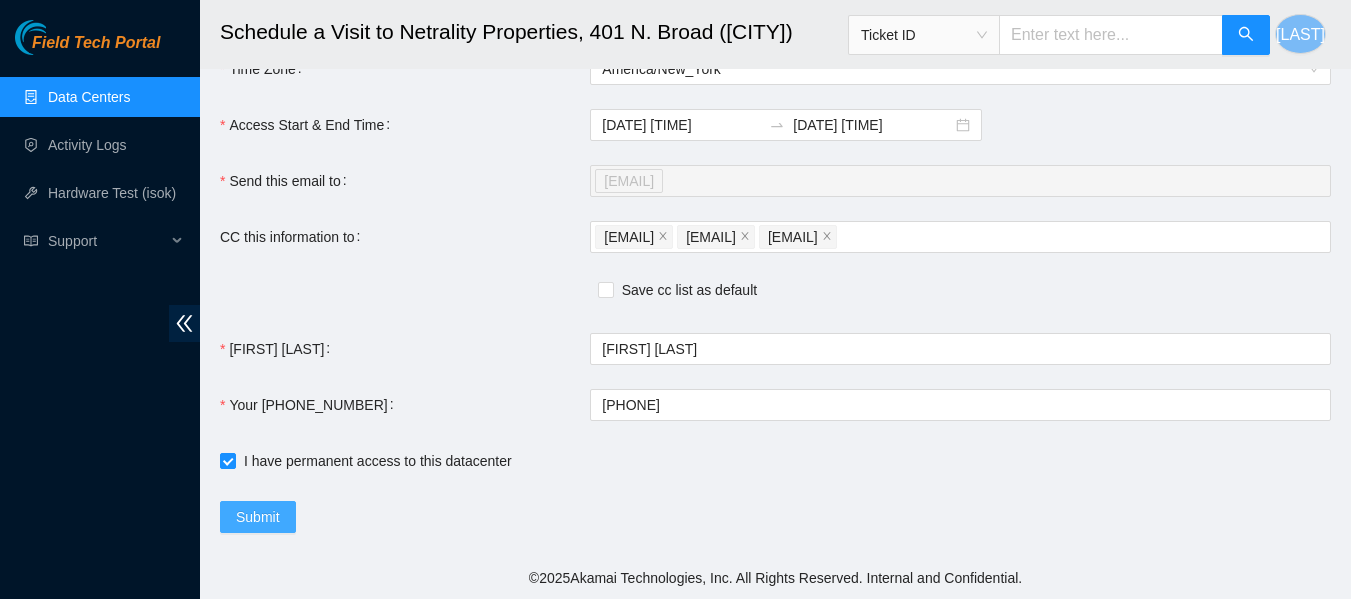 click on "Submit" at bounding box center (258, 517) 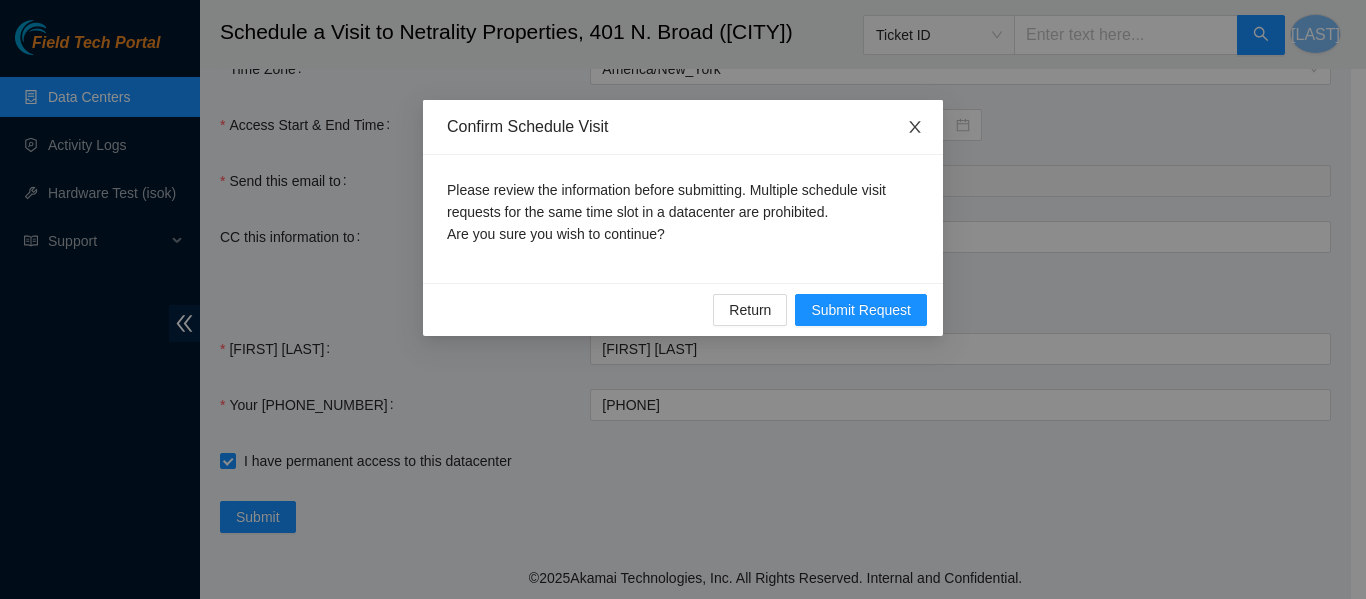 click 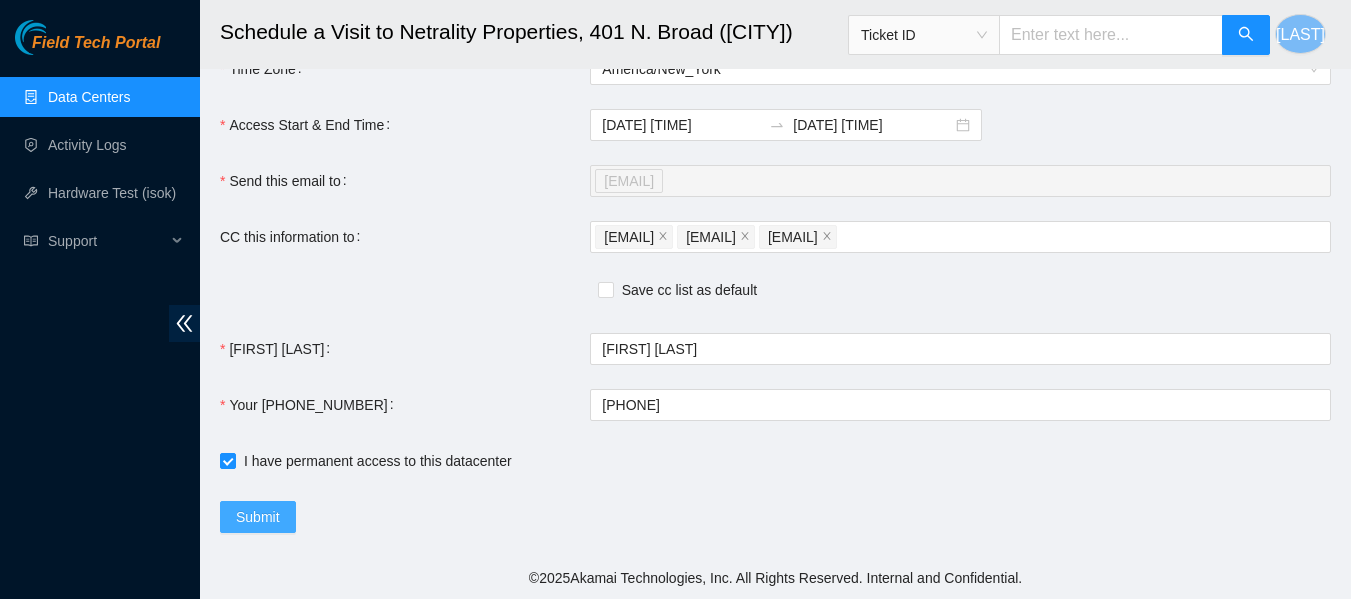 click on "Submit" at bounding box center [258, 517] 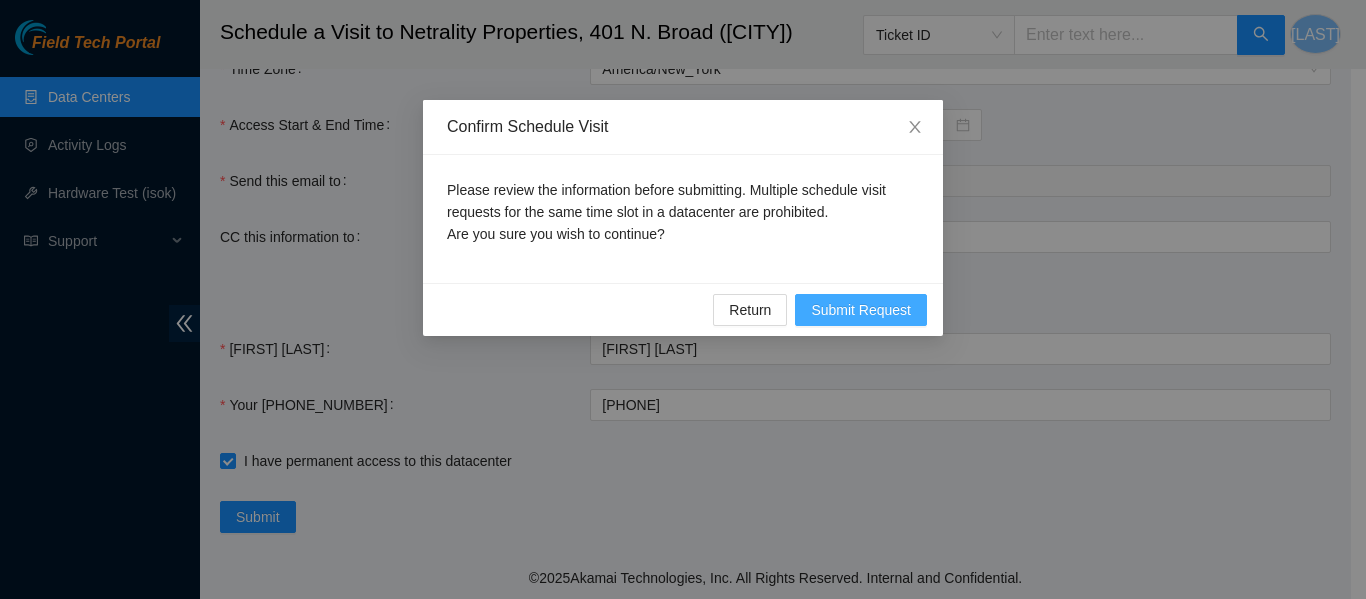 click on "Submit Request" at bounding box center (861, 310) 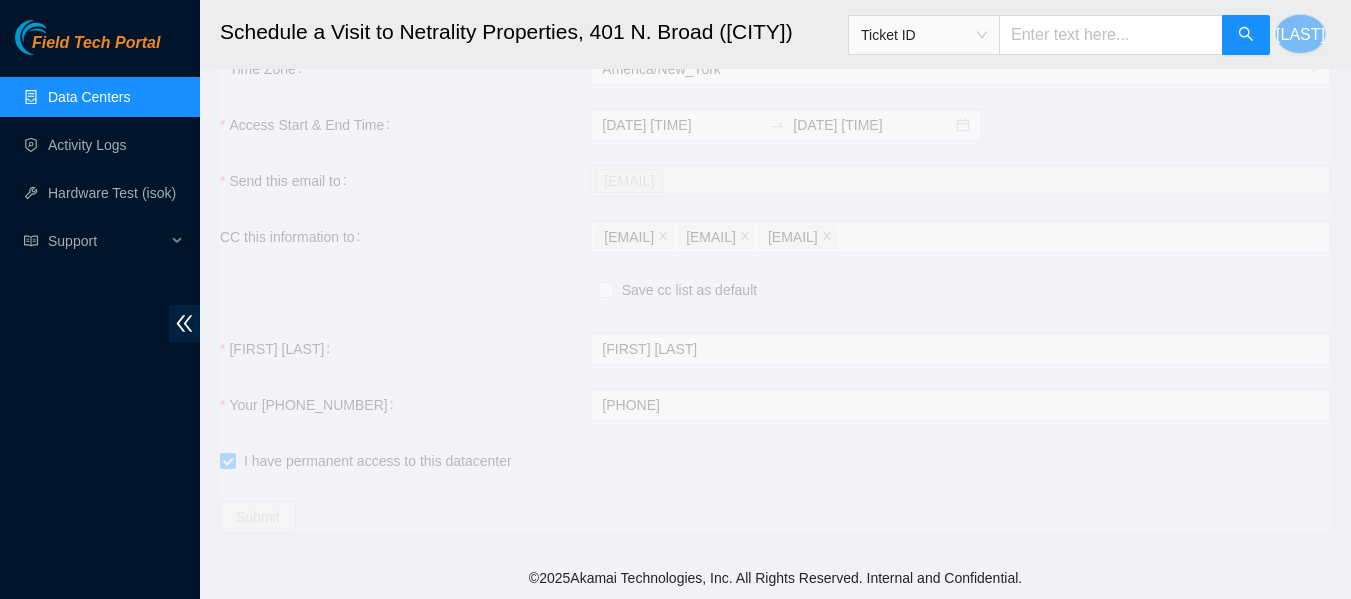 type on "2025-08-04 09:41" 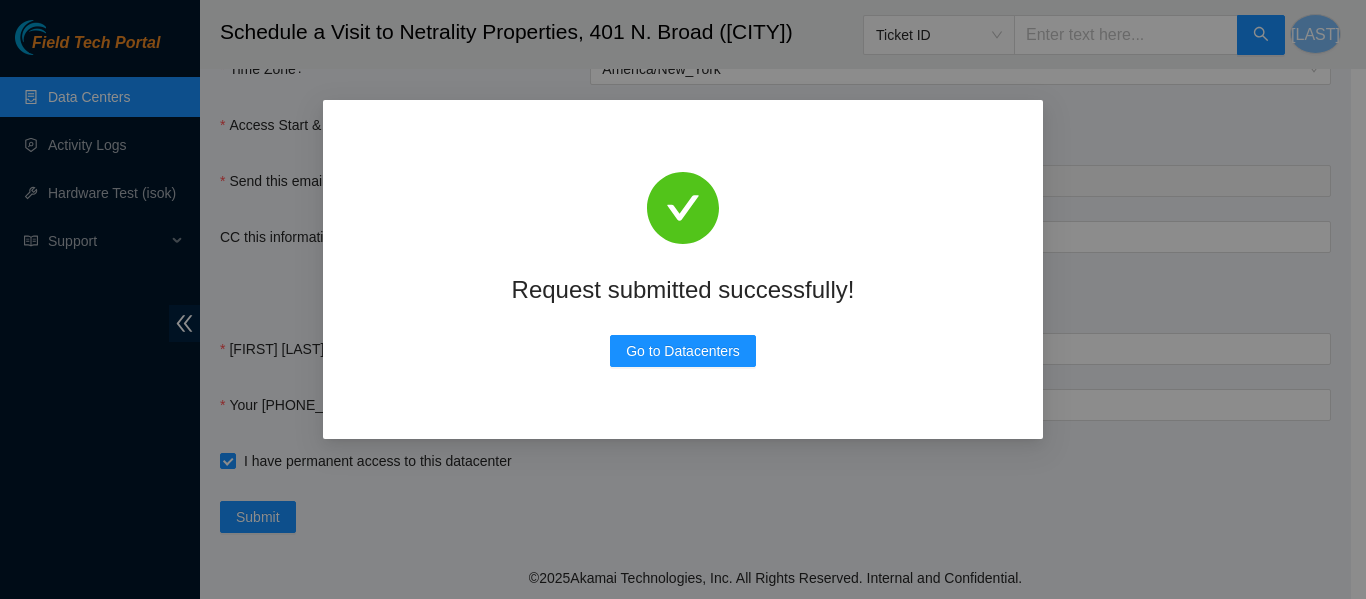 click on "Request submitted successfully! Go to Datacenters" at bounding box center [683, 299] 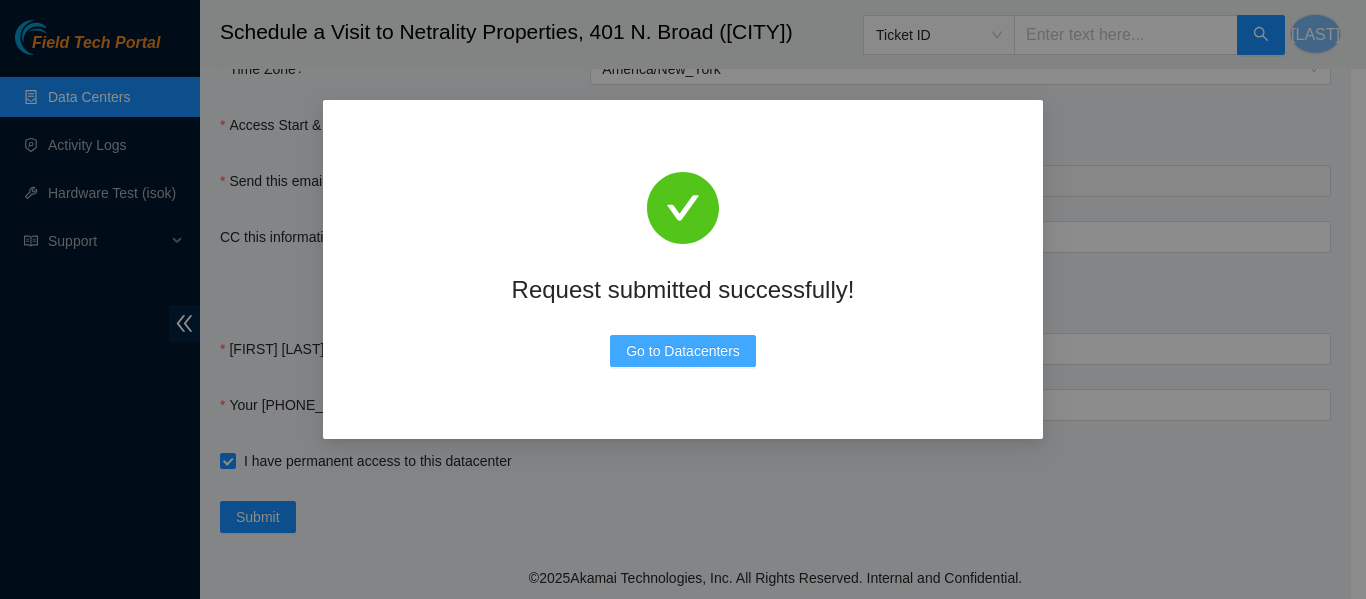 click on "Go to Datacenters" at bounding box center [683, 351] 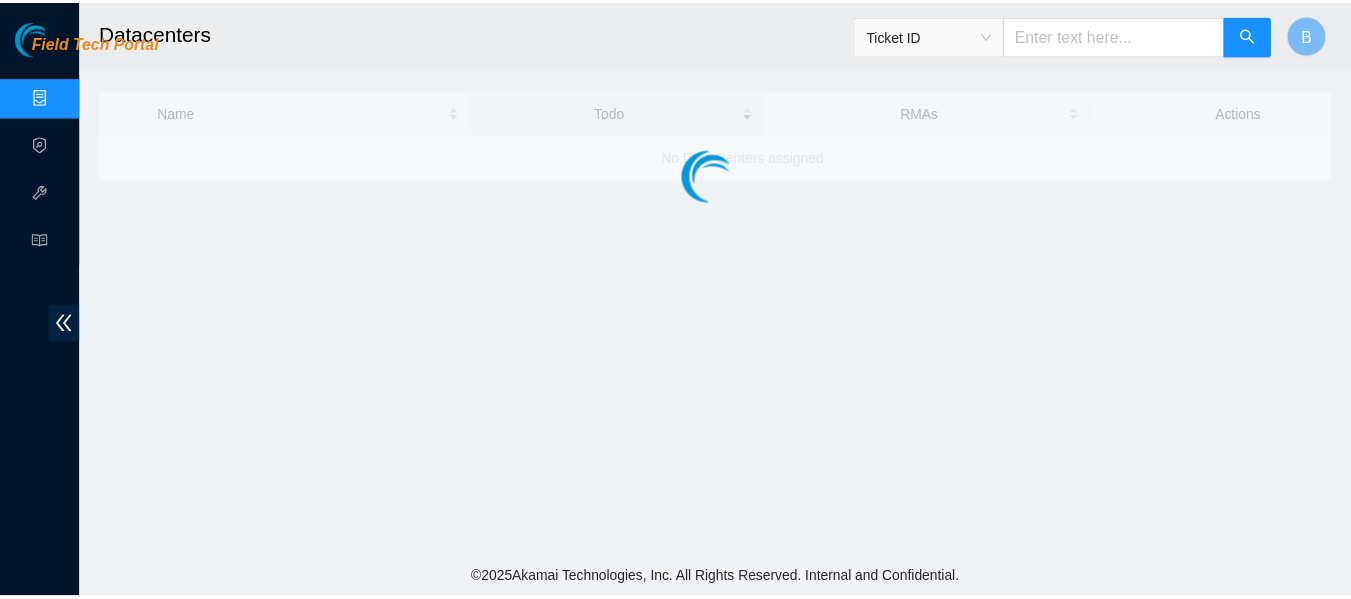 scroll, scrollTop: 0, scrollLeft: 0, axis: both 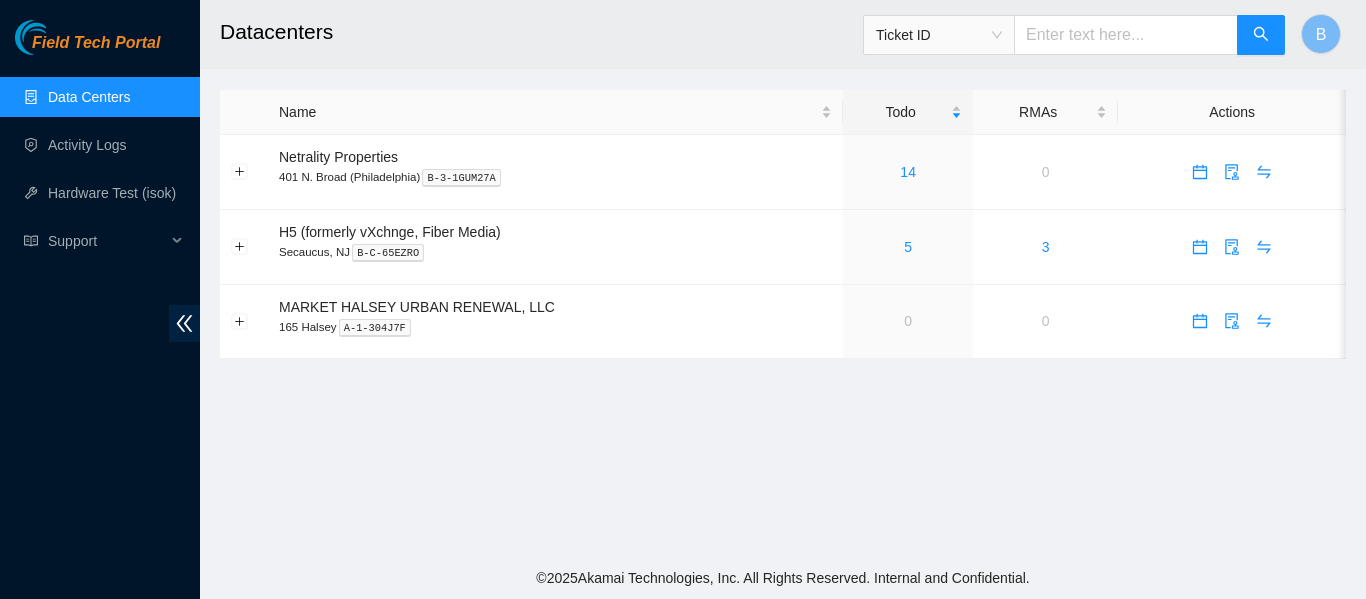 click on "Datacenters    Ticket ID B Name Todo RMAs Actions           Netrality Properties 401 N. Broad ([CITY], [STATE]) B-3-1GUM27A 14 0 H5 (formerly vXchnge, Fiber Media) Secaucus, NJ B-C-65EZRO 5 3 MARKET HALSEY URBAN RENEWAL, LLC 165 Halsey A-1-304J7F 0 0" at bounding box center [783, 278] 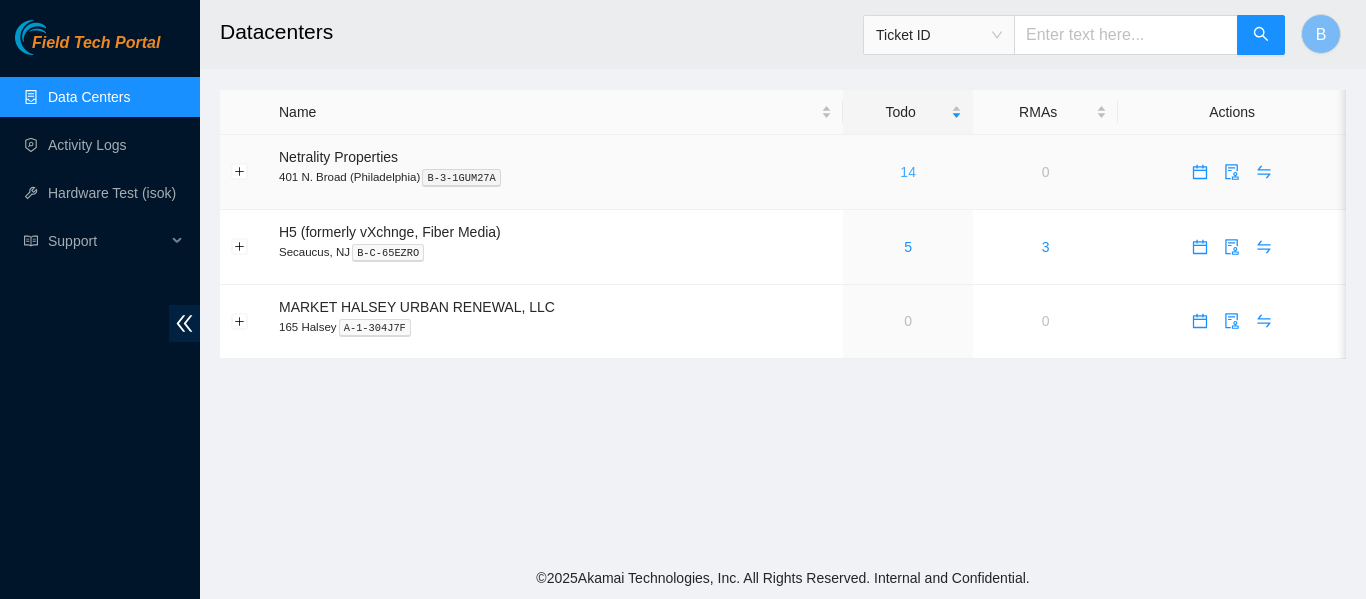 click on "14" at bounding box center [908, 172] 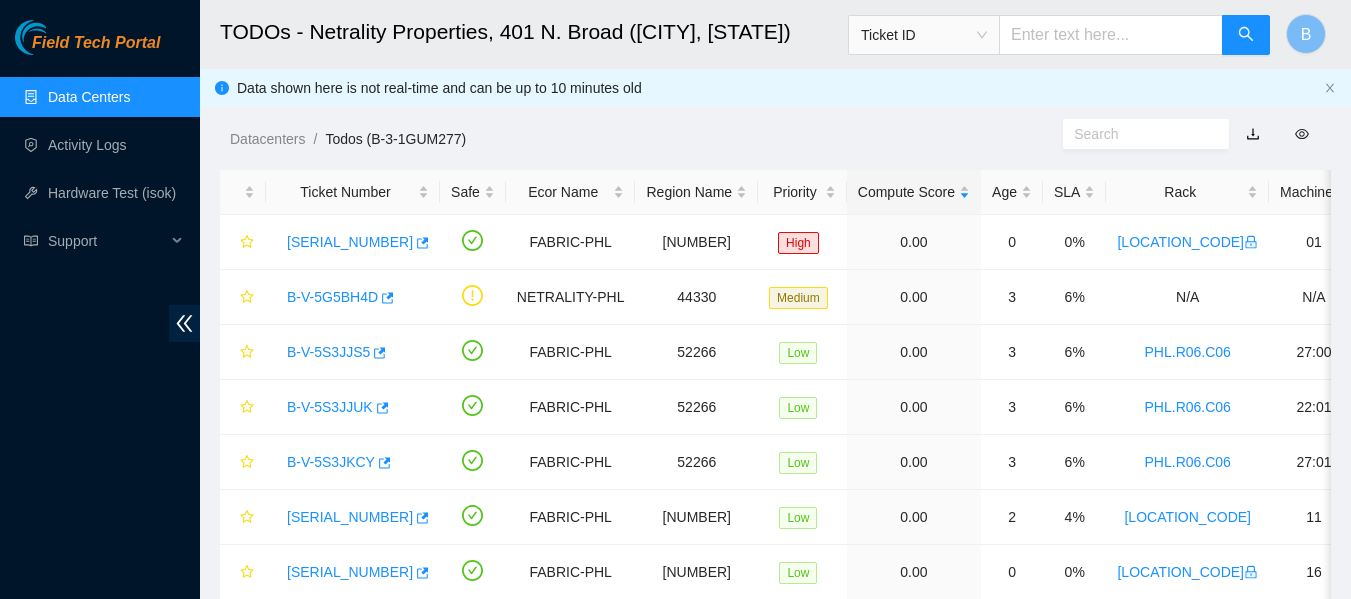 click on "Datacenters / Todos (B-3-1GUM277) /" at bounding box center [646, 139] 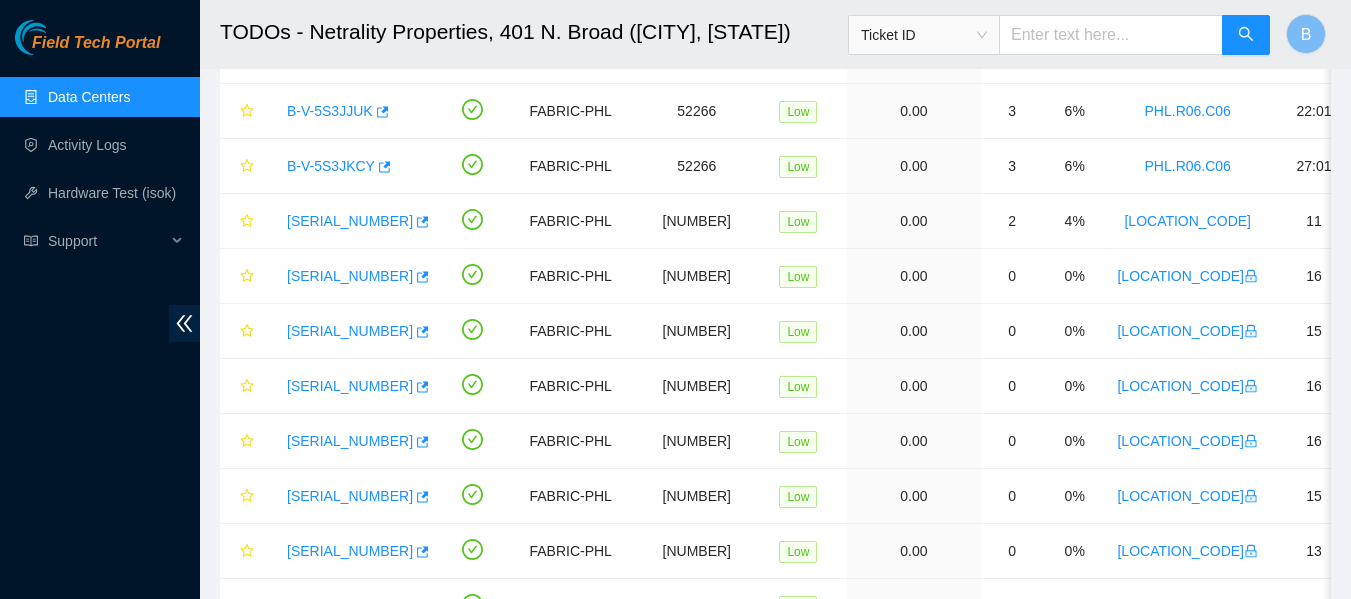 scroll, scrollTop: 13, scrollLeft: 0, axis: vertical 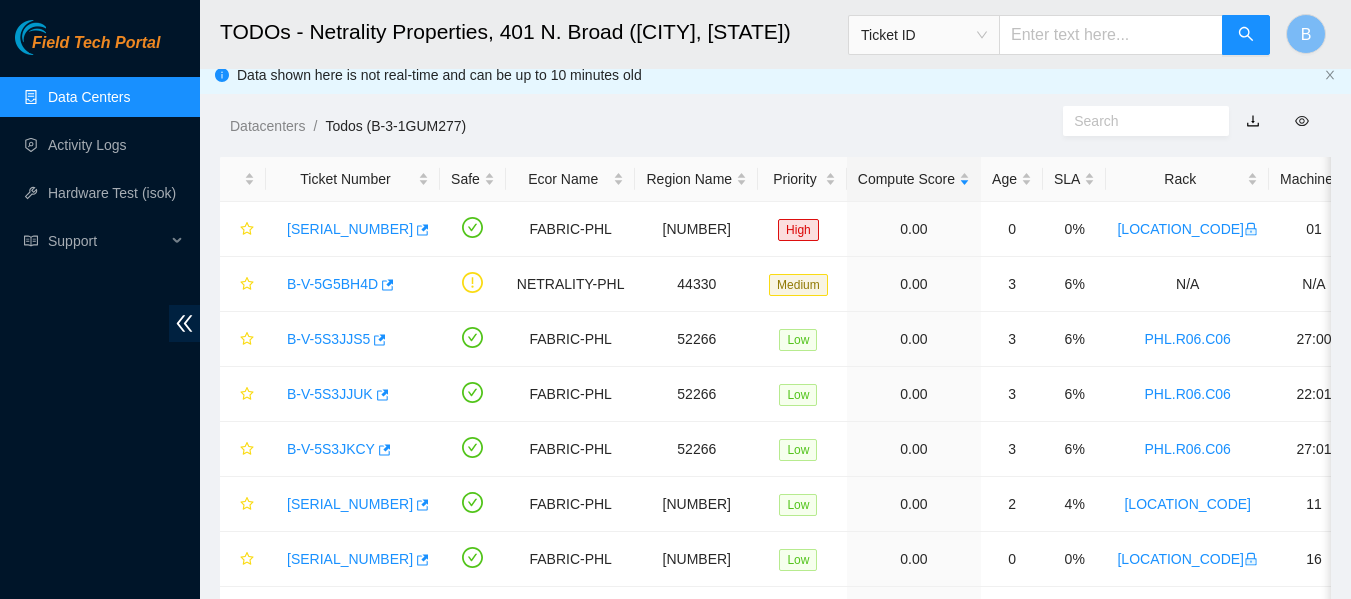 click on "Datacenters / Todos (B-3-1GUM277) /" at bounding box center (646, 126) 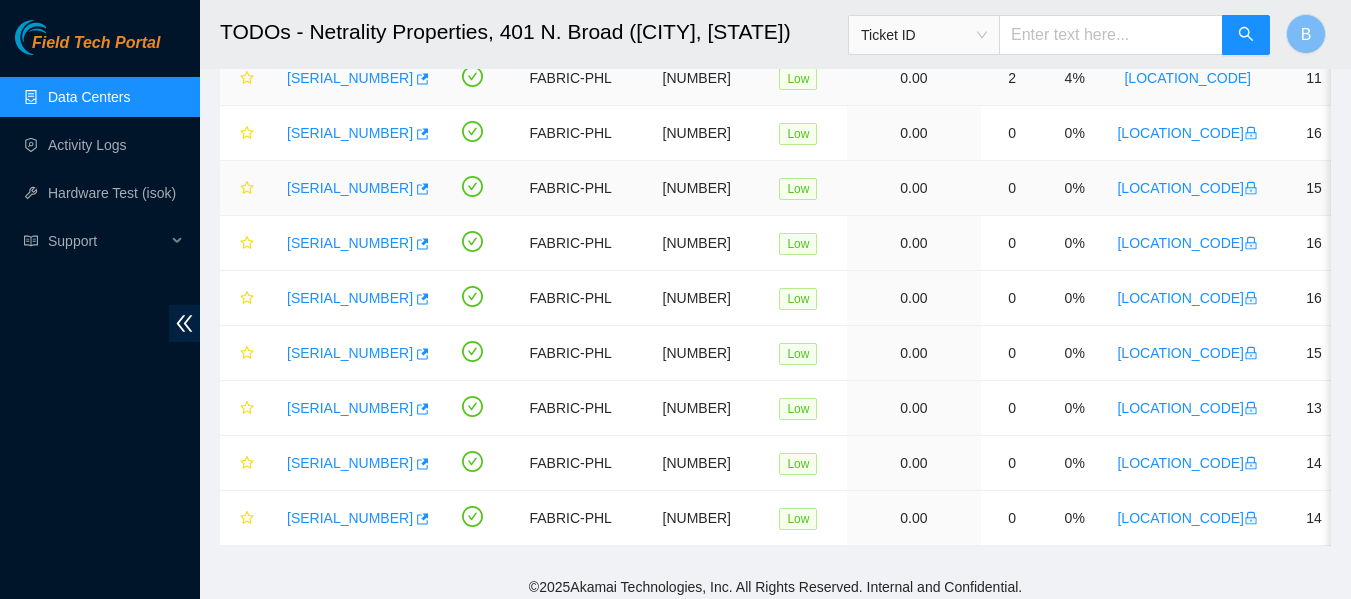 scroll, scrollTop: 463, scrollLeft: 0, axis: vertical 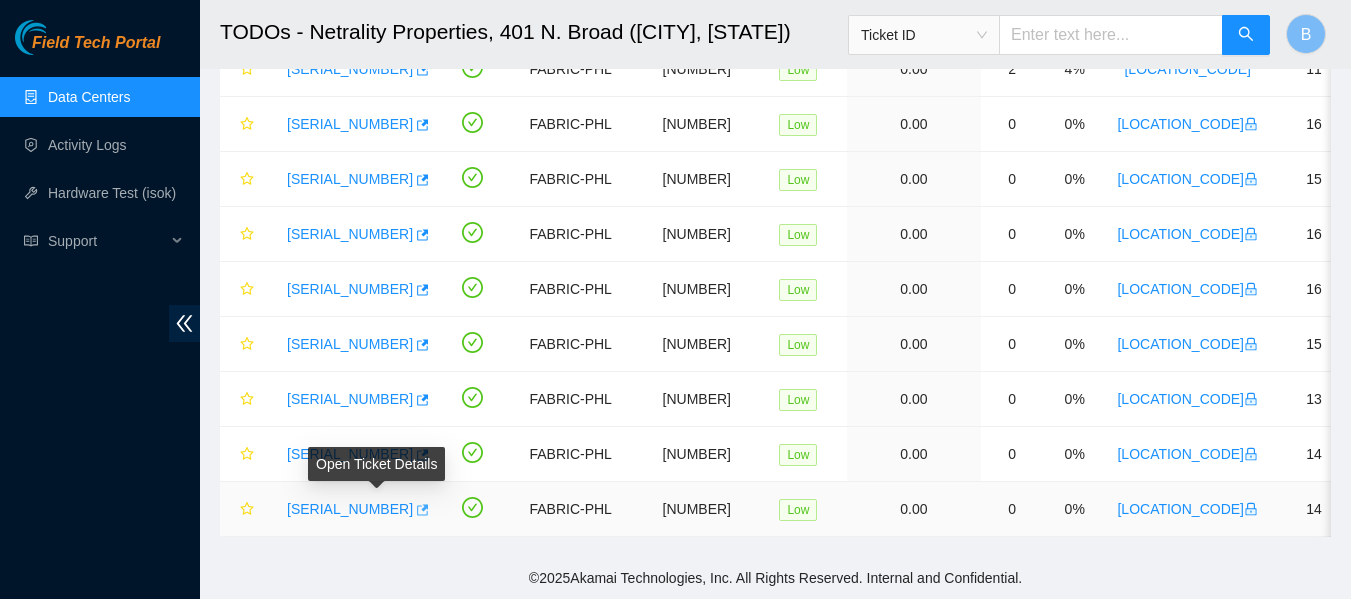 click 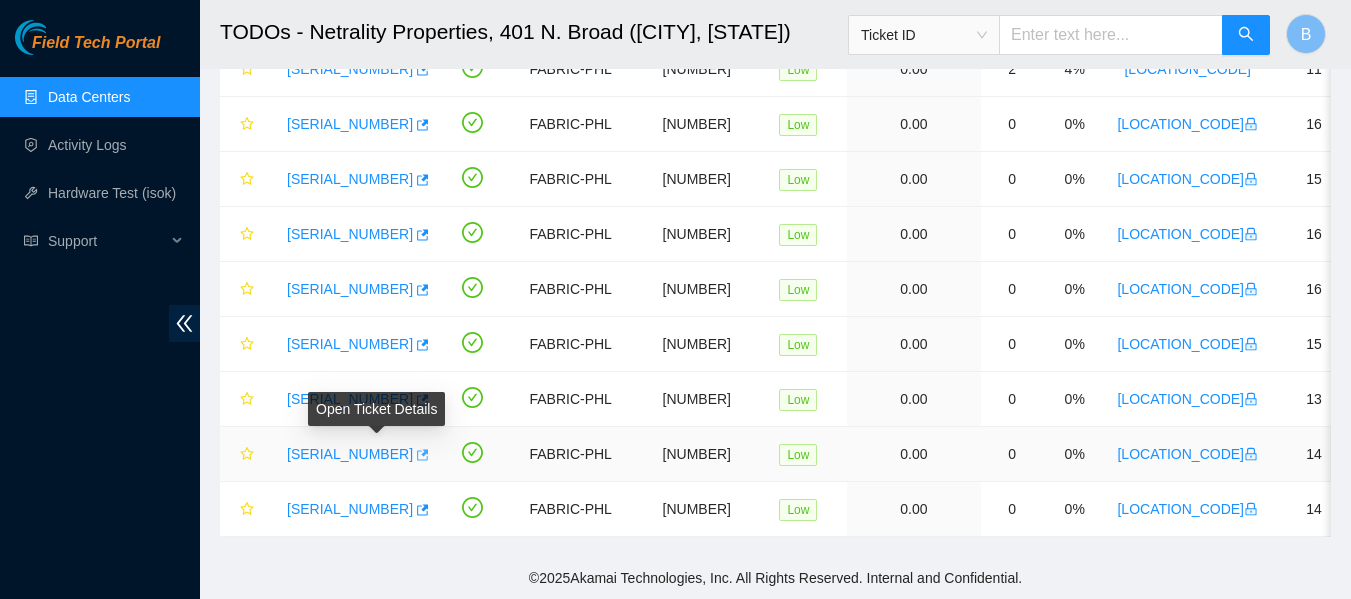 click 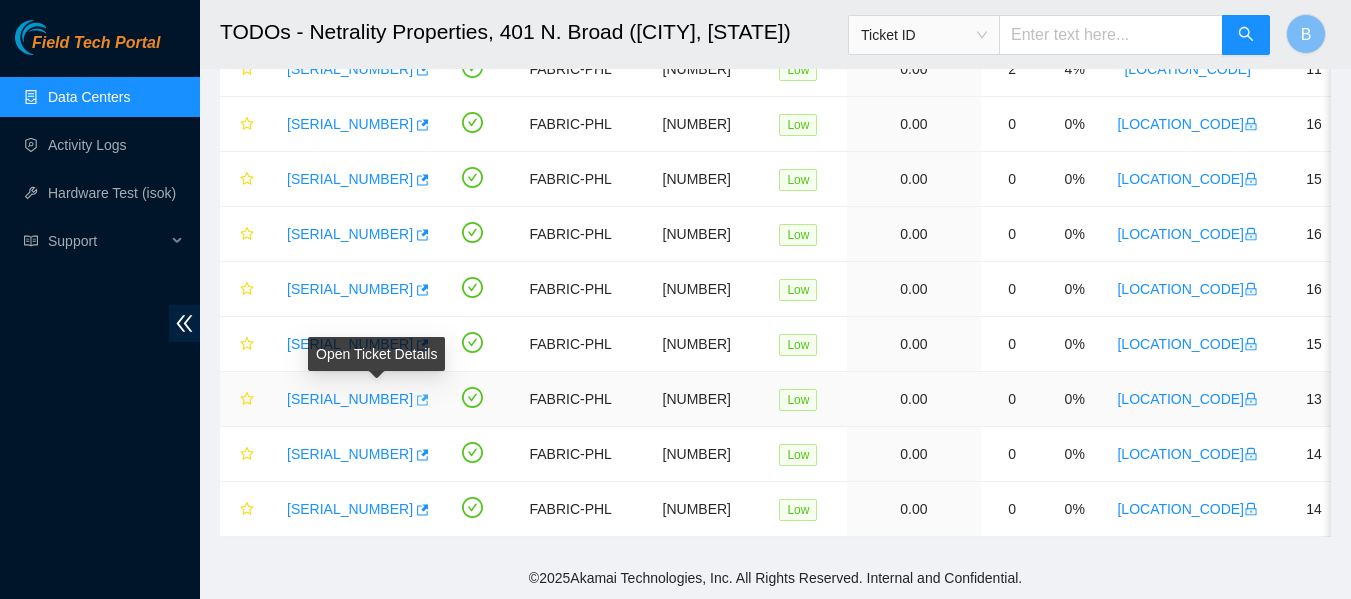 click 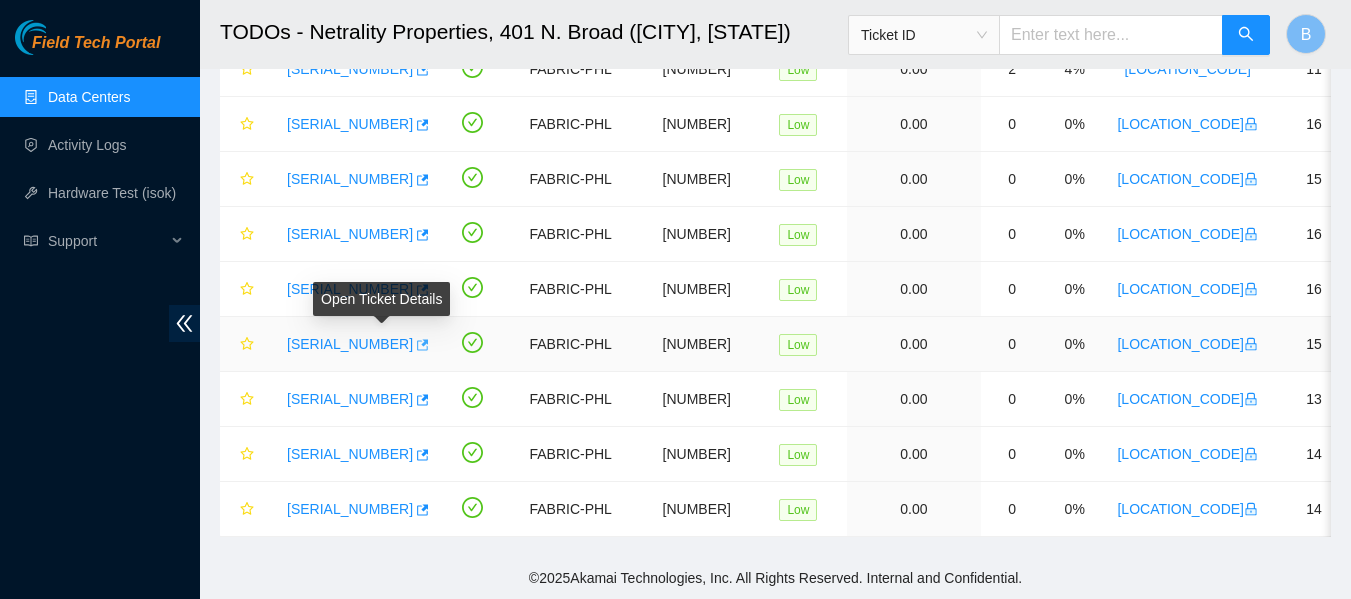 click 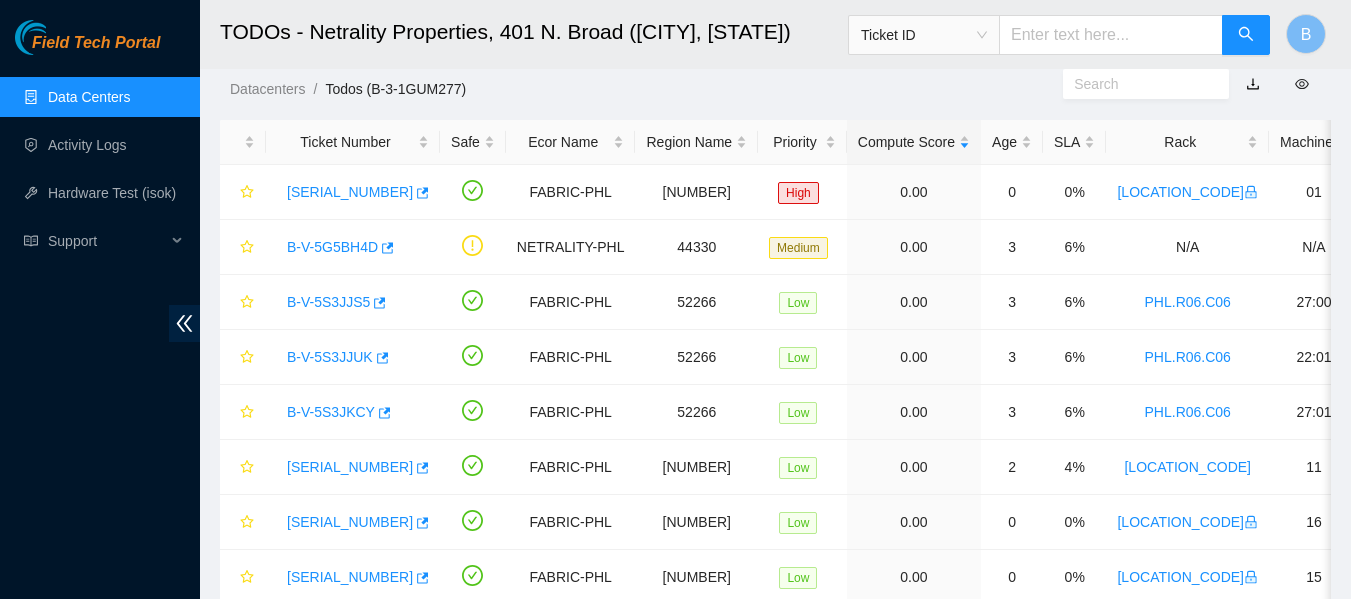 scroll, scrollTop: 49, scrollLeft: 0, axis: vertical 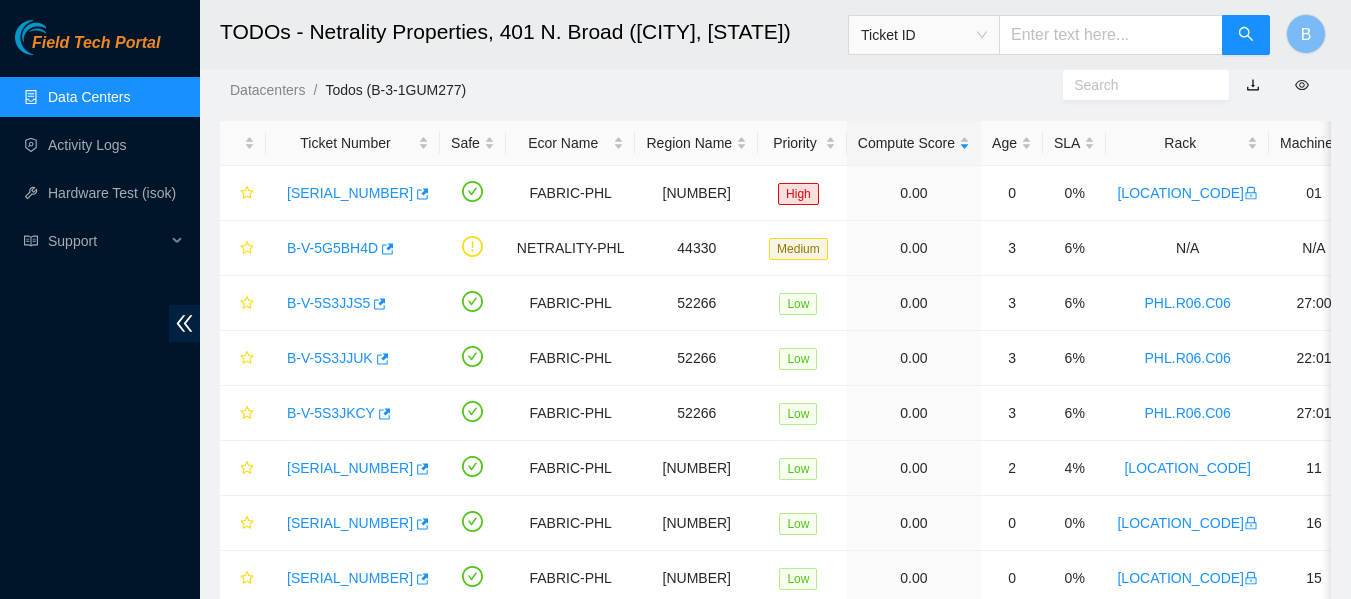 click on "Datacenters / Todos (B-3-1GUM277) /" at bounding box center [646, 90] 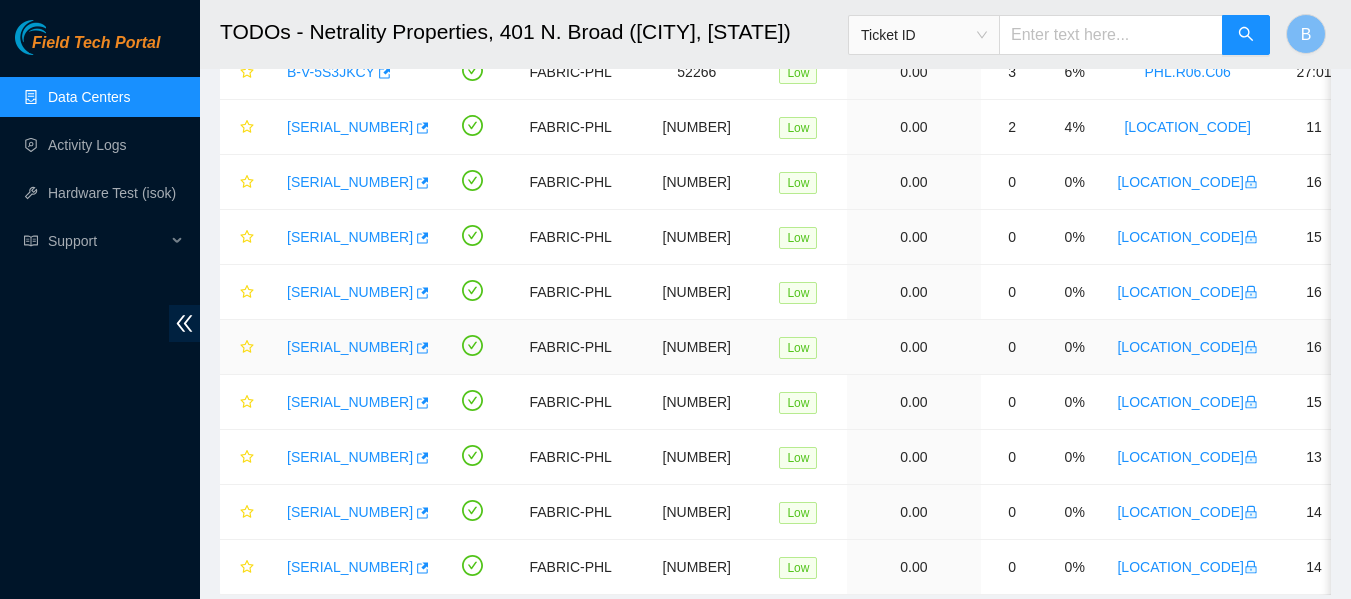 scroll, scrollTop: 447, scrollLeft: 0, axis: vertical 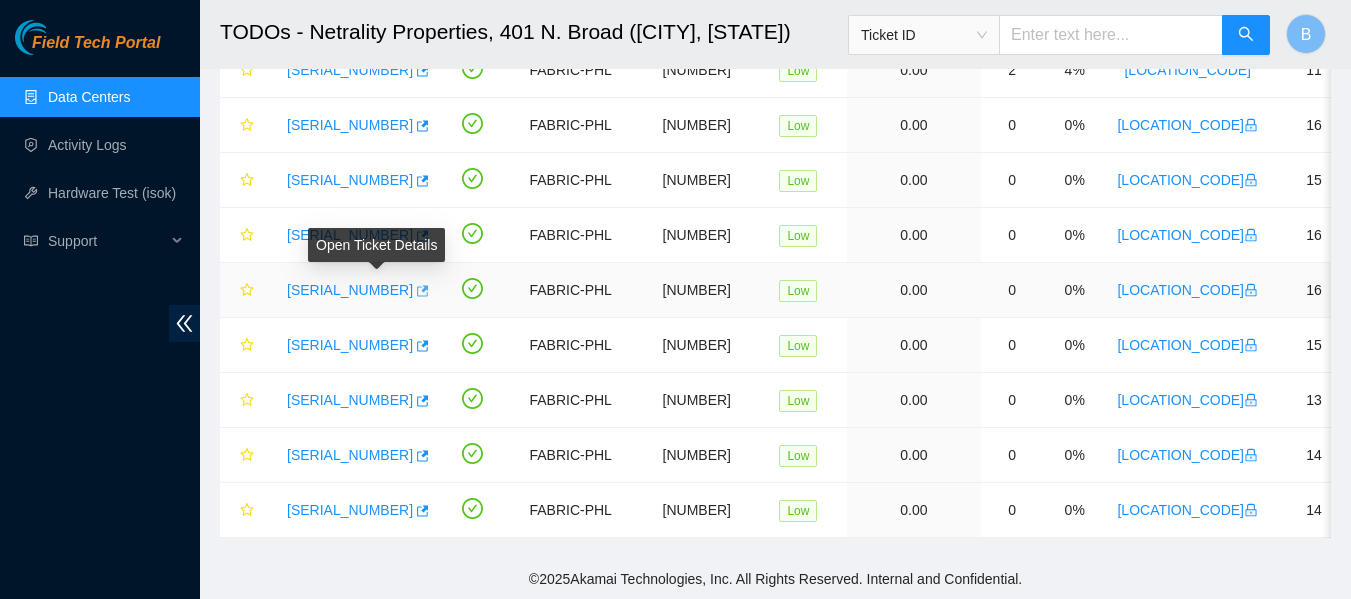 click 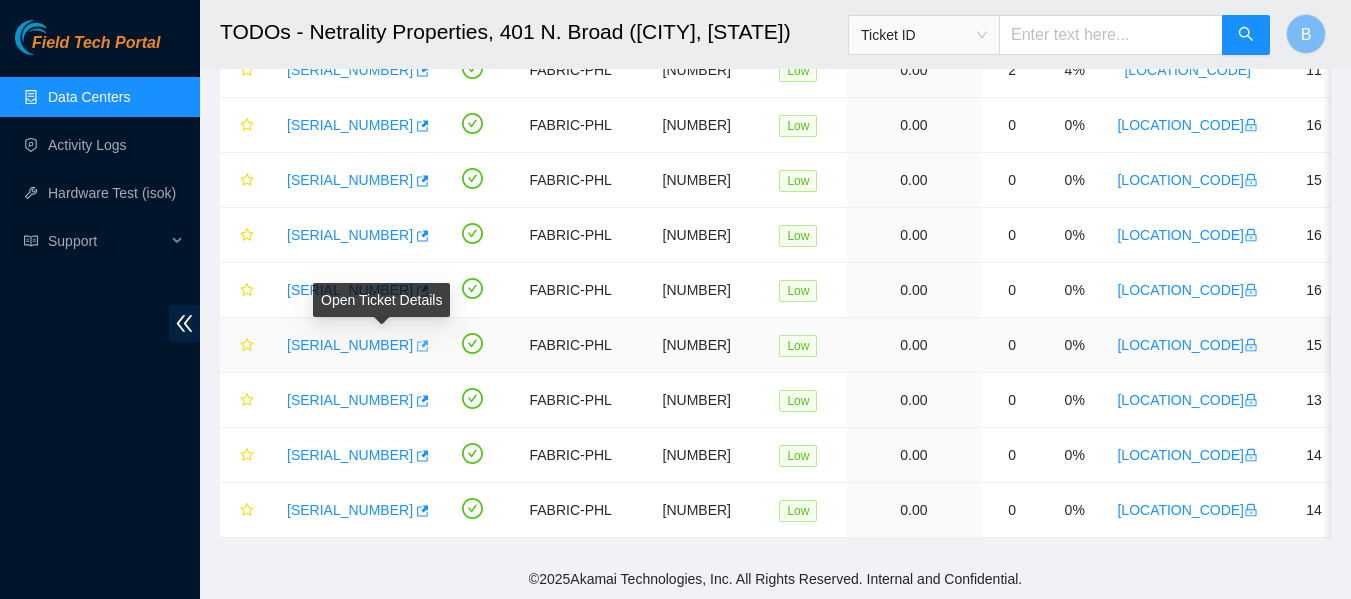 click 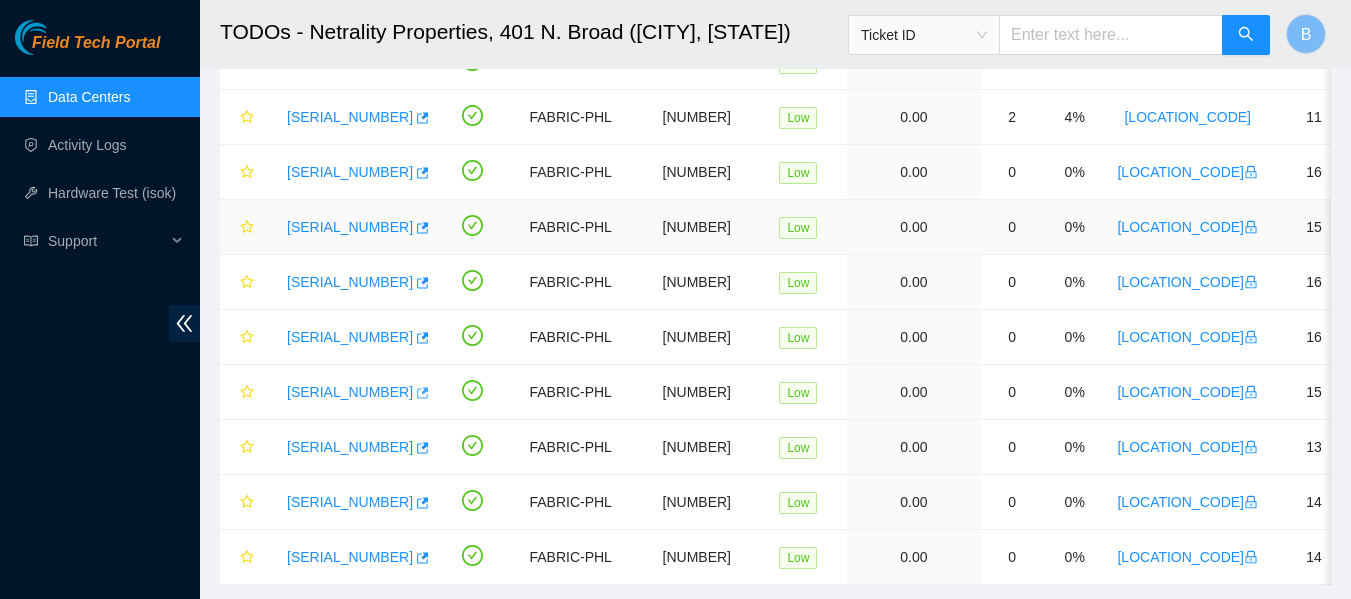 scroll, scrollTop: 463, scrollLeft: 0, axis: vertical 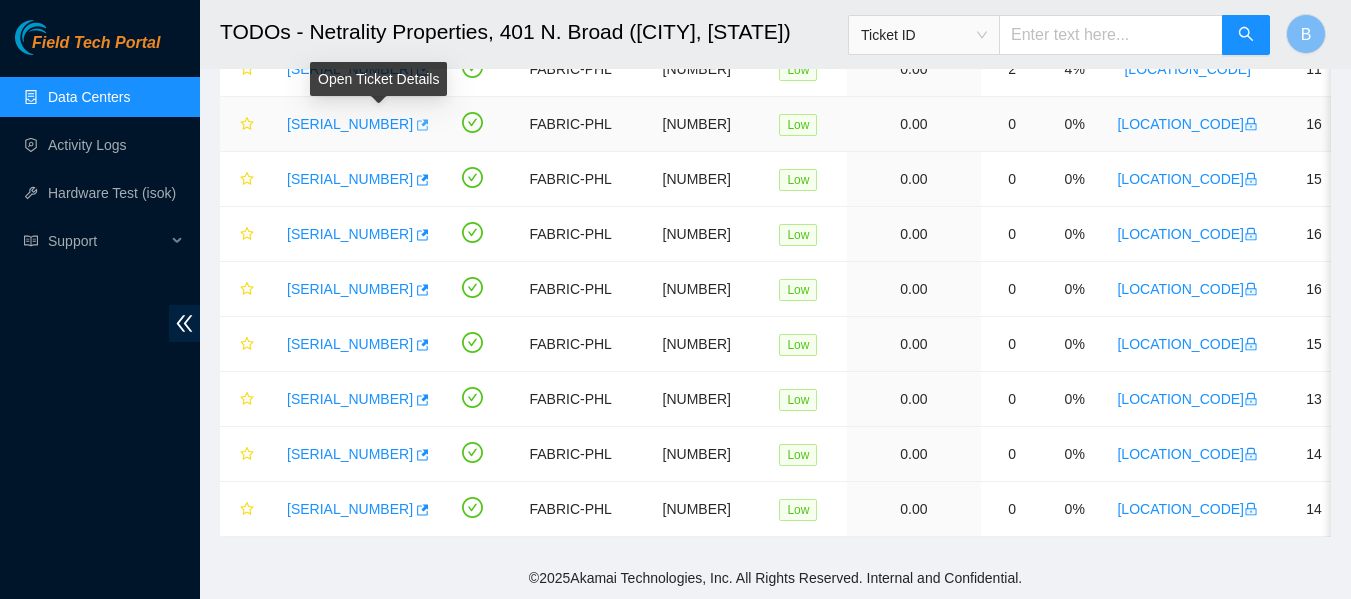 click at bounding box center (421, 125) 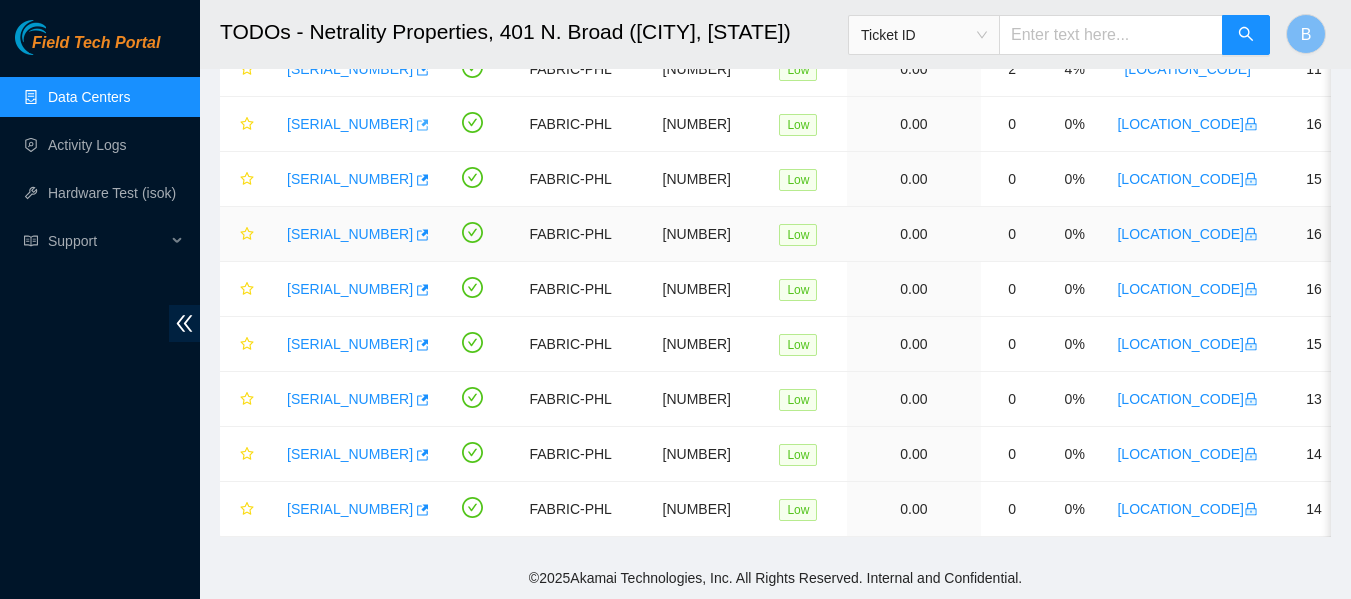 type 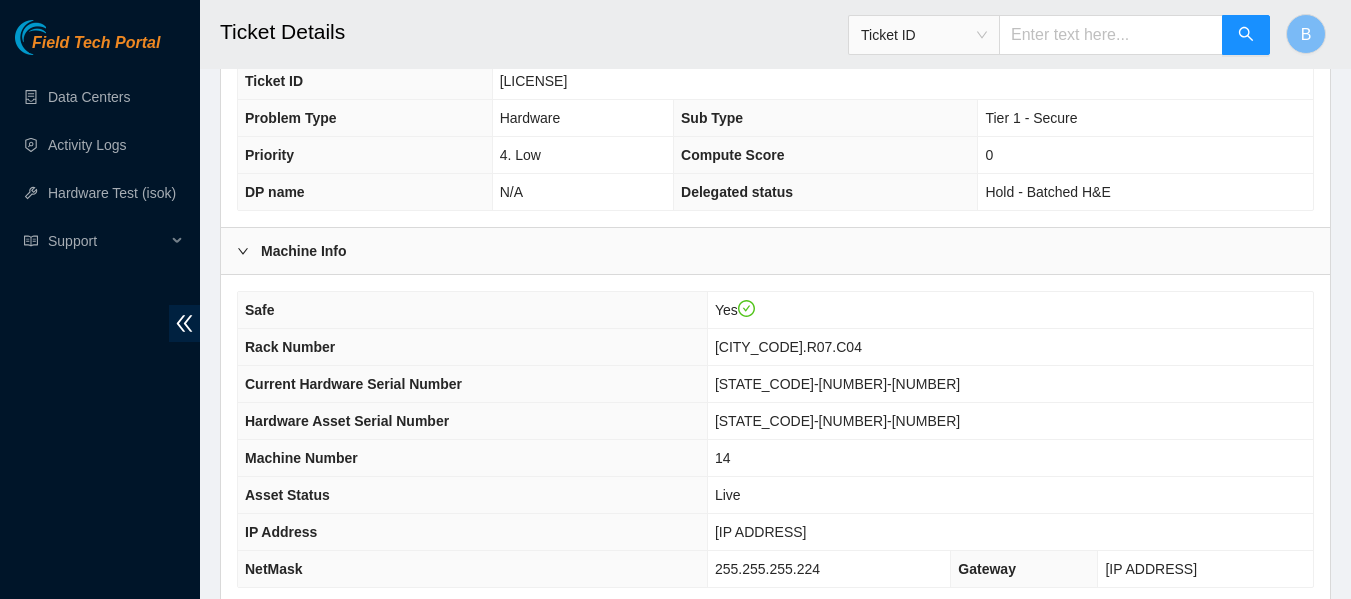 scroll, scrollTop: 526, scrollLeft: 0, axis: vertical 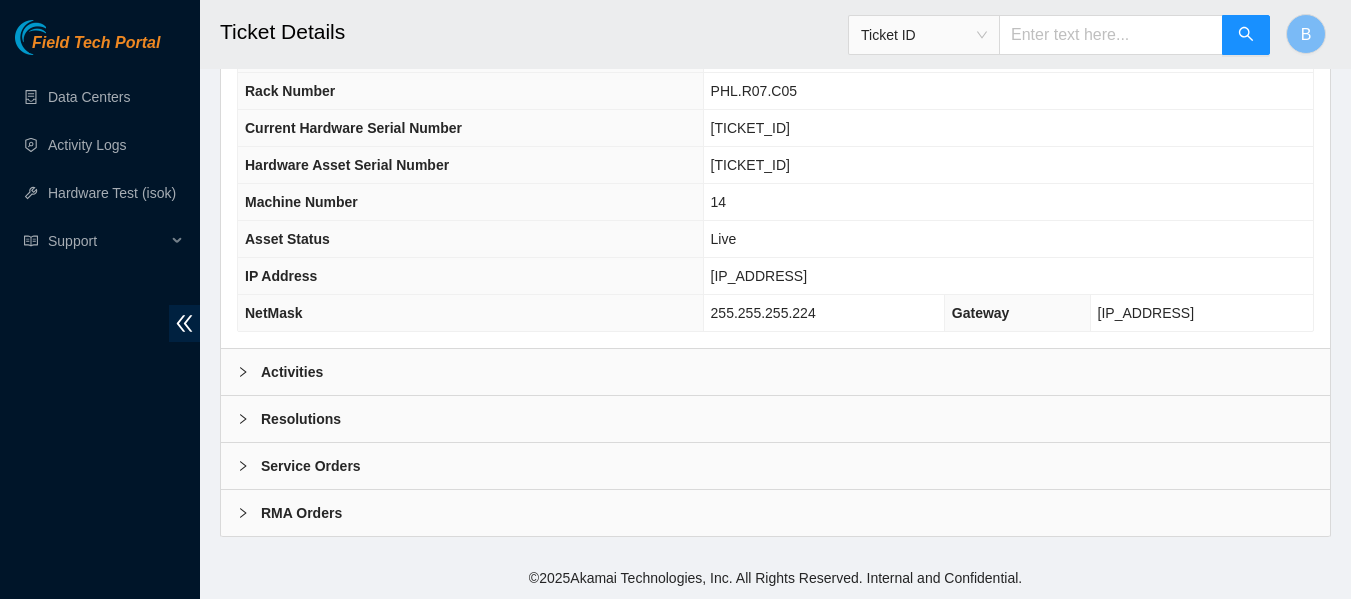 click on "Activities" at bounding box center [775, 372] 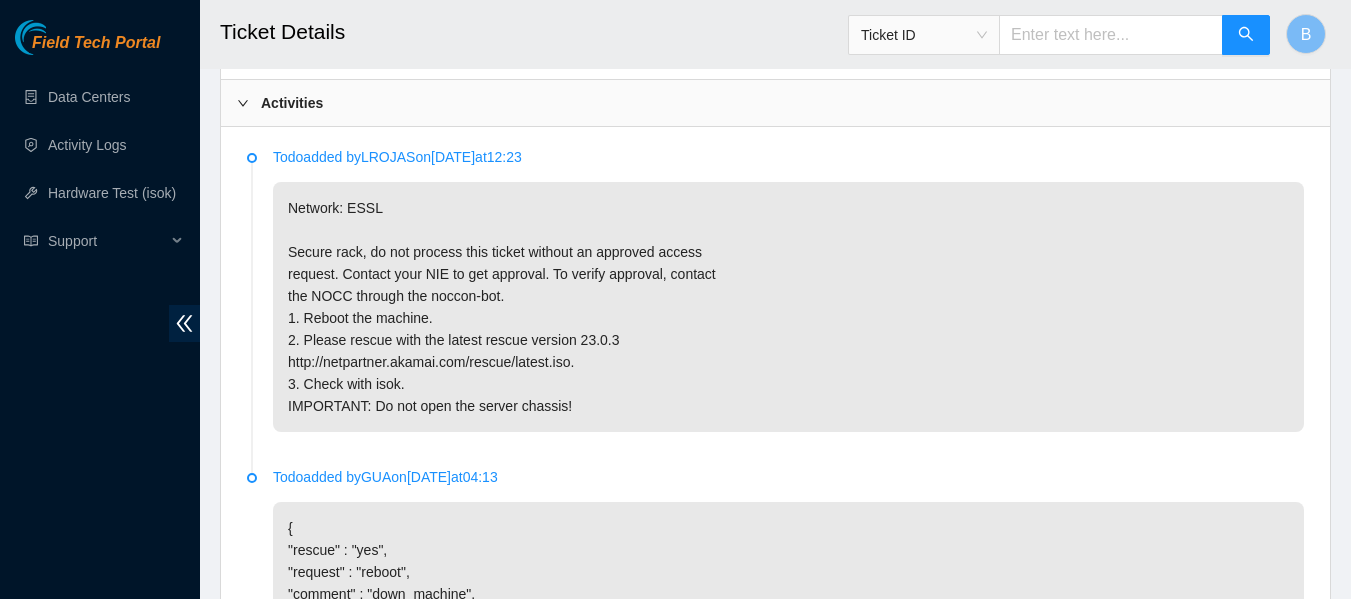 scroll, scrollTop: 1050, scrollLeft: 0, axis: vertical 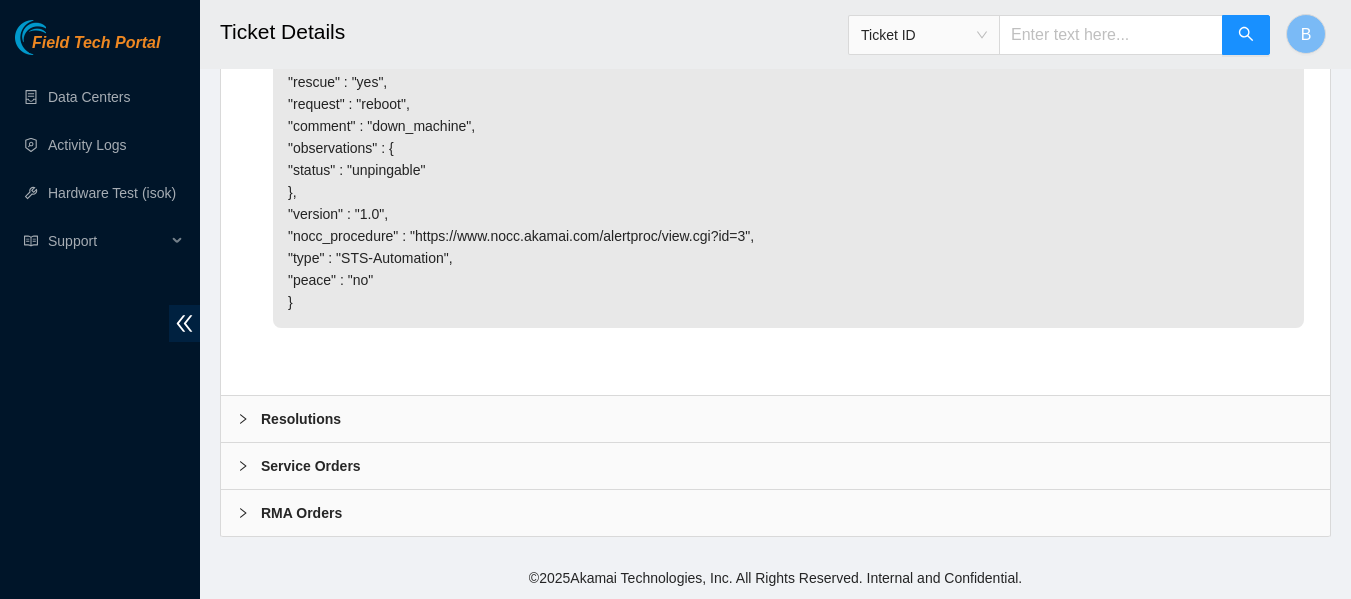 click on "Resolutions" at bounding box center (301, 419) 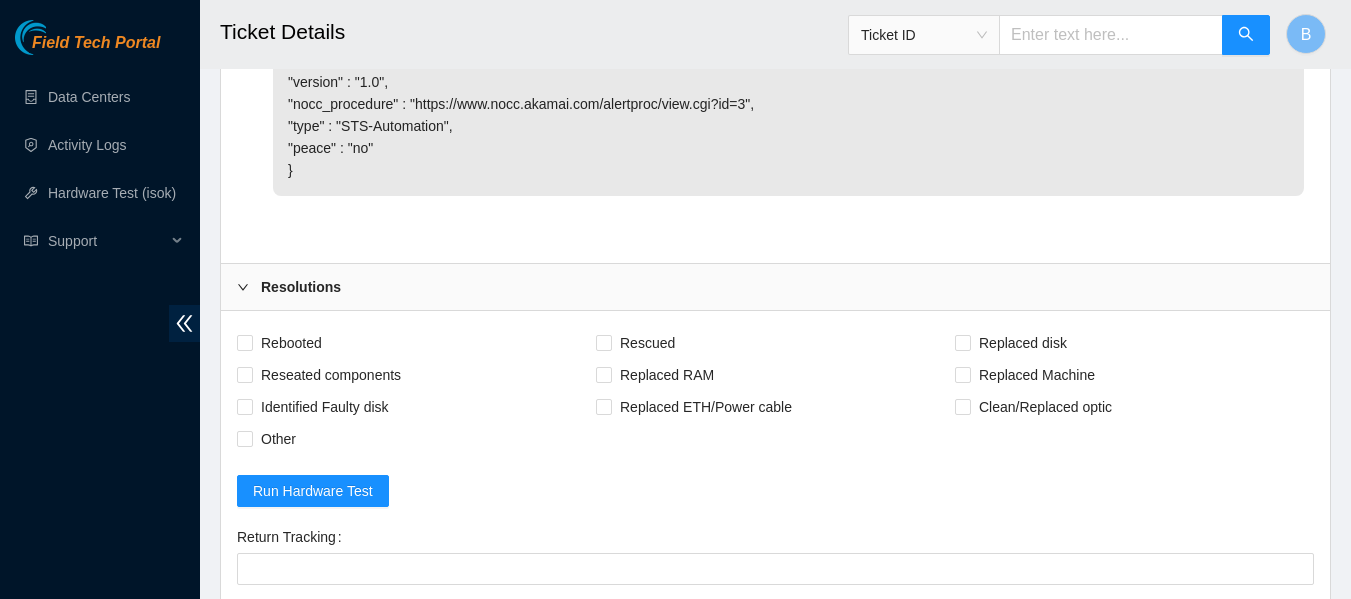 scroll, scrollTop: 2164, scrollLeft: 0, axis: vertical 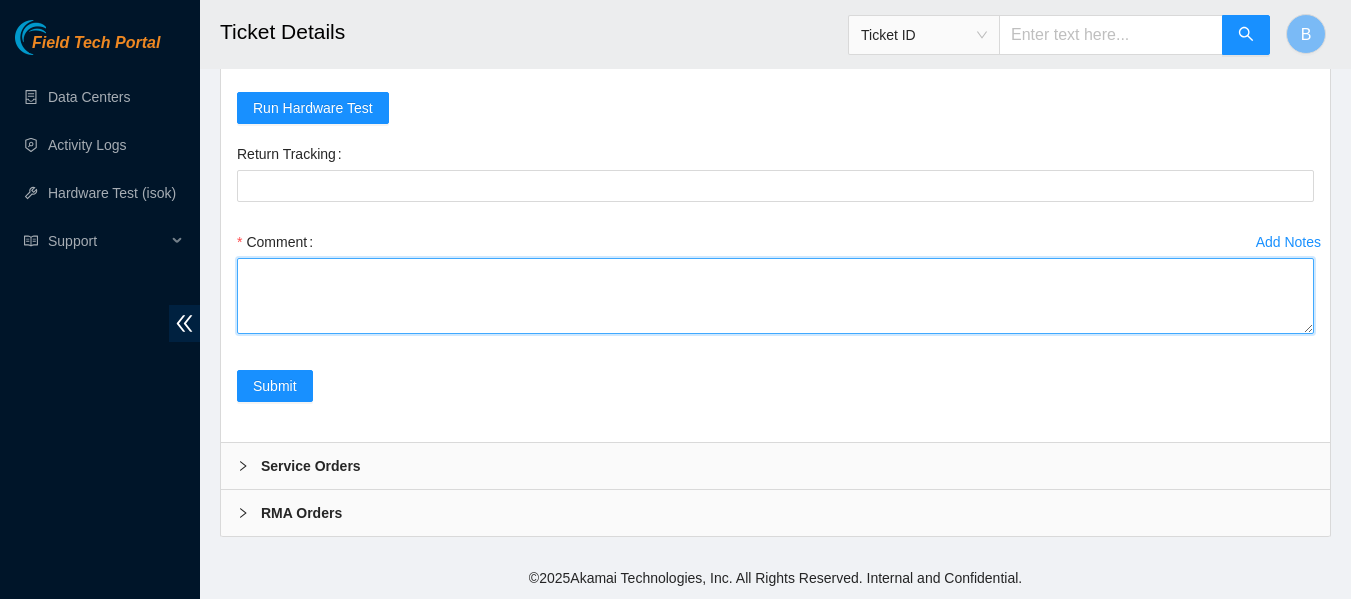 click on "Comment" at bounding box center (775, 296) 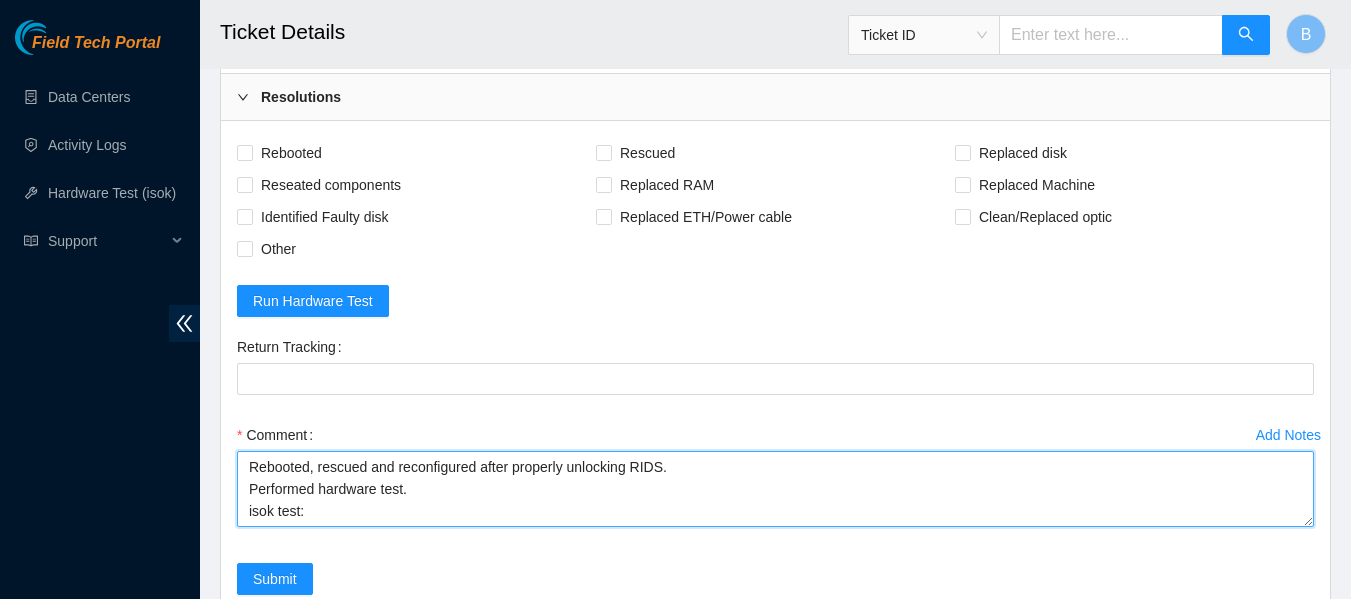 scroll, scrollTop: 1835, scrollLeft: 0, axis: vertical 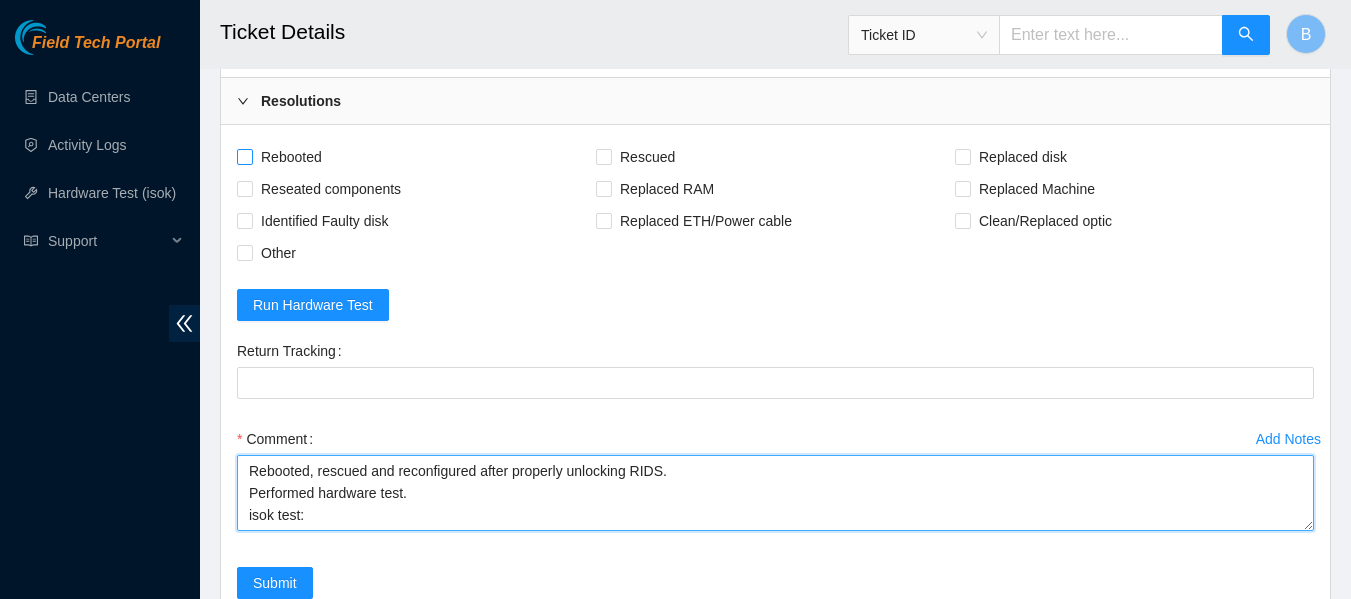 type on "Rebooted, rescued and reconfigured after properly unlocking RIDS.
Performed hardware test.
isok test:" 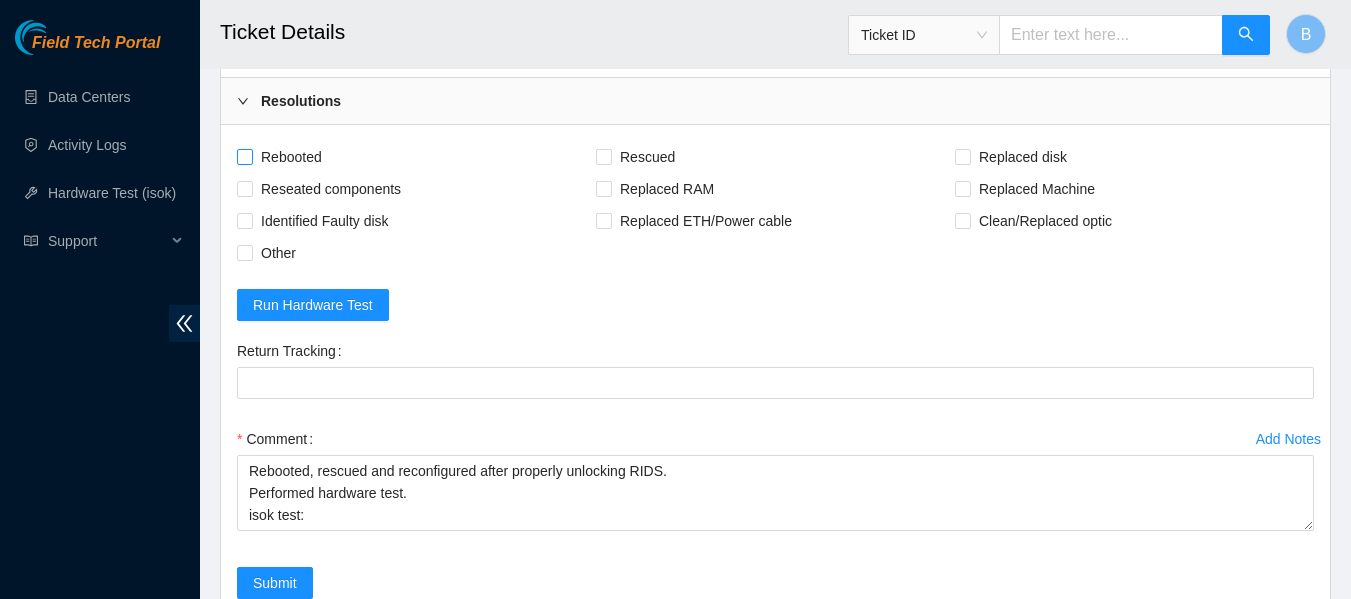 click on "Rebooted" at bounding box center (291, 157) 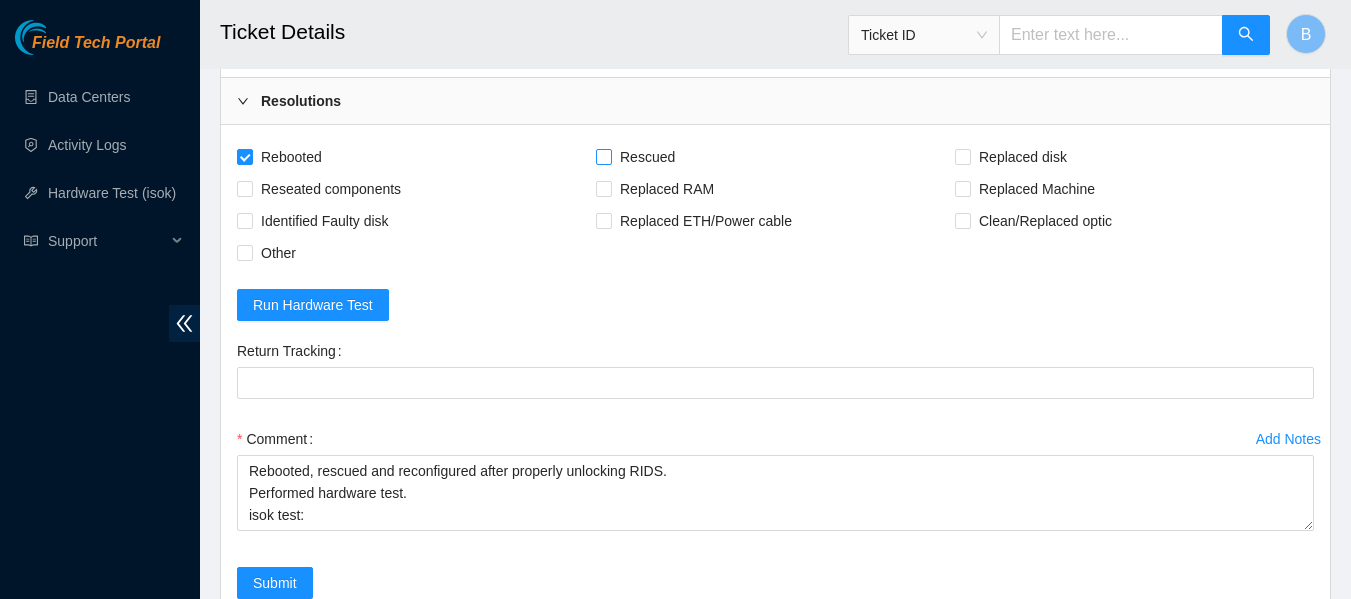 click on "Rescued" at bounding box center (647, 157) 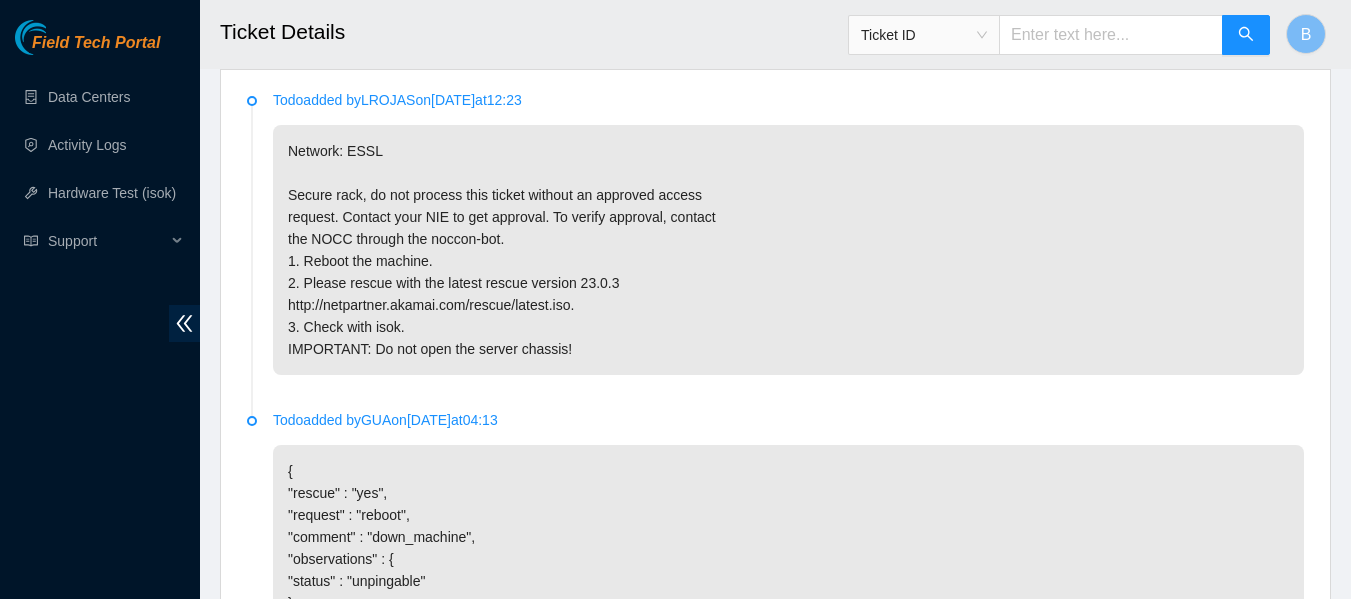 scroll, scrollTop: 1105, scrollLeft: 0, axis: vertical 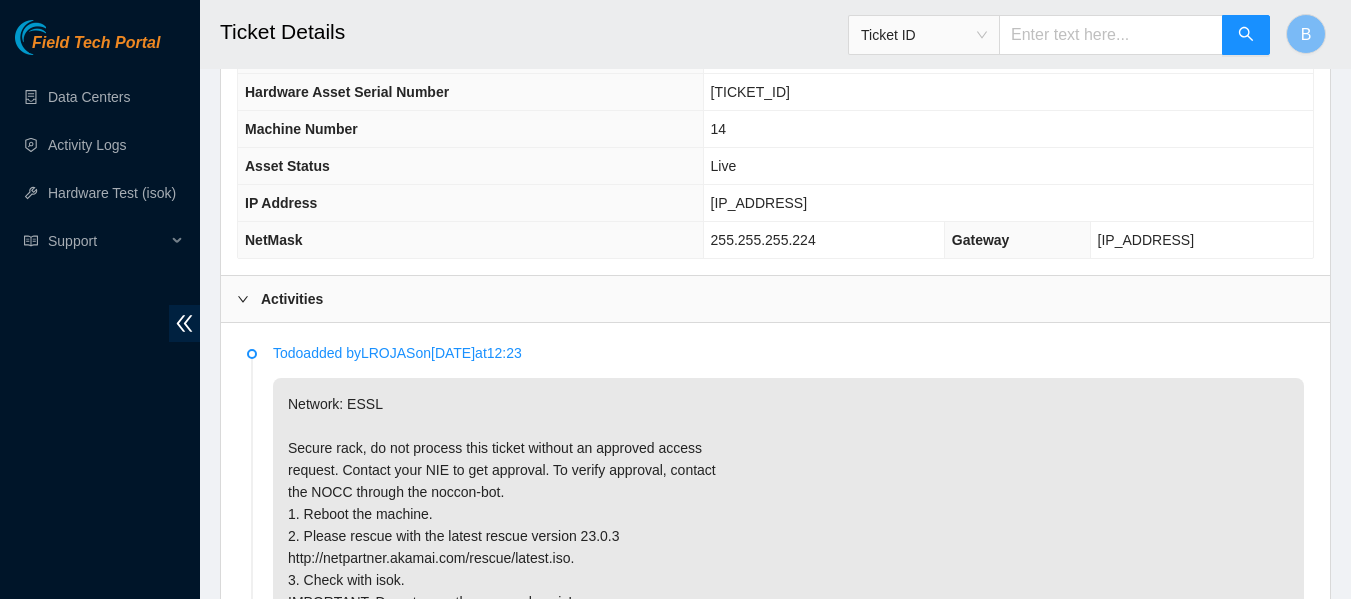 click on "[IP_ADDRESS]" at bounding box center [759, 203] 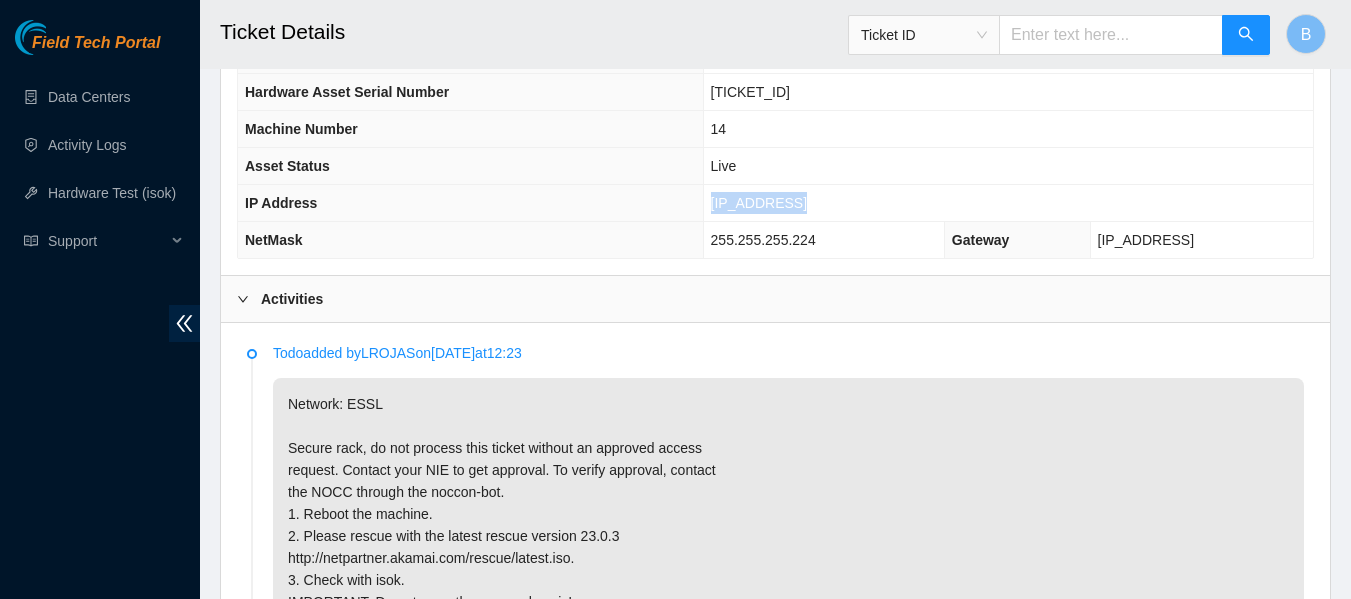 click on "[IP_ADDRESS]" at bounding box center (759, 203) 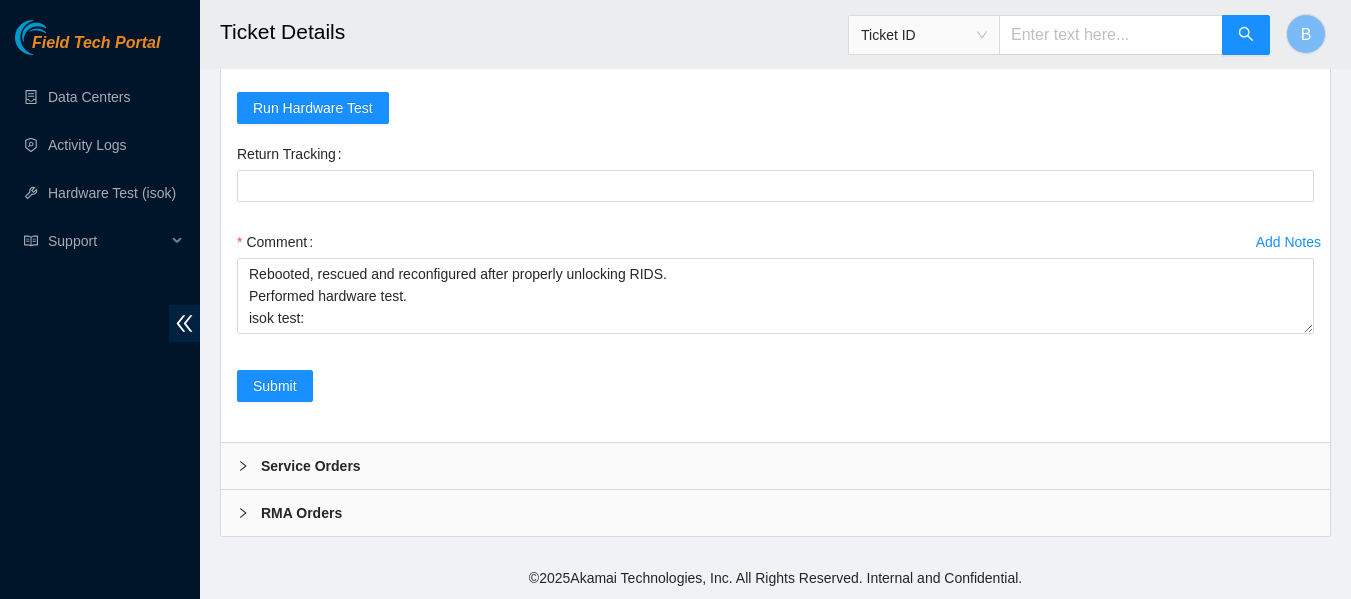 scroll, scrollTop: 2164, scrollLeft: 0, axis: vertical 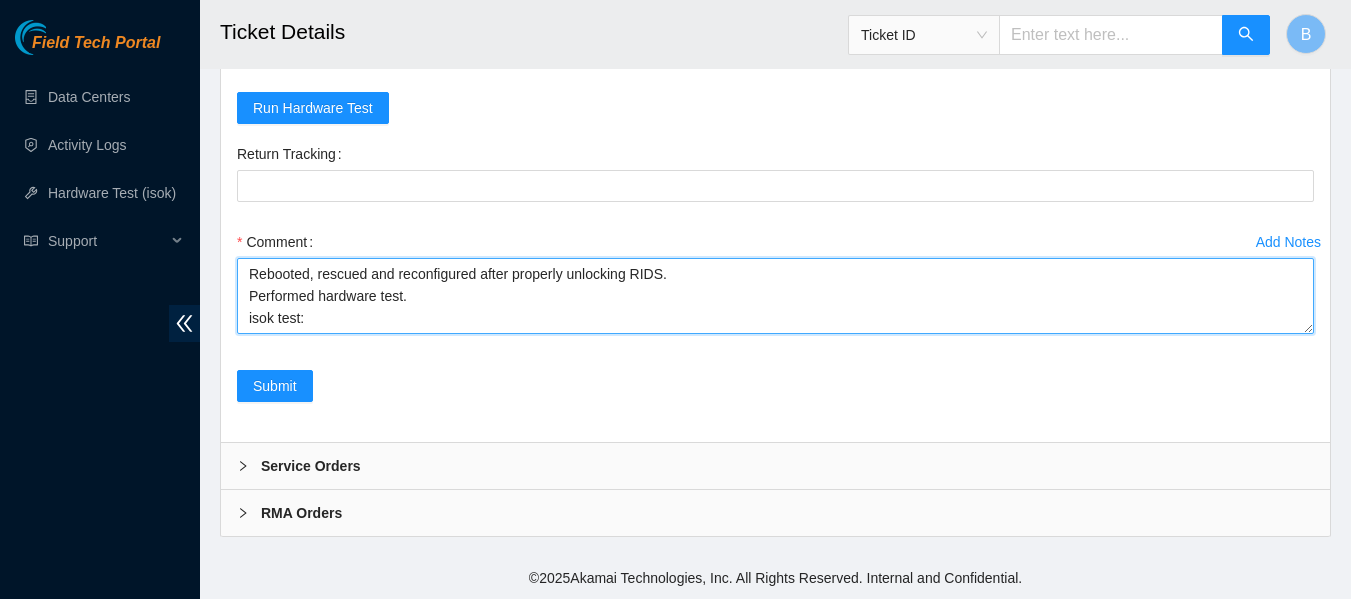 click on "Rebooted, rescued and reconfigured after properly unlocking RIDS.
Performed hardware test.
isok test:" at bounding box center [775, 296] 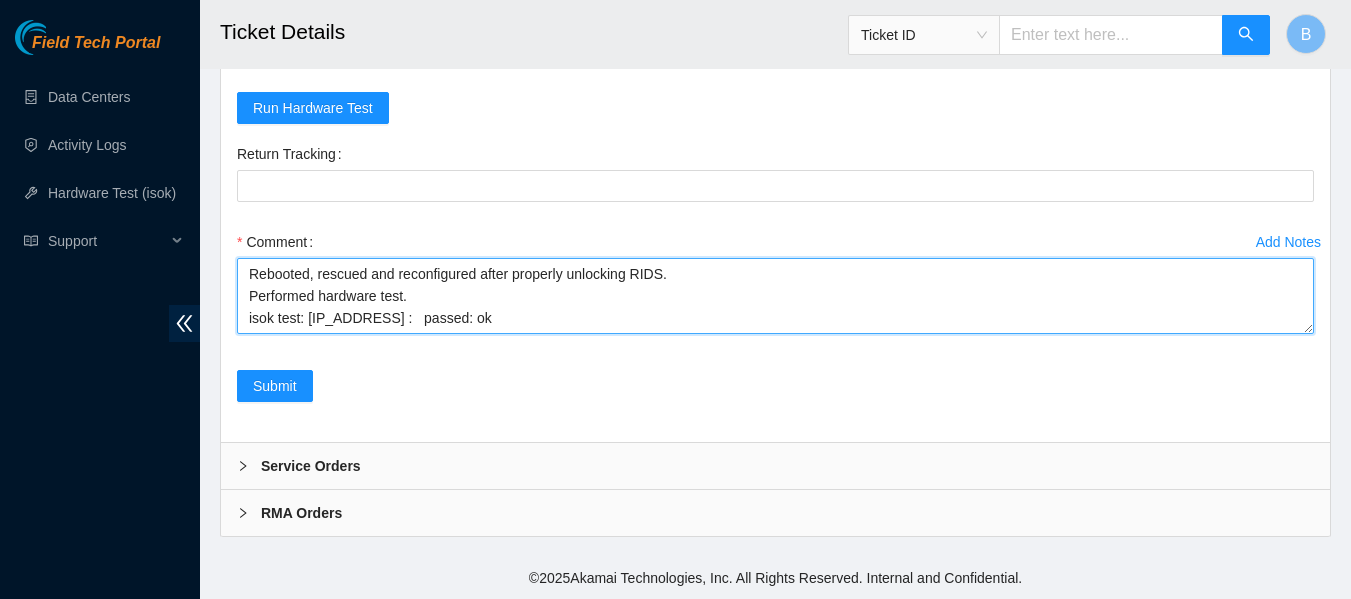 scroll, scrollTop: 16, scrollLeft: 0, axis: vertical 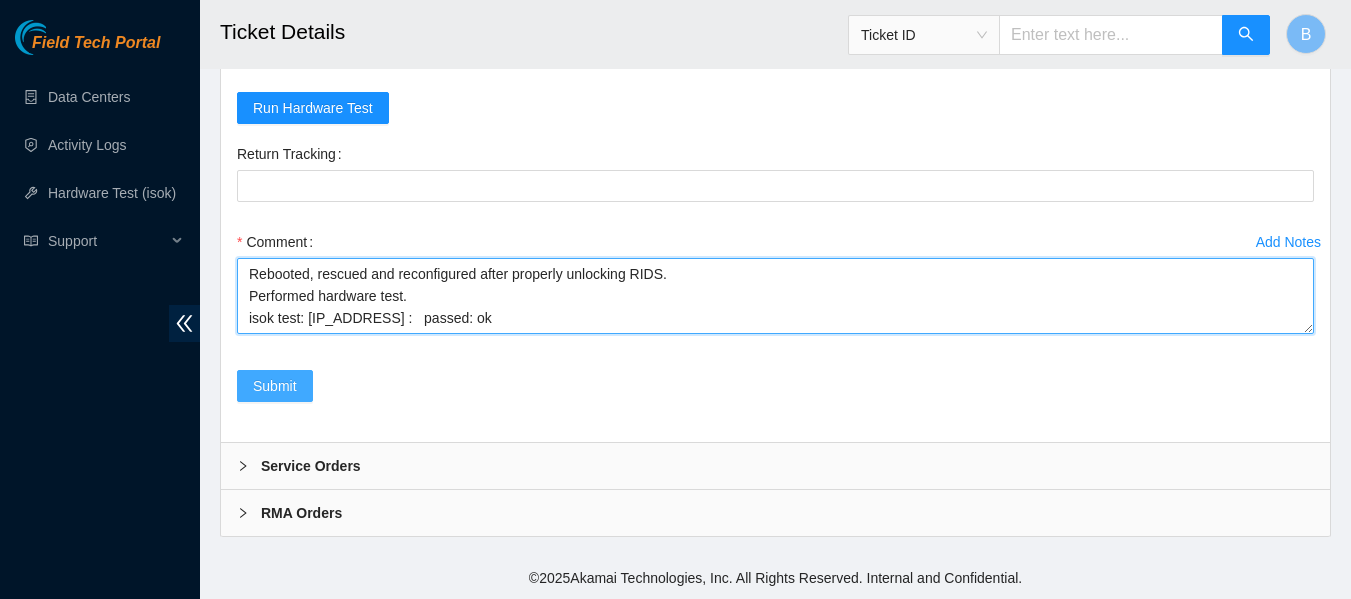 type on "Rebooted, rescued and reconfigured after properly unlocking RIDS.
Performed hardware test.
isok test: [IP_ADDRESS] :   passed: ok" 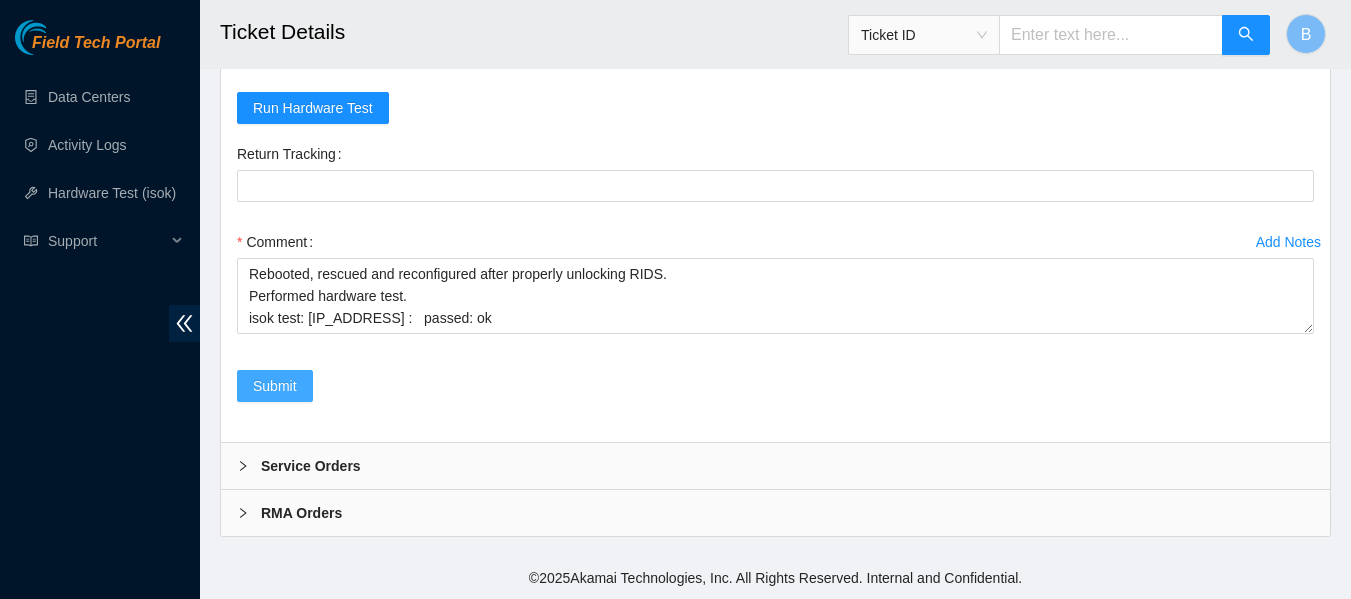 click on "Submit" at bounding box center (275, 386) 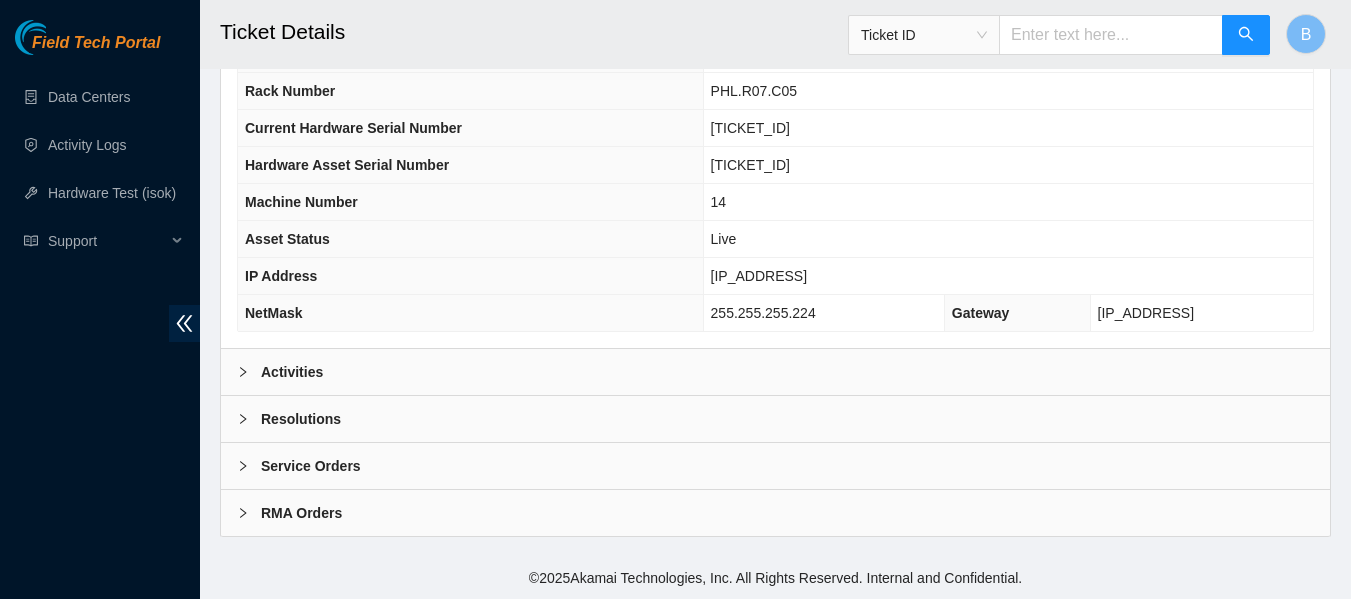 scroll, scrollTop: 780, scrollLeft: 0, axis: vertical 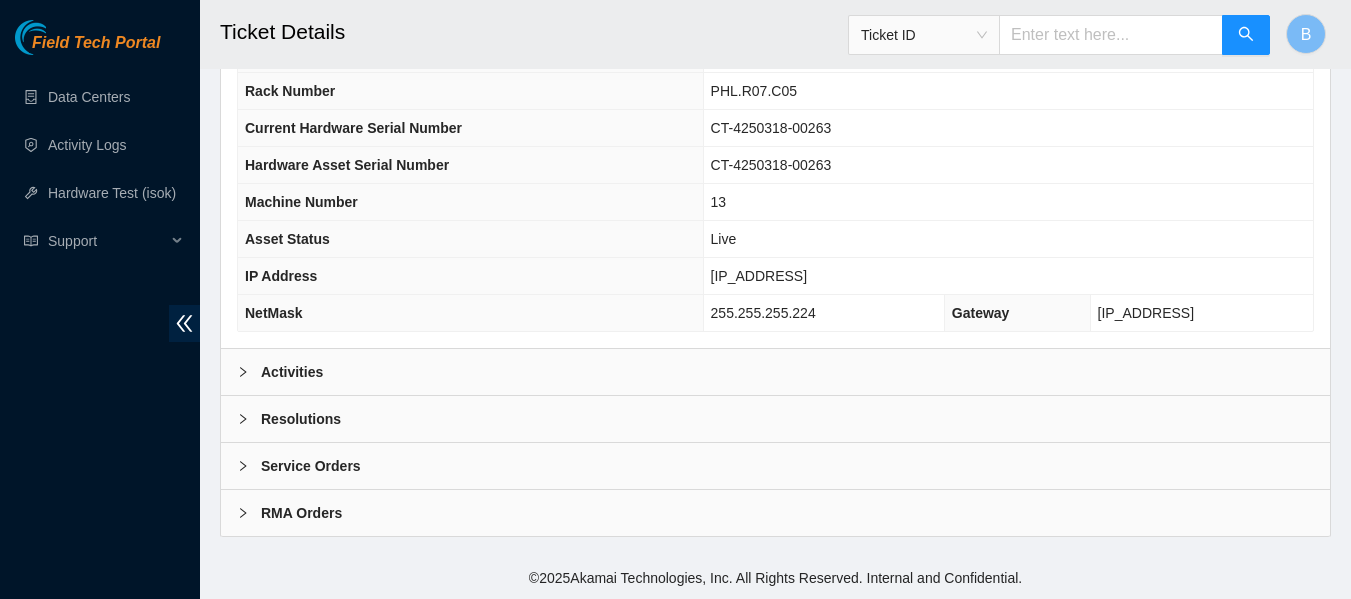 click 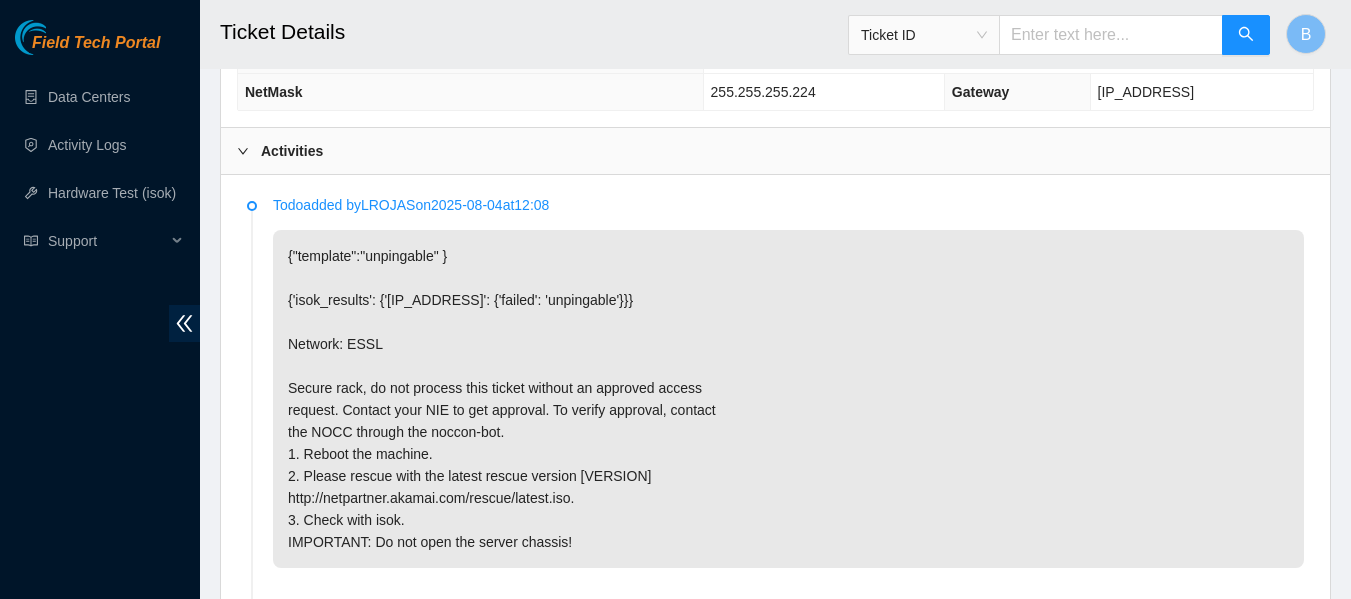 scroll, scrollTop: 1002, scrollLeft: 0, axis: vertical 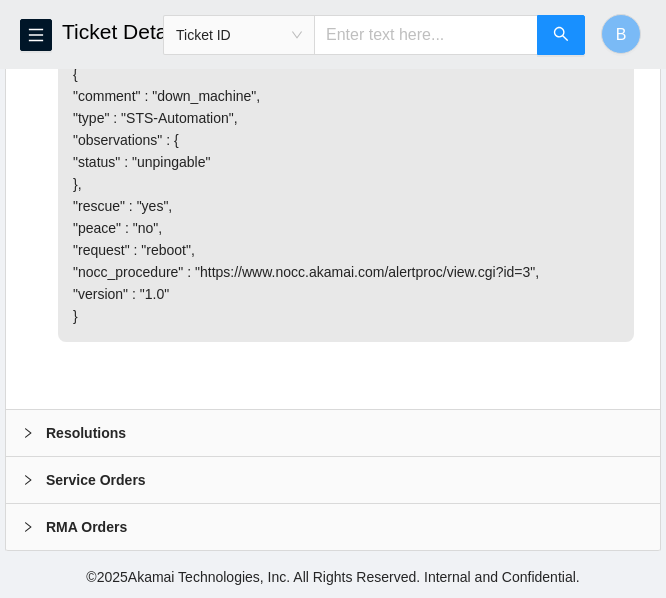 click on "Resolutions" at bounding box center (86, 433) 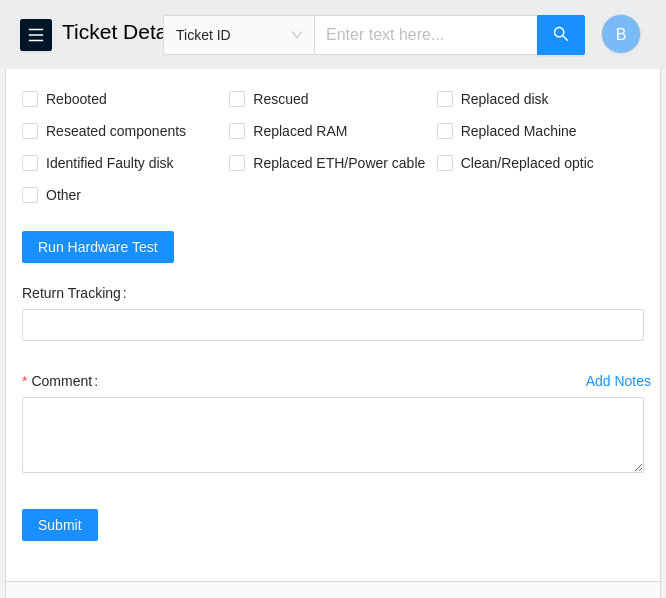 scroll, scrollTop: 2092, scrollLeft: 0, axis: vertical 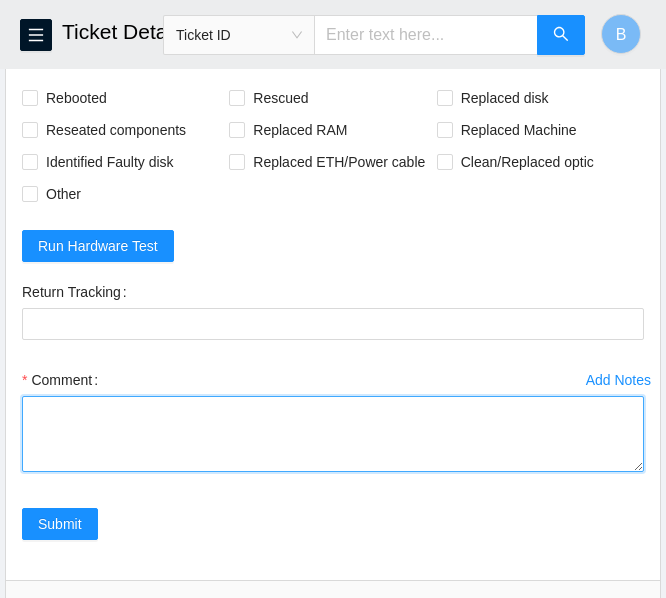 click on "Comment" at bounding box center (333, 434) 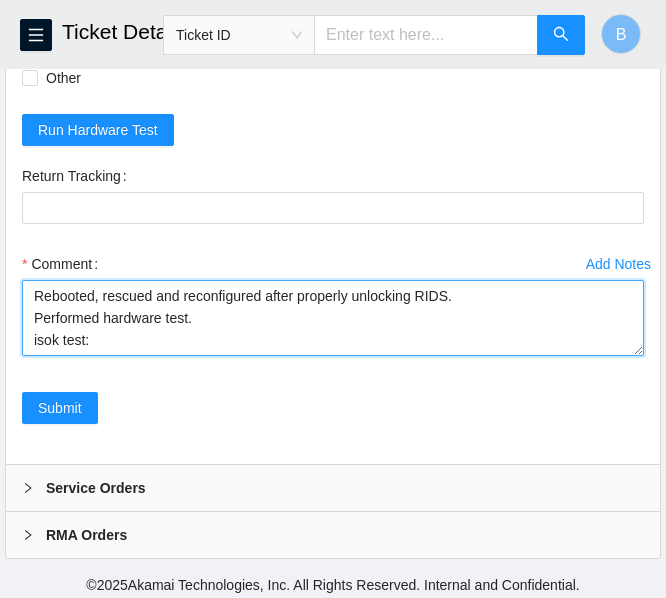 scroll, scrollTop: 2210, scrollLeft: 0, axis: vertical 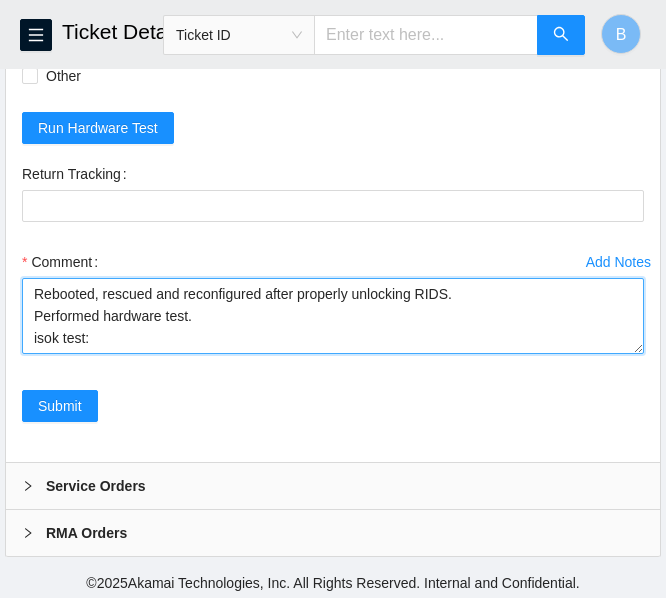 drag, startPoint x: 113, startPoint y: 388, endPoint x: 9, endPoint y: 332, distance: 118.11858 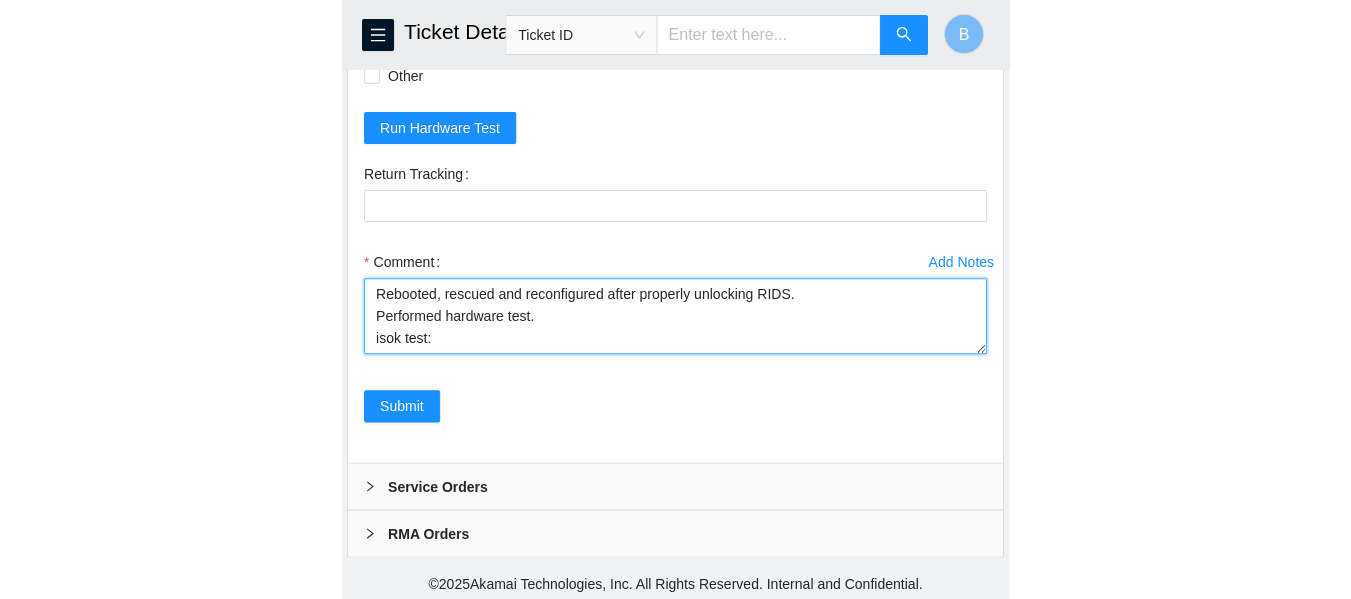 scroll, scrollTop: 2164, scrollLeft: 0, axis: vertical 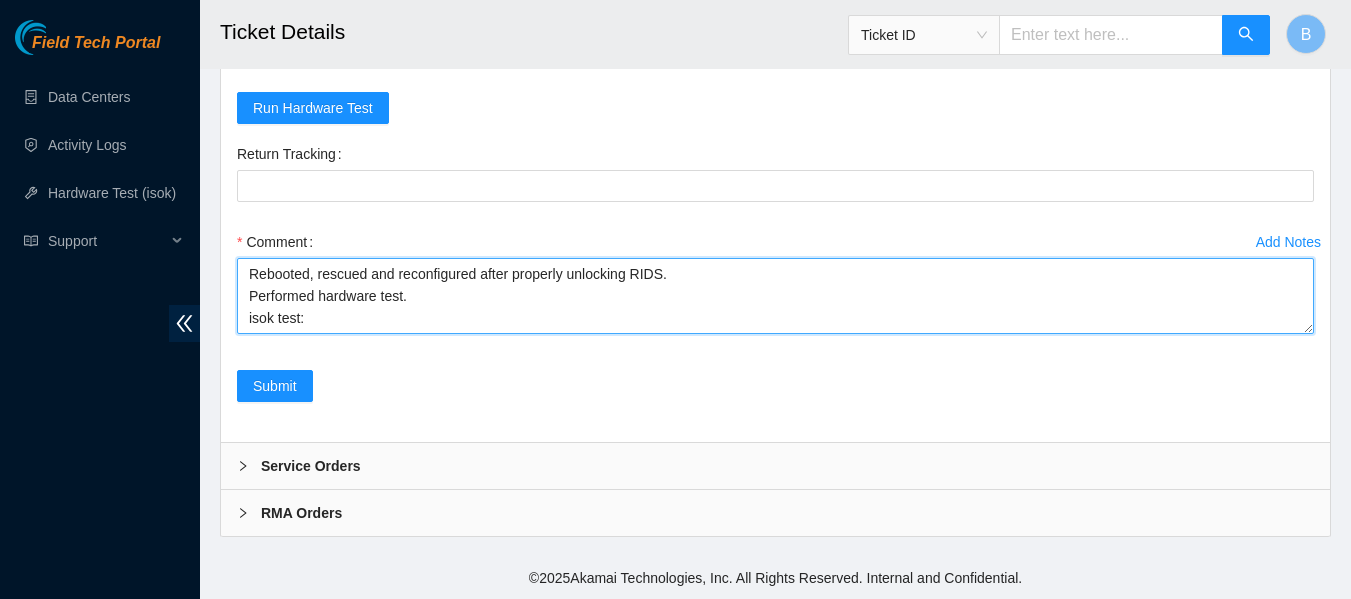 type on "Rebooted, rescued and reconfigured after properly unlocking RIDS.
Performed hardware test.
isok test:" 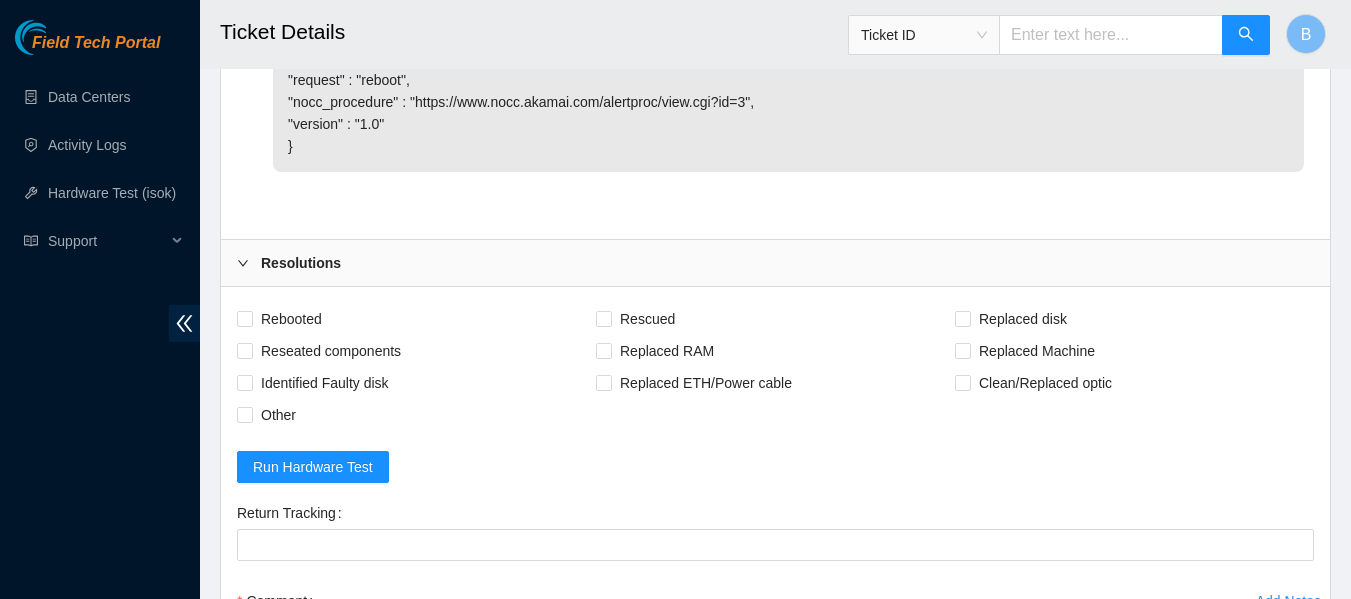 scroll, scrollTop: 1760, scrollLeft: 0, axis: vertical 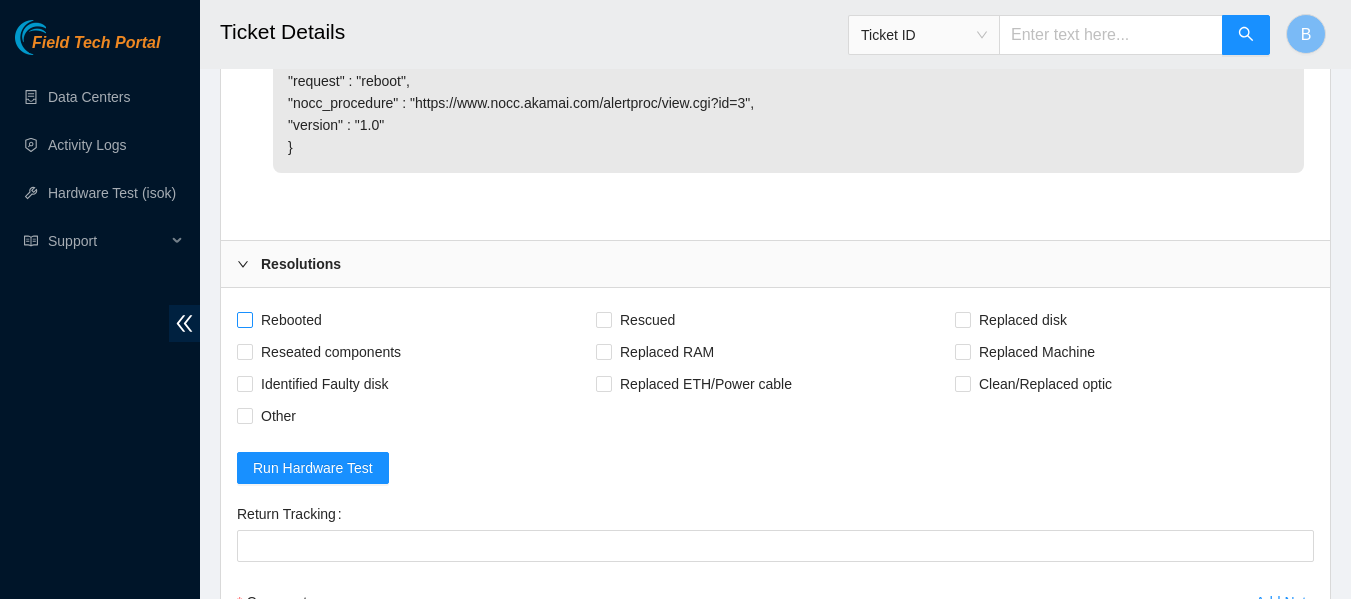 click on "Rebooted" at bounding box center [291, 320] 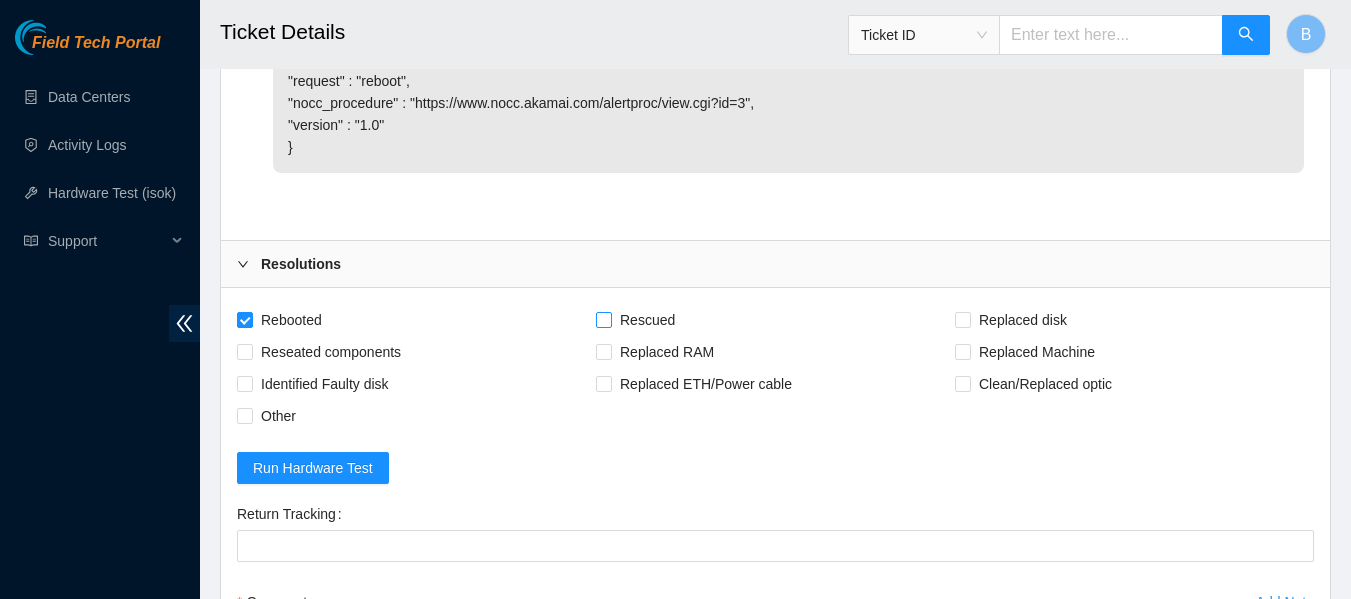 click on "Rescued" at bounding box center [647, 320] 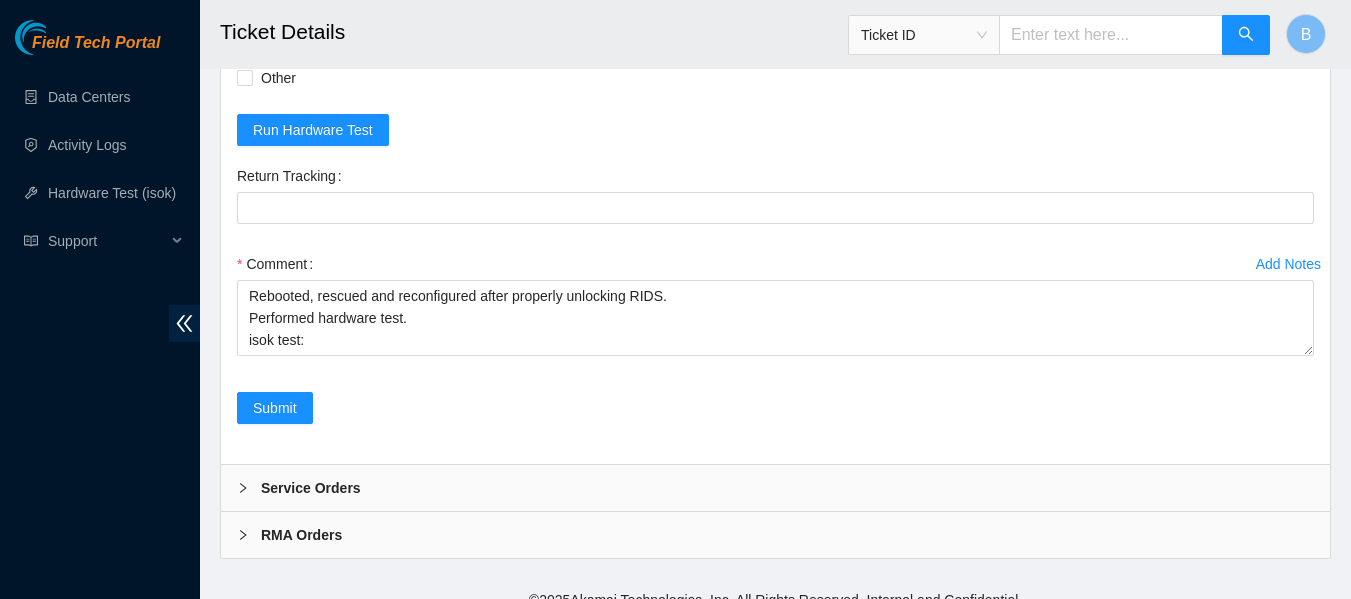 scroll, scrollTop: 2164, scrollLeft: 0, axis: vertical 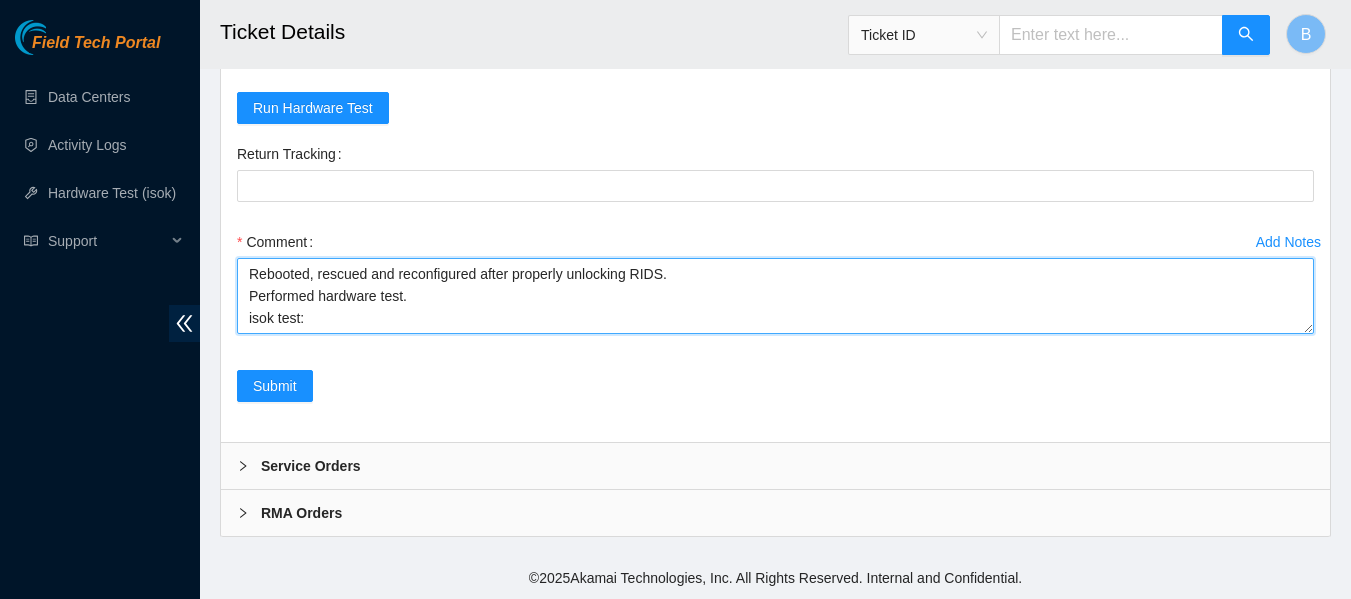 click on "Rebooted, rescued and reconfigured after properly unlocking RIDS.
Performed hardware test.
isok test:" at bounding box center [775, 296] 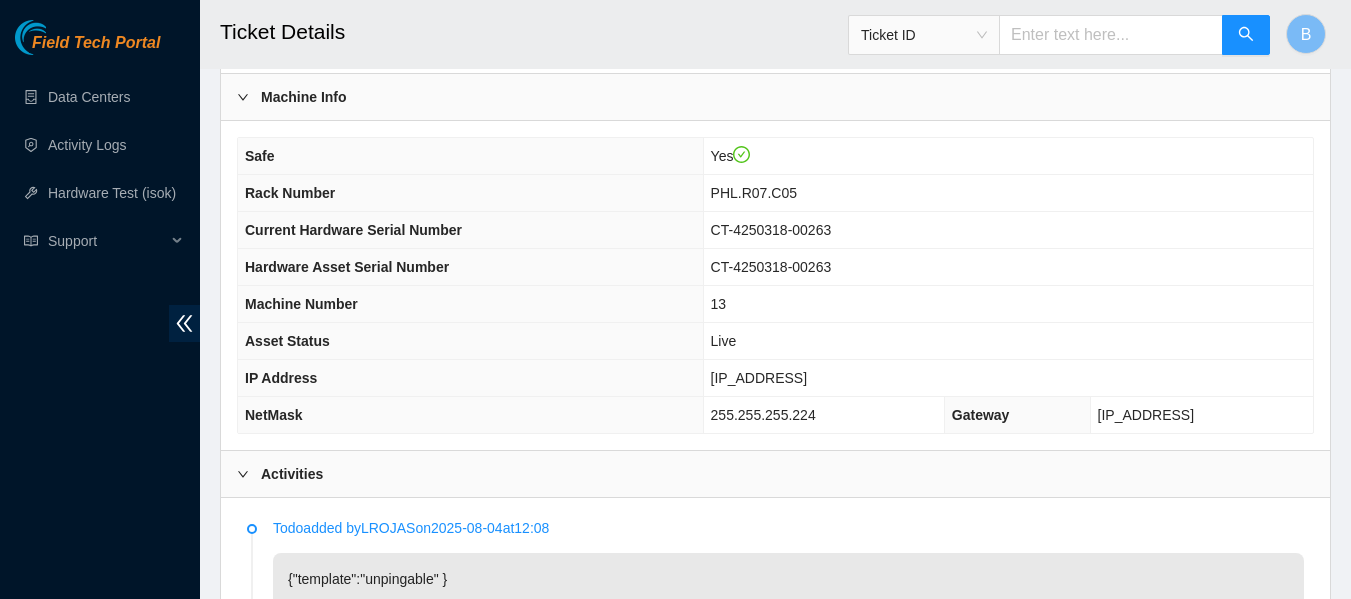 scroll, scrollTop: 677, scrollLeft: 0, axis: vertical 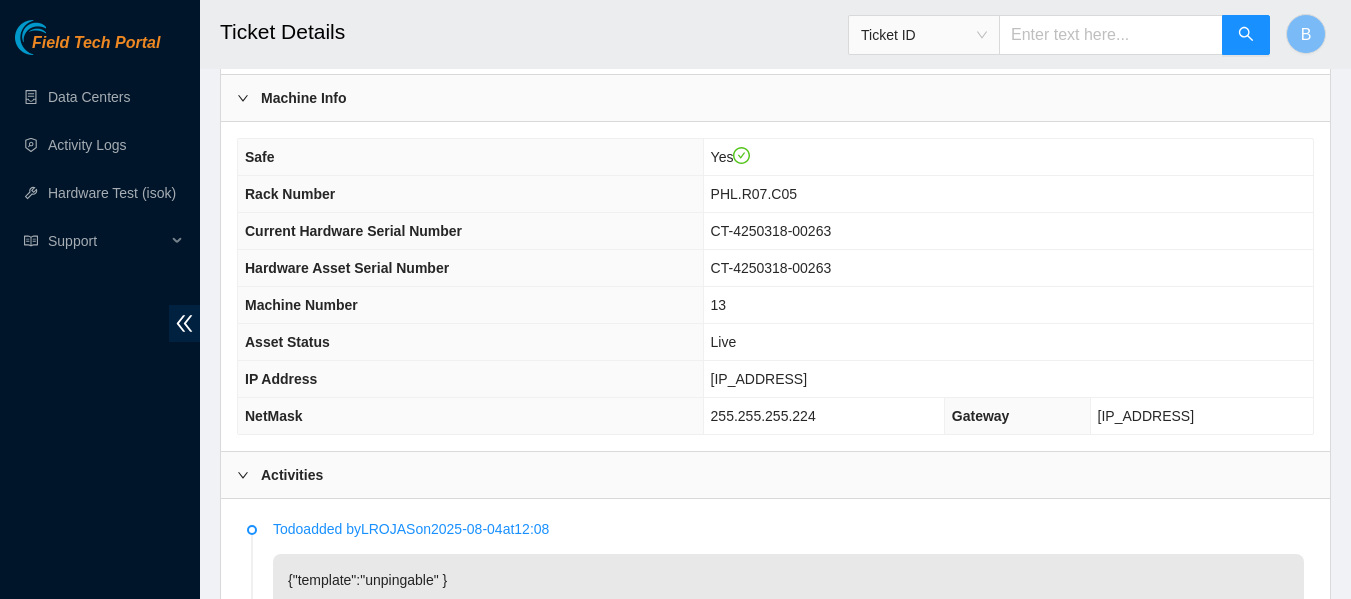 click on "[IP_ADDRESS]" at bounding box center (759, 379) 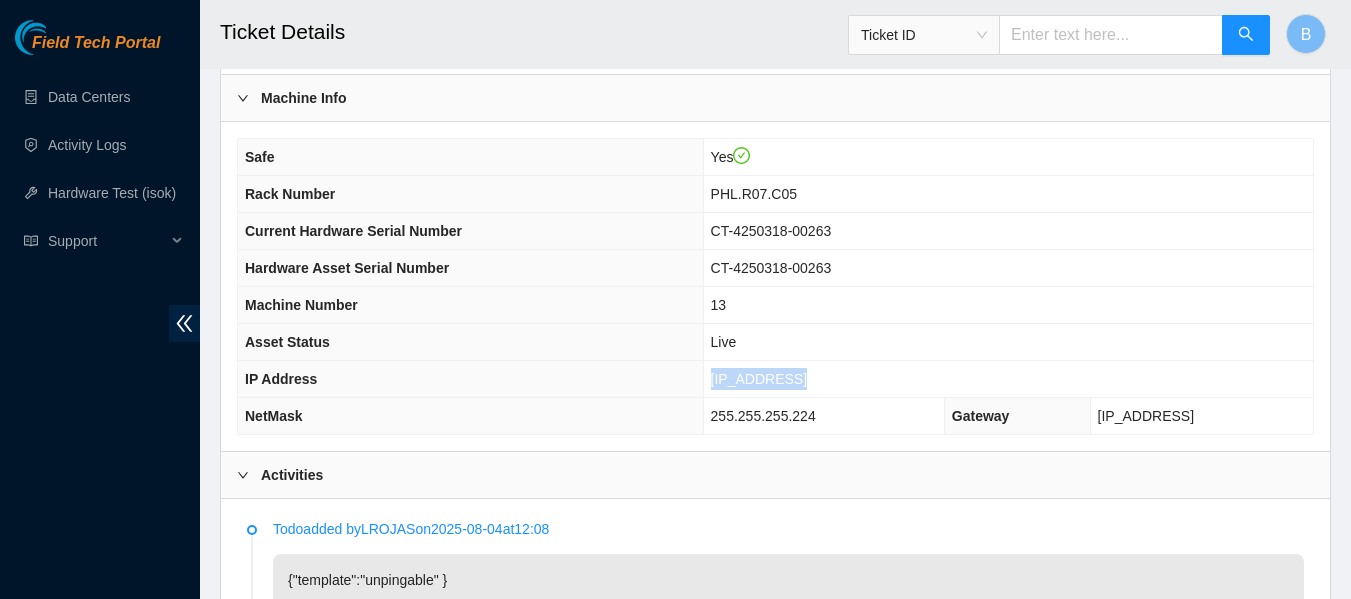 click on "[IP_ADDRESS]" at bounding box center [759, 379] 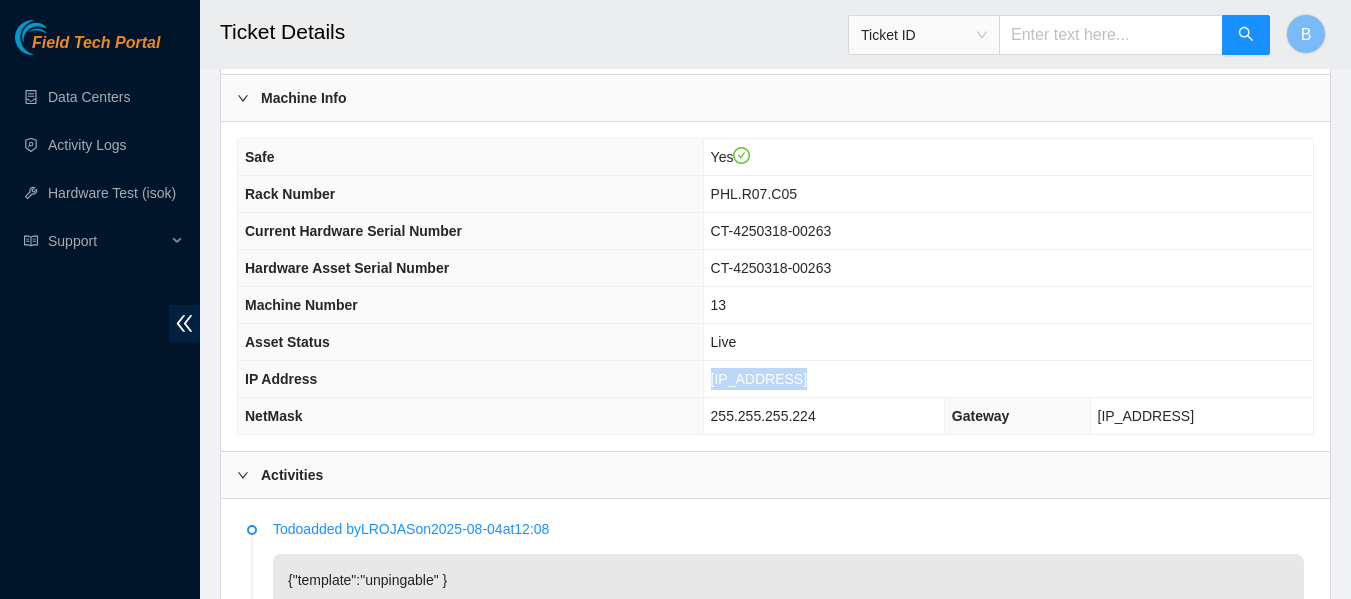 copy on "[IP_ADDRESS]" 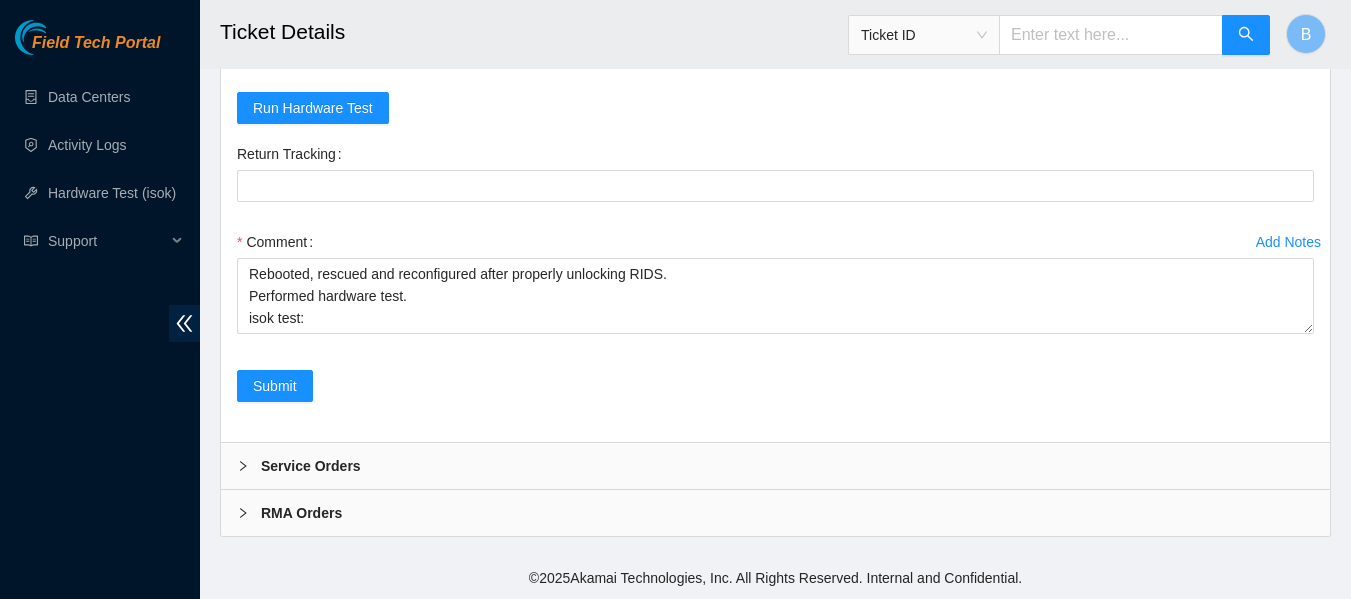 scroll, scrollTop: 2158, scrollLeft: 0, axis: vertical 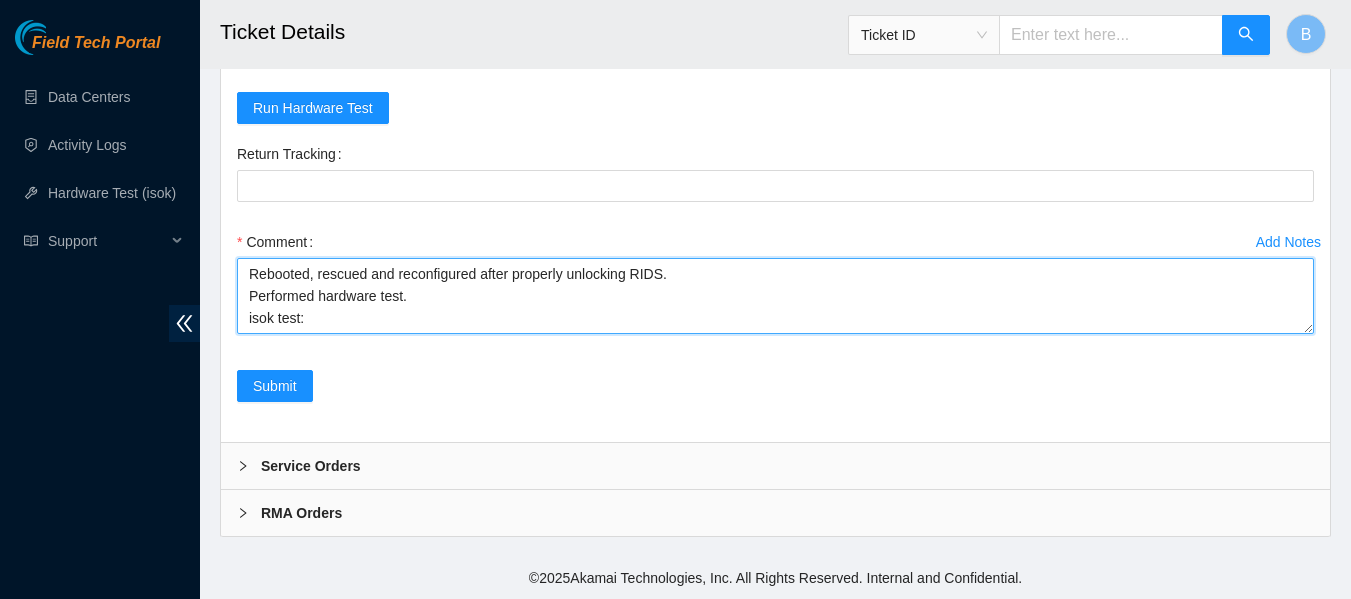 click on "Rebooted, rescued and reconfigured after properly unlocking RIDS.
Performed hardware test.
isok test:" at bounding box center (775, 296) 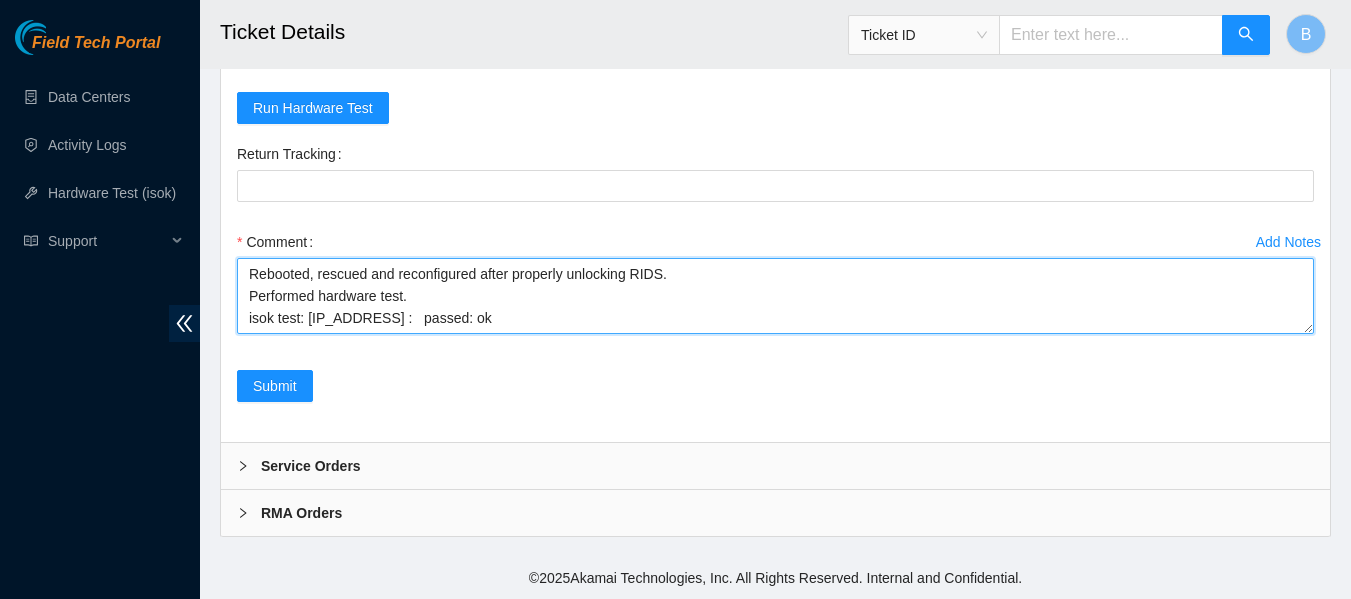 scroll, scrollTop: 16, scrollLeft: 0, axis: vertical 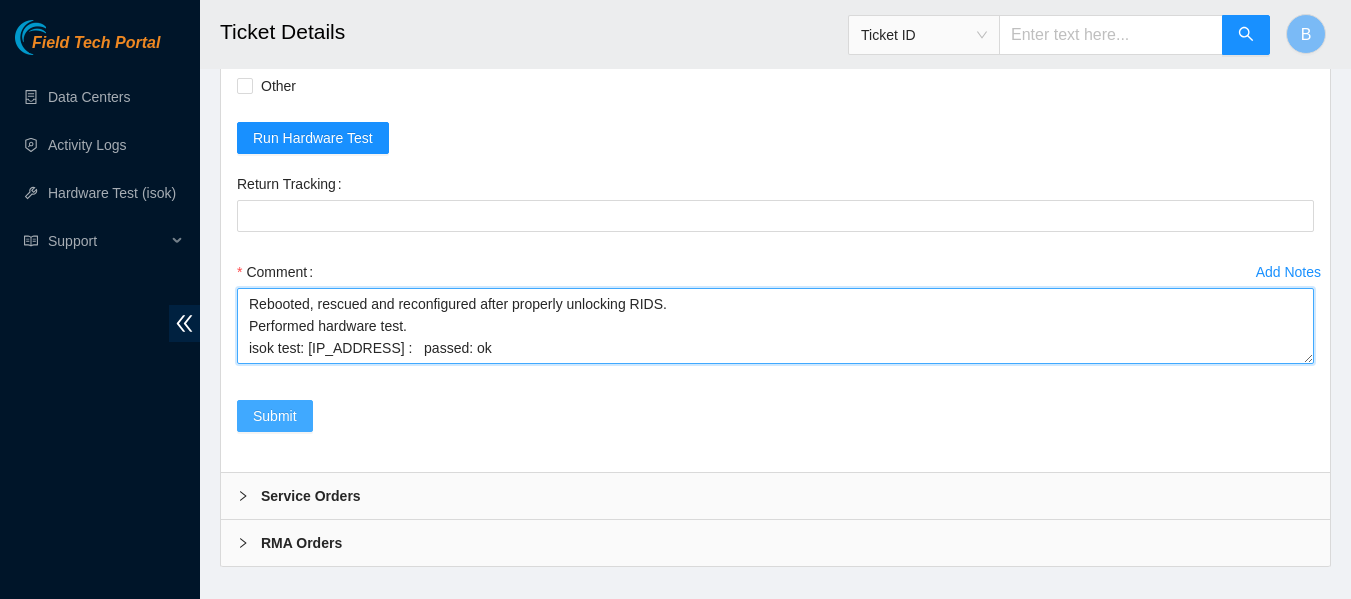 type on "Rebooted, rescued and reconfigured after properly unlocking RIDS.
Performed hardware test.
isok test: 23.46.12.144 :   passed: ok" 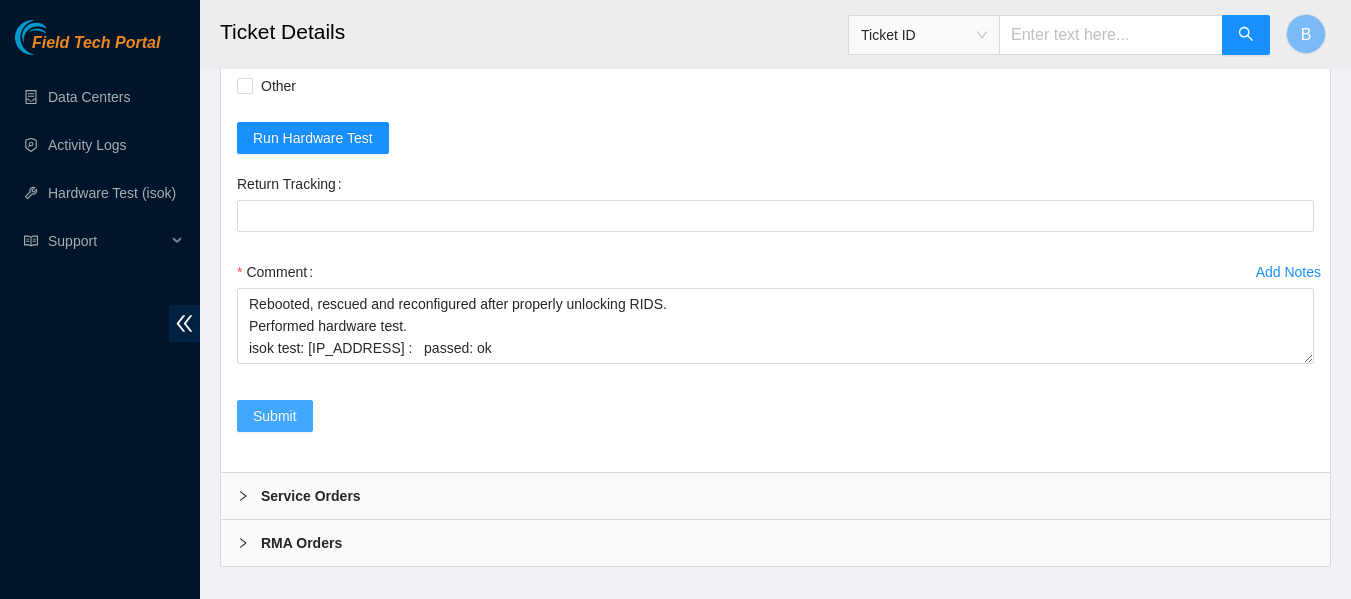 click on "Submit" at bounding box center [275, 416] 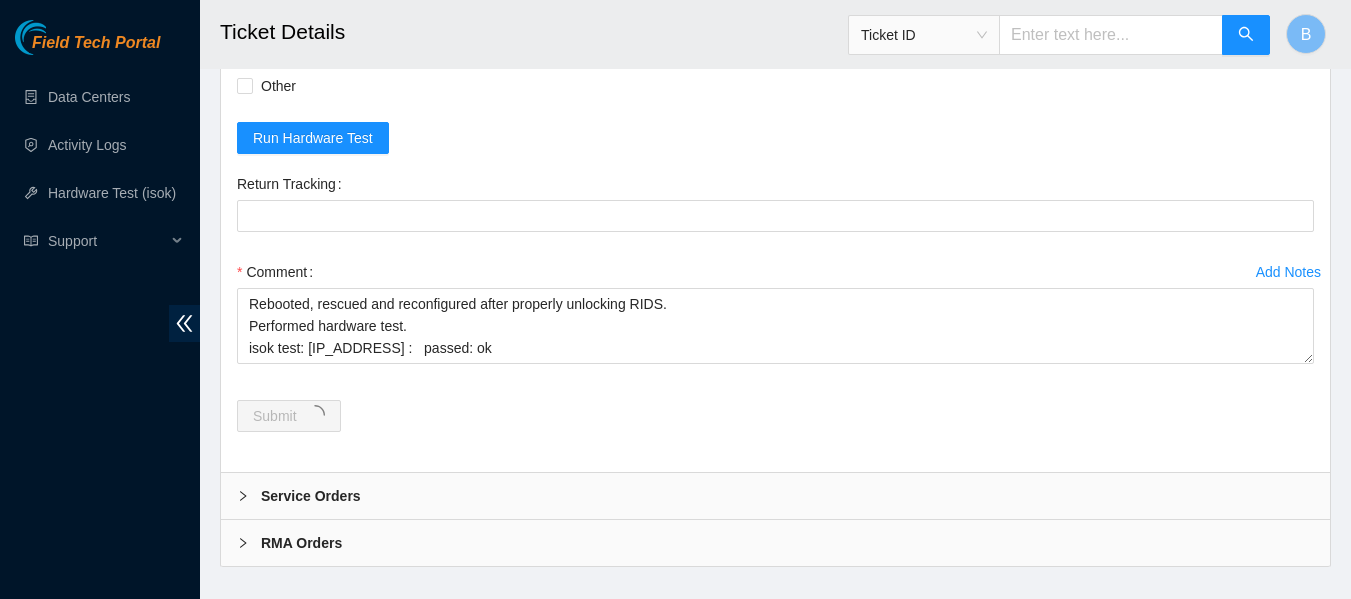 scroll, scrollTop: 0, scrollLeft: 0, axis: both 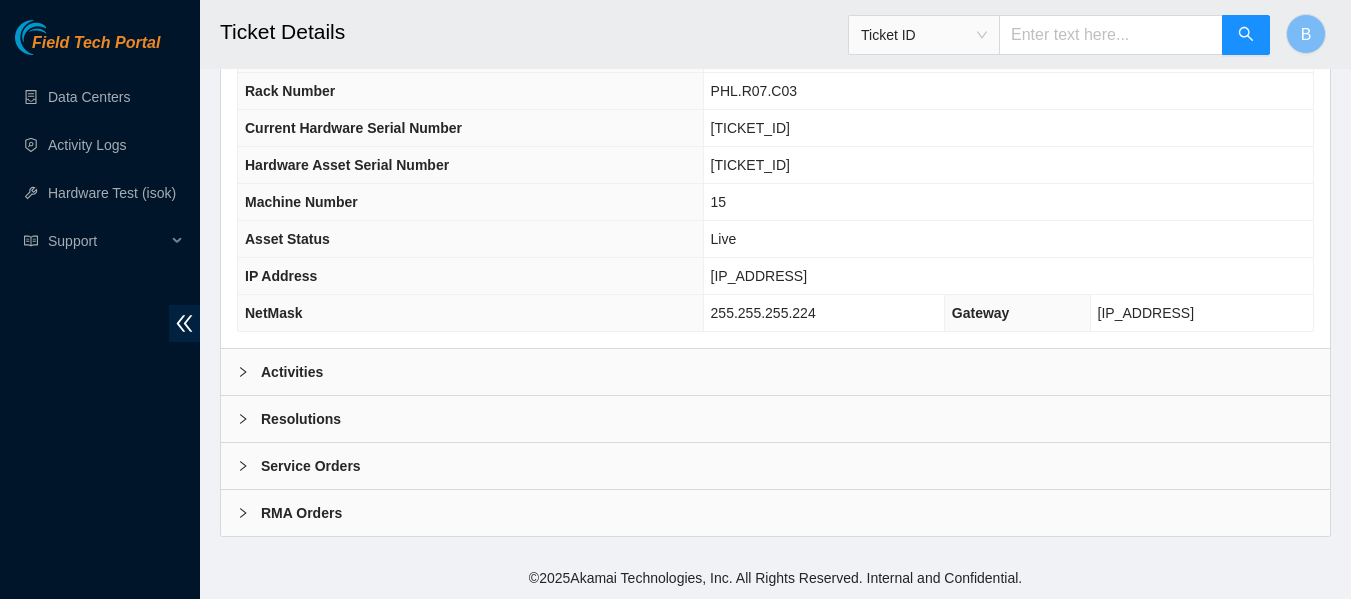 click at bounding box center [249, 372] 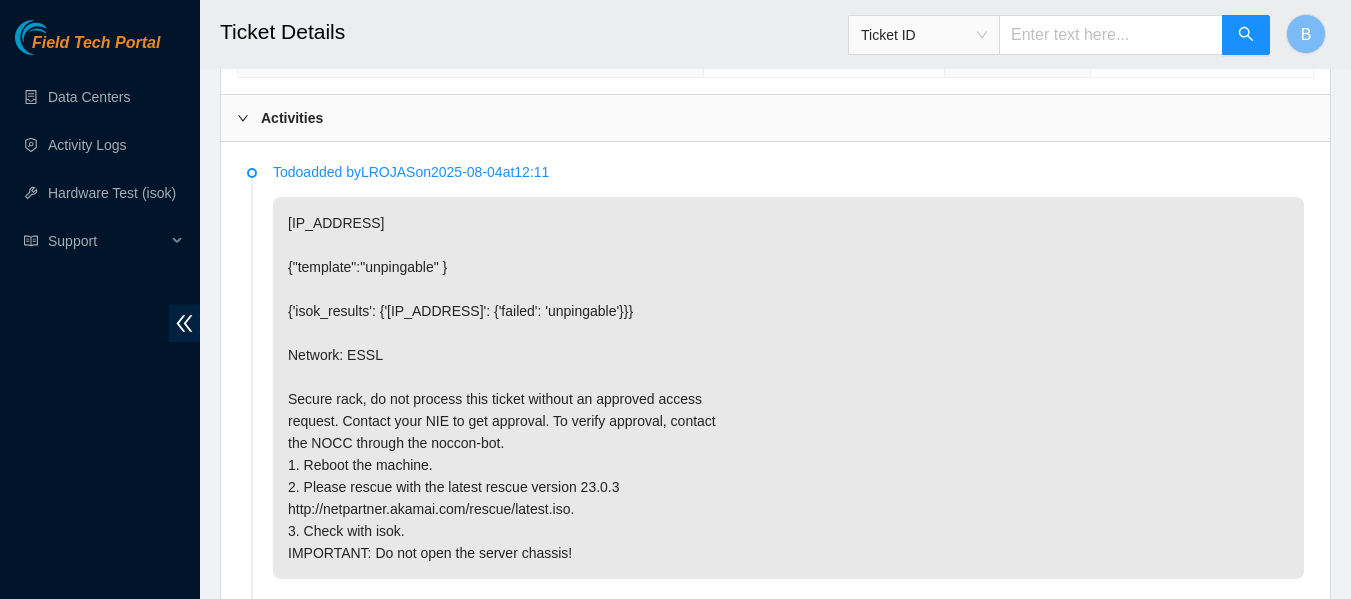 scroll, scrollTop: 864, scrollLeft: 0, axis: vertical 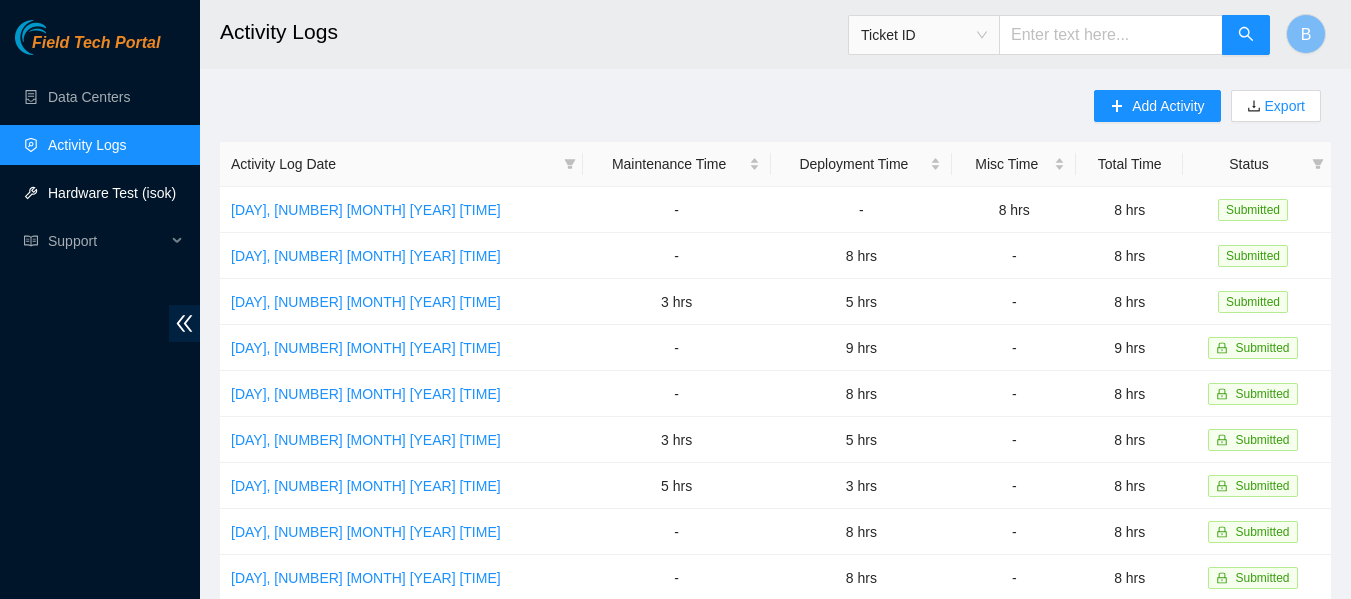 click on "Hardware Test (isok)" at bounding box center [112, 193] 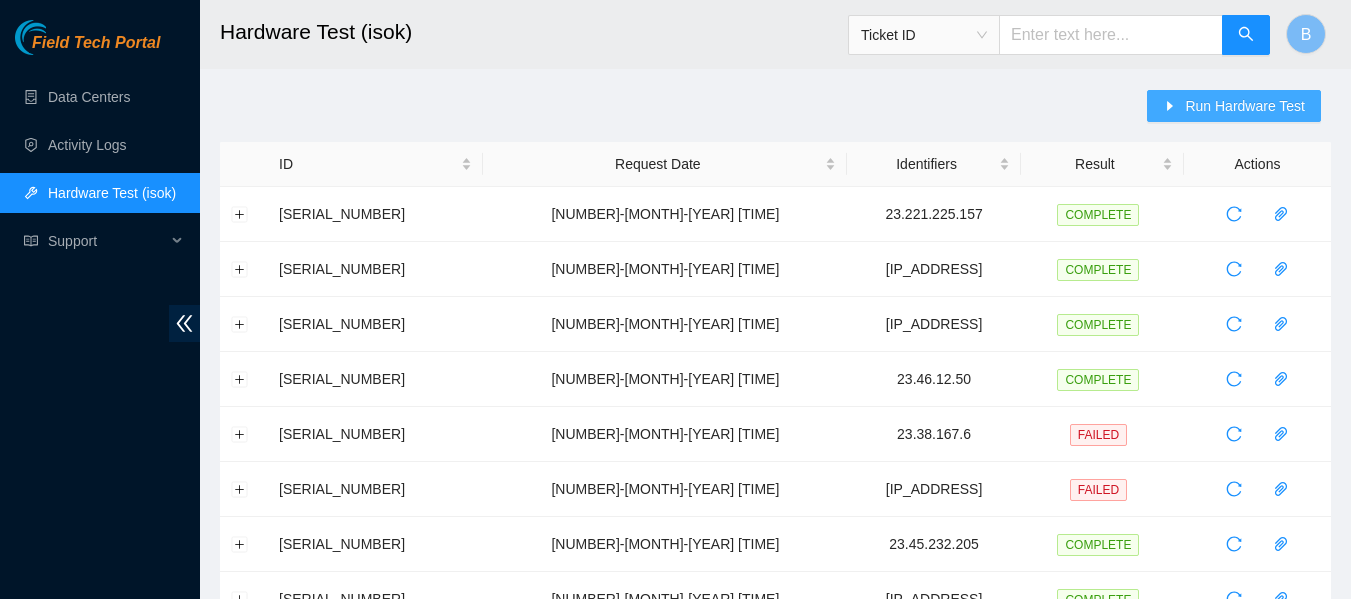 click on "Run Hardware Test" at bounding box center [1245, 106] 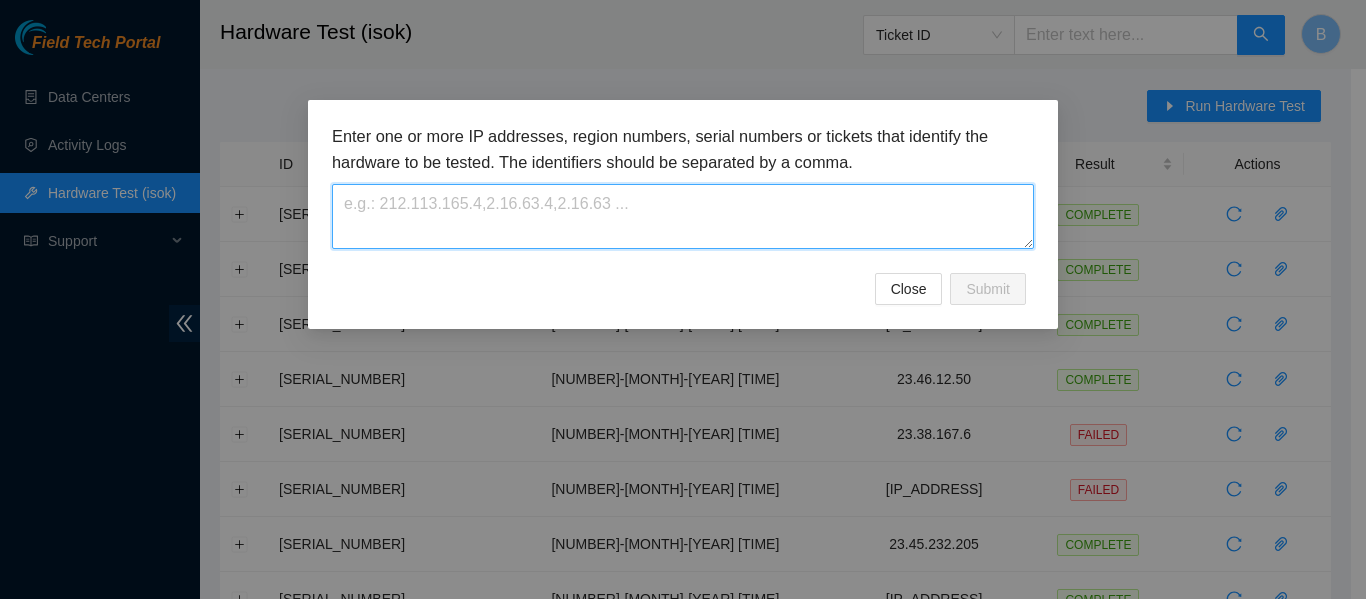 click at bounding box center [683, 216] 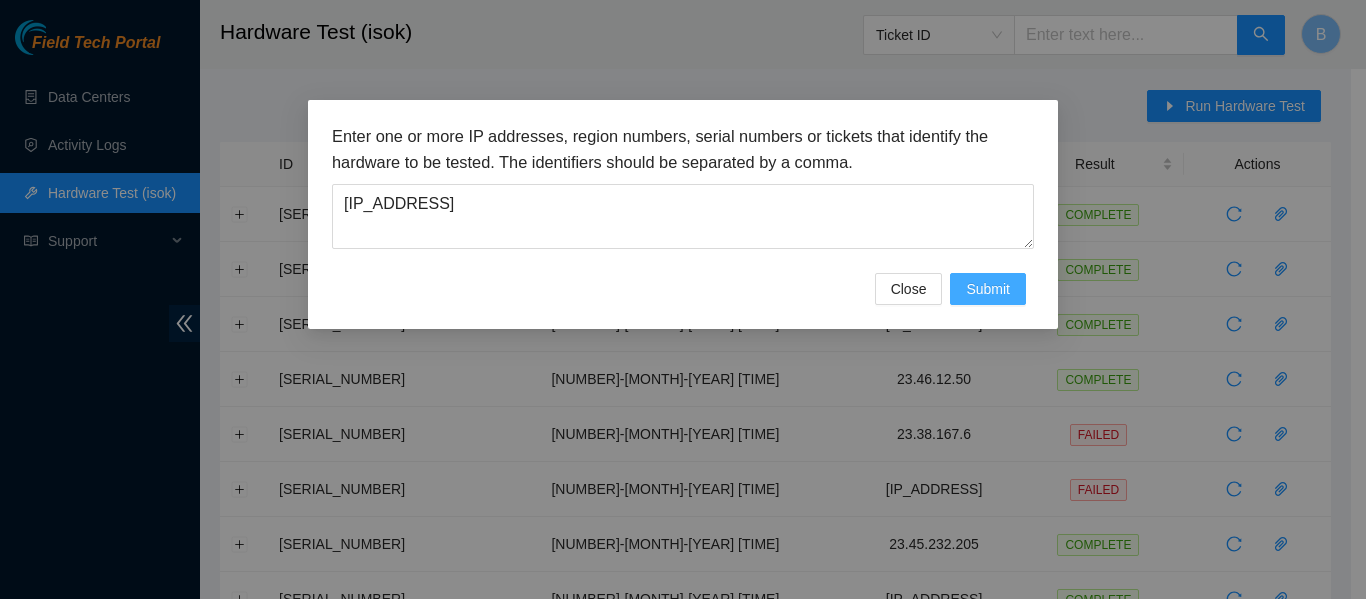 click on "Submit" at bounding box center (988, 289) 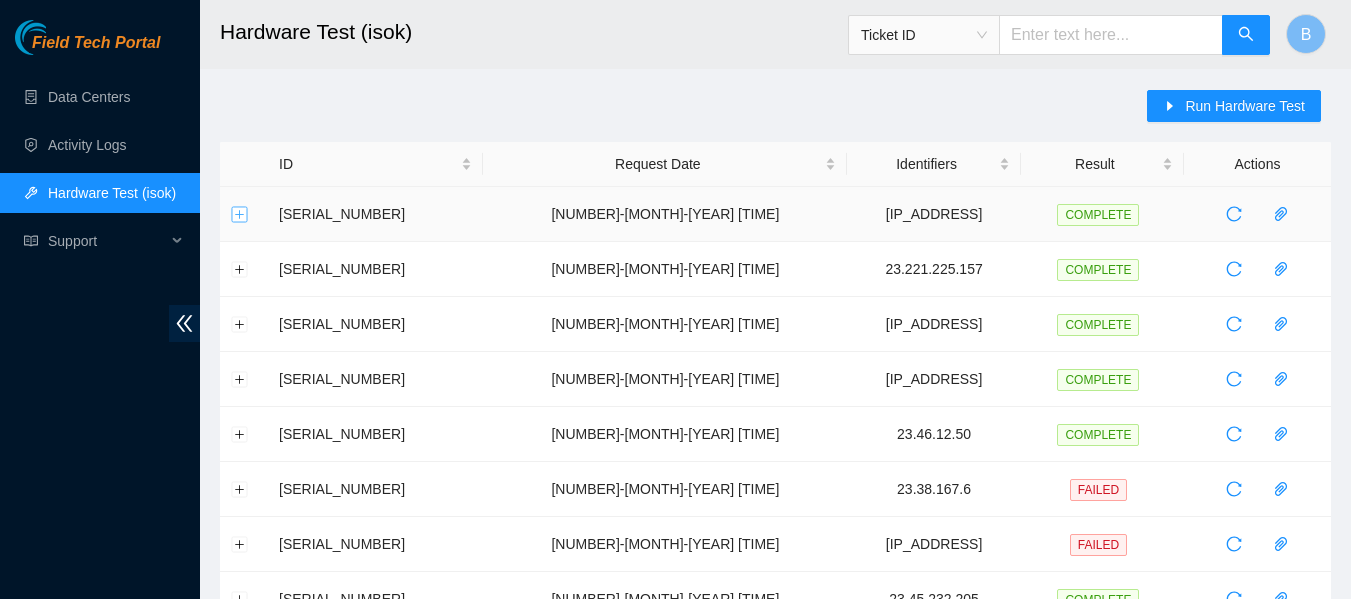 click at bounding box center [240, 214] 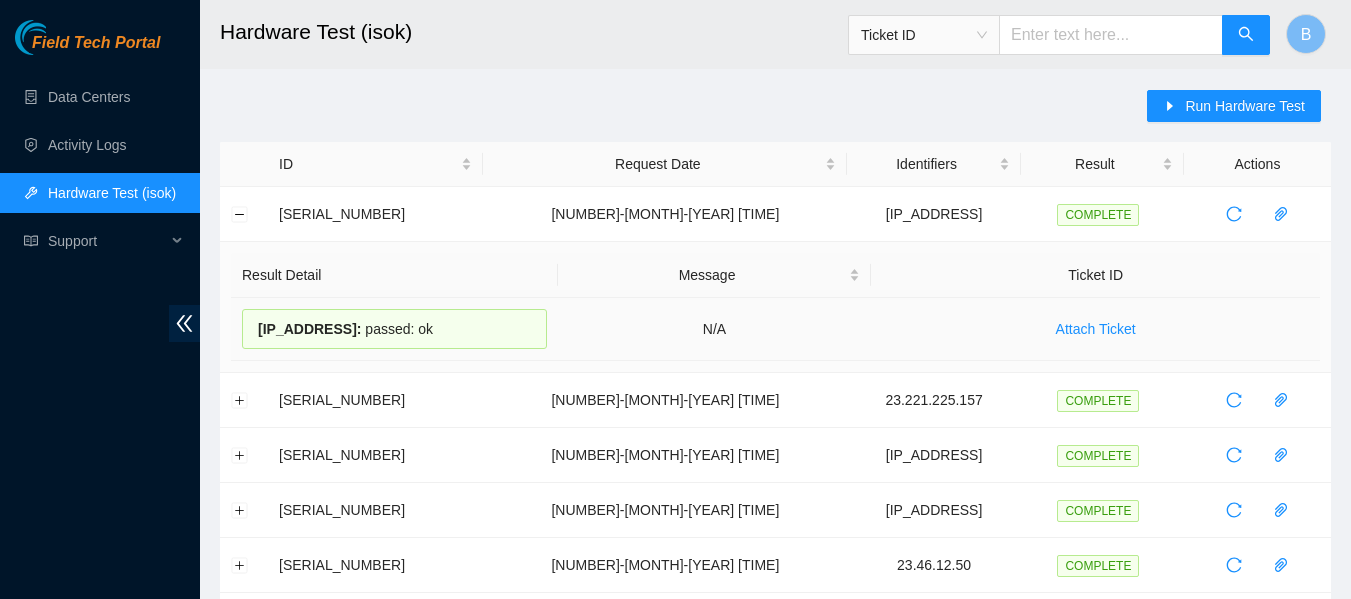 click on "23.46.12.144  :     passed: ok" at bounding box center (394, 329) 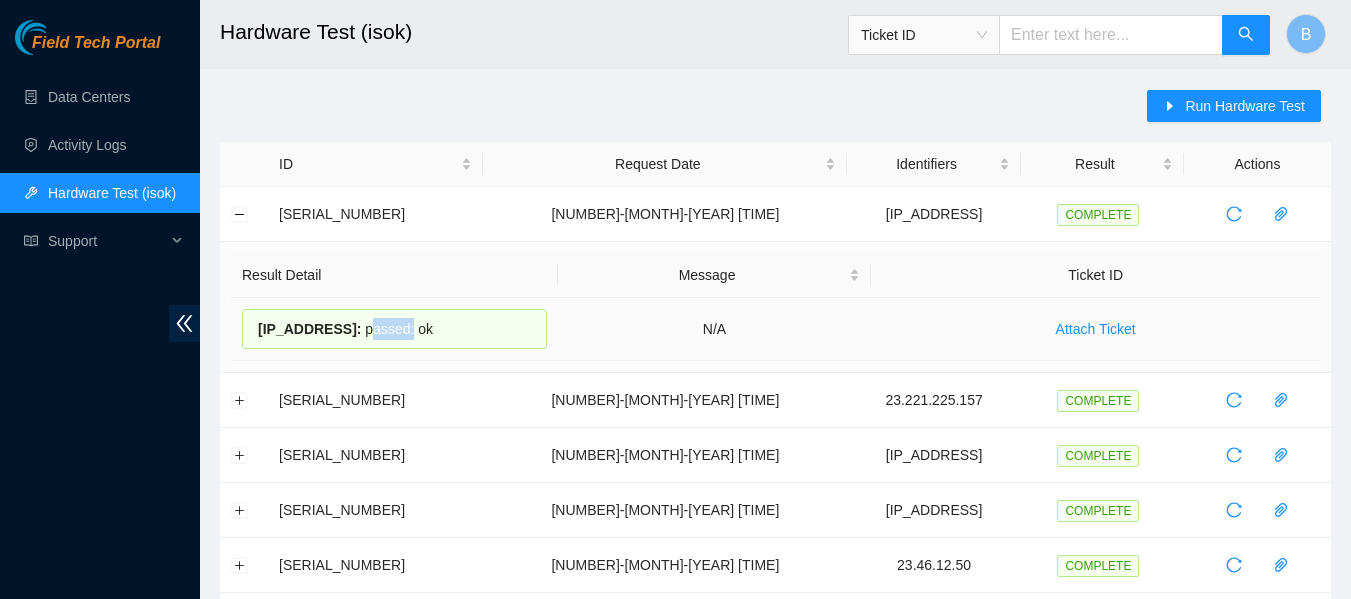 click on "23.46.12.144  :     passed: ok" at bounding box center [394, 329] 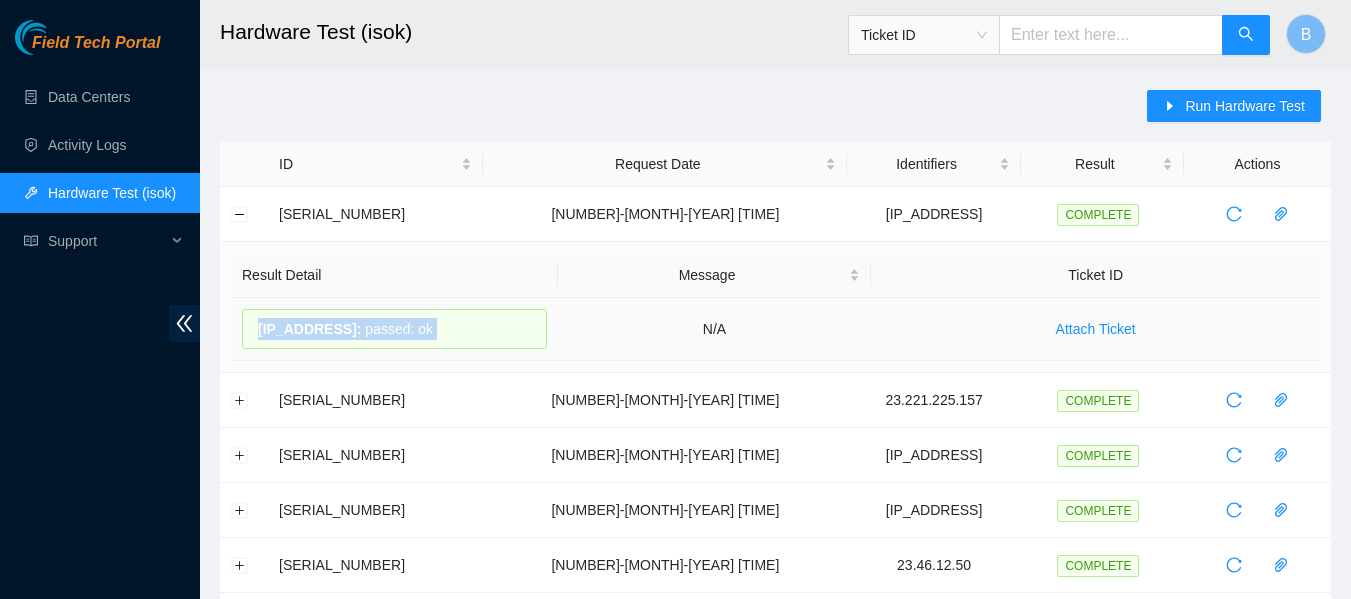 click on "23.46.12.144  :     passed: ok" at bounding box center (394, 329) 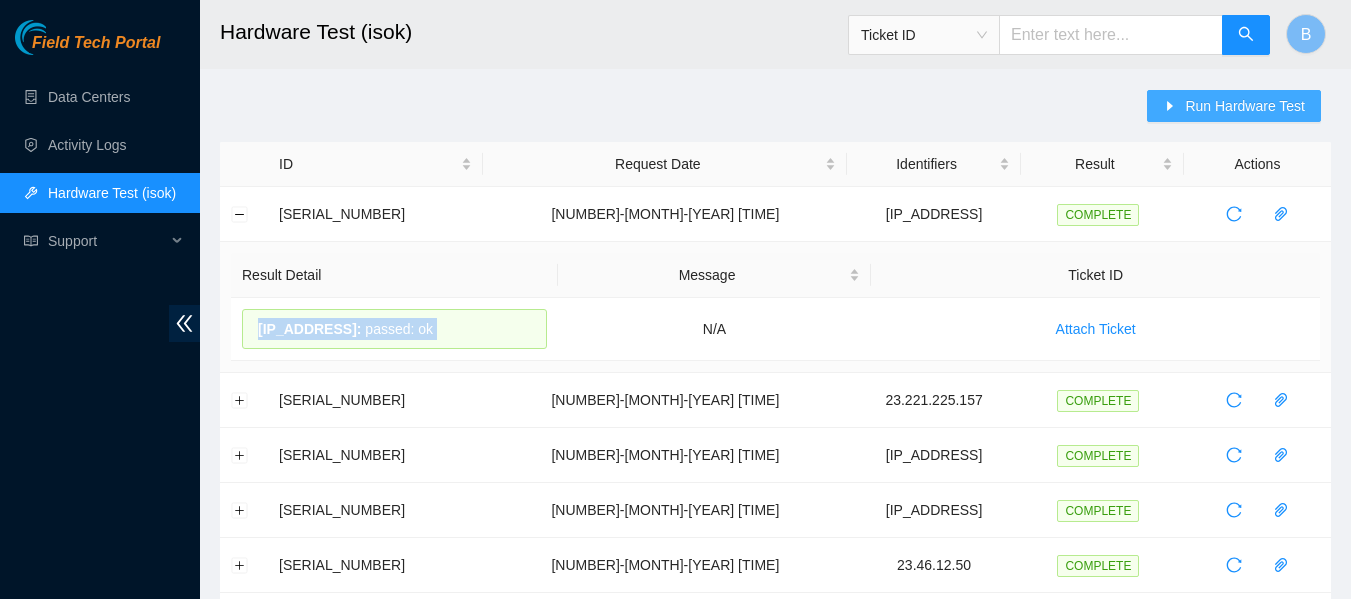 click on "Run Hardware Test" at bounding box center (1245, 106) 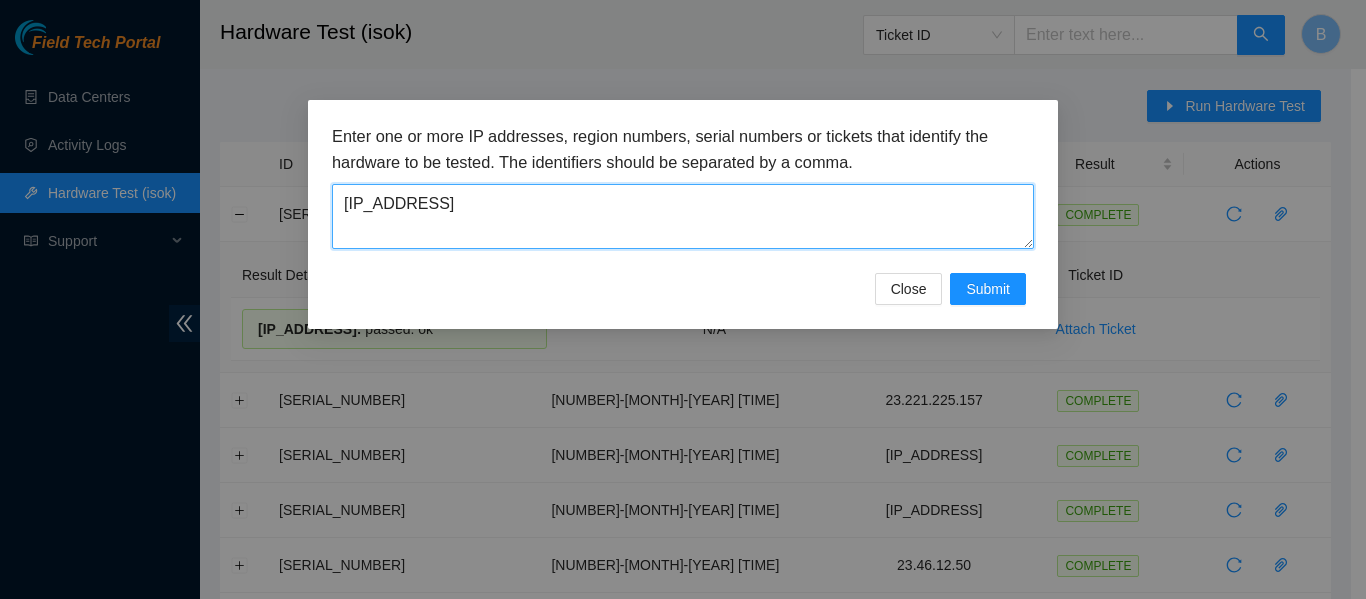 click on "23.46.12.144" at bounding box center [683, 216] 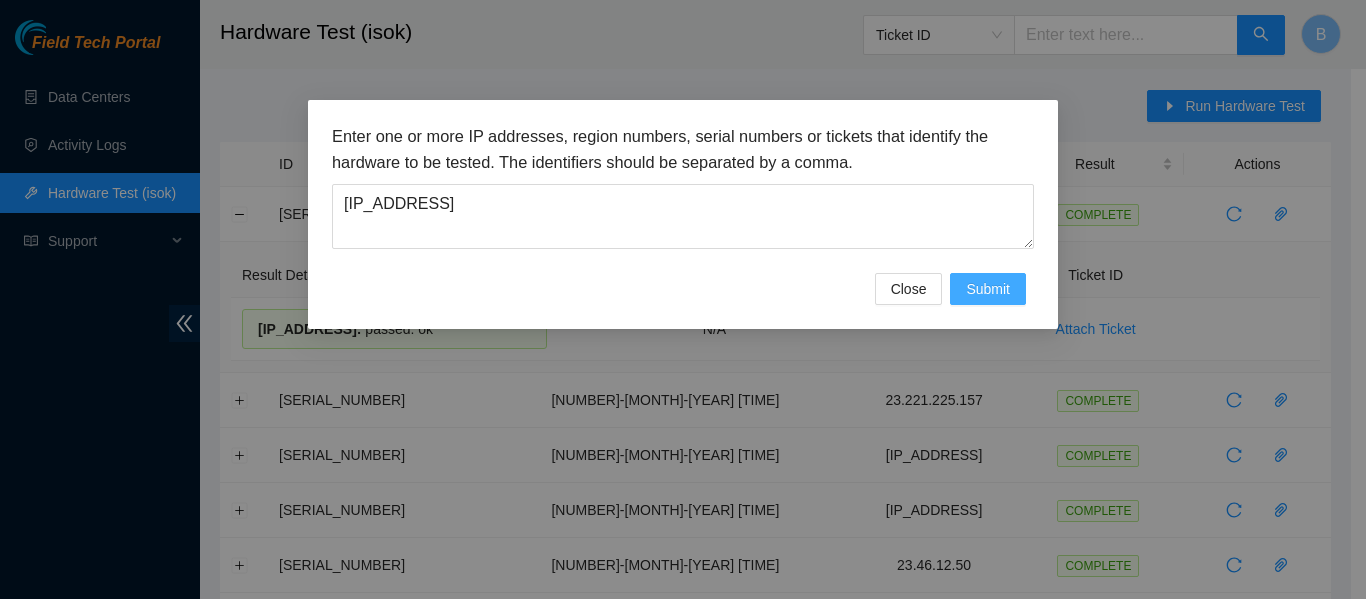 click on "Submit" at bounding box center [988, 289] 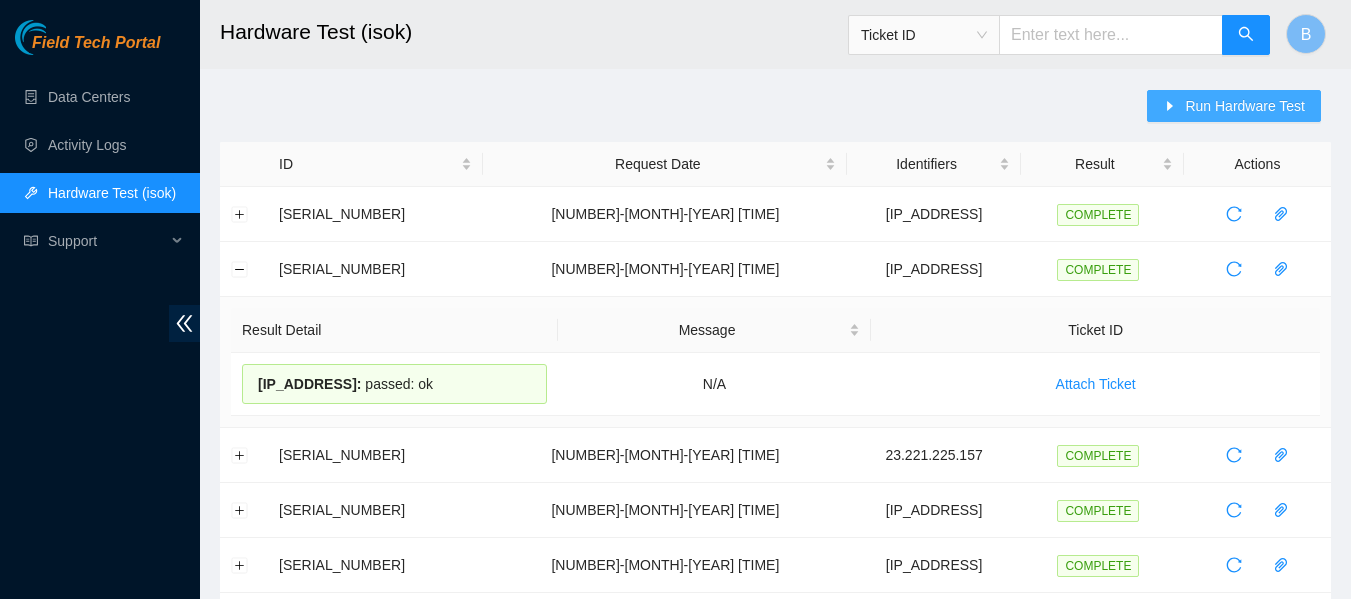 click on "Run Hardware Test" at bounding box center [1245, 106] 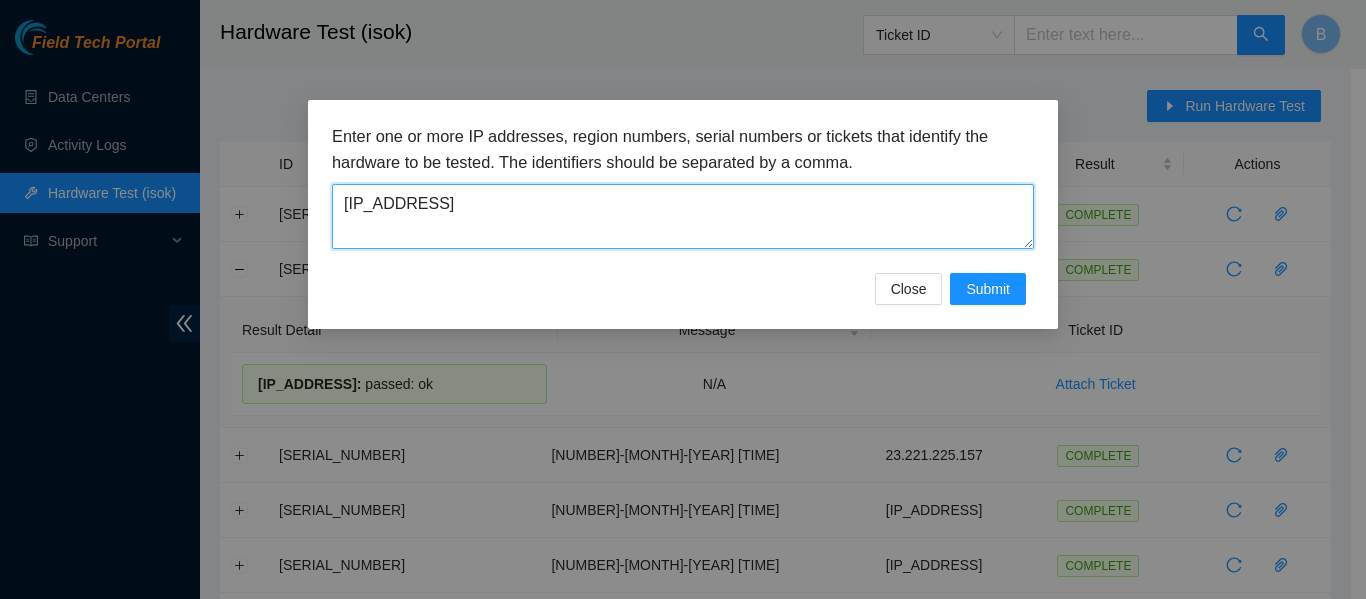 click on "23.46.12.145" at bounding box center [683, 216] 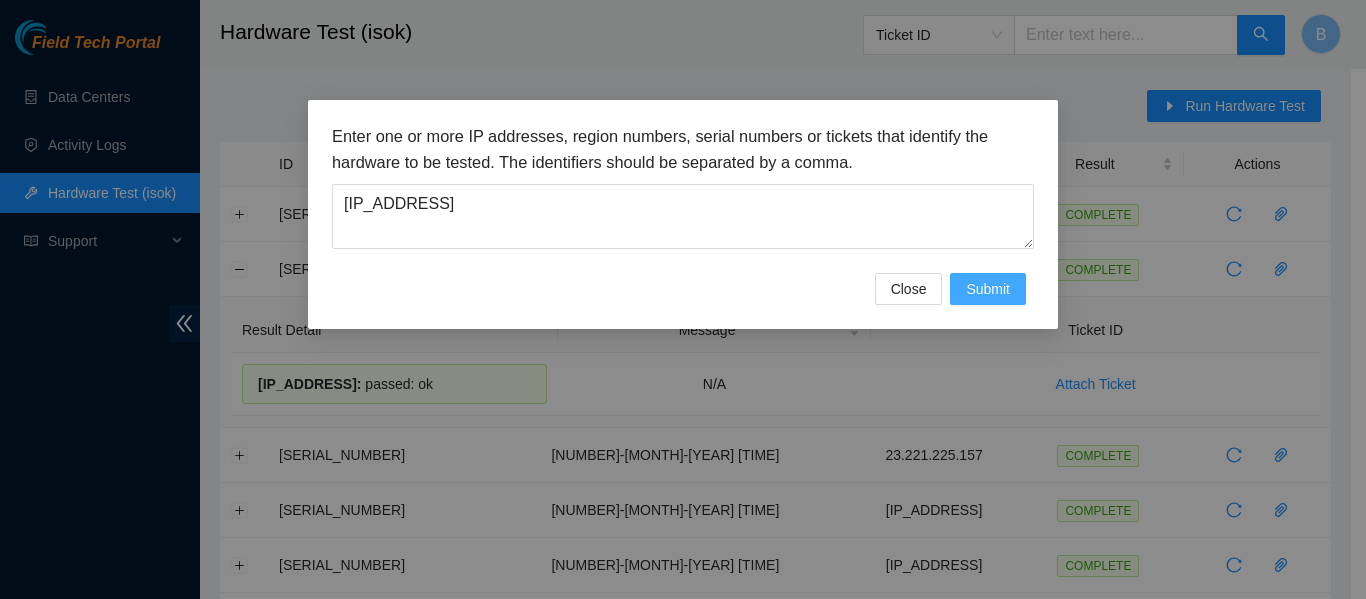 click on "Submit" at bounding box center (988, 289) 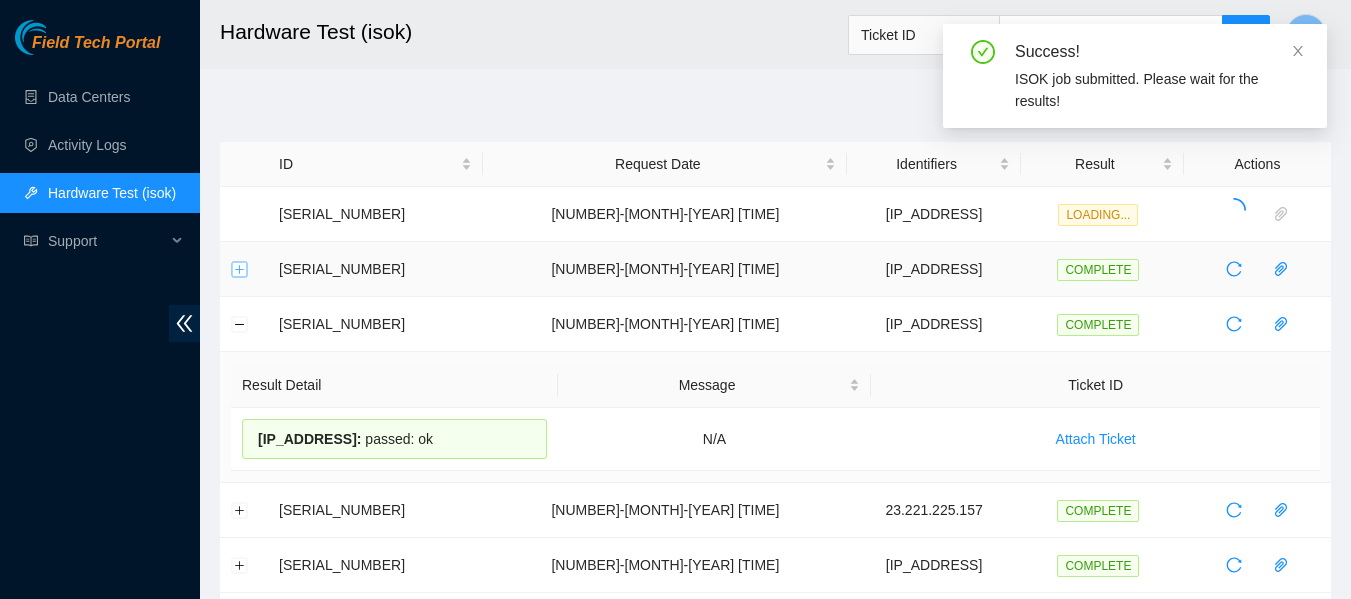 click at bounding box center (240, 269) 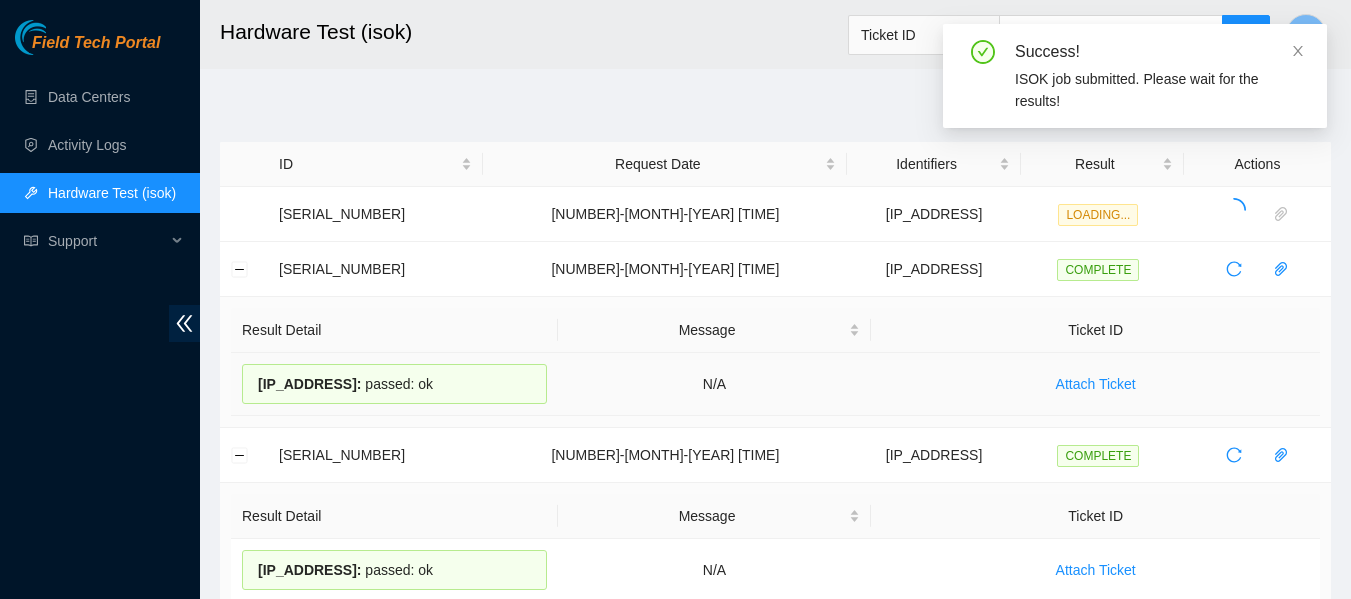 click on "23.46.12.145  :     passed: ok" at bounding box center [394, 384] 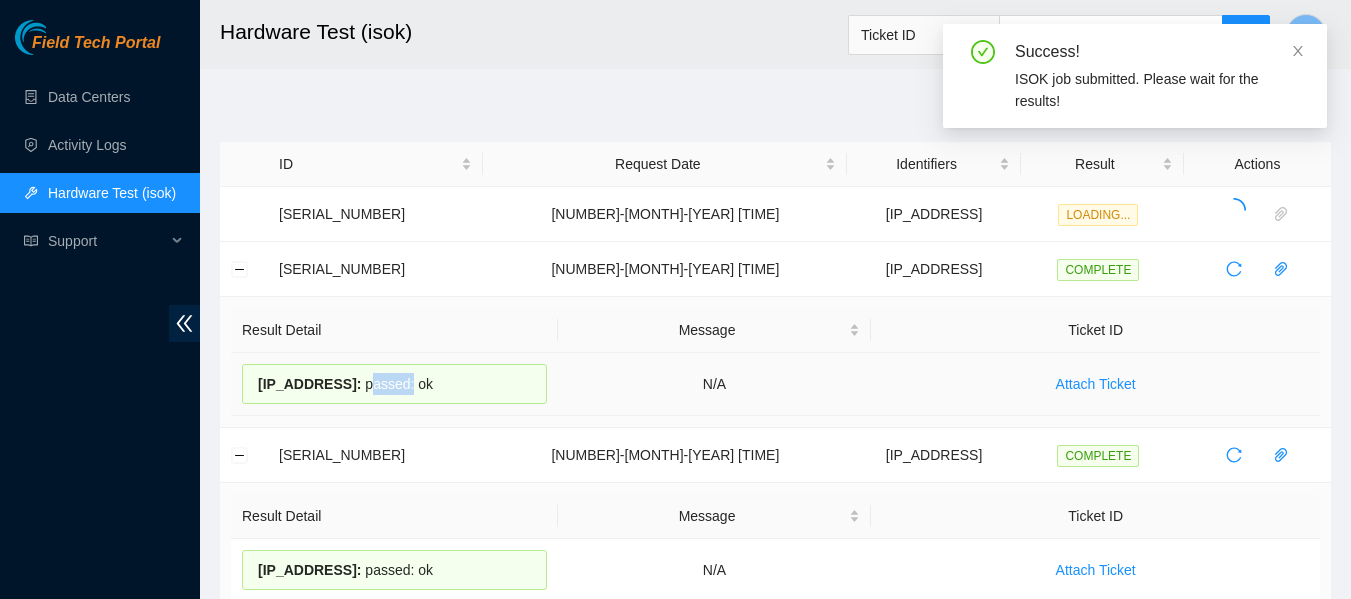 click on "23.46.12.145  :     passed: ok" at bounding box center [394, 384] 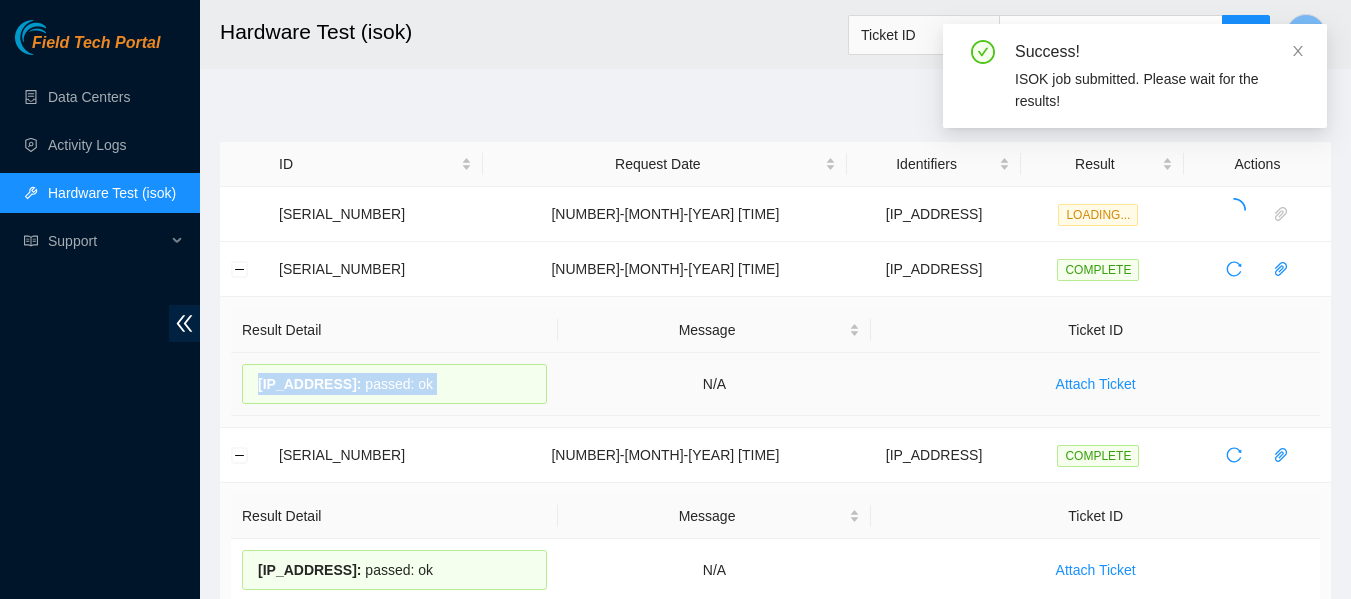 click on "23.46.12.145  :     passed: ok" at bounding box center (394, 384) 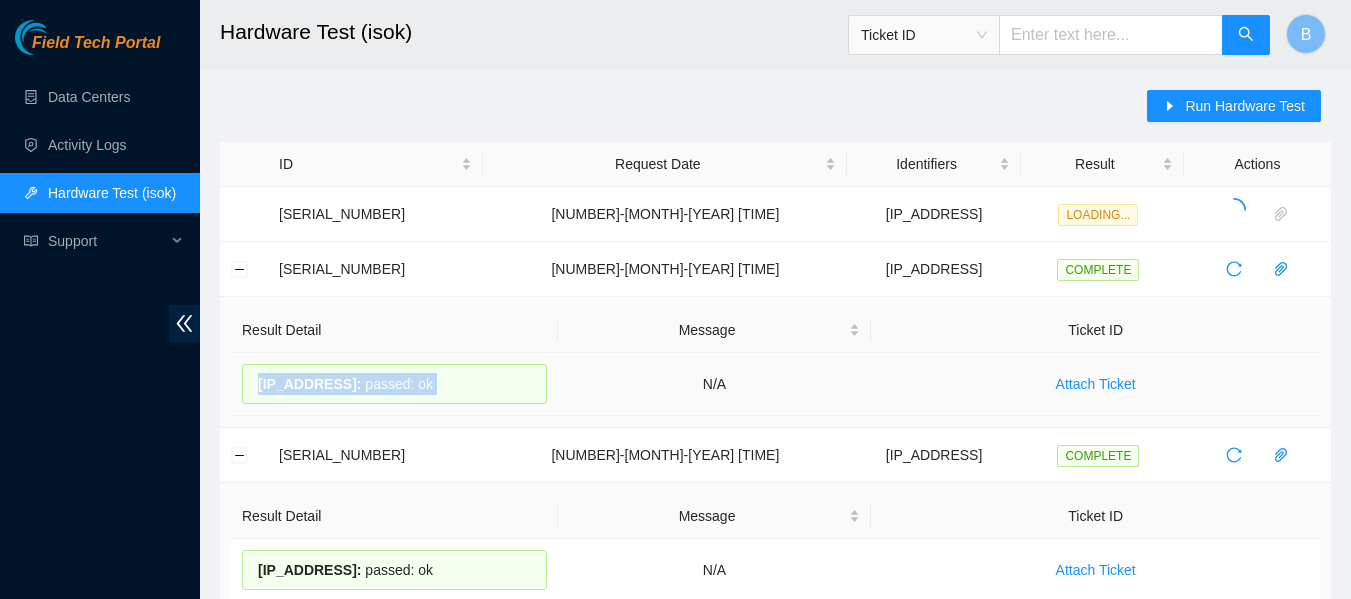 copy on "23.46.12.145  :     passed: ok" 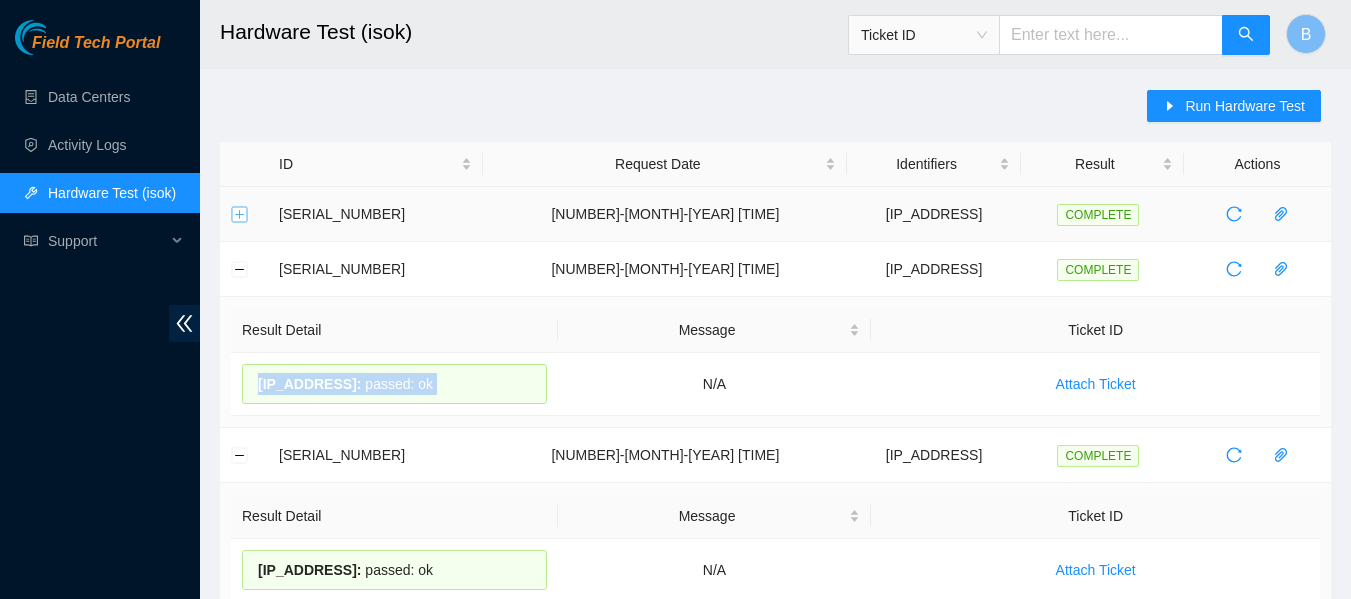 click at bounding box center (240, 214) 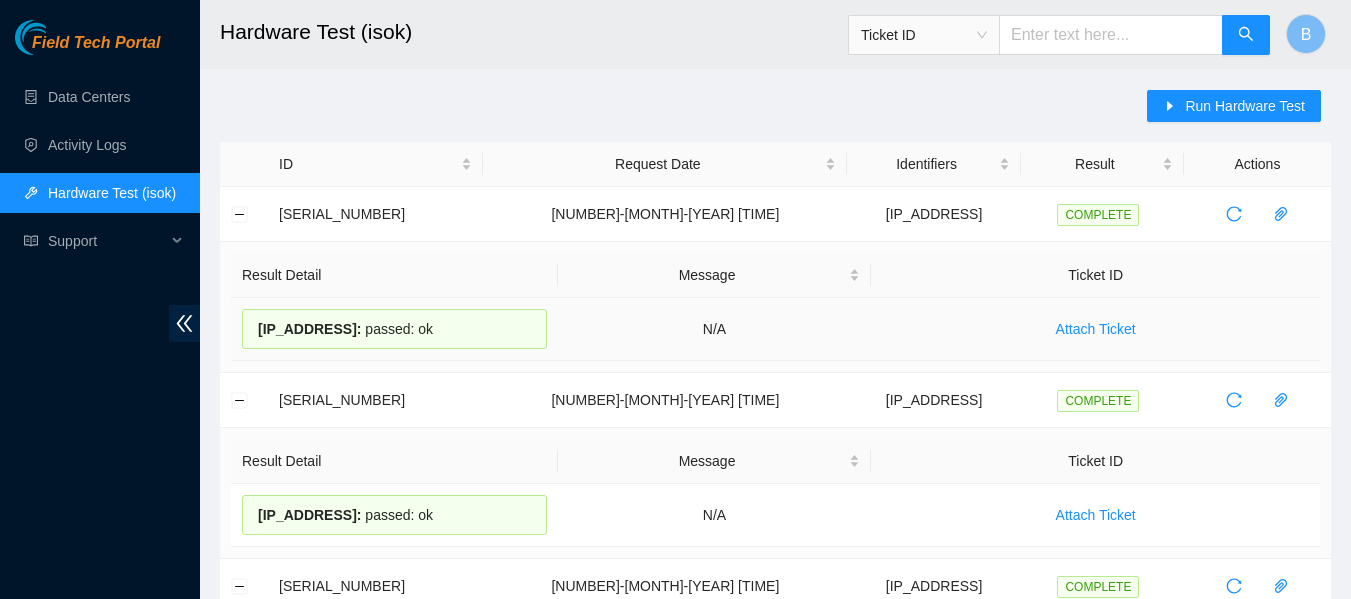 click on "23.46.12.147  :" at bounding box center [309, 329] 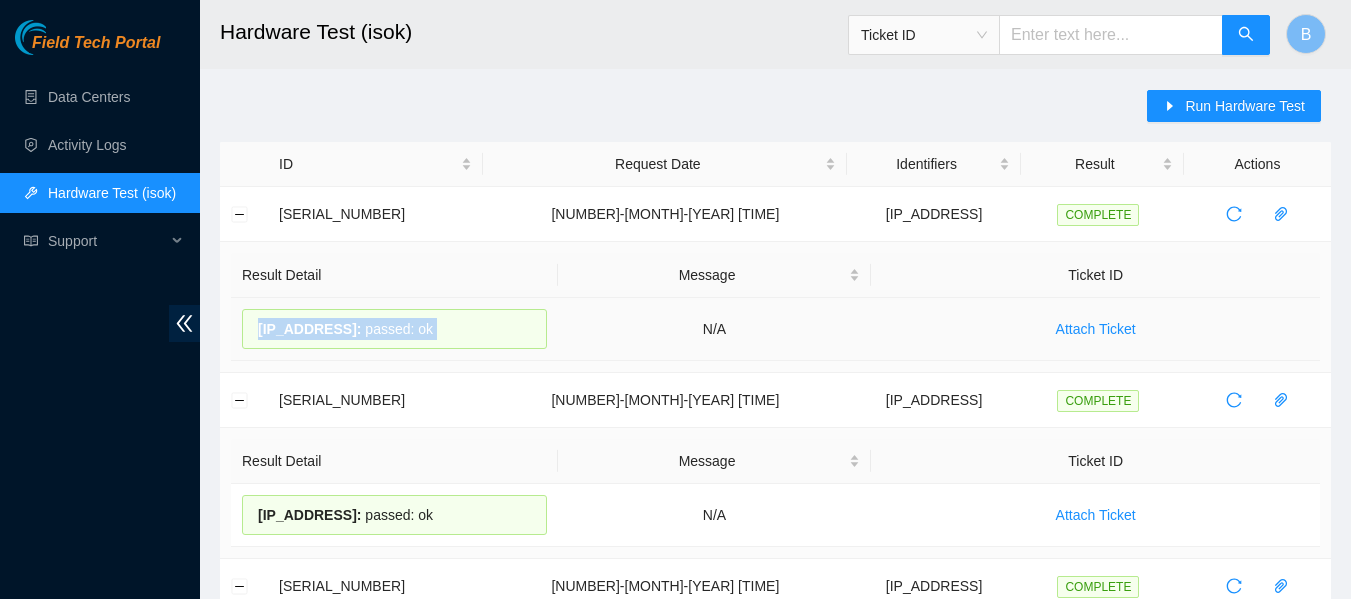 click on "23.46.12.147  :" at bounding box center [309, 329] 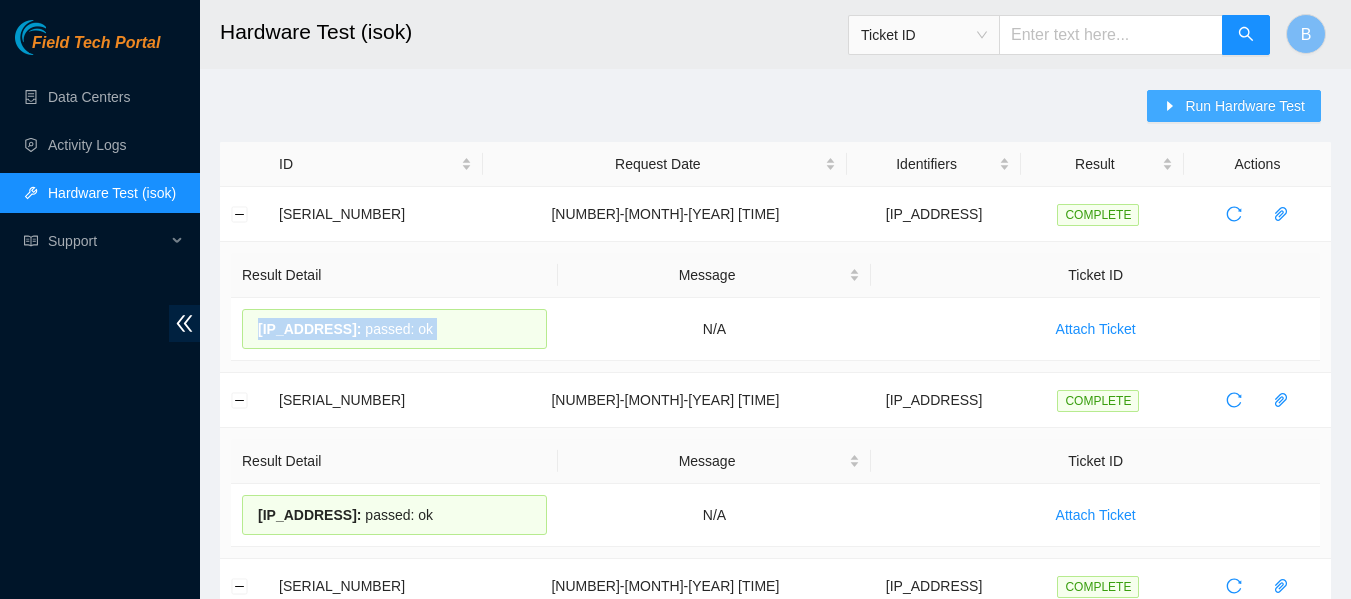 click on "Run Hardware Test" at bounding box center (1245, 106) 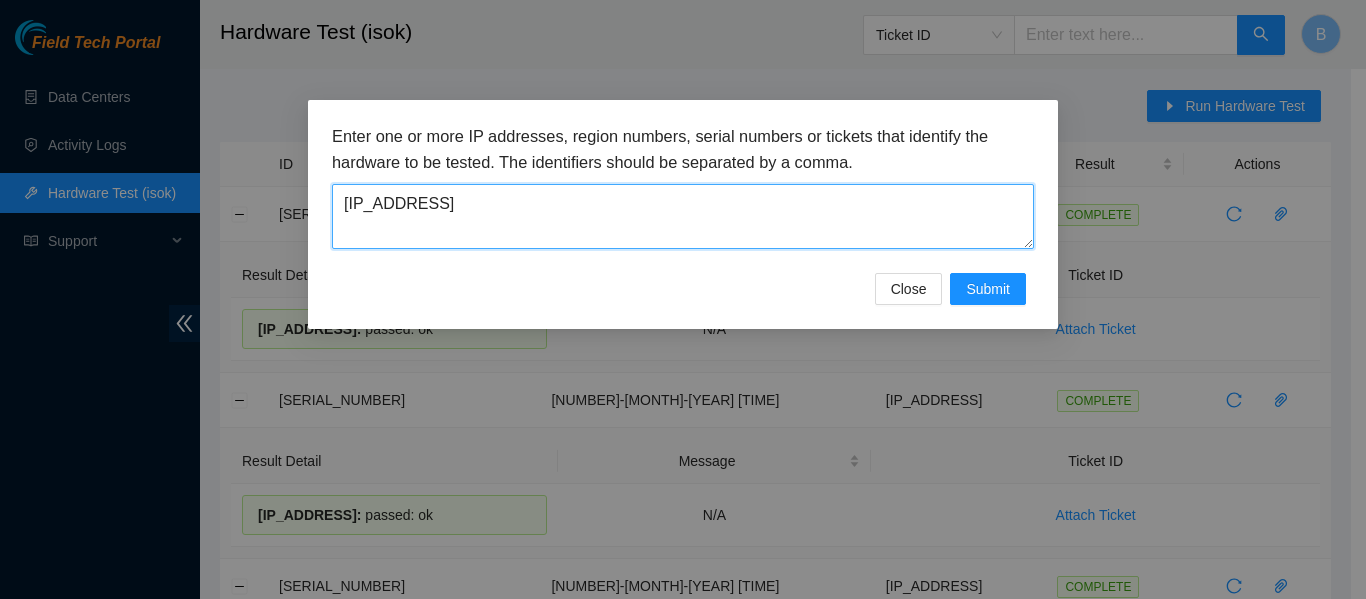 click on "23.46.12.147" at bounding box center (683, 216) 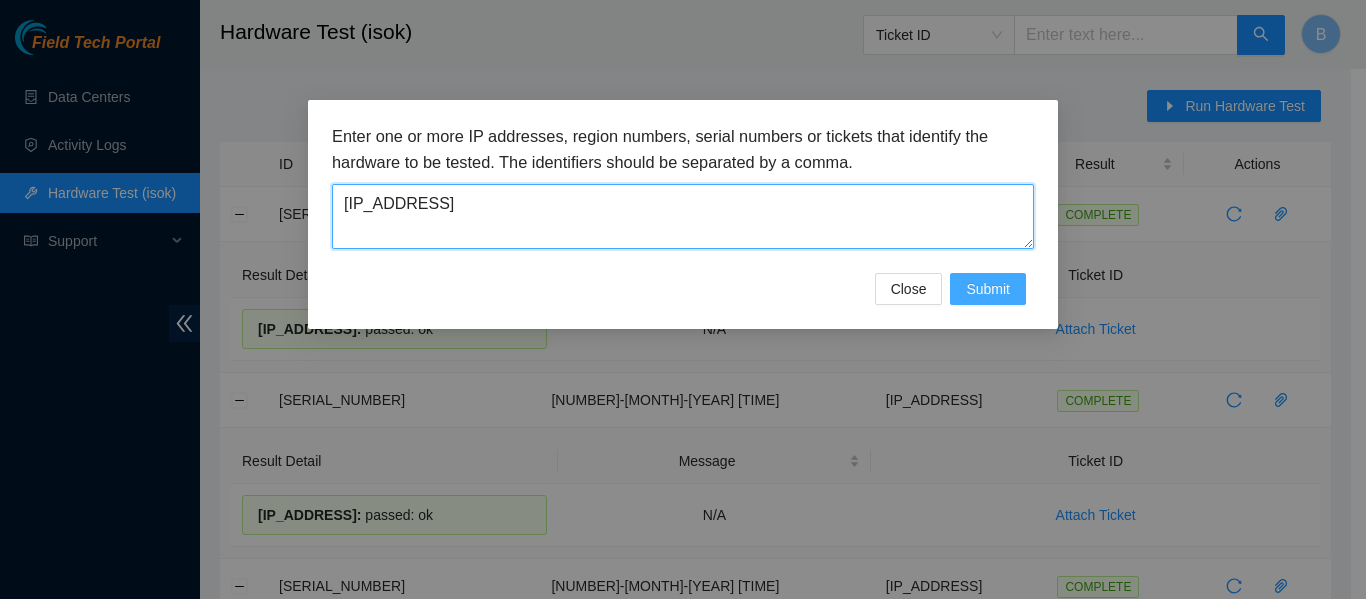type on "23.46.12.210" 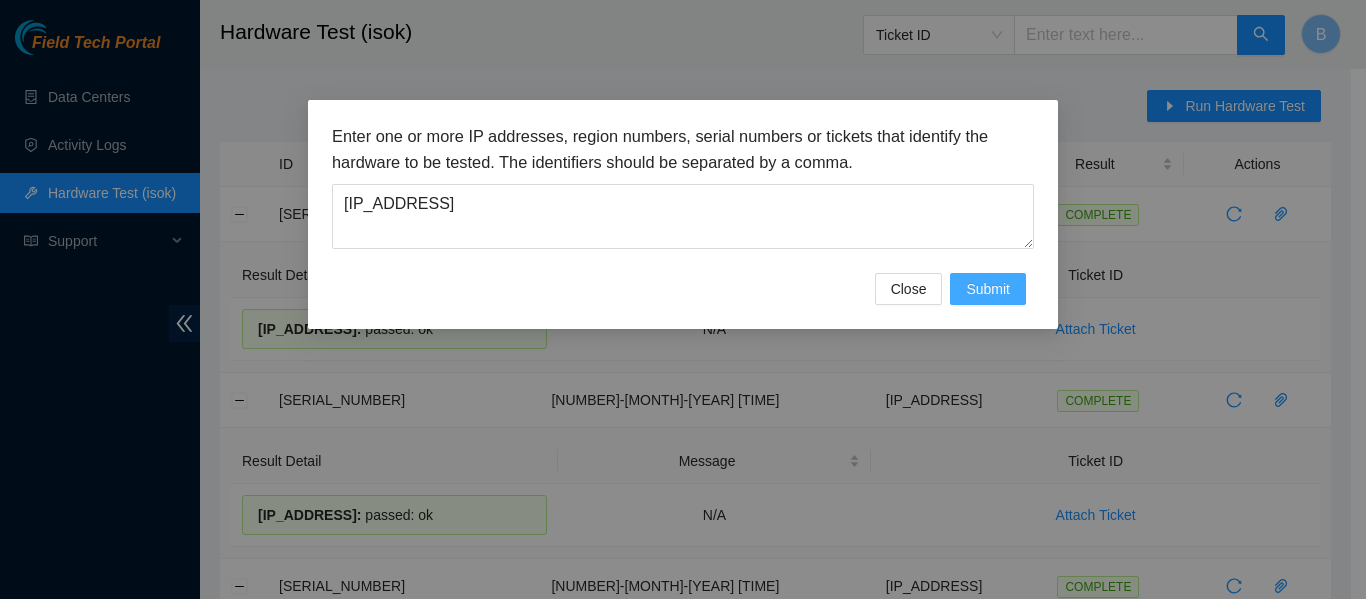 click on "Submit" at bounding box center [988, 289] 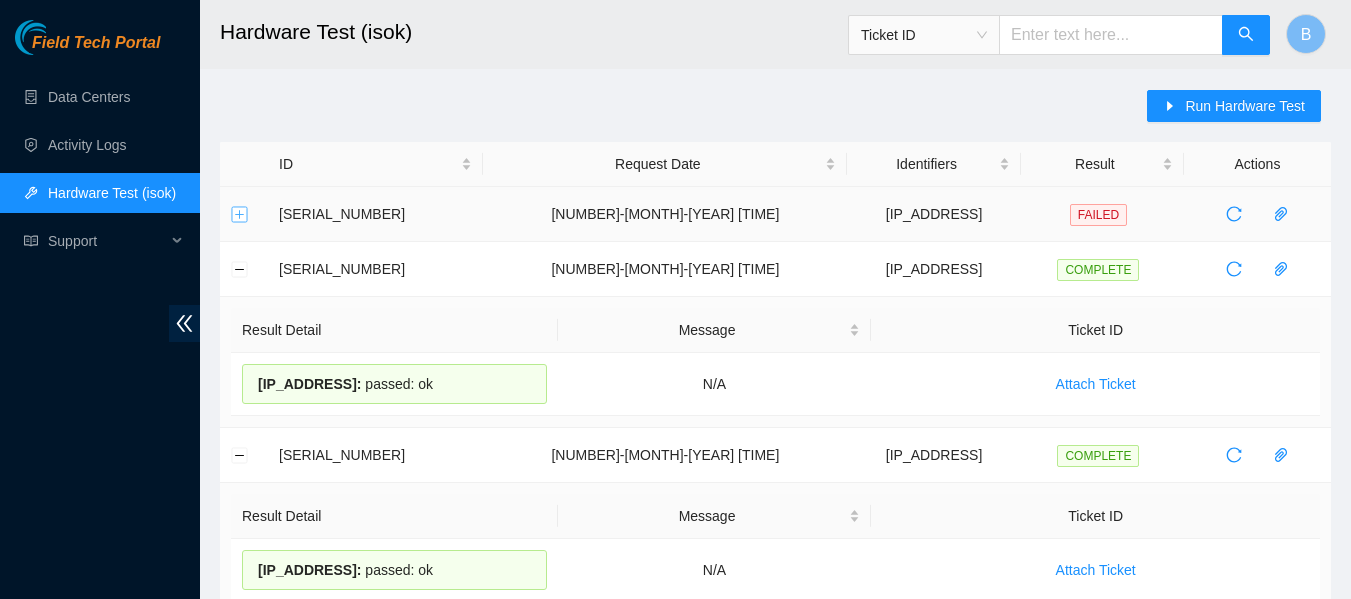 click at bounding box center (240, 214) 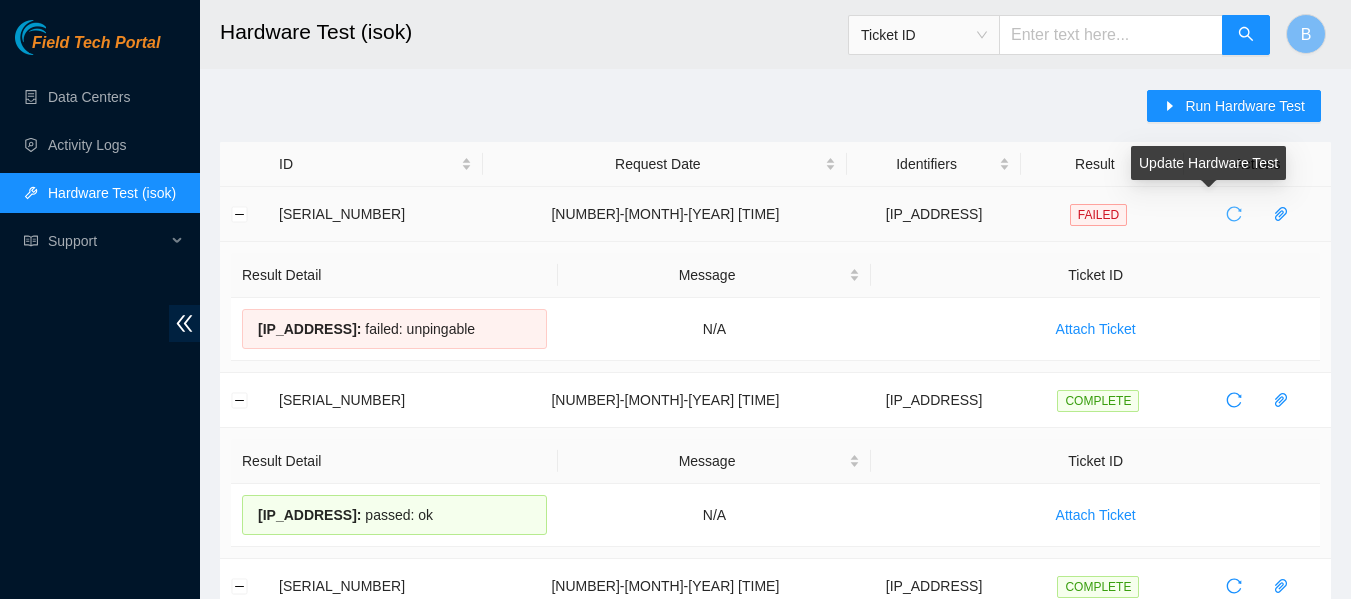 click 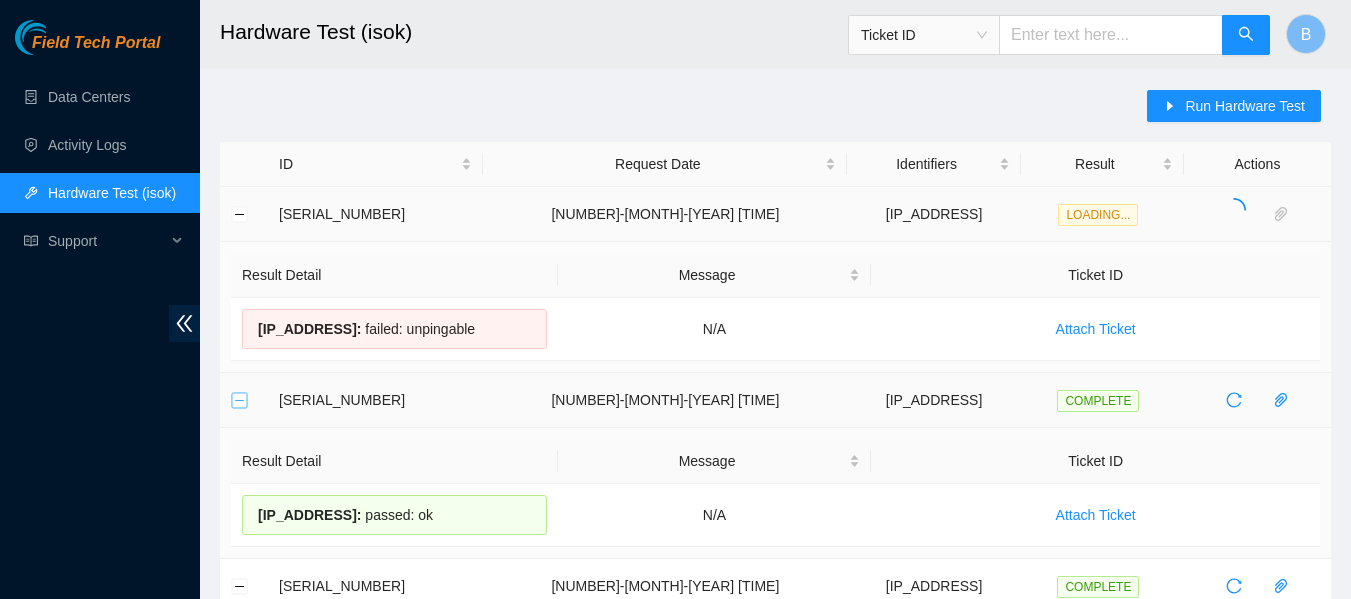 click at bounding box center [240, 400] 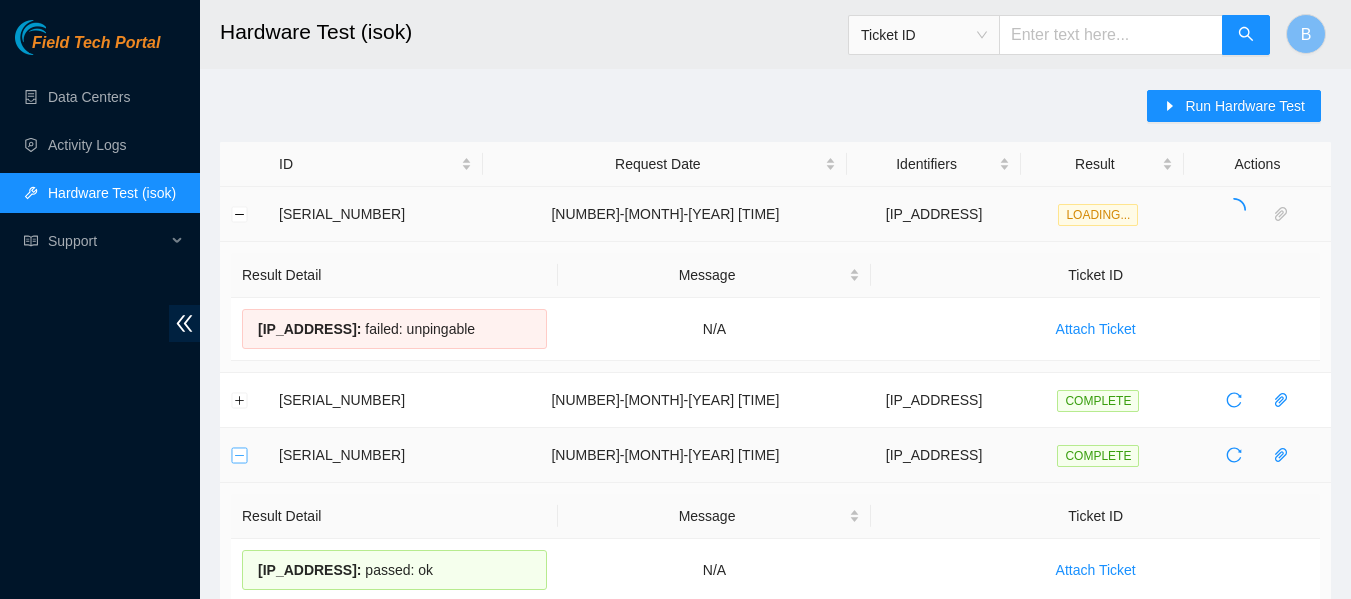 click at bounding box center (240, 455) 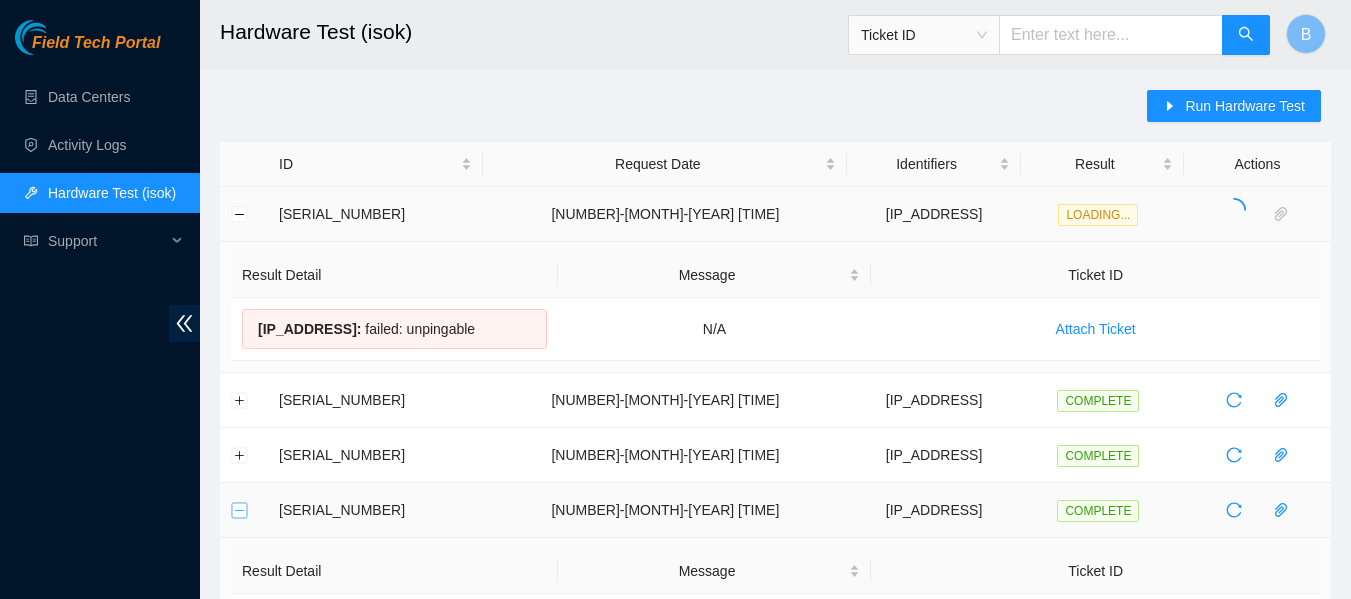 click at bounding box center (240, 510) 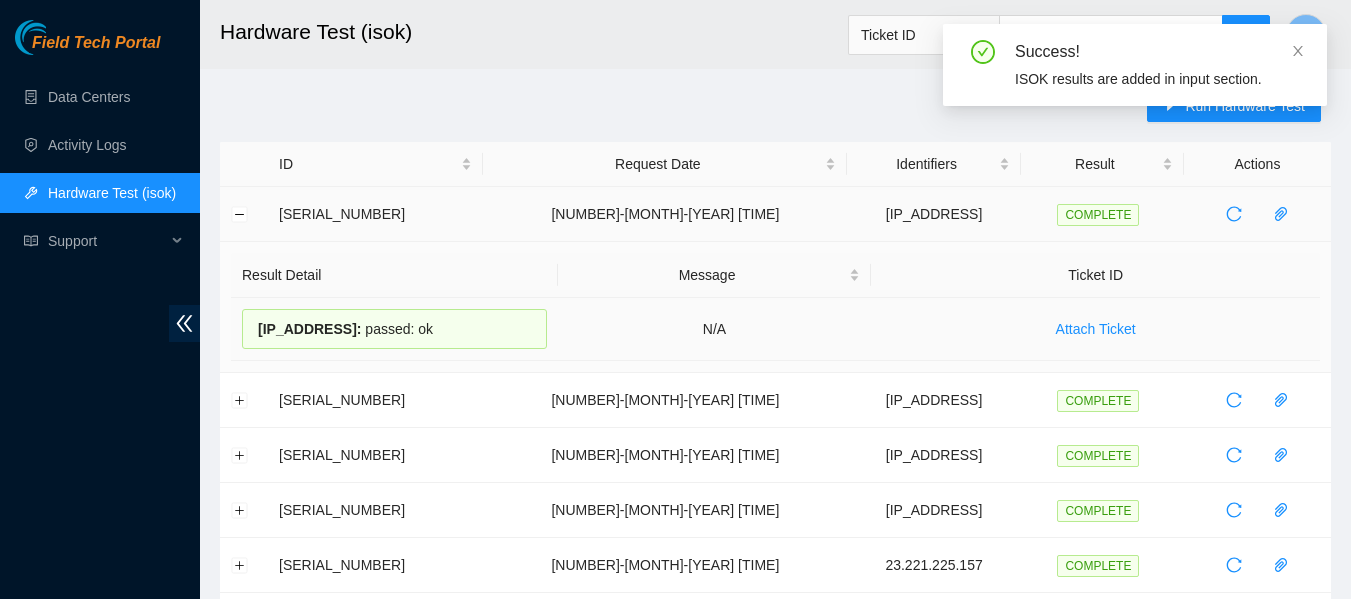 click on "23.46.12.210  :" at bounding box center (309, 329) 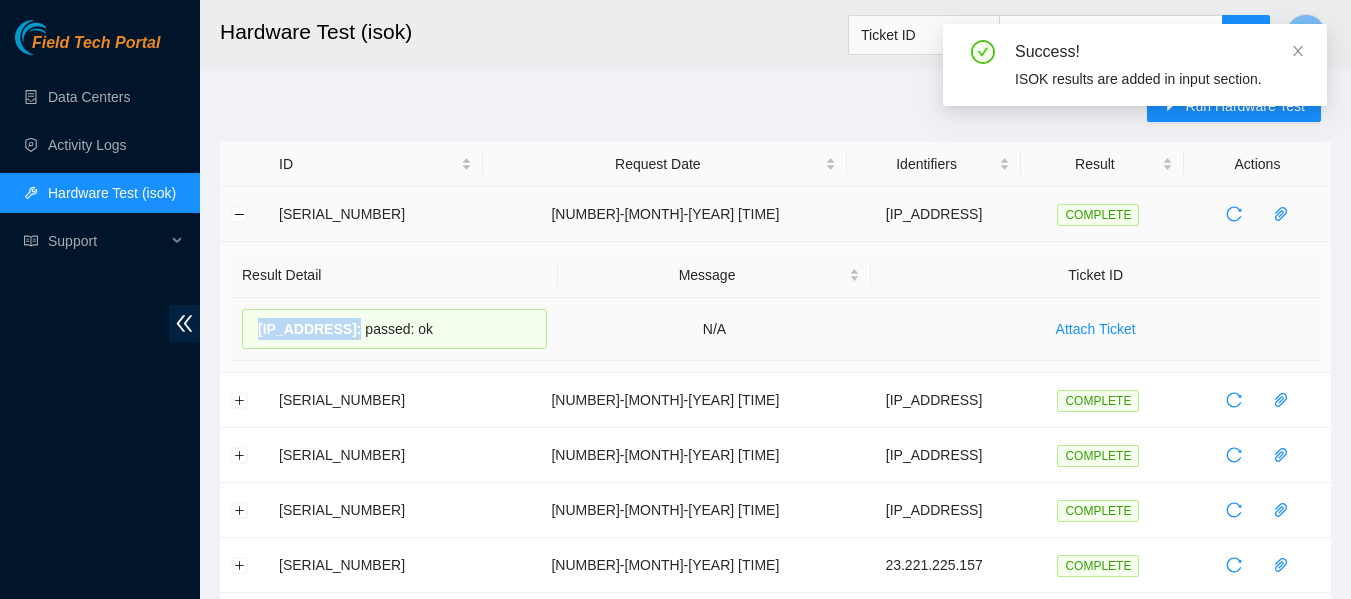 click on "23.46.12.210  :" at bounding box center (309, 329) 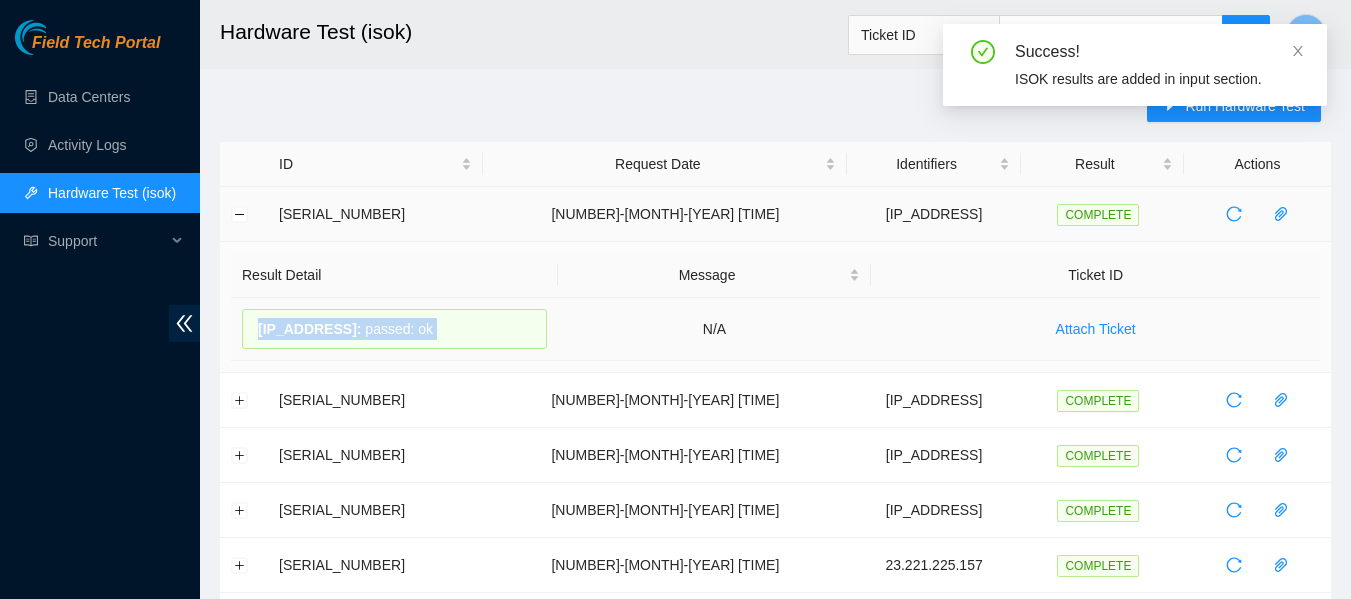 click on "23.46.12.210  :" at bounding box center (309, 329) 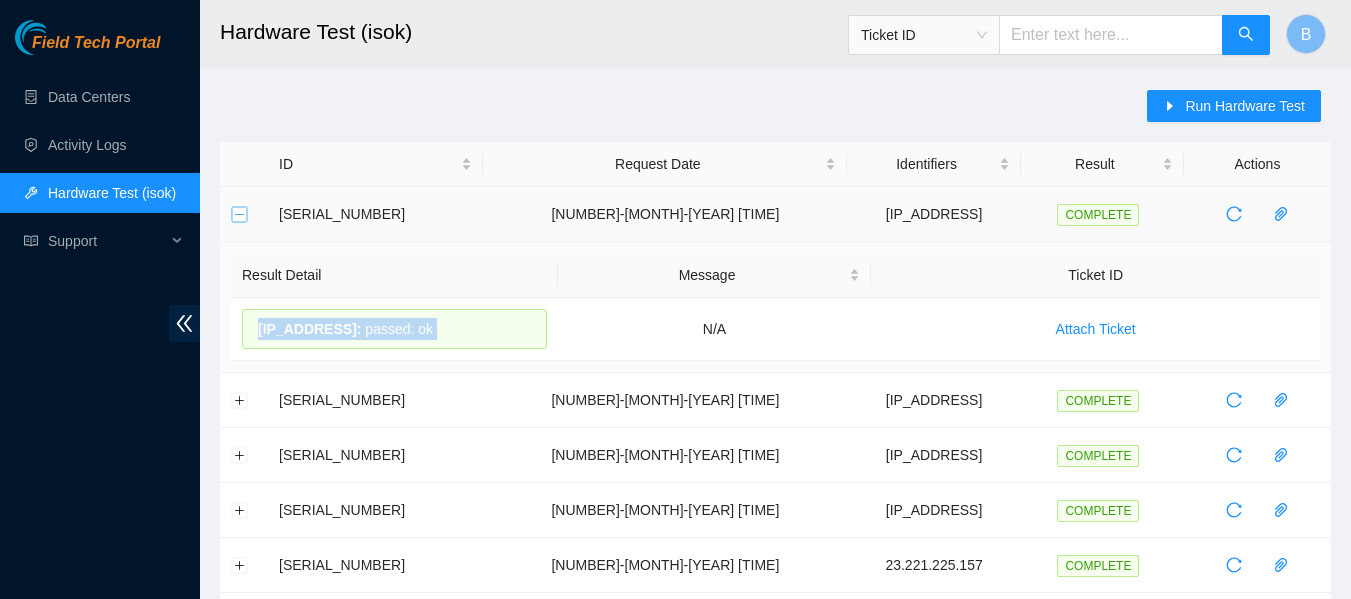 click at bounding box center [240, 214] 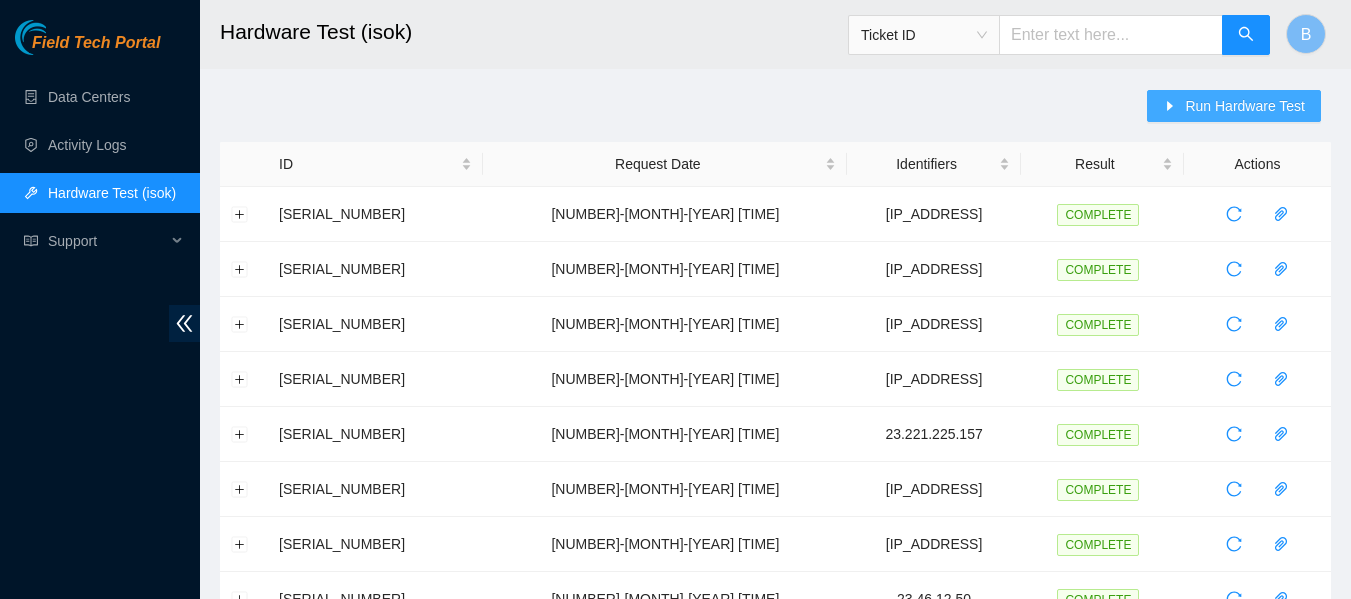 click on "Run Hardware Test" at bounding box center (1245, 106) 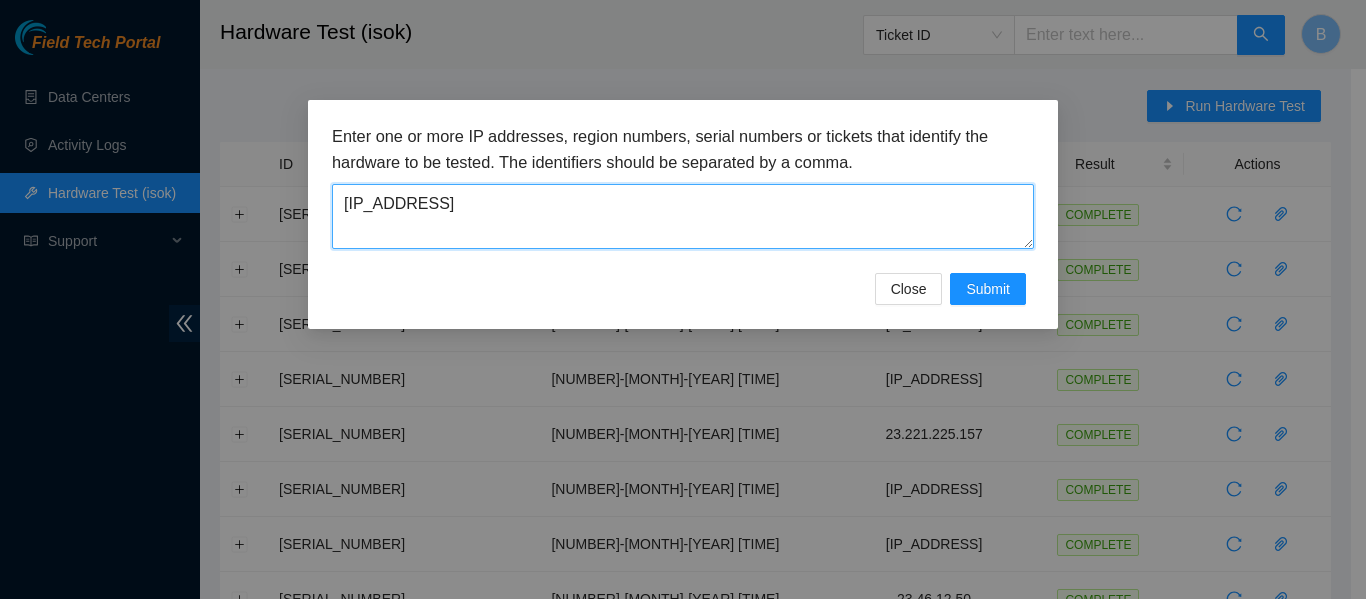 click on "23.46.12.210" at bounding box center (683, 216) 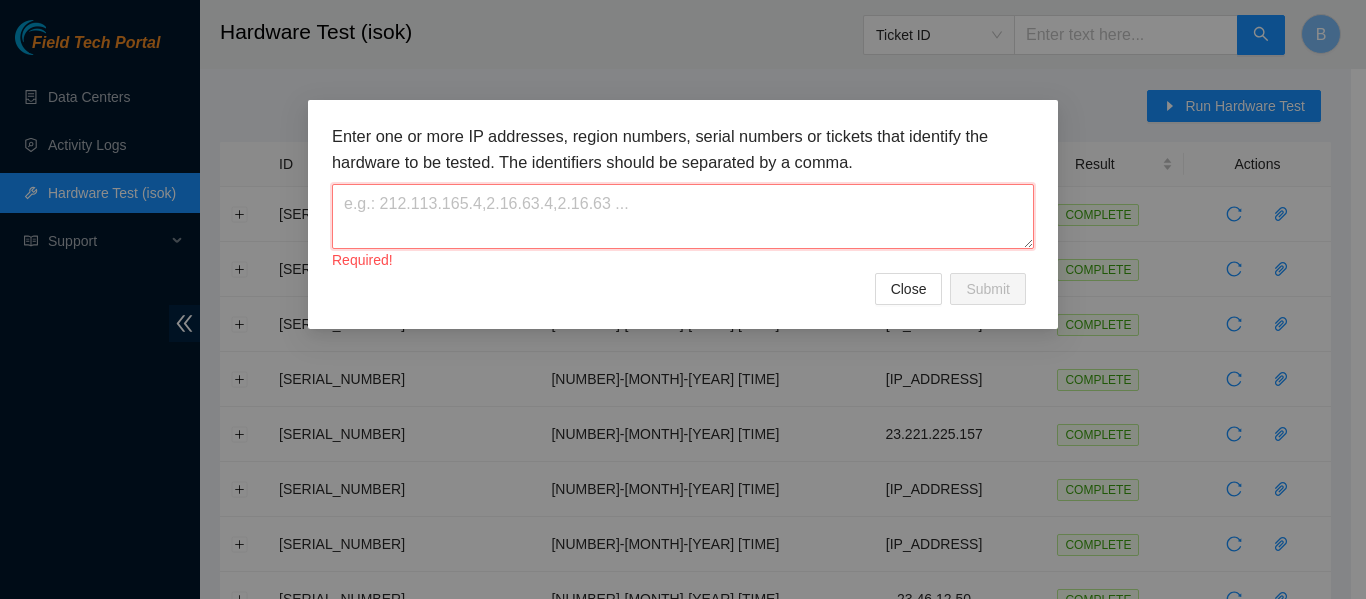 paste on "23.46.12.210 :   passed: ok" 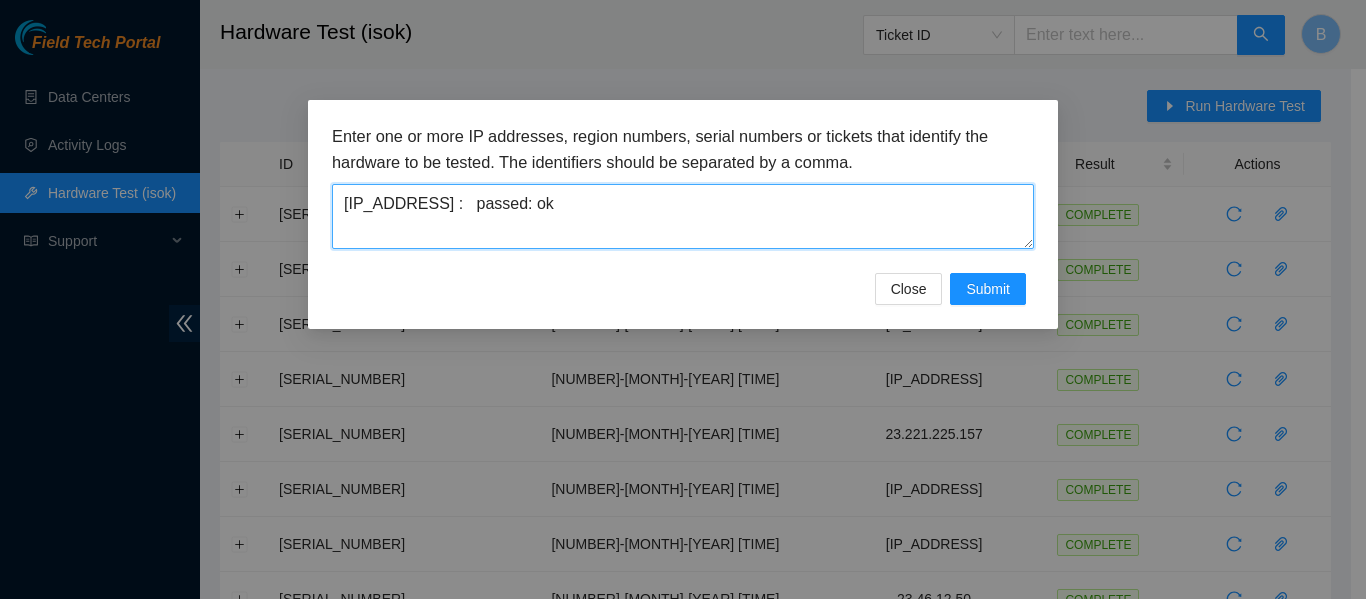 click on "23.46.12.210 :   passed: ok" at bounding box center (683, 216) 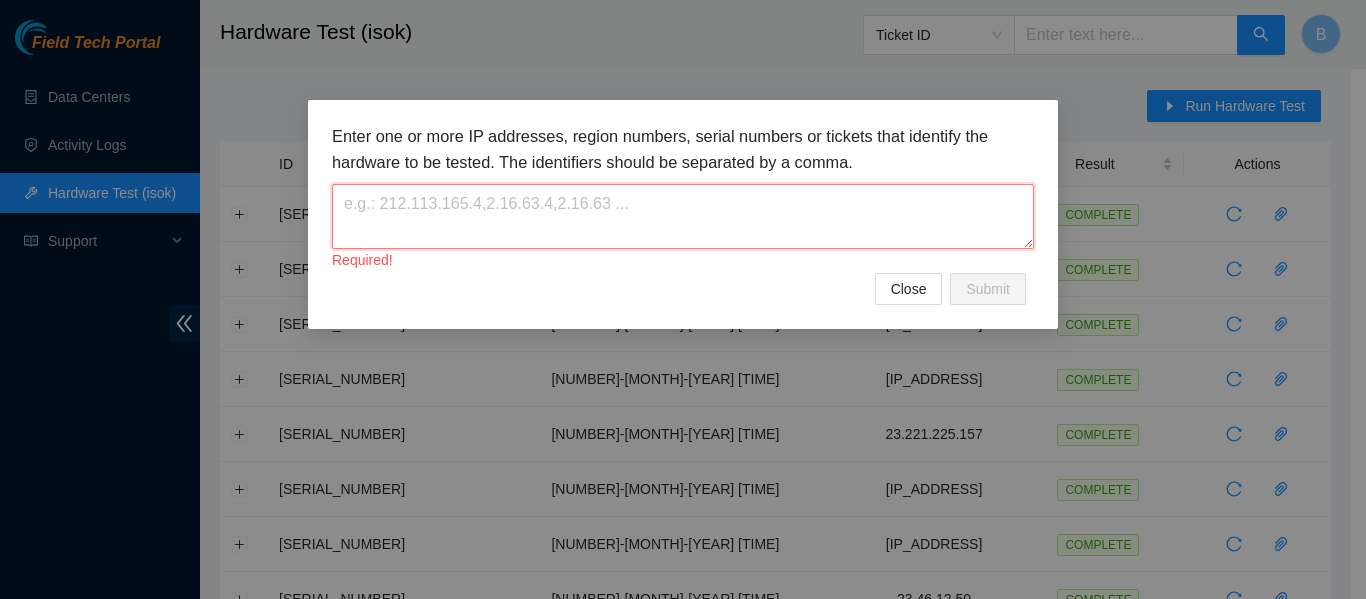 paste on "[IP_ADDRESS]" 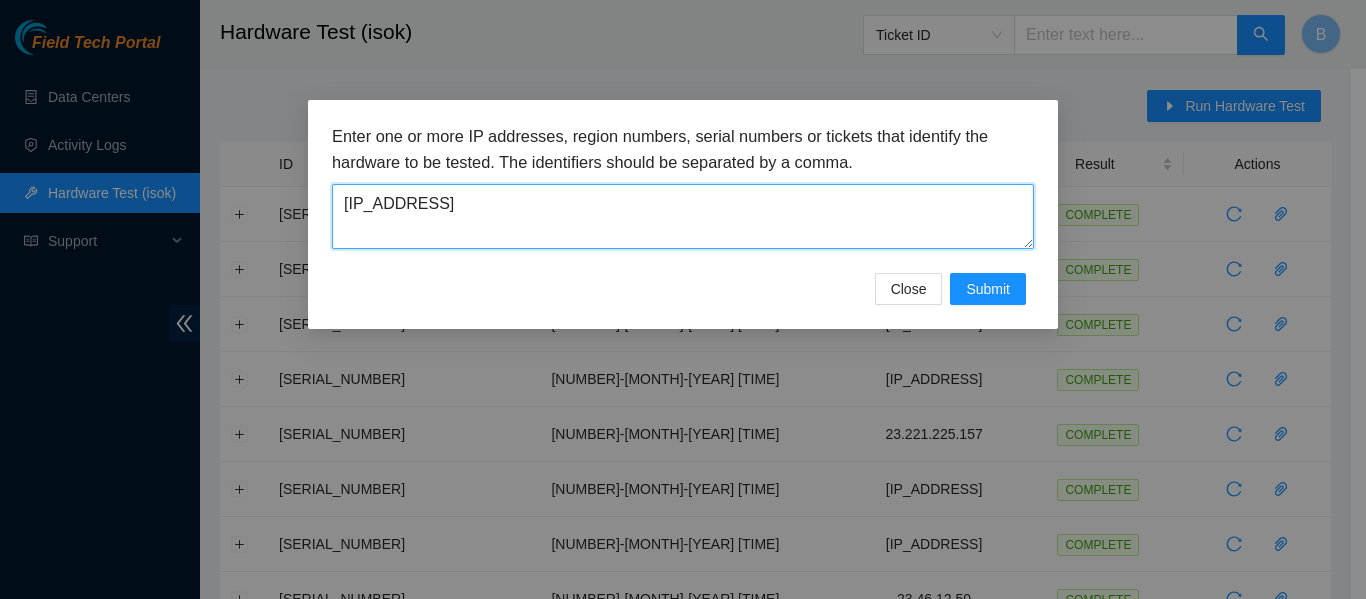 type on "[IP_ADDRESS]" 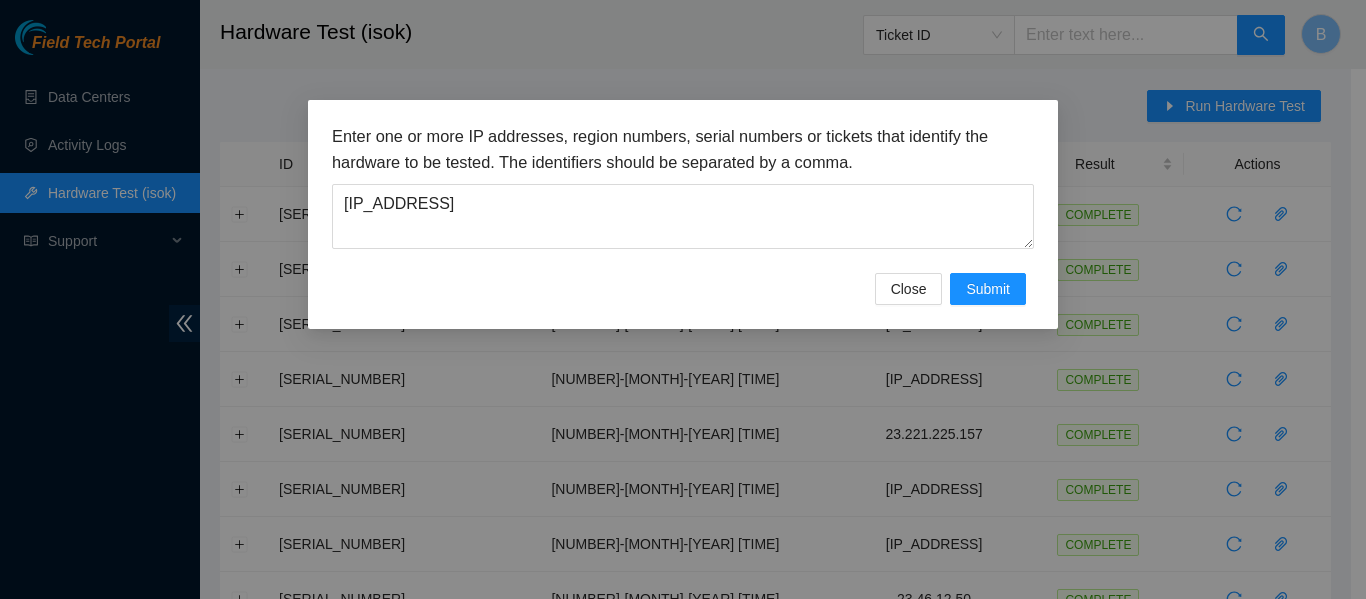 click on "Enter one or more IP addresses, region numbers, serial numbers or tickets that identify the hardware to be tested. The identifiers should be separated by a comma." at bounding box center [683, 149] 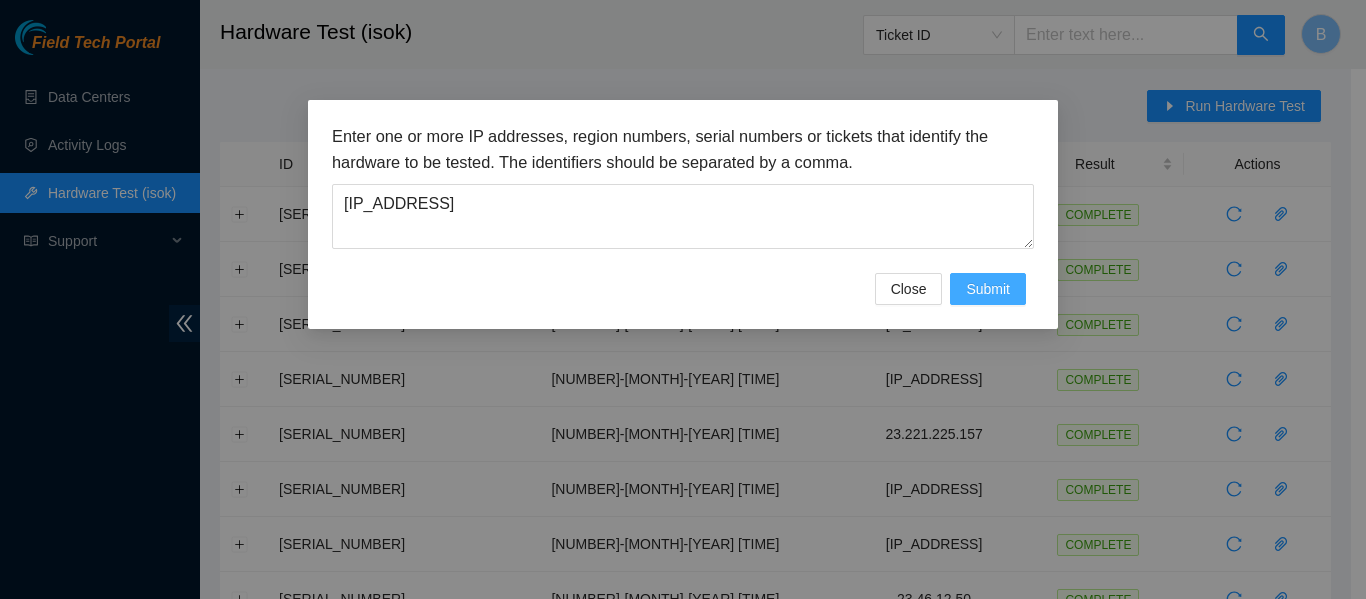 click on "Submit" at bounding box center (988, 289) 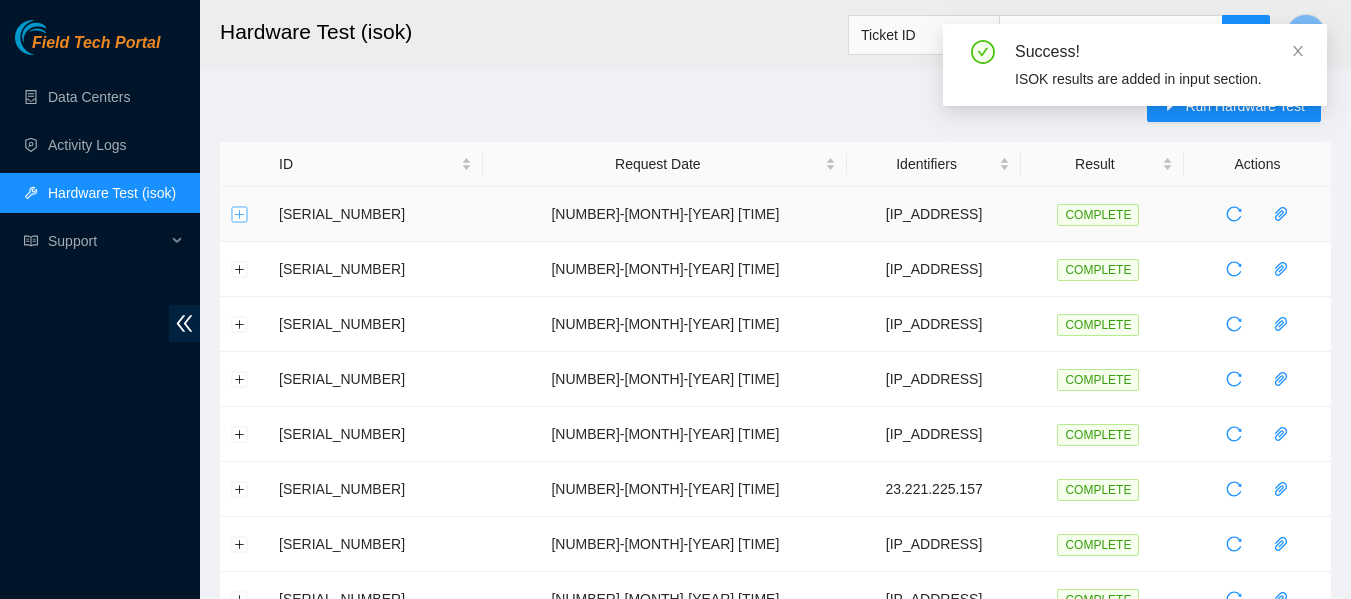 click at bounding box center (240, 214) 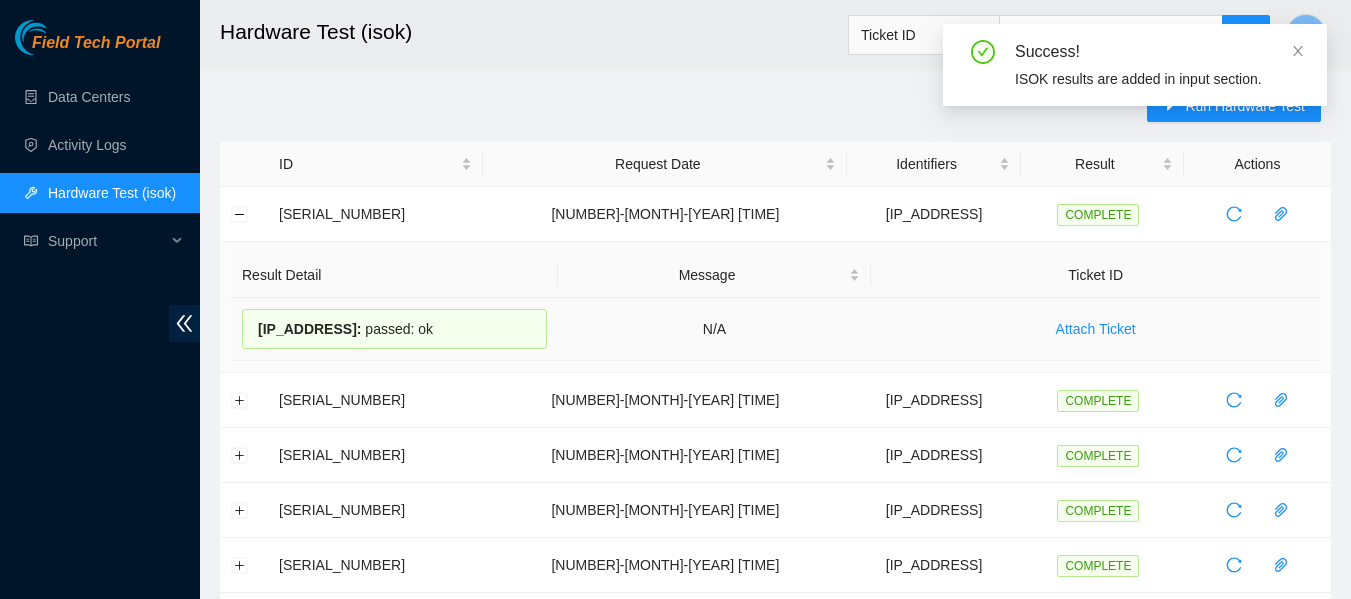click on "23.46.12.211  :" at bounding box center [309, 329] 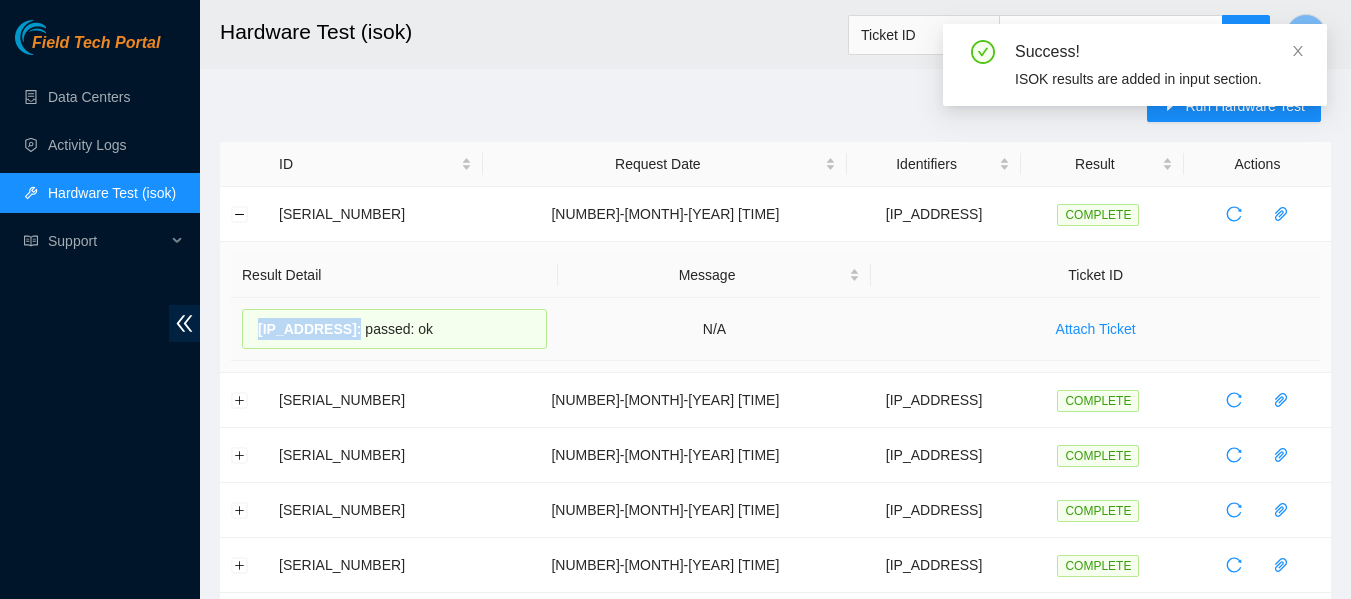 click on "23.46.12.211  :" at bounding box center [309, 329] 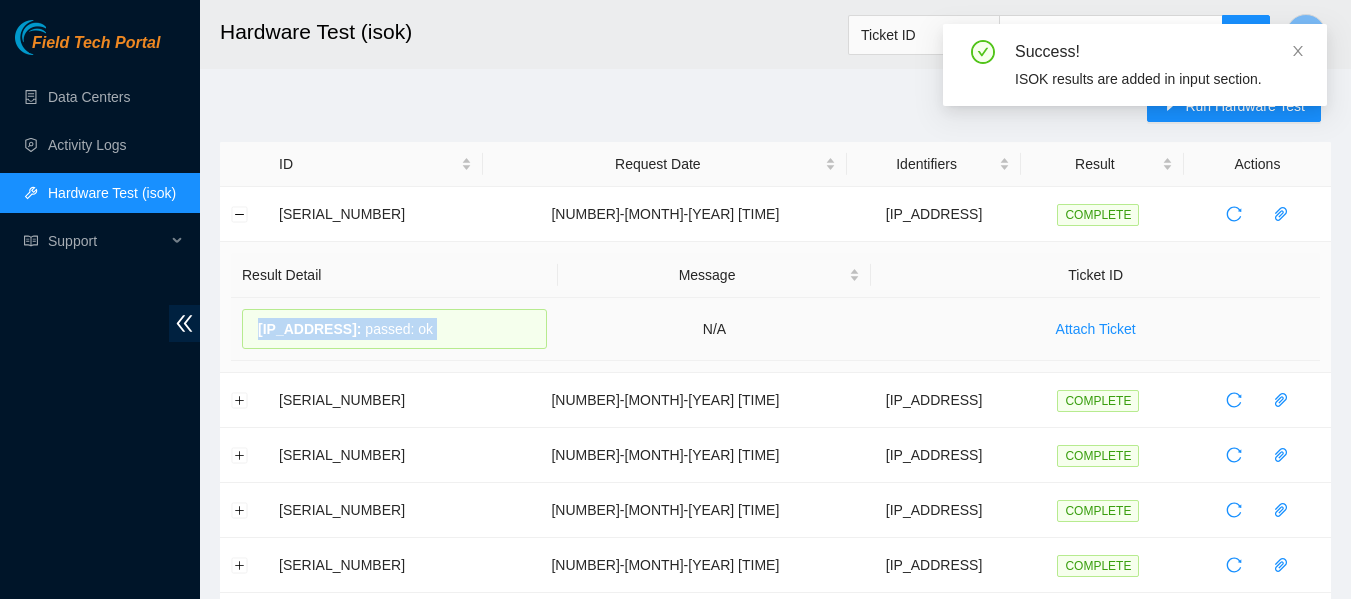 click on "23.46.12.211  :" at bounding box center [309, 329] 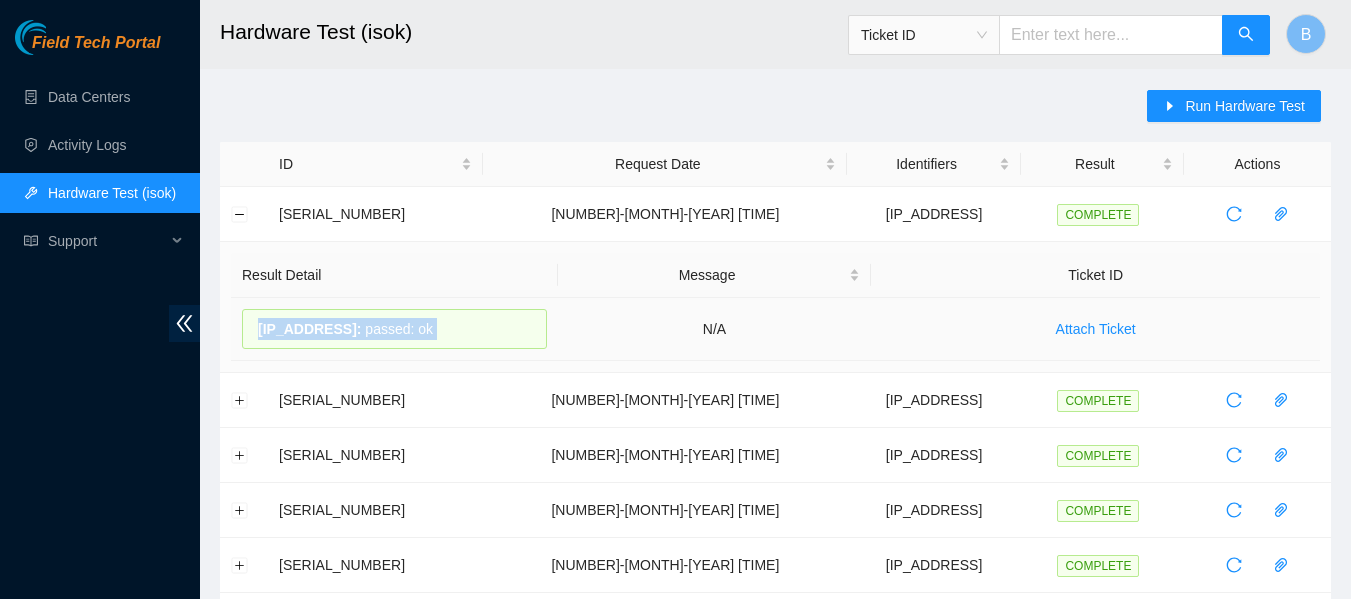 copy on "23.46.12.211  :     passed: ok" 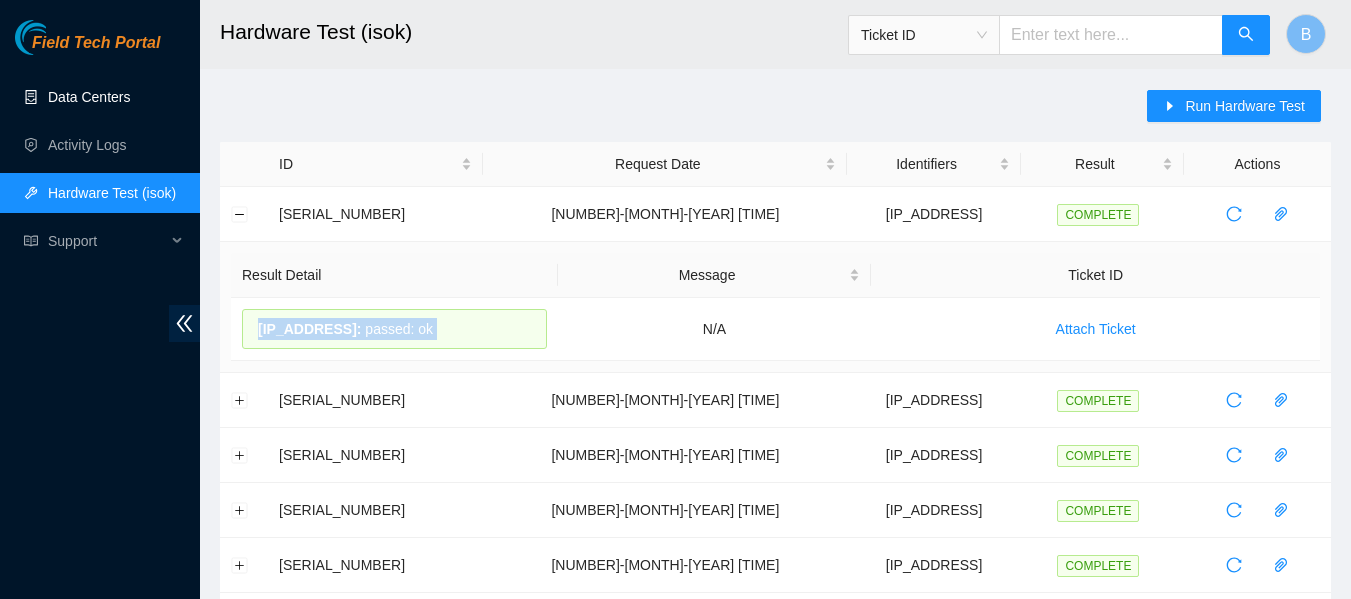 click on "Data Centers" at bounding box center (89, 97) 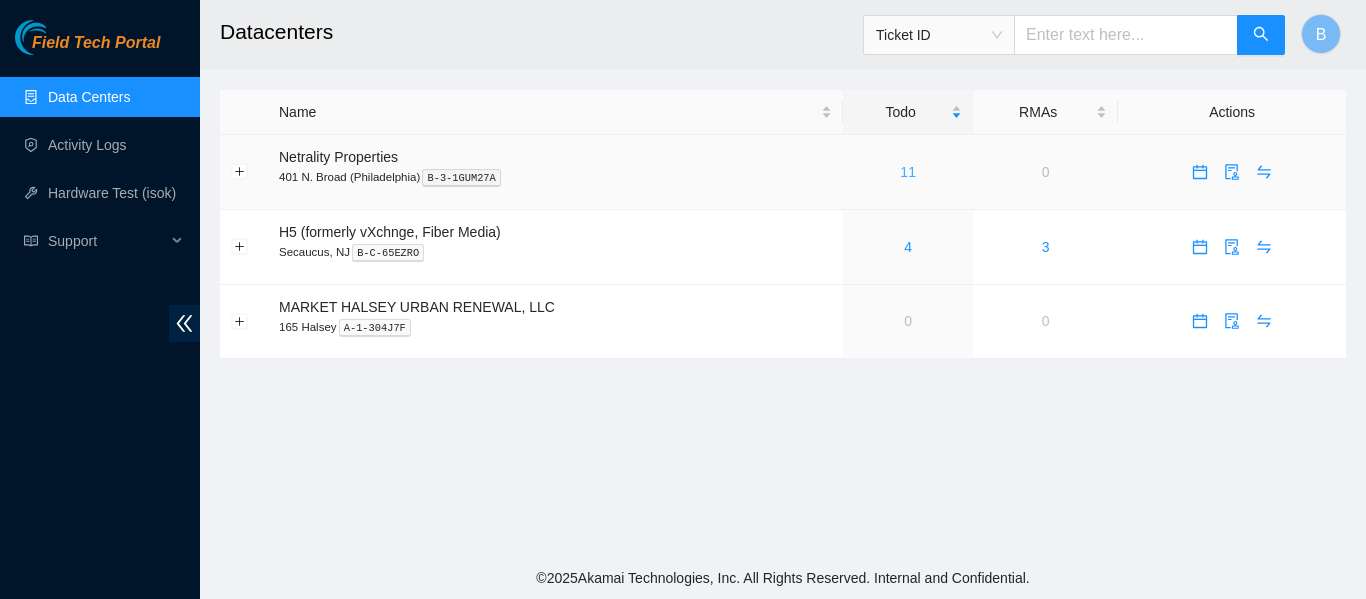 click on "11" at bounding box center [908, 172] 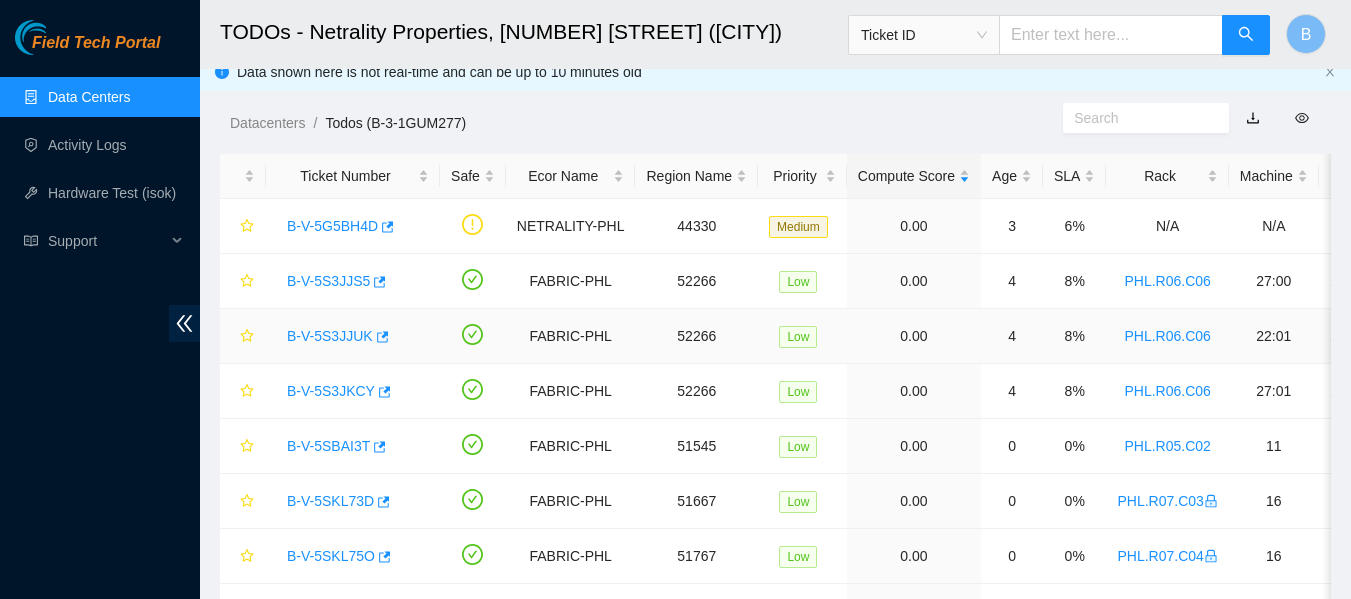 scroll, scrollTop: 15, scrollLeft: 0, axis: vertical 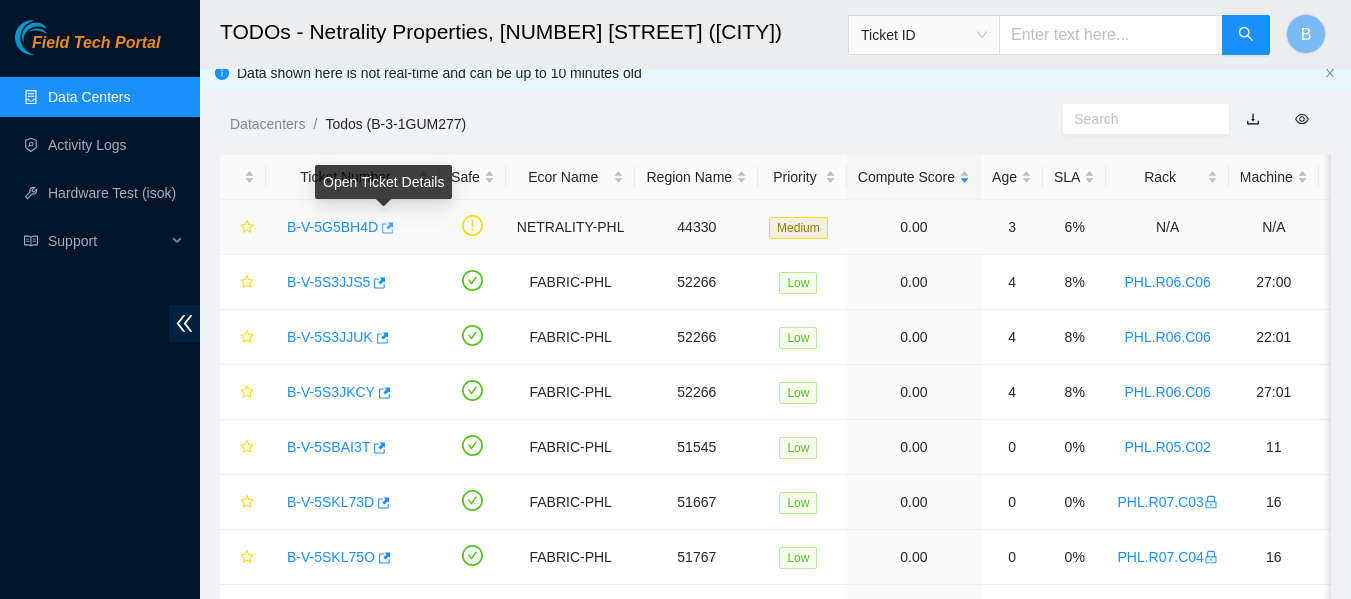 click 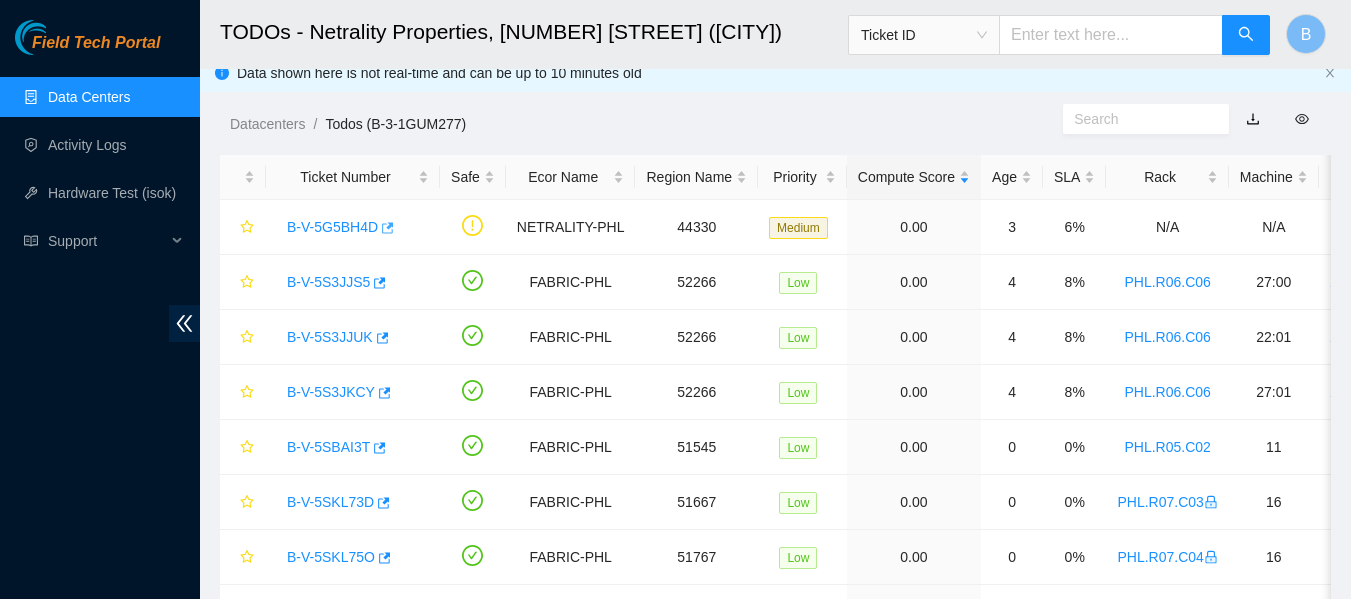 type 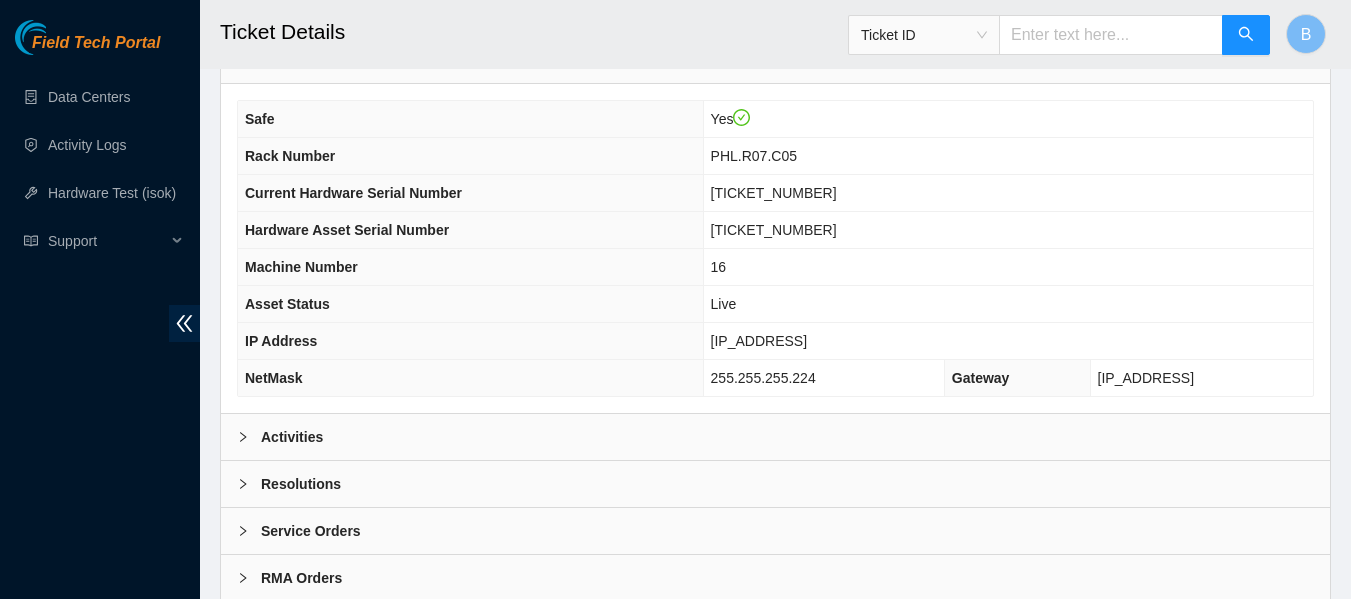 scroll, scrollTop: 780, scrollLeft: 0, axis: vertical 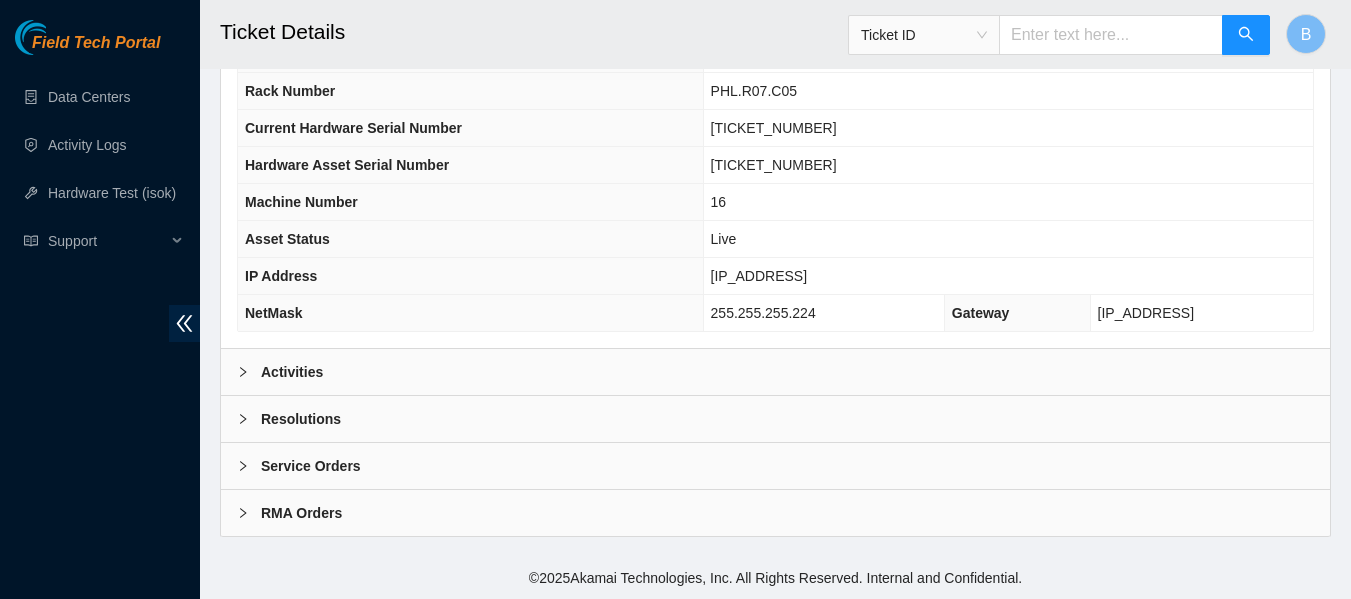 click on "Activities" at bounding box center (292, 372) 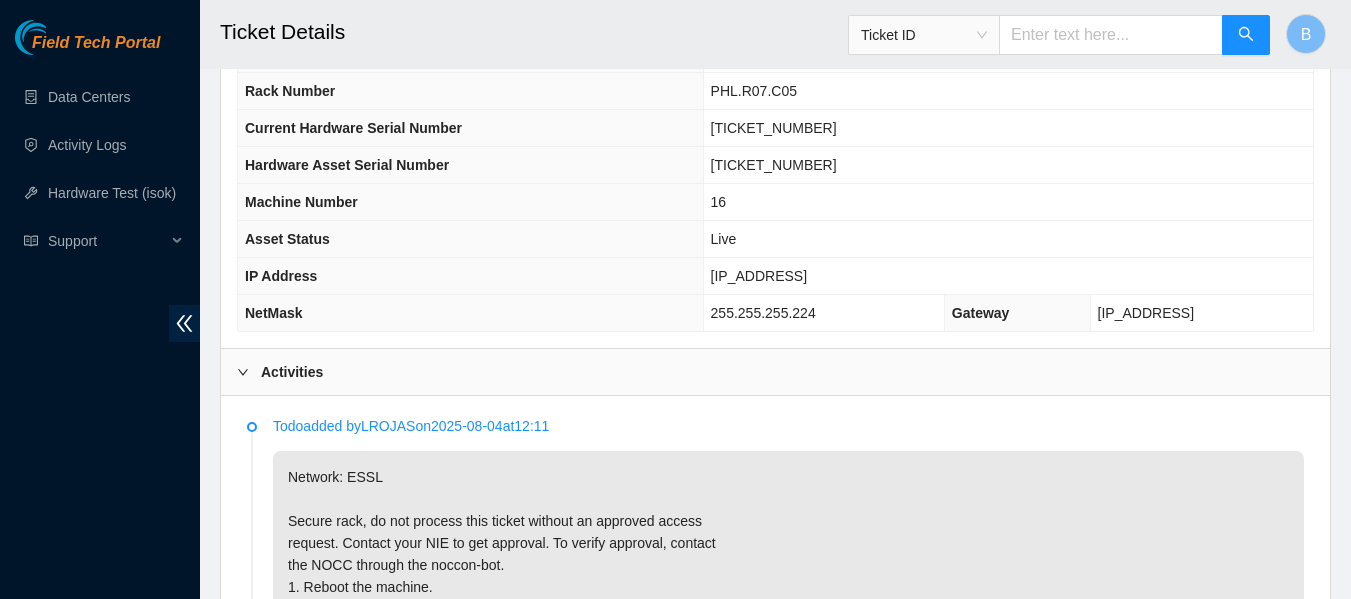 scroll, scrollTop: 1649, scrollLeft: 0, axis: vertical 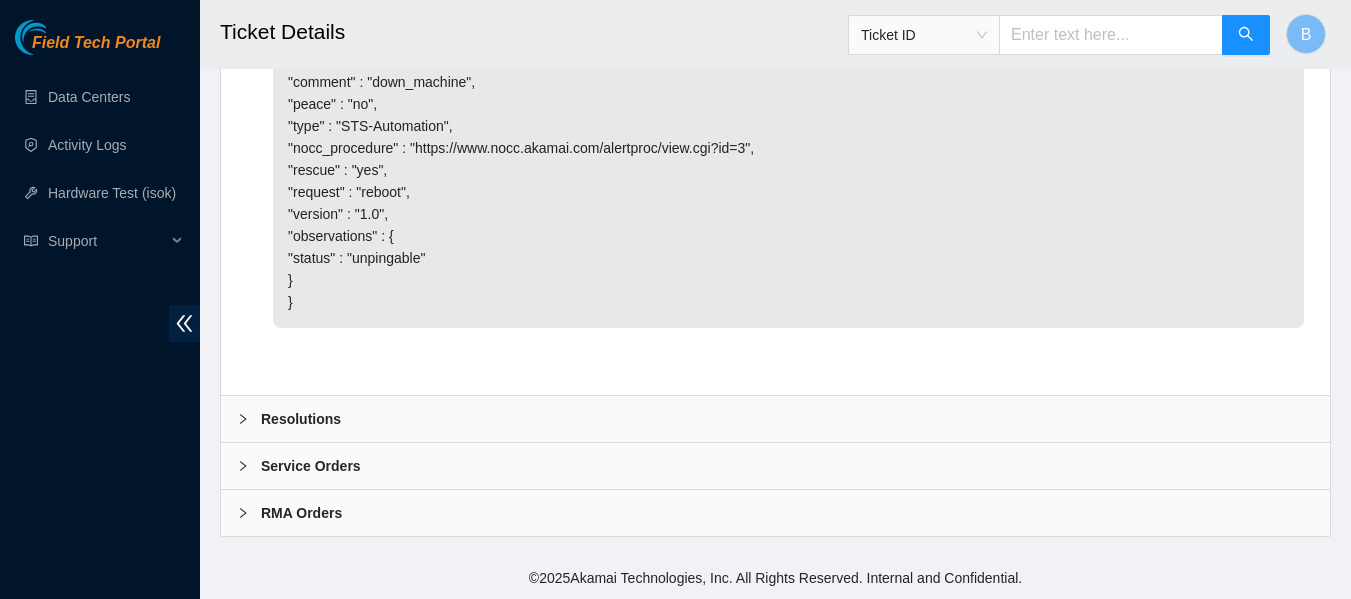click on "Resolutions" at bounding box center [301, 419] 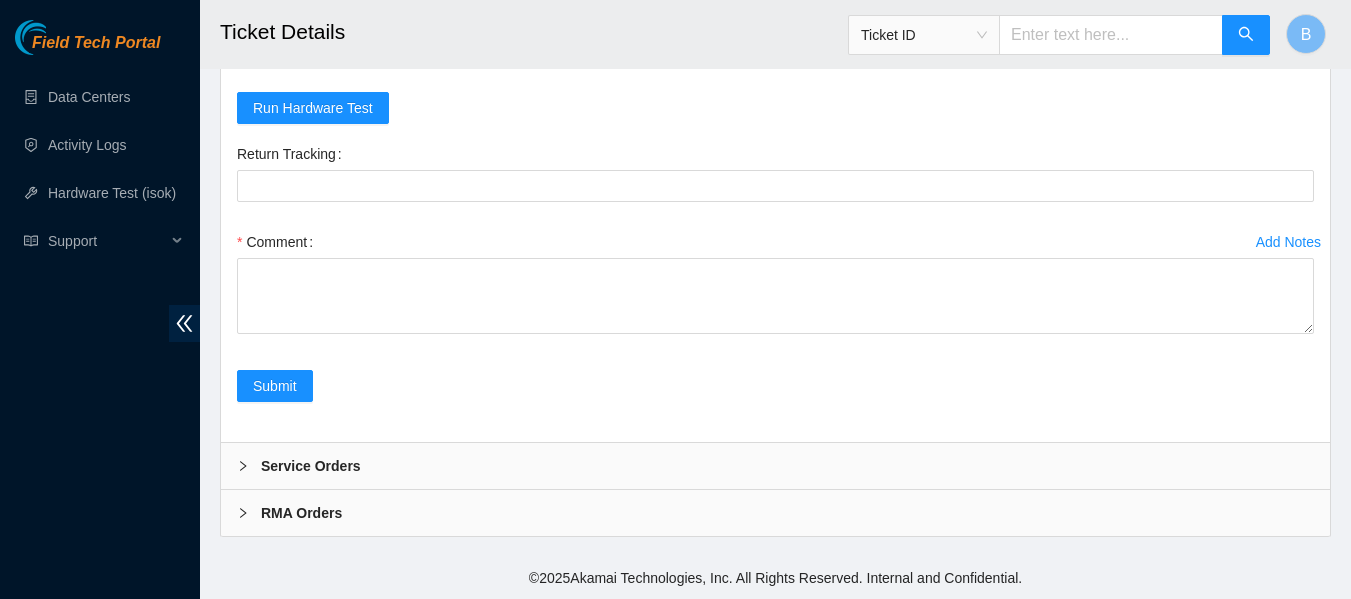 scroll, scrollTop: 2070, scrollLeft: 0, axis: vertical 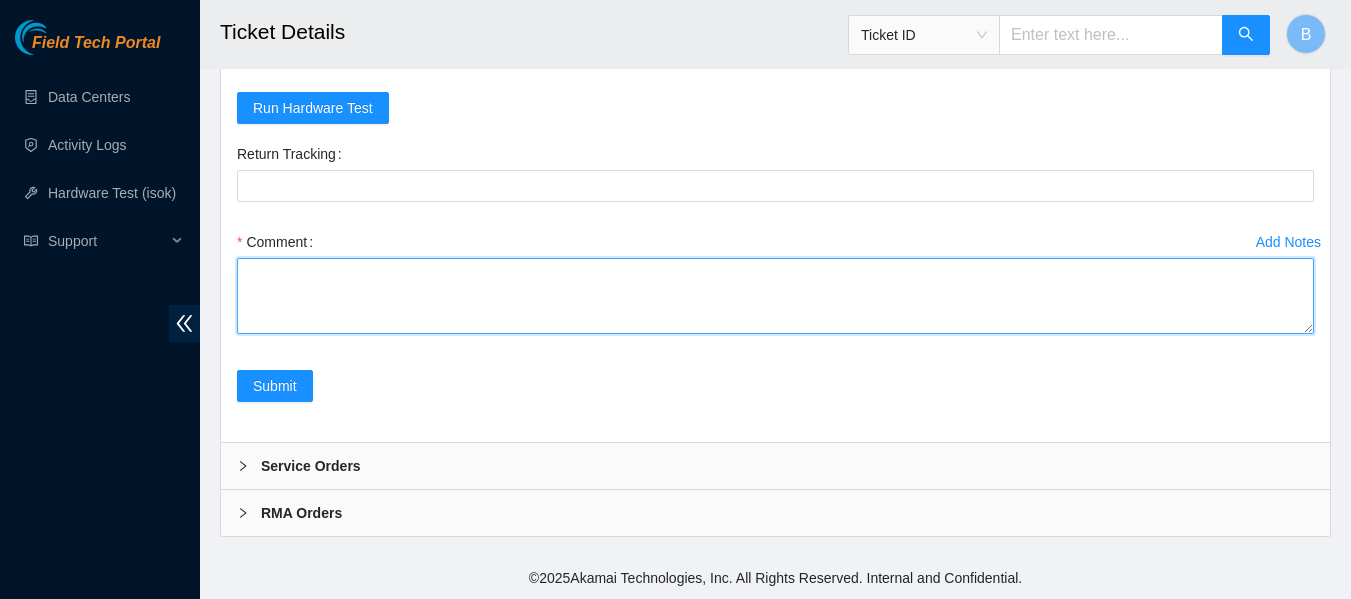 click on "Comment" at bounding box center (775, 296) 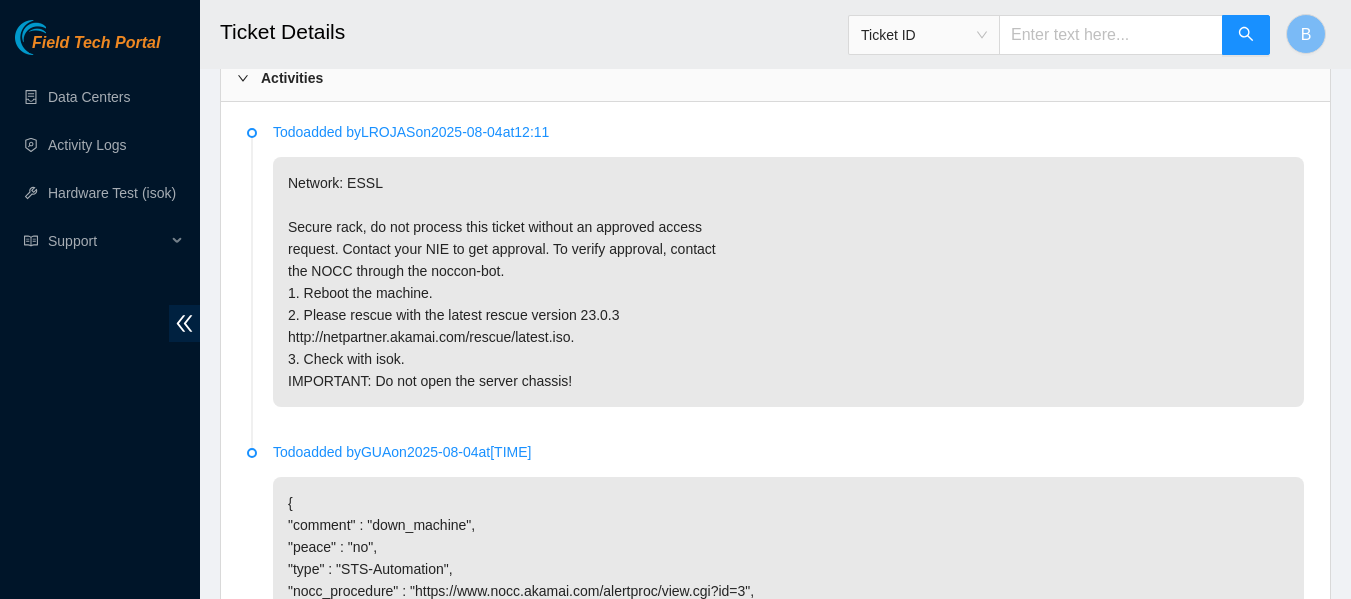 scroll, scrollTop: 1076, scrollLeft: 0, axis: vertical 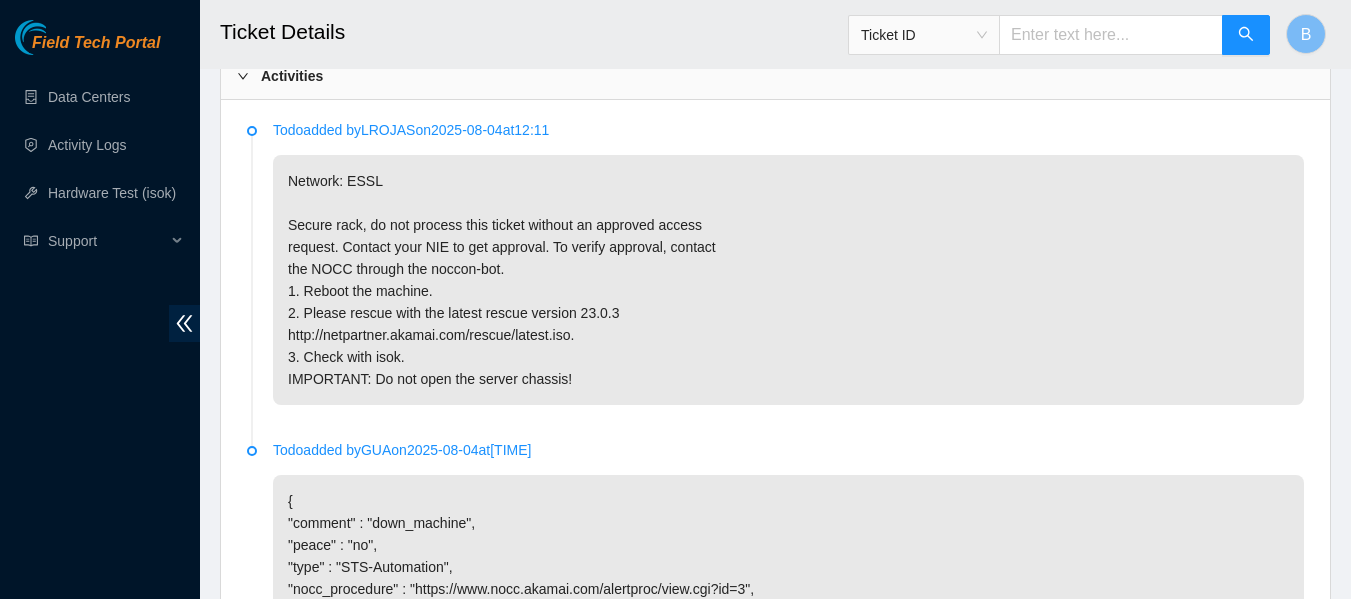 type on "Rebooted, rescued and reconfigured after properly unlocking RIDS.
Performed hardware test.
isok test:" 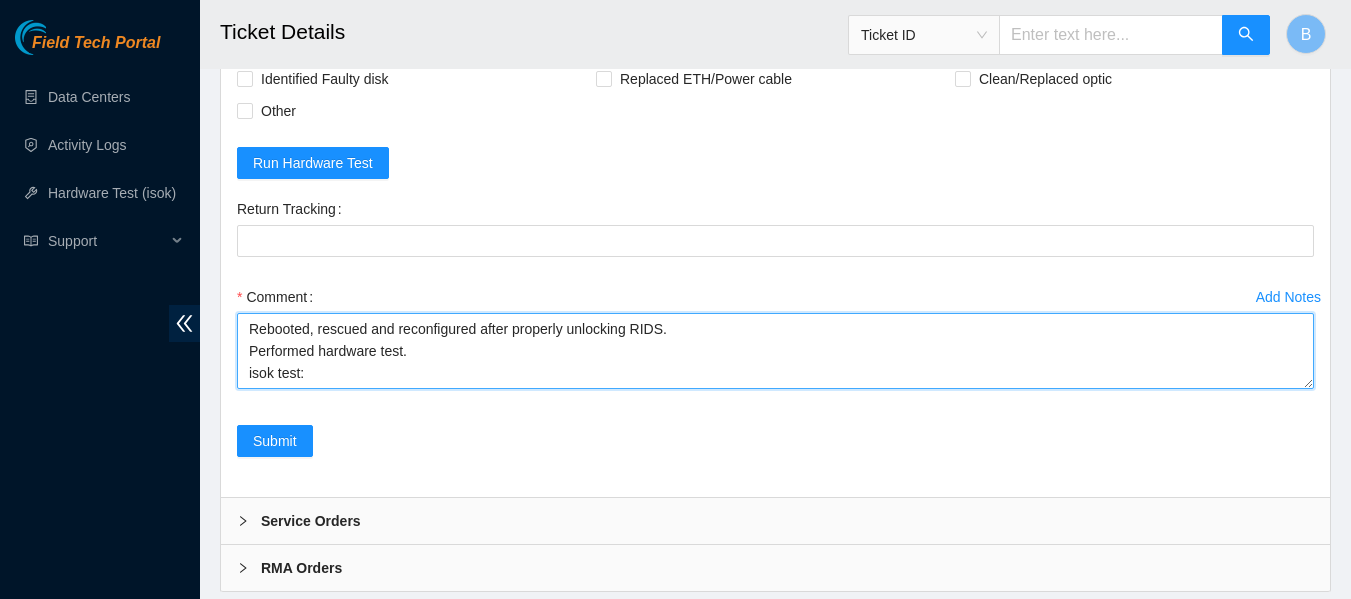 scroll, scrollTop: 1978, scrollLeft: 0, axis: vertical 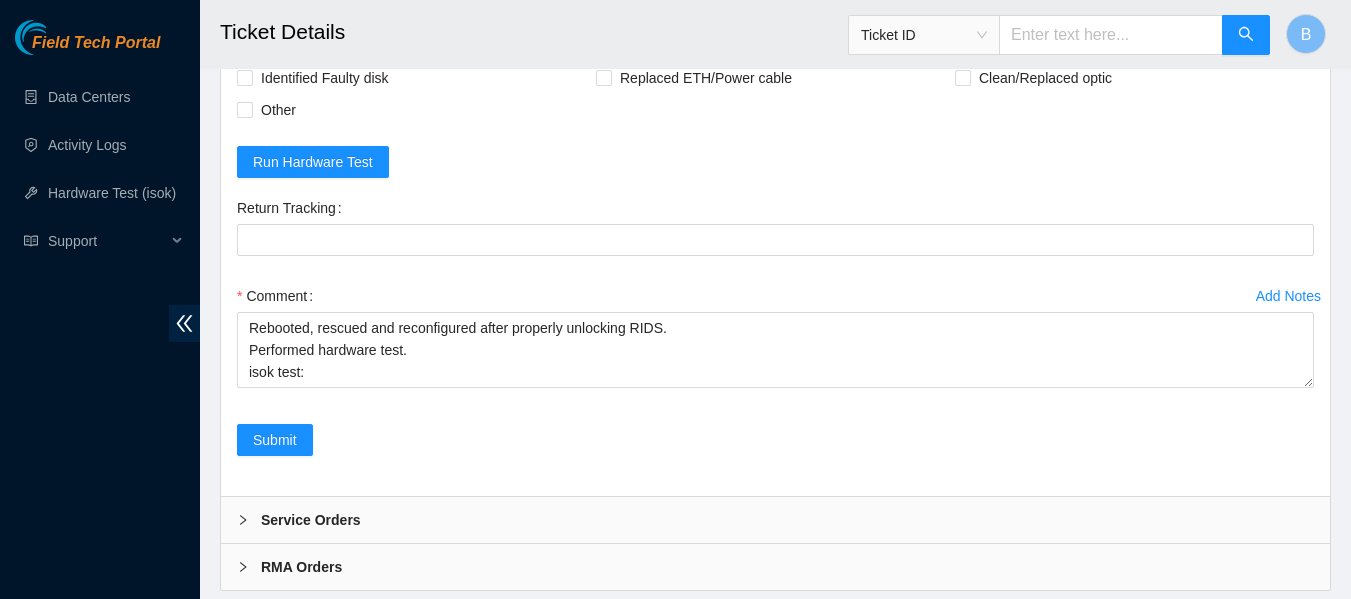 click on "Rebooted" at bounding box center [291, 14] 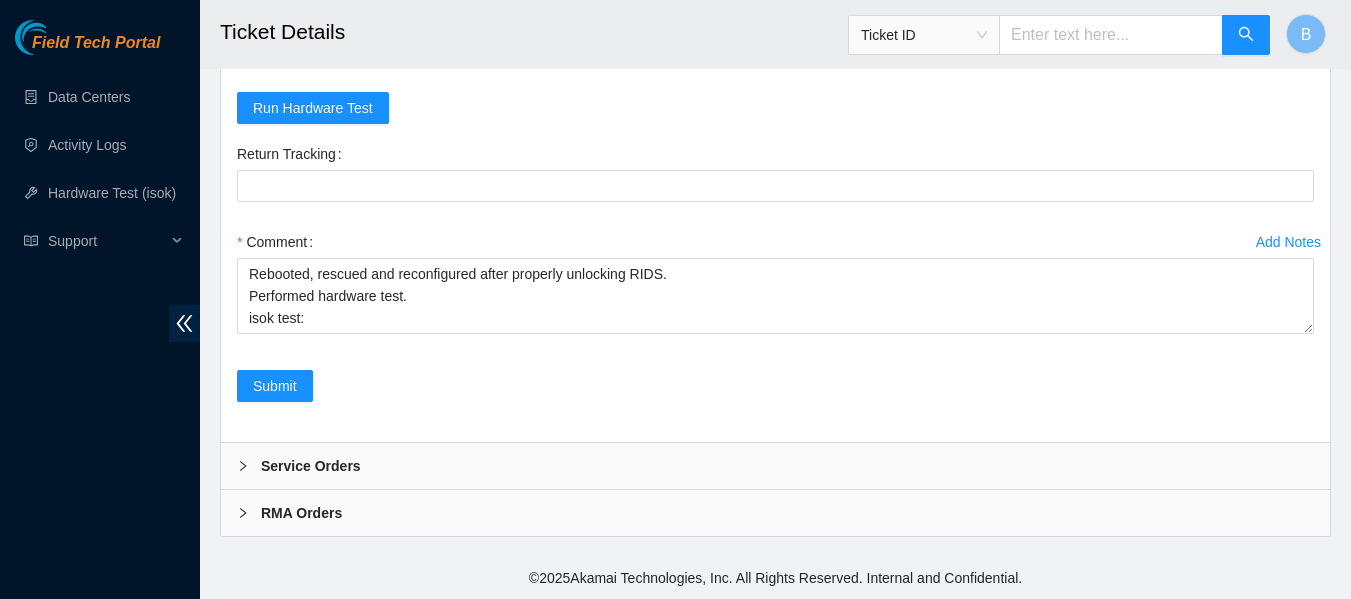 scroll, scrollTop: 2164, scrollLeft: 0, axis: vertical 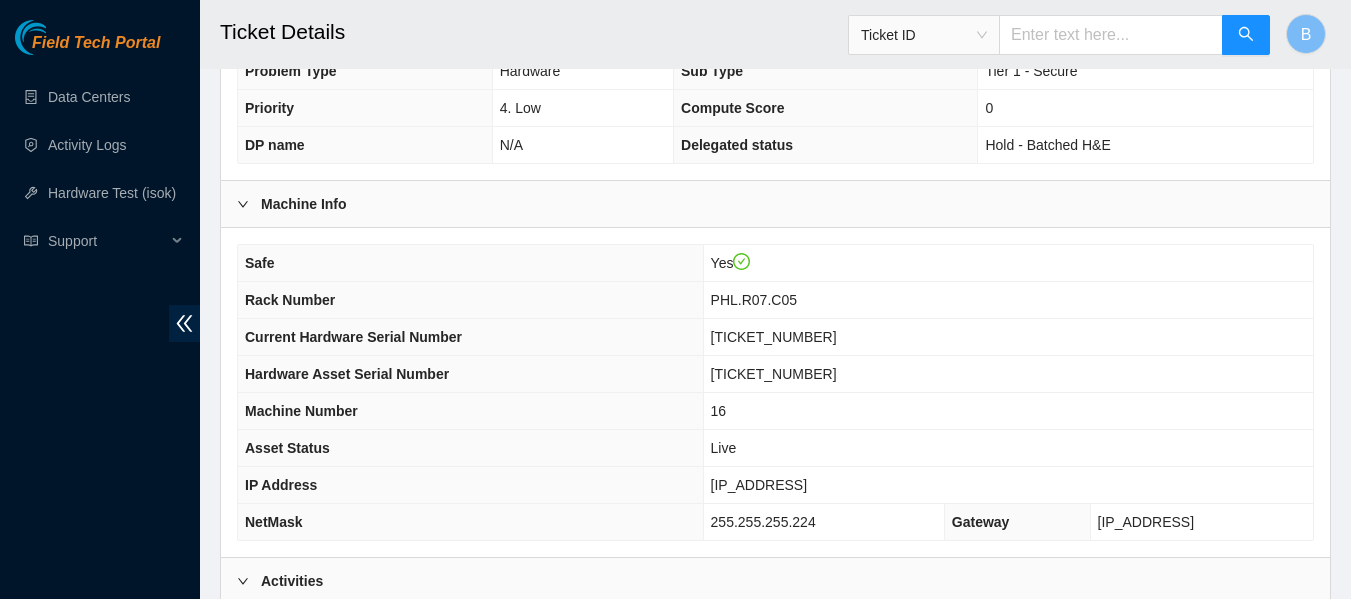 click on "23.46.12.147" at bounding box center (759, 485) 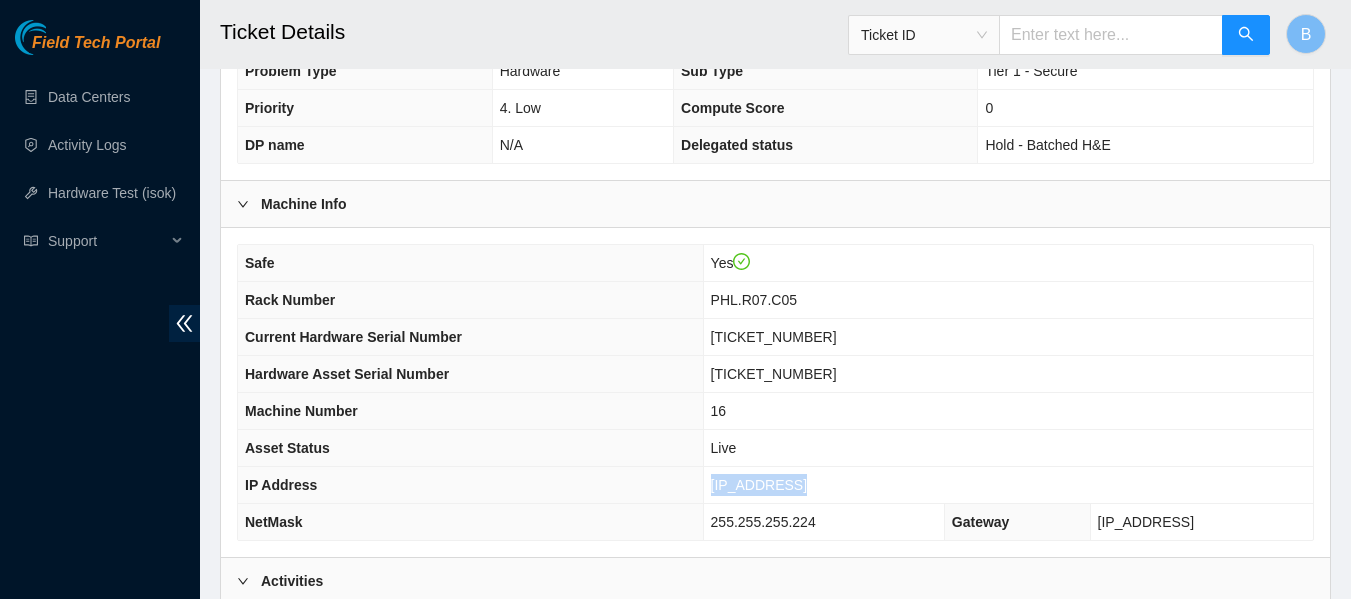 click on "23.46.12.147" at bounding box center (759, 485) 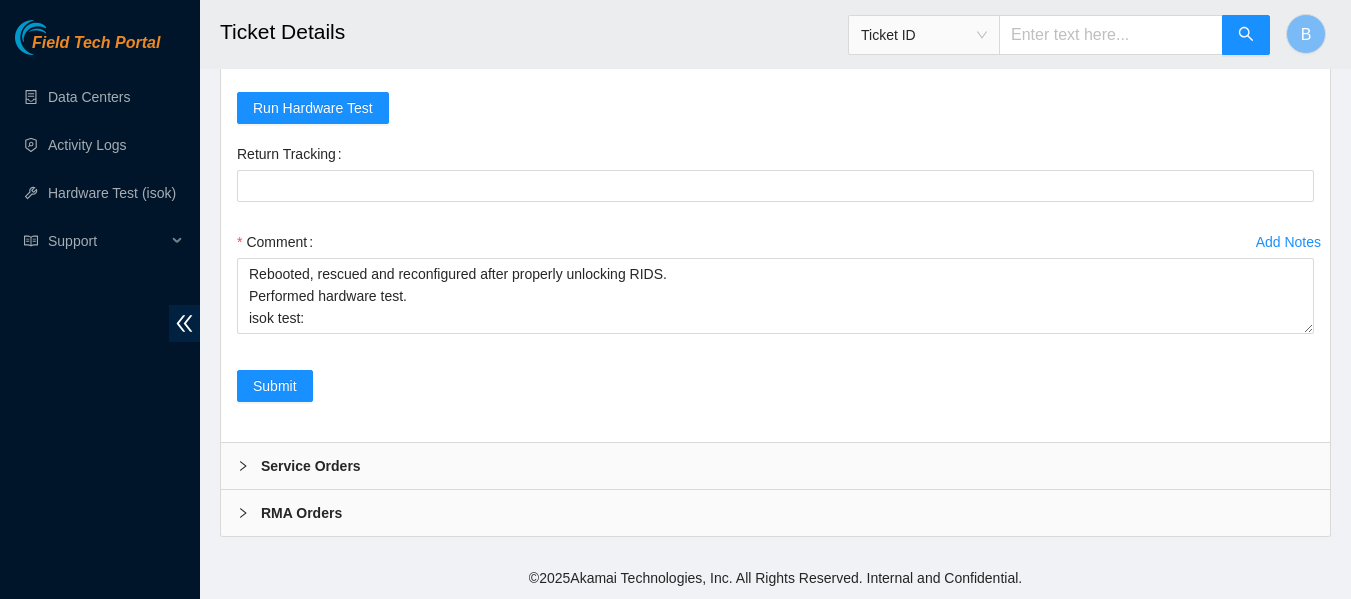 scroll, scrollTop: 2088, scrollLeft: 0, axis: vertical 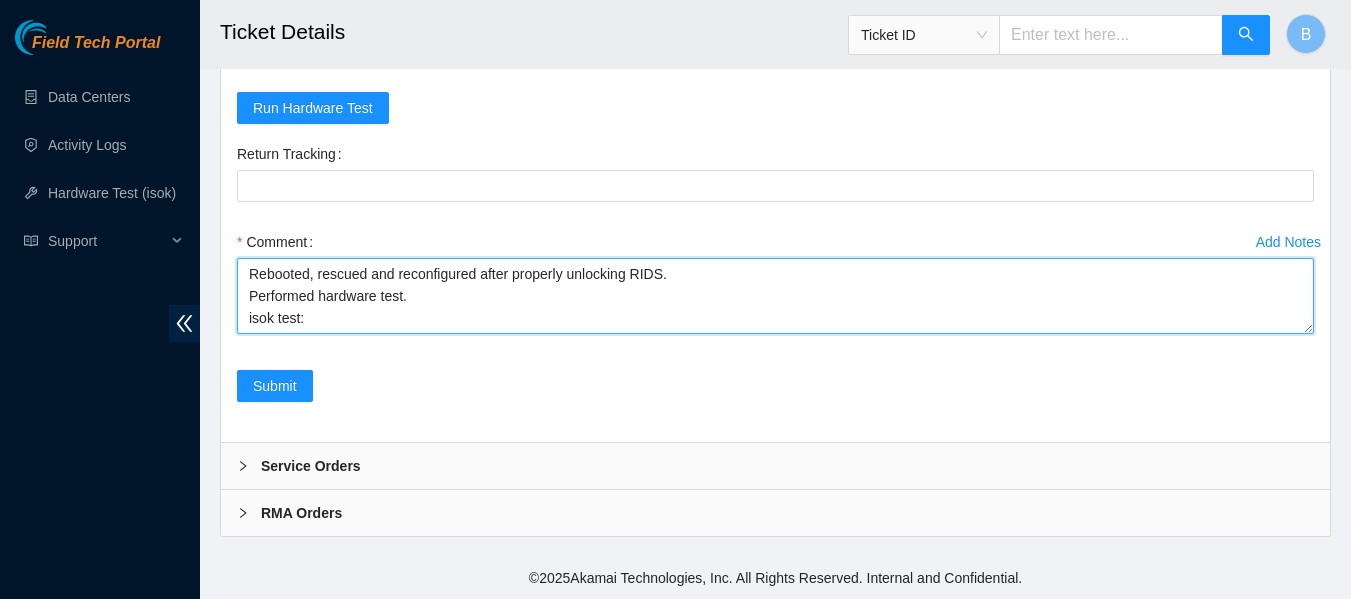click on "Rebooted, rescued and reconfigured after properly unlocking RIDS.
Performed hardware test.
isok test:" at bounding box center [775, 296] 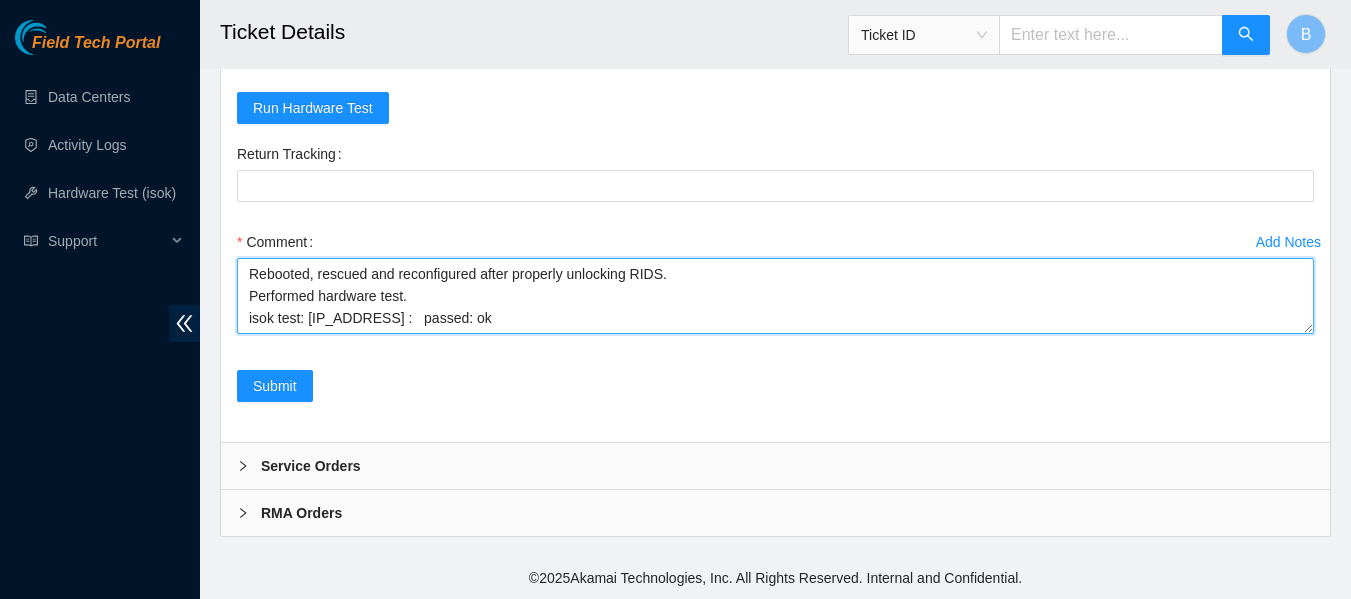 scroll, scrollTop: 16, scrollLeft: 0, axis: vertical 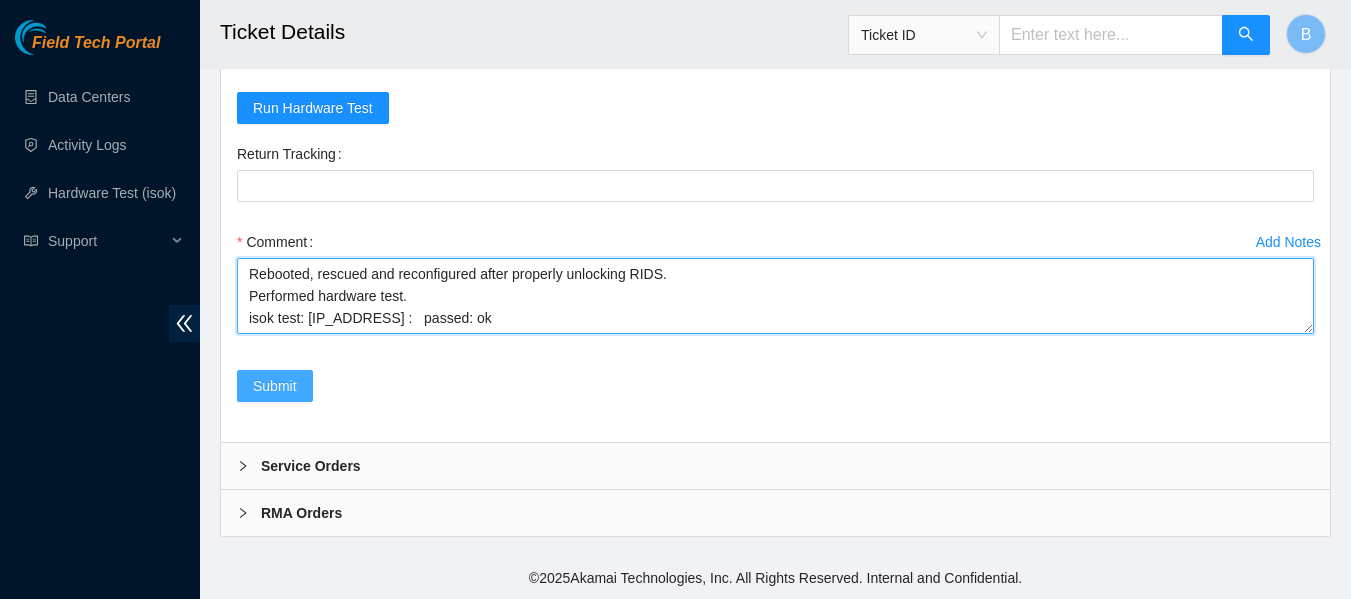 type on "Rebooted, rescued and reconfigured after properly unlocking RIDS.
Performed hardware test.
isok test: 23.46.12.147 :   passed: ok" 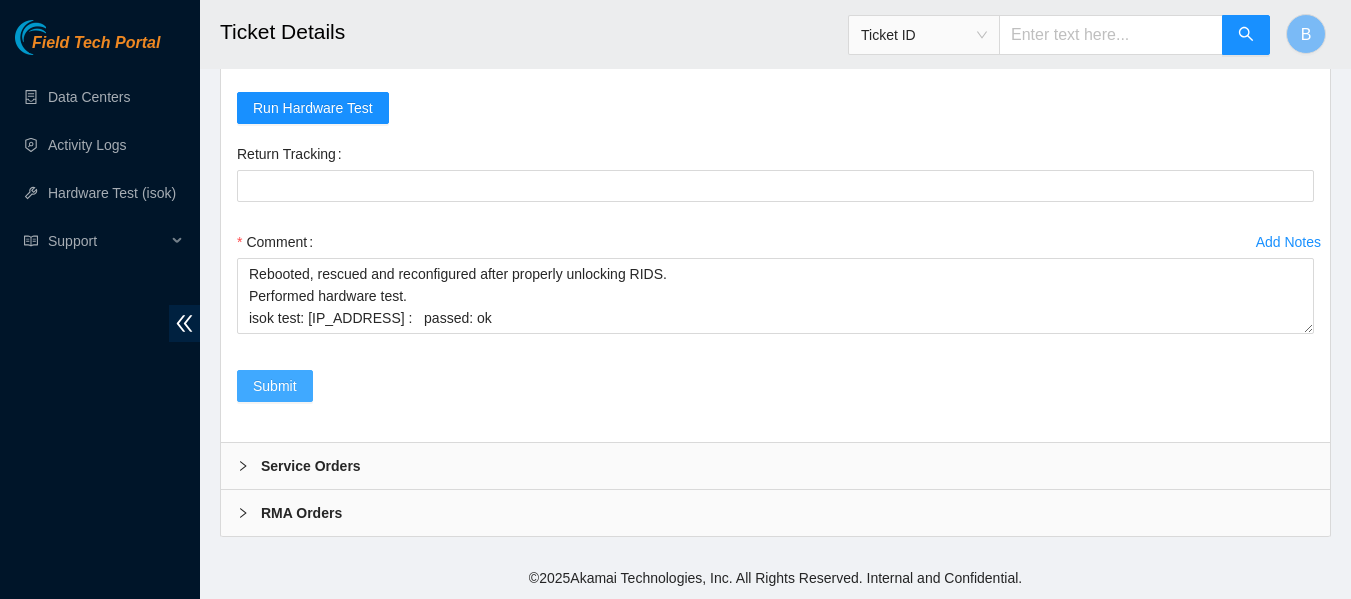 click on "Submit" at bounding box center (275, 386) 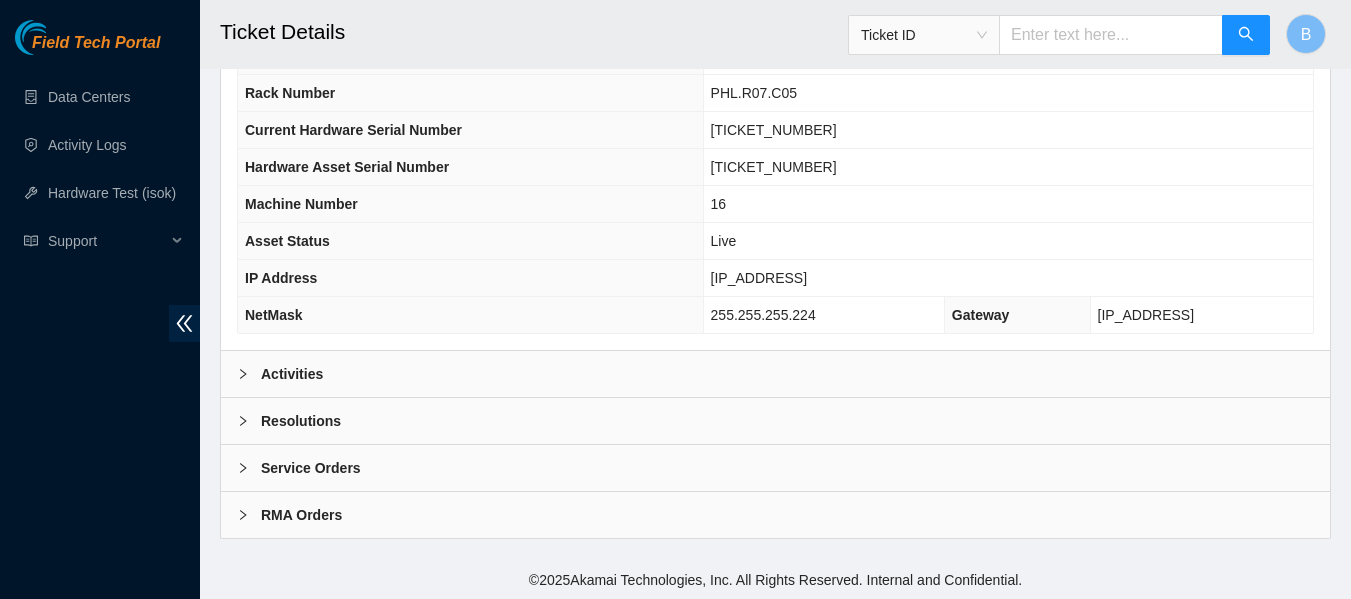 scroll, scrollTop: 779, scrollLeft: 0, axis: vertical 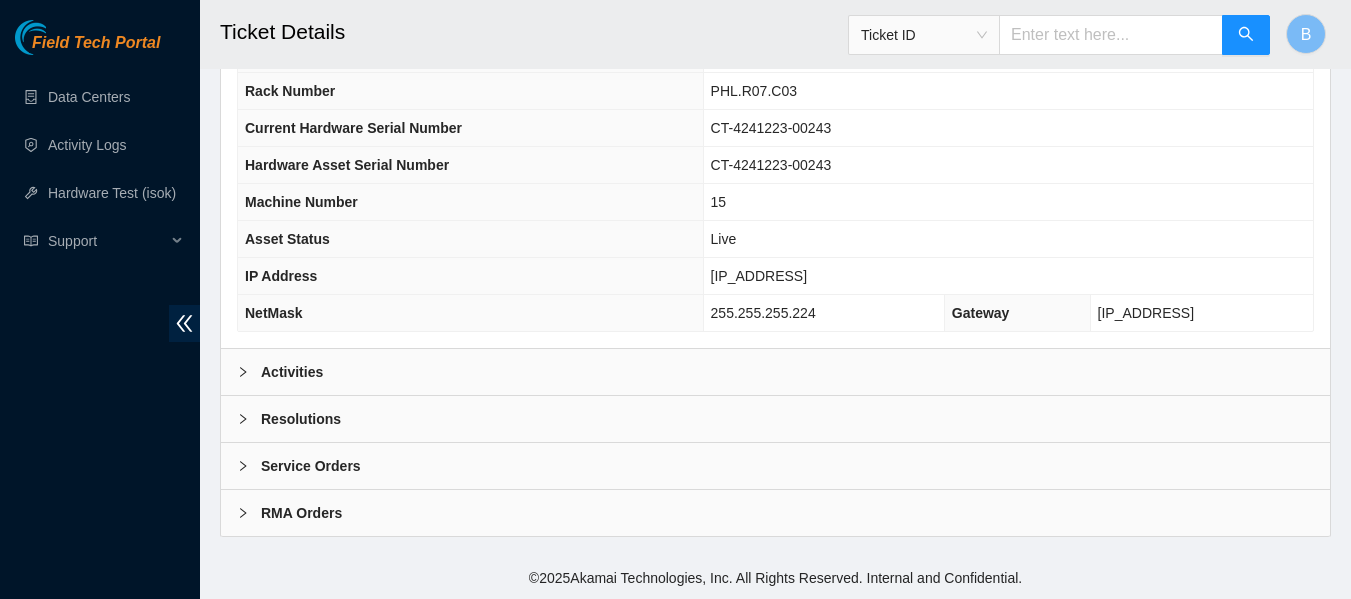 click on "Activities" at bounding box center [775, 372] 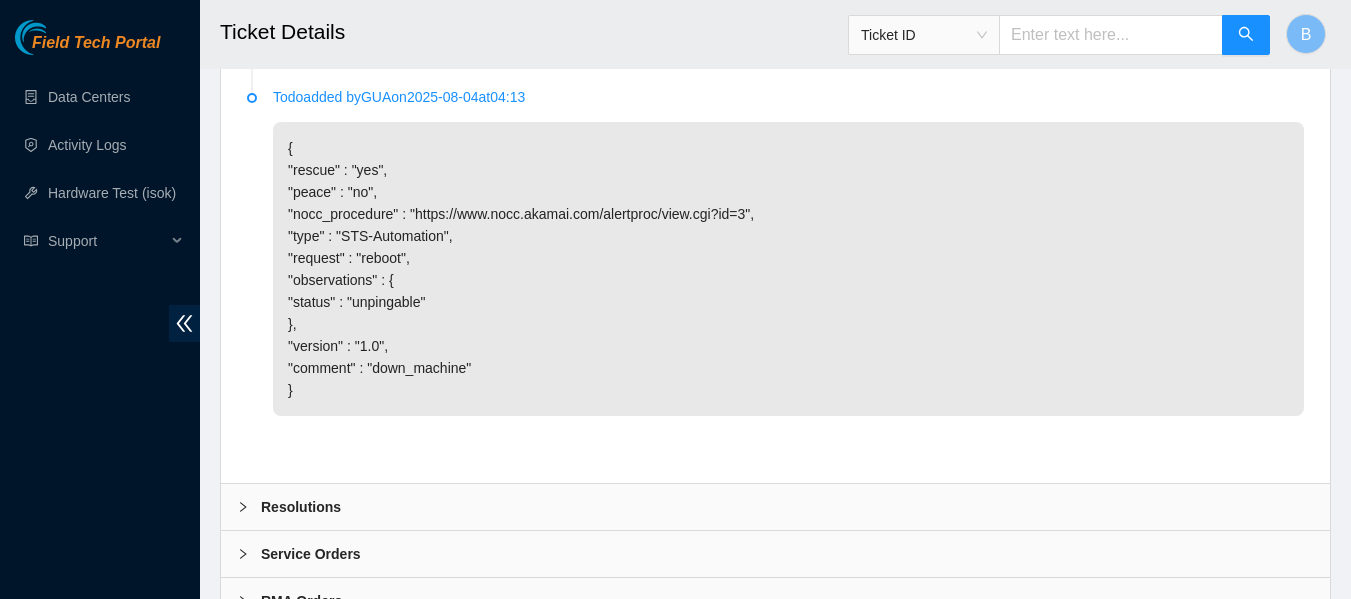 scroll, scrollTop: 1649, scrollLeft: 0, axis: vertical 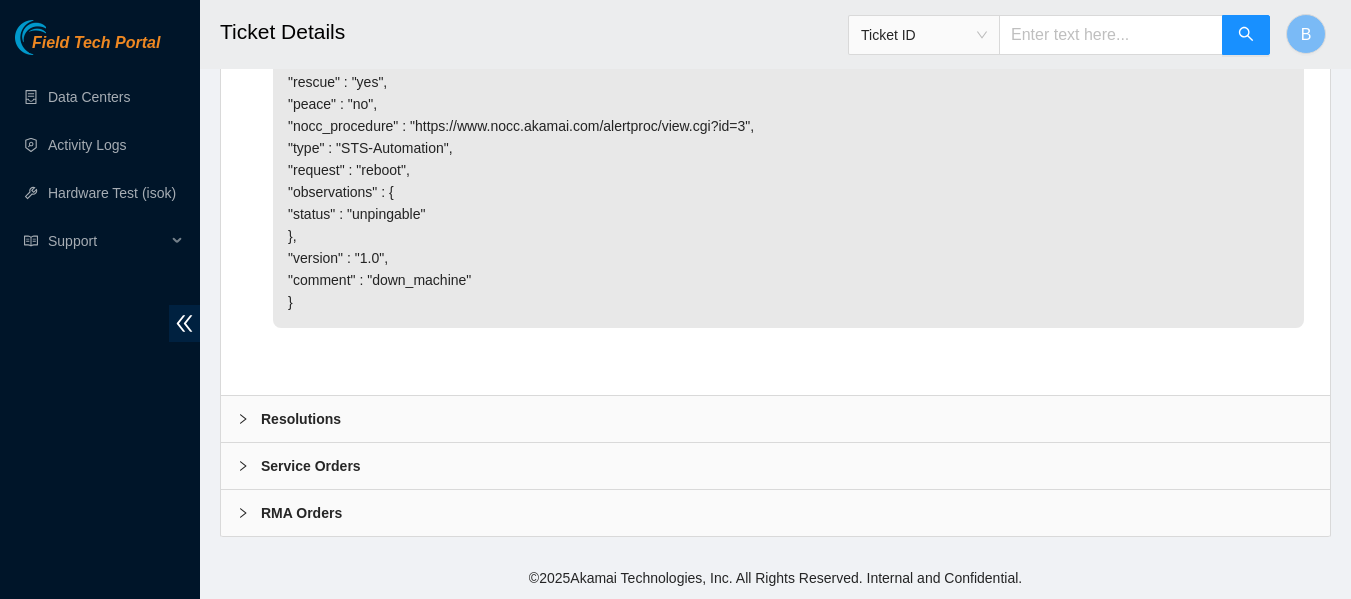 click on "{
"rescue" : "yes",
"peace" : "no",
"nocc_procedure" : "https://www.nocc.akamai.com/alertproc/view.cgi?id=3",
"type" : "STS-Automation",
"request" : "reboot",
"observations" : {
"status" : "unpingable"
},
"version" : "1.0",
"comment" : "down_machine"
}" at bounding box center [788, 181] 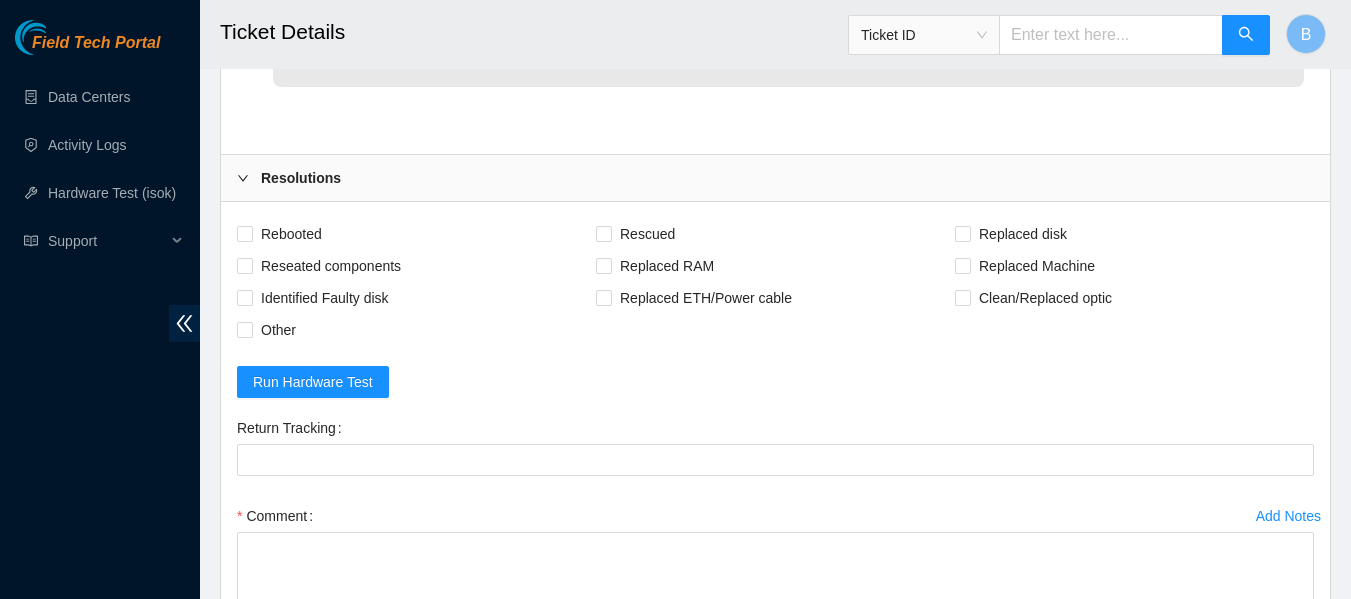 scroll, scrollTop: 1850, scrollLeft: 0, axis: vertical 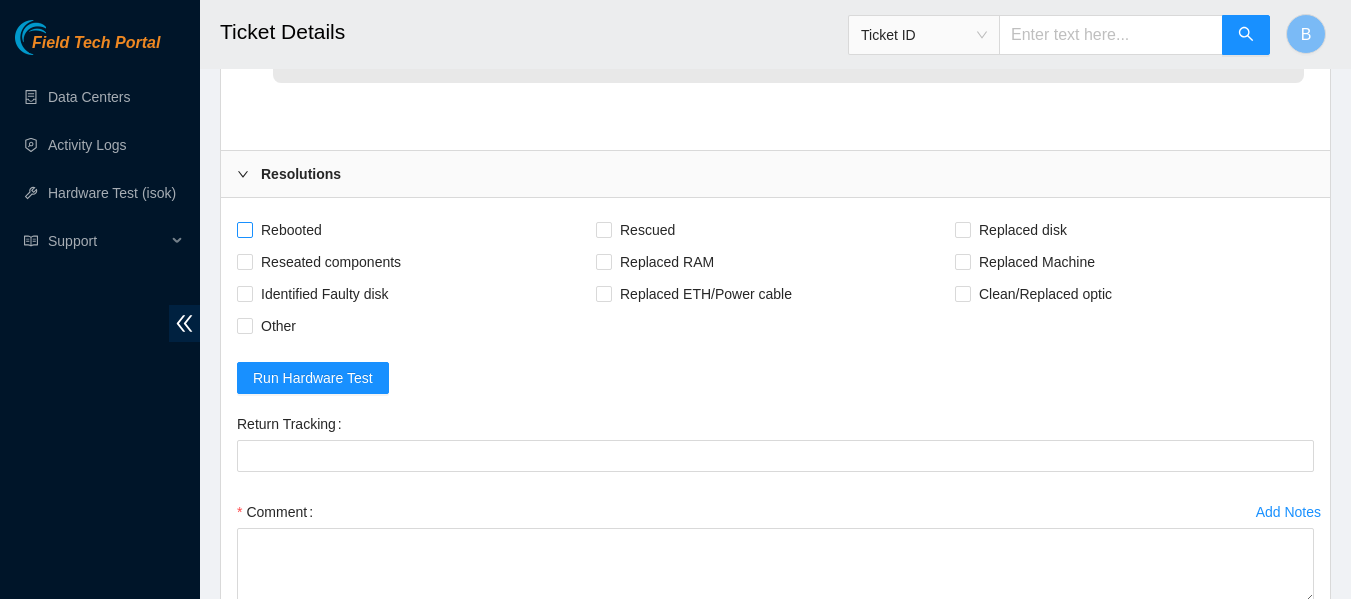 click on "Rebooted" at bounding box center (291, 230) 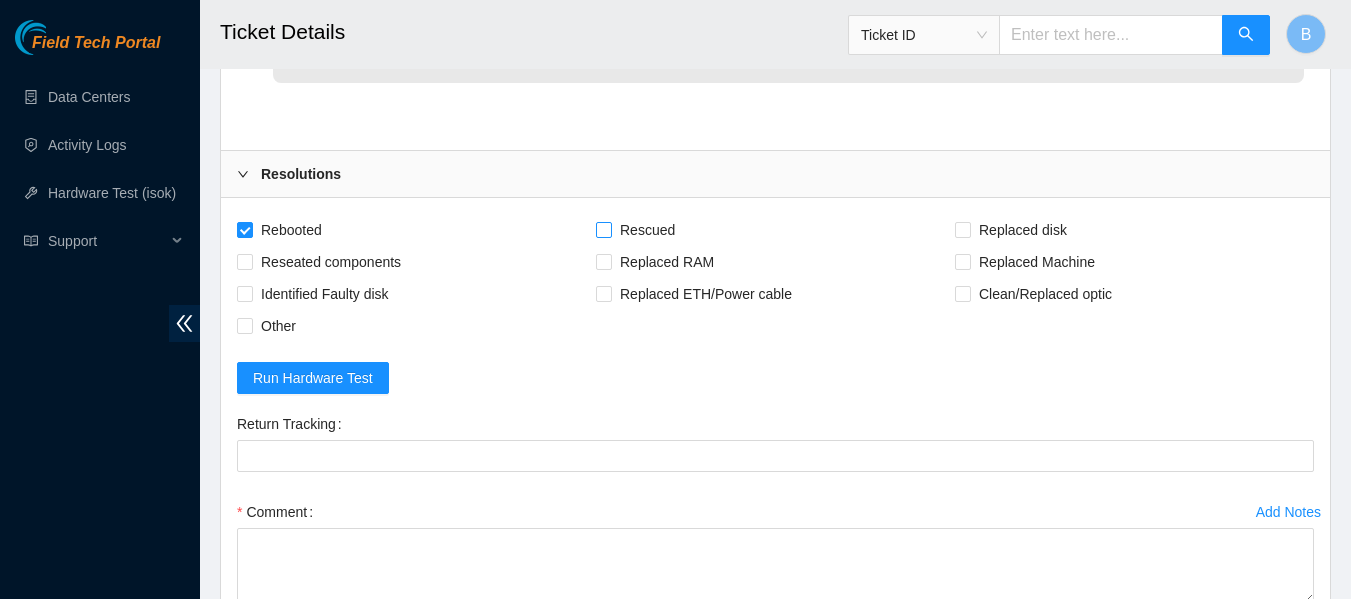 click on "Rescued" at bounding box center [647, 230] 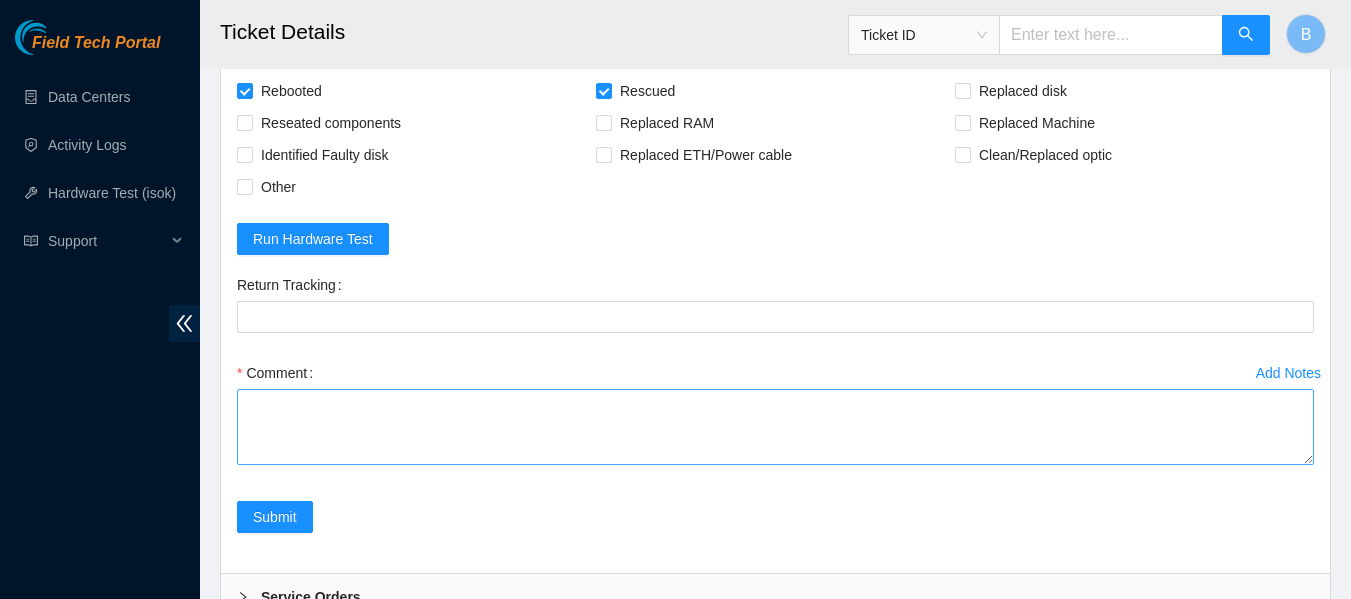 scroll, scrollTop: 1990, scrollLeft: 0, axis: vertical 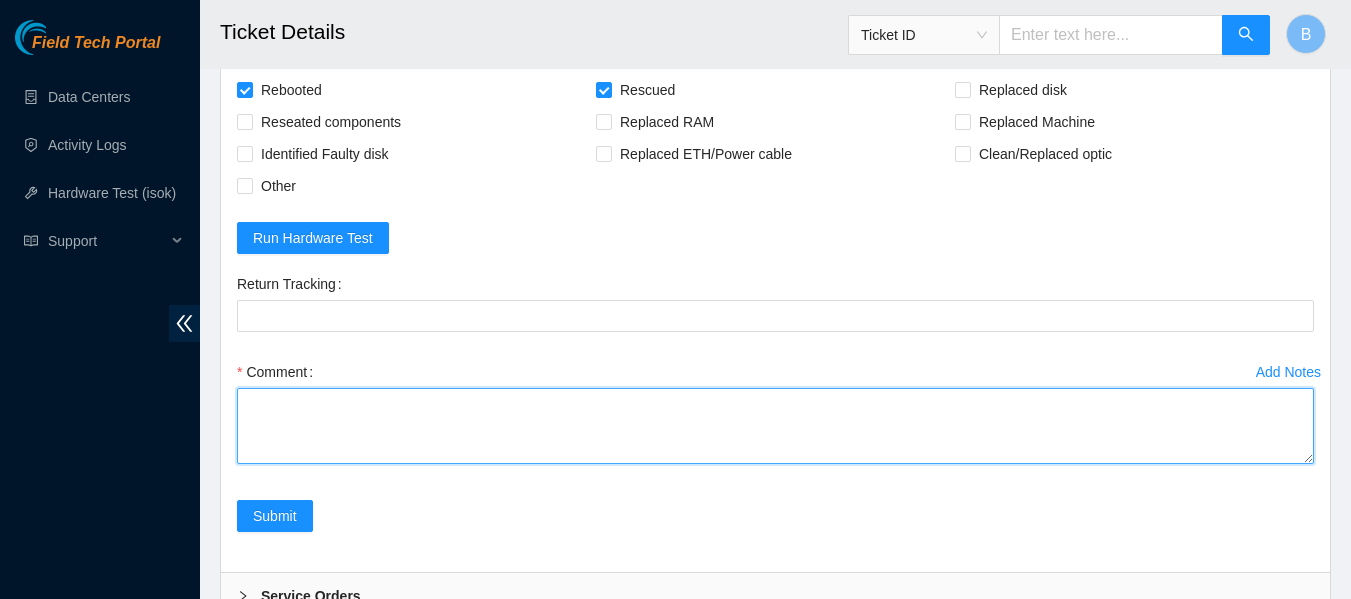 click on "Comment" at bounding box center (775, 426) 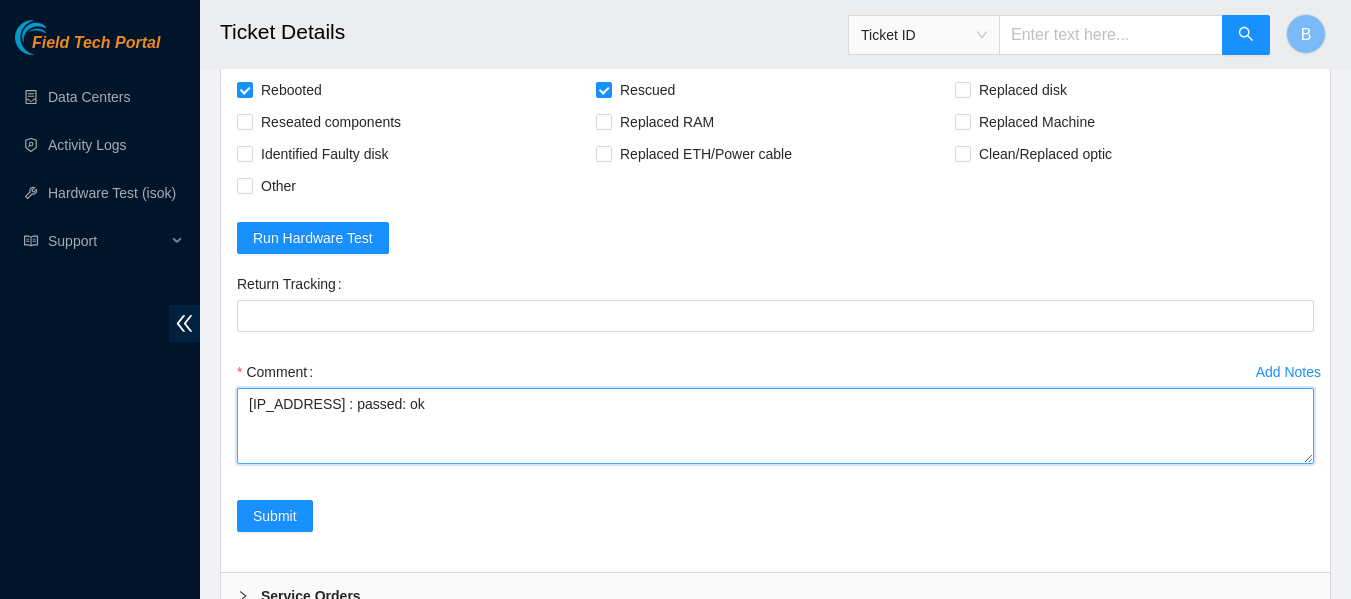 click on "23.46.12.147 :   passed: ok" at bounding box center [775, 426] 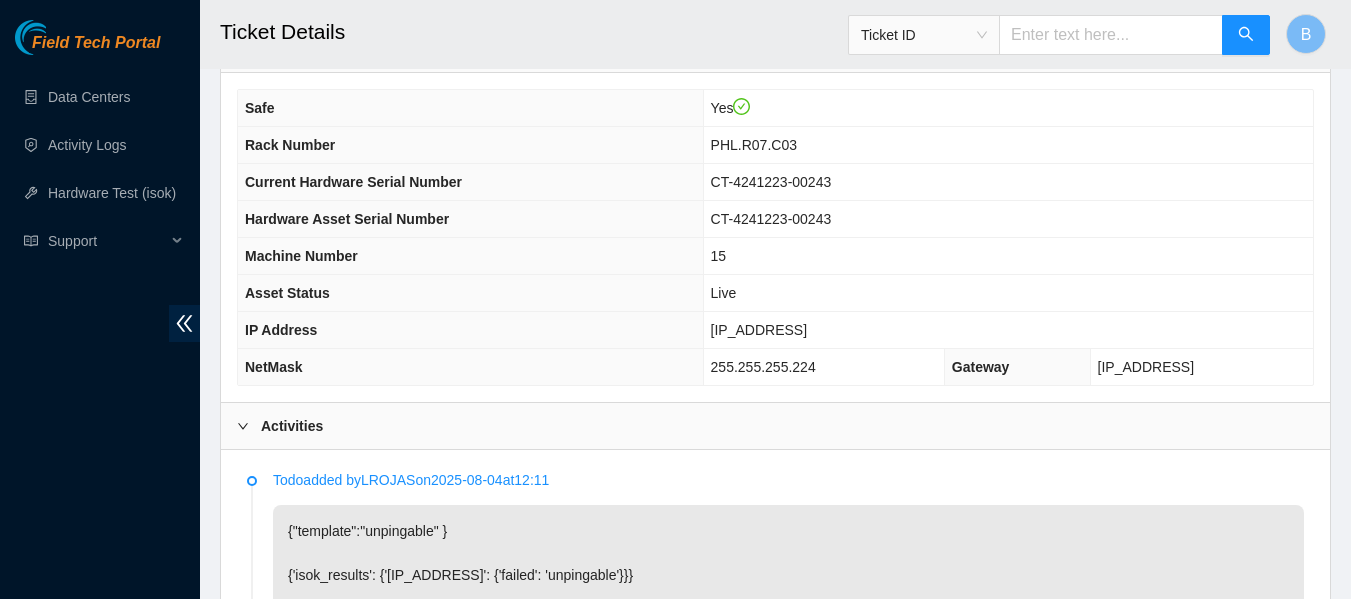 scroll, scrollTop: 725, scrollLeft: 0, axis: vertical 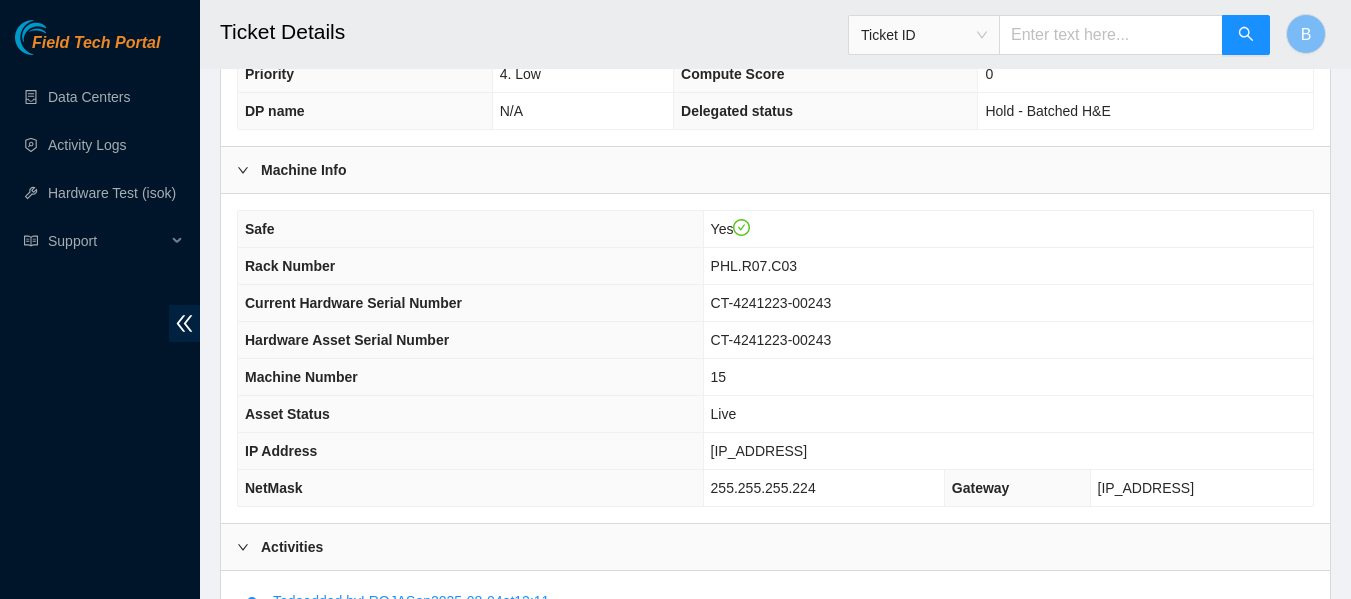 click on "Ticket ID B-V-5SKL76M Problem Type Hardware Sub Type Tier 1 - Secure Priority 4. Low Compute Score 0 DP name N/A Delegated status Hold - Batched H&E" at bounding box center [775, 55] 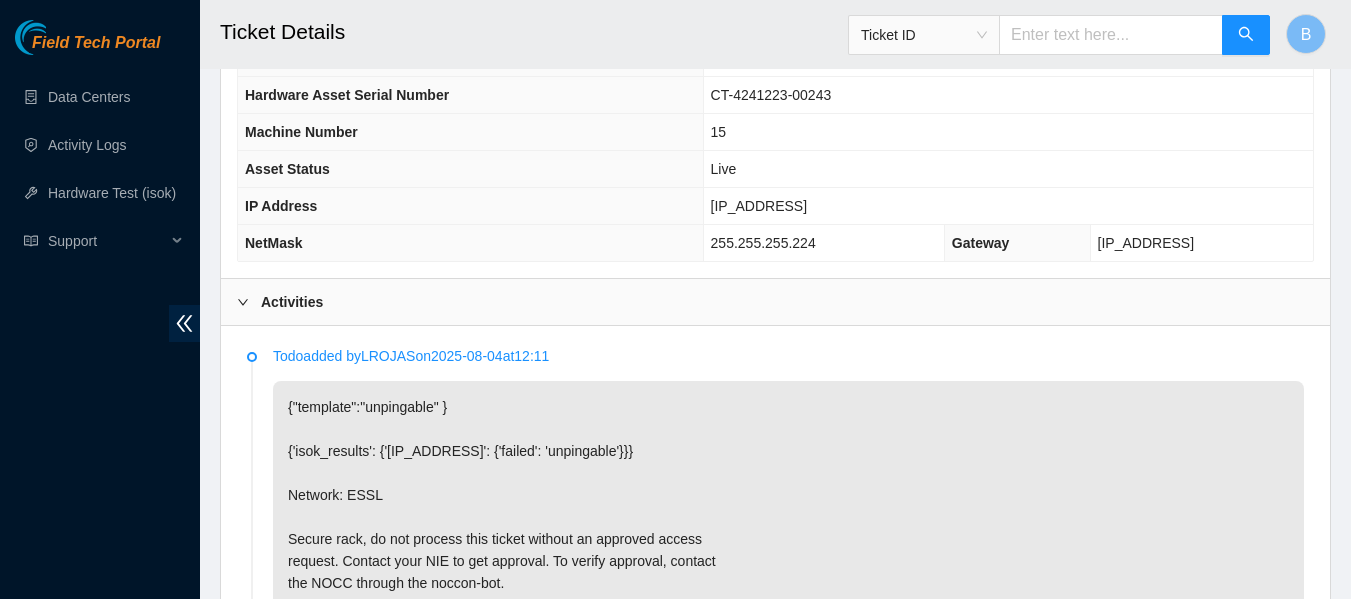 scroll, scrollTop: 842, scrollLeft: 0, axis: vertical 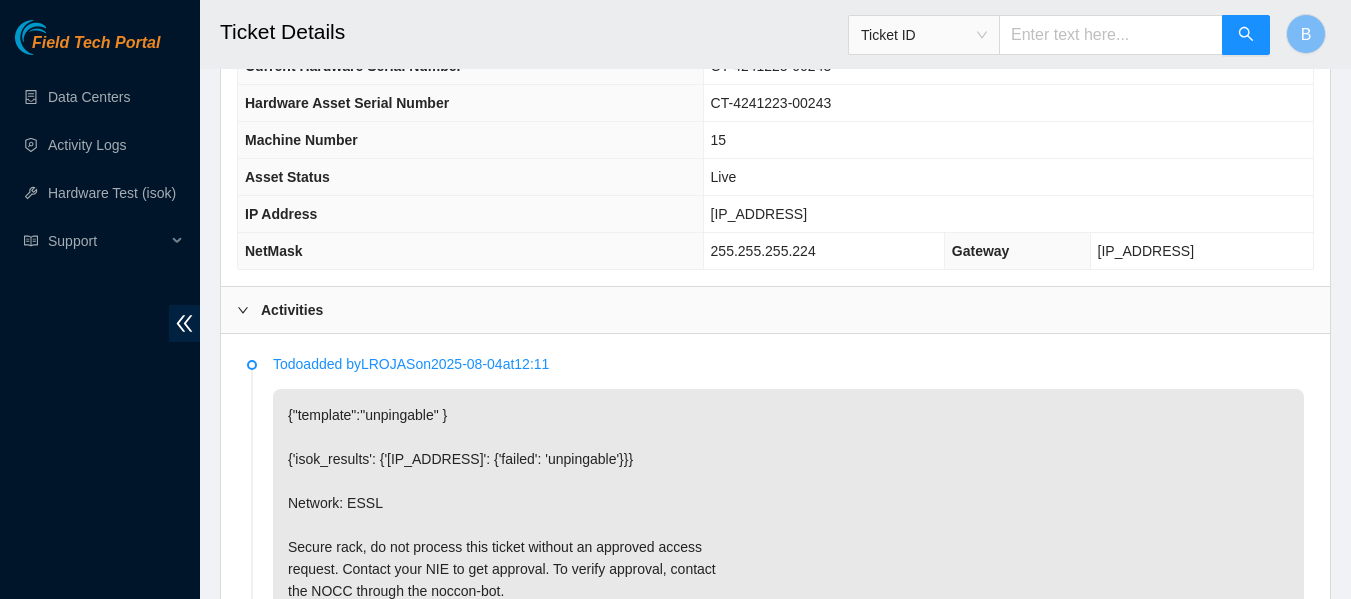 click on "23.46.12.210" at bounding box center (759, 214) 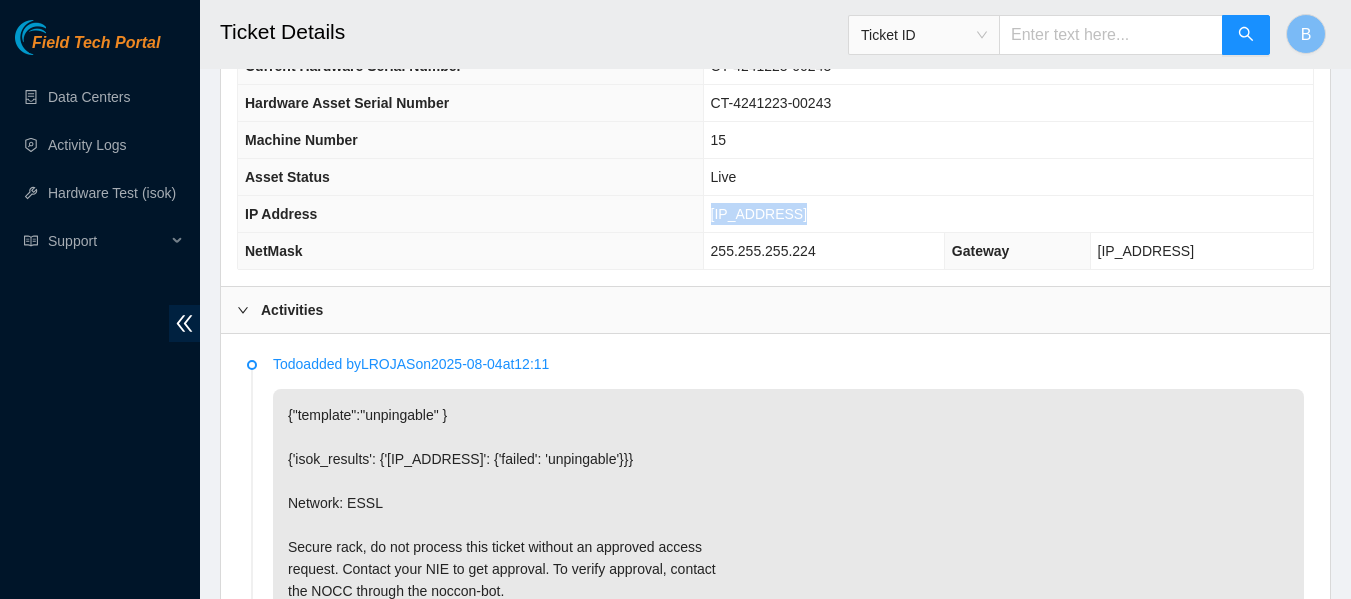 click on "23.46.12.210" at bounding box center (759, 214) 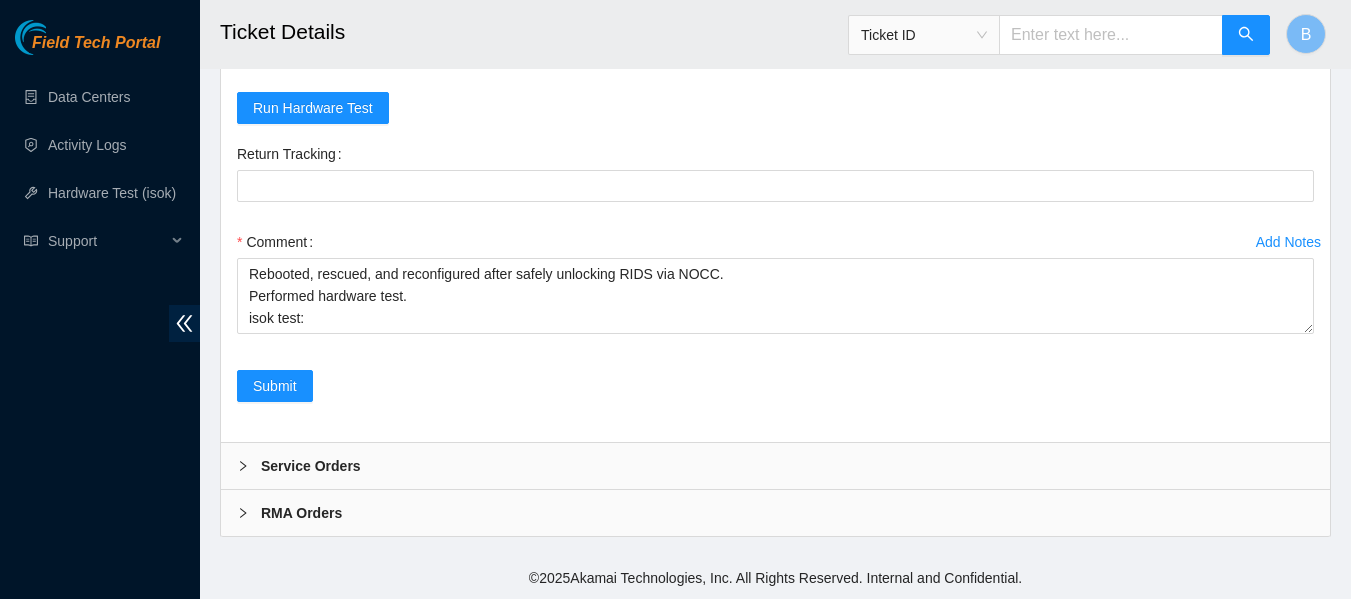 scroll, scrollTop: 2158, scrollLeft: 0, axis: vertical 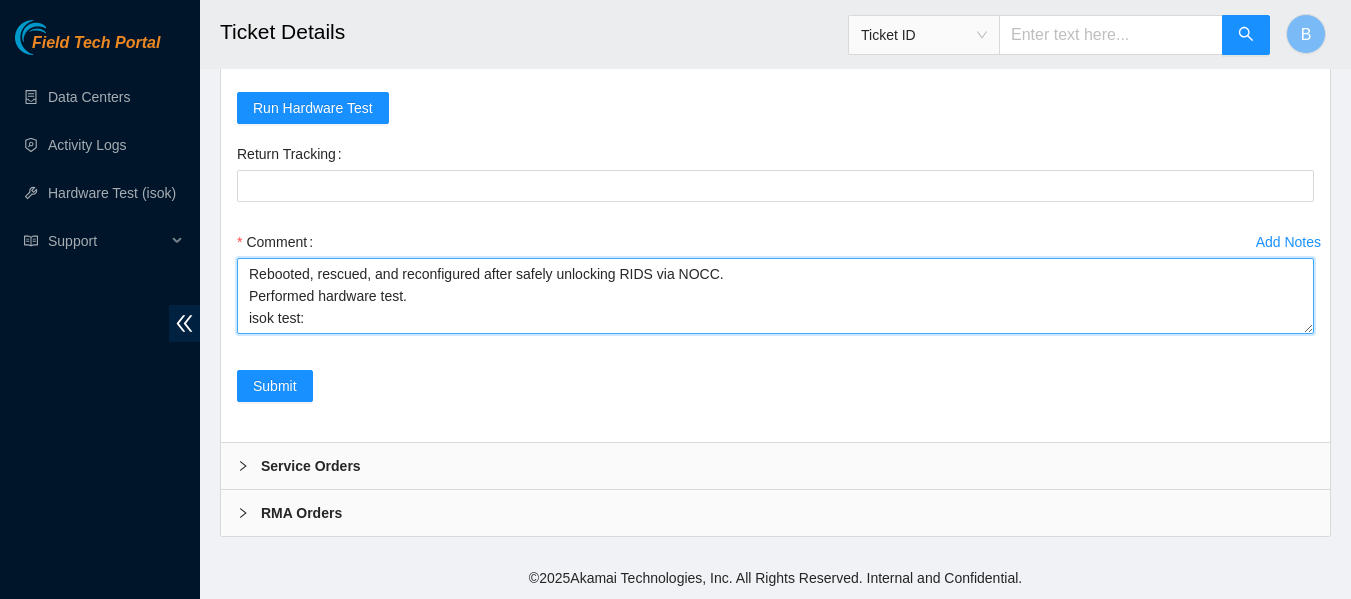 click on "Rebooted, rescued, and reconfigured after safely unlocking RIDS via NOCC.
Performed hardware test.
isok test:" at bounding box center [775, 296] 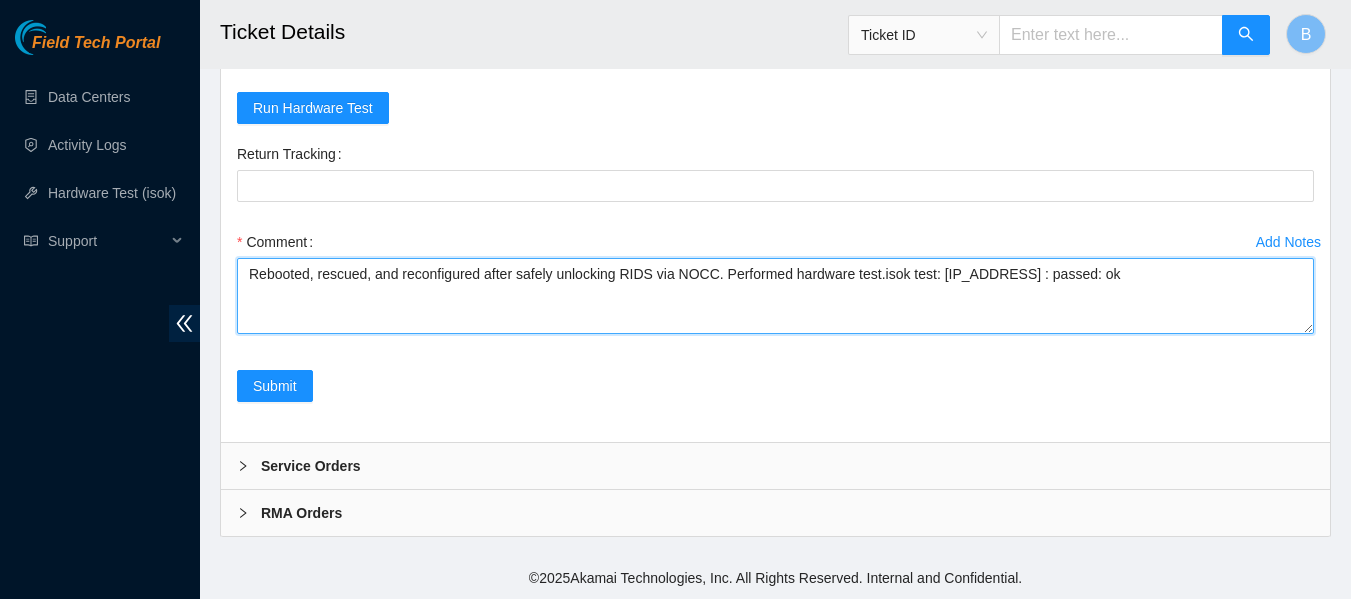 scroll, scrollTop: 16, scrollLeft: 0, axis: vertical 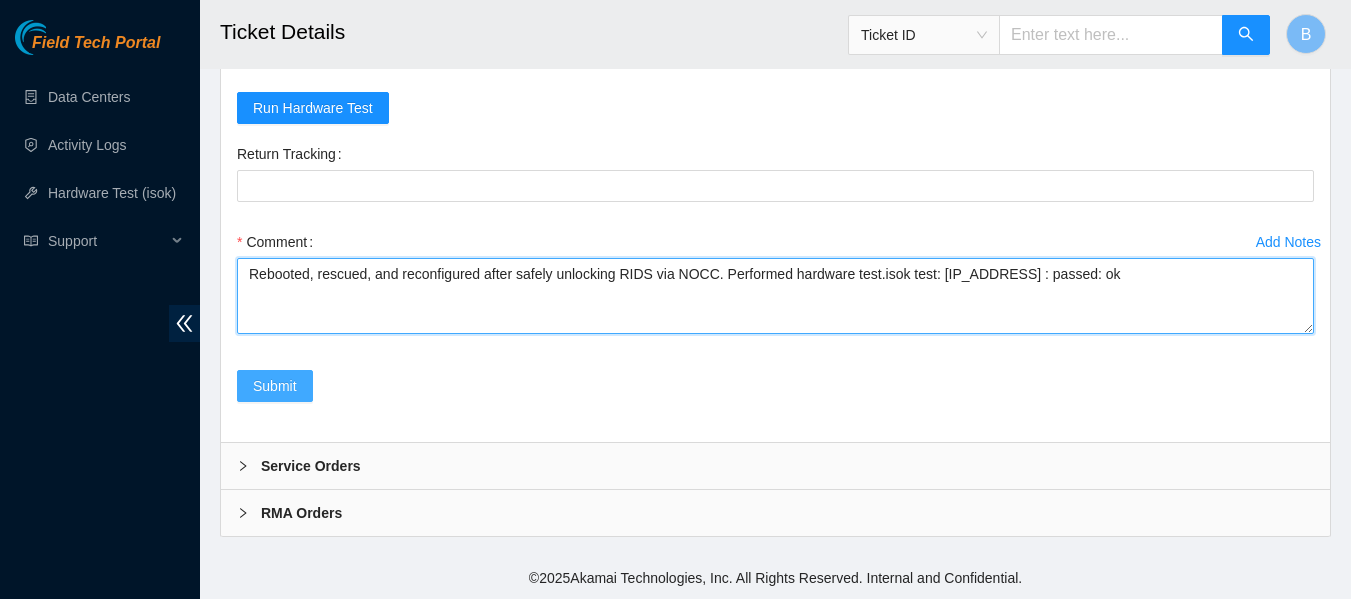 type on "Rebooted, rescued, and reconfigured after safely unlocking RIDS via NOCC.
Performed hardware test.
isok test: 23.46.12.210 :   passed: ok" 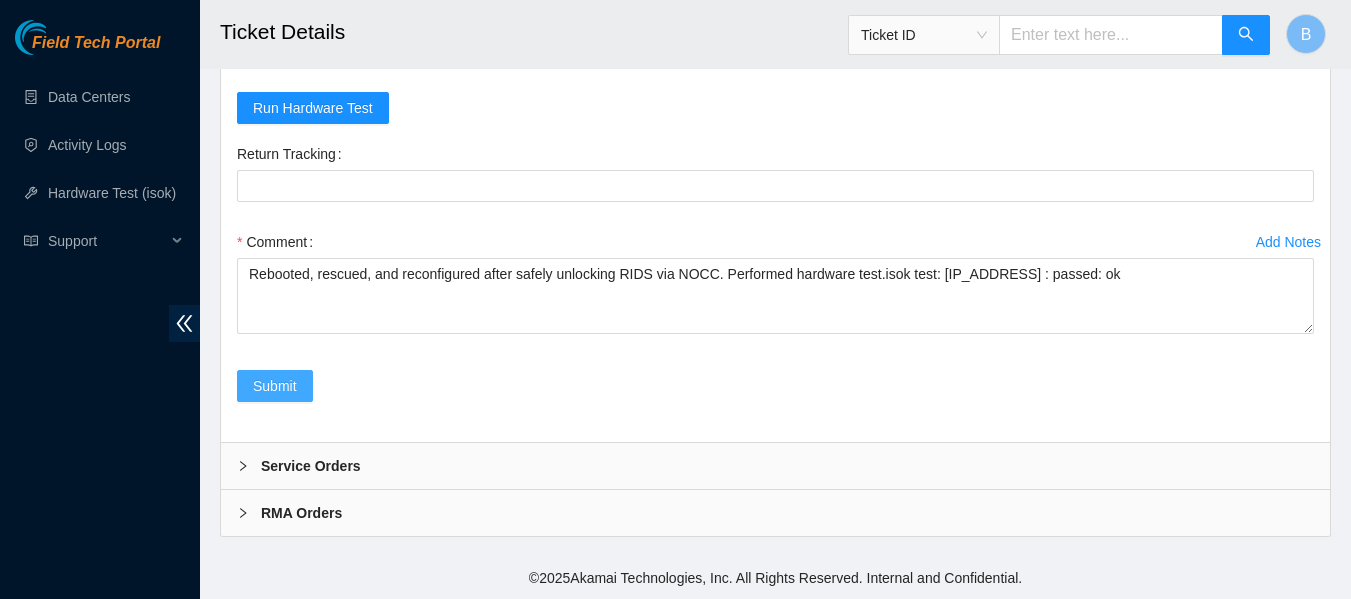 click on "Submit" at bounding box center (275, 386) 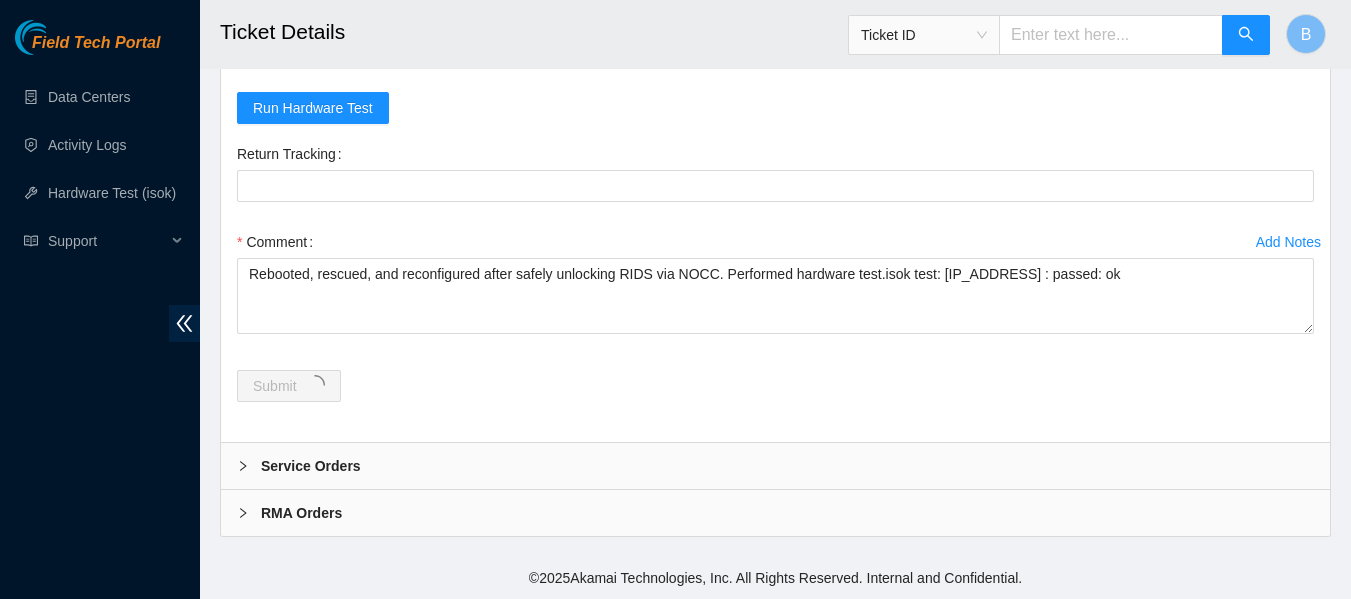 scroll, scrollTop: 0, scrollLeft: 0, axis: both 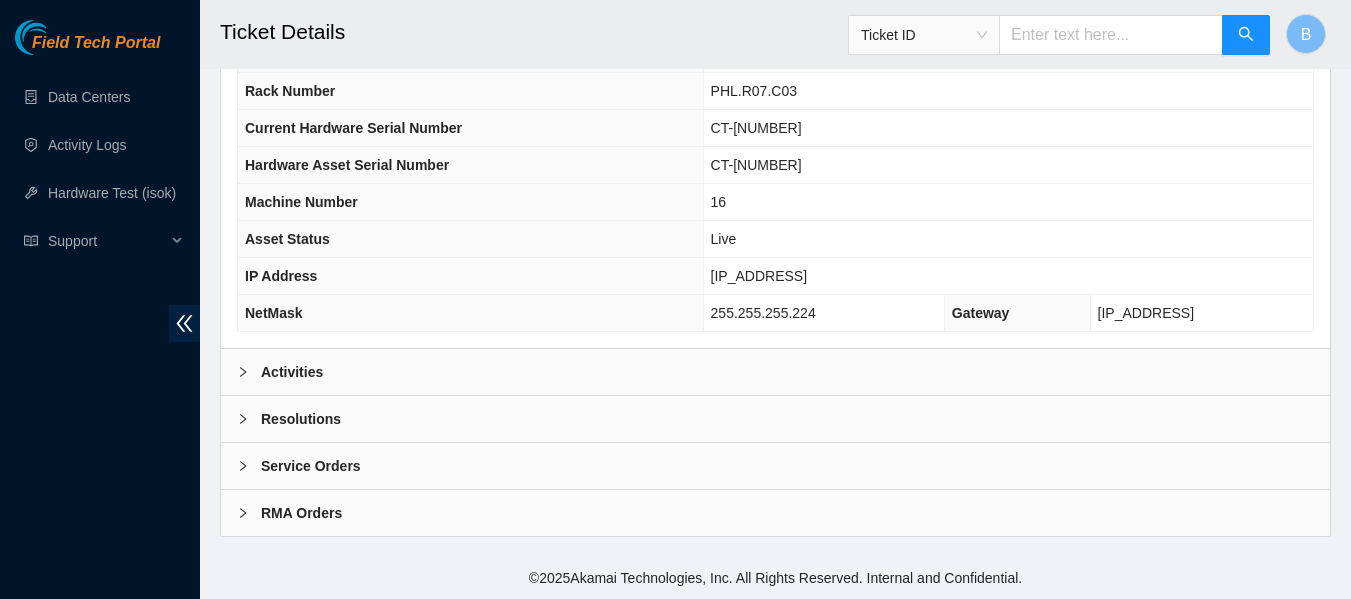 click on "[IP_ADDRESS]" at bounding box center (759, 276) 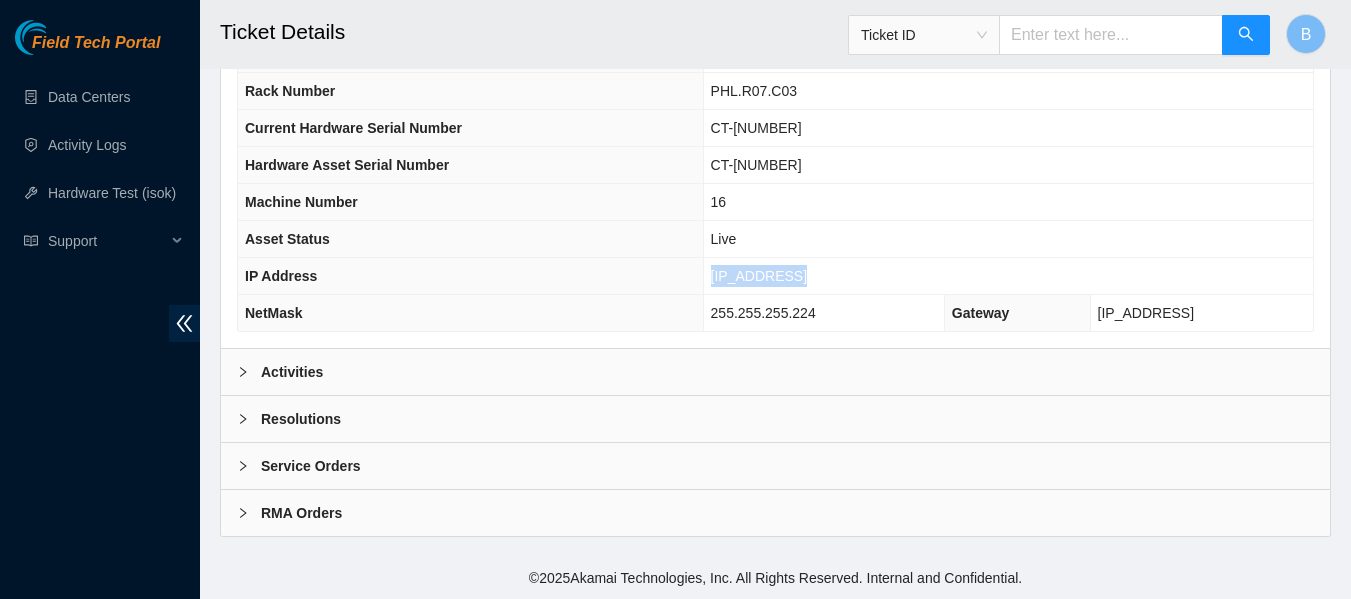 click on "[IP_ADDRESS]" at bounding box center [759, 276] 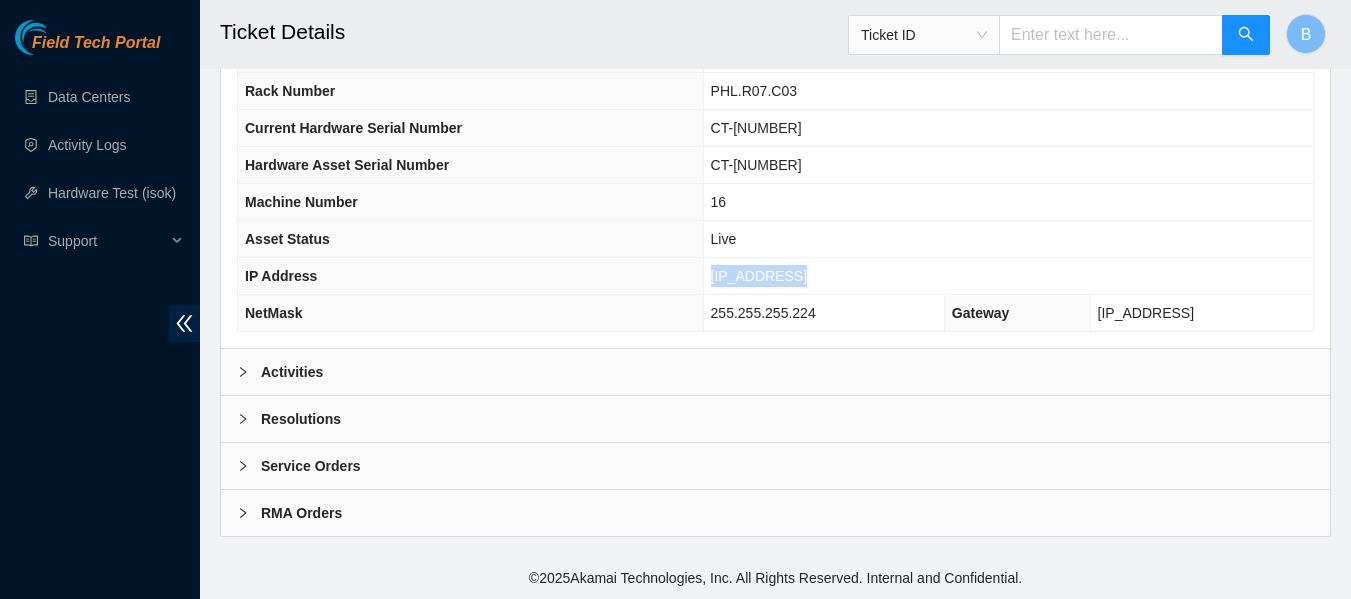 copy on "[IP_ADDRESS]" 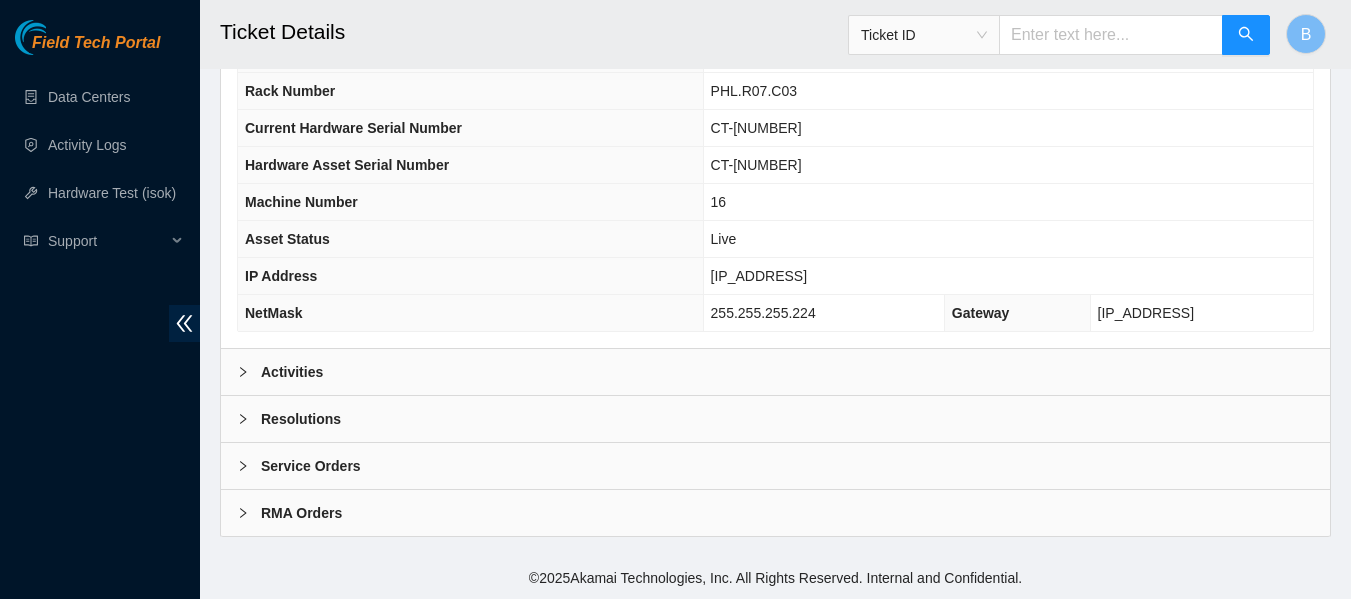 click on "Ticket Details" at bounding box center (679, 32) 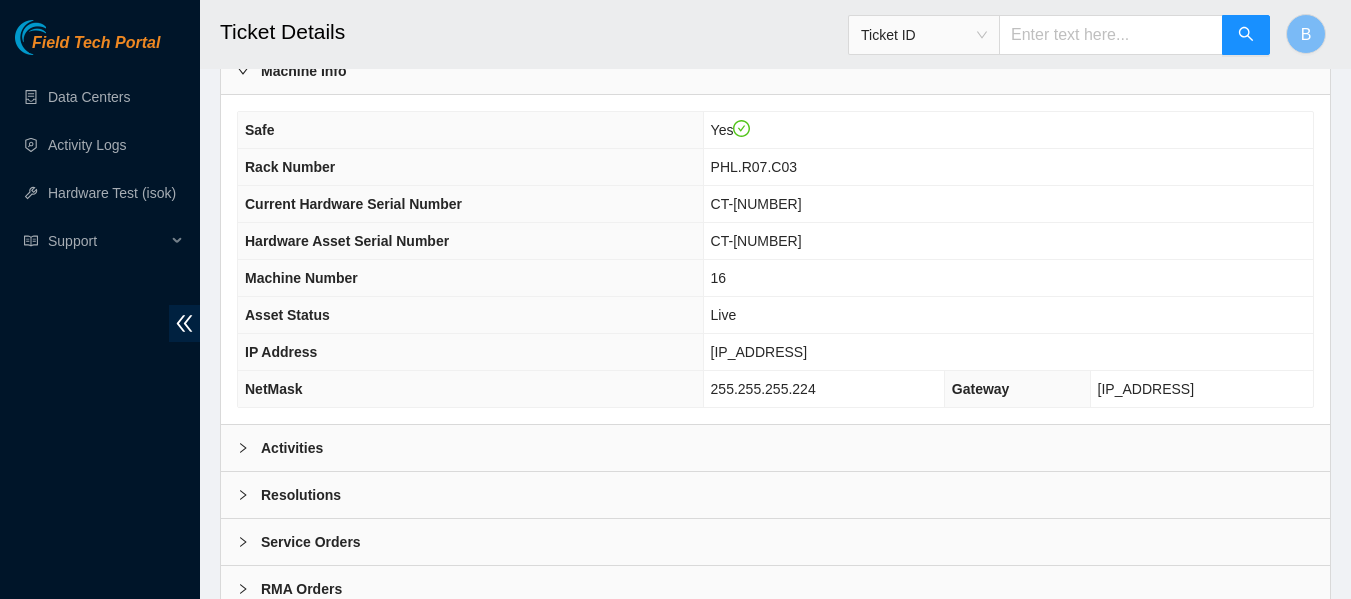 scroll, scrollTop: 780, scrollLeft: 0, axis: vertical 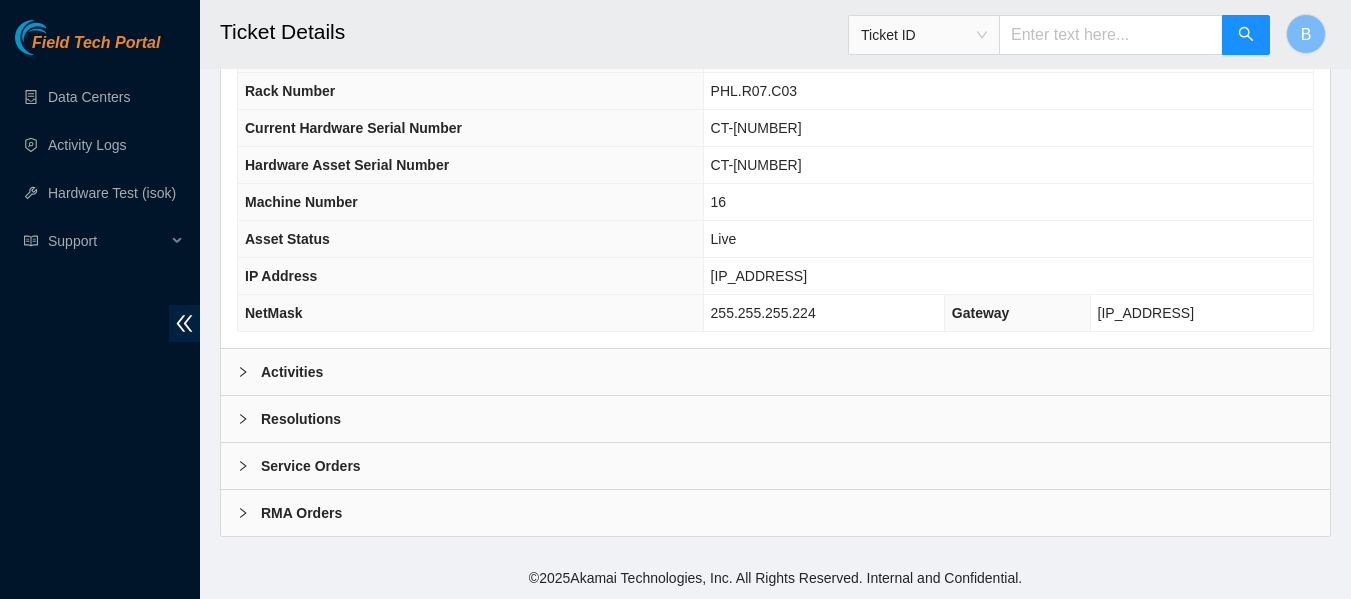 click 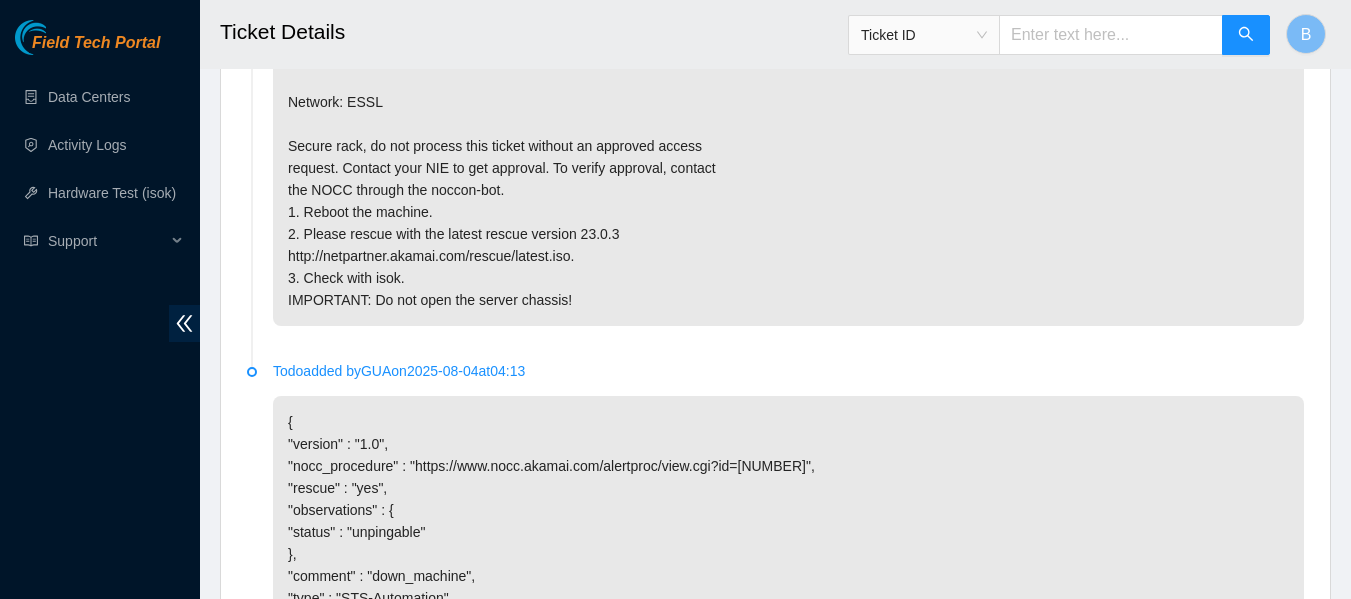 scroll, scrollTop: 1649, scrollLeft: 0, axis: vertical 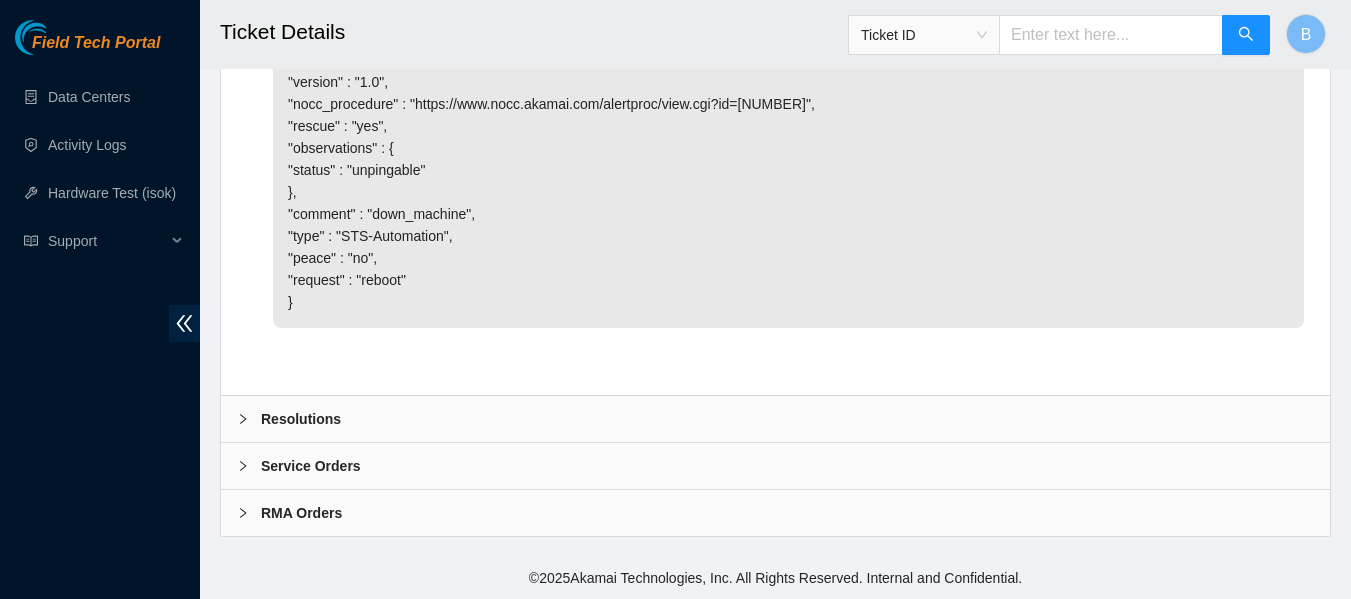 click 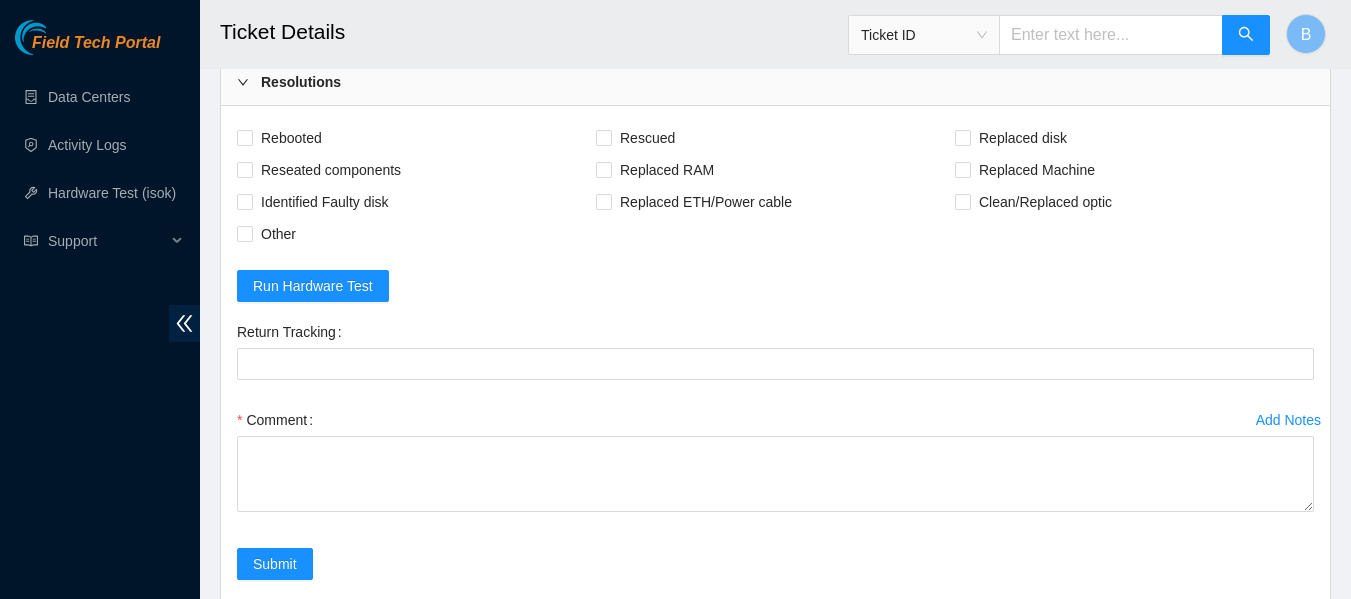 scroll, scrollTop: 1983, scrollLeft: 0, axis: vertical 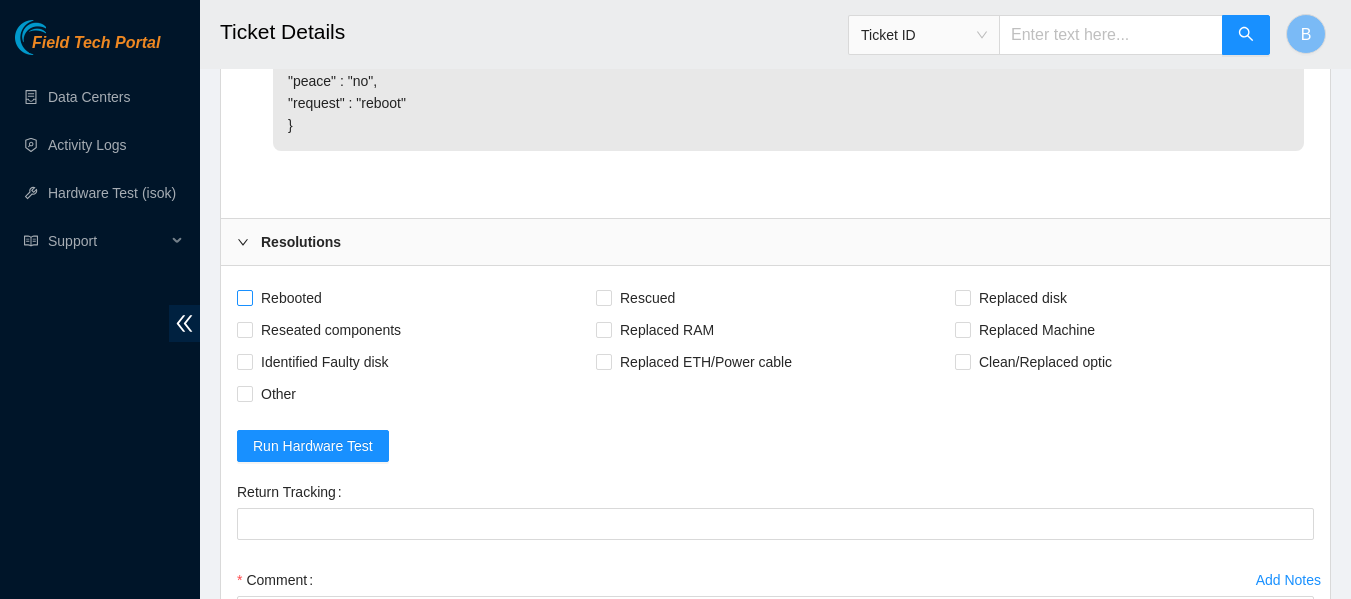 click on "Rebooted" at bounding box center [291, 298] 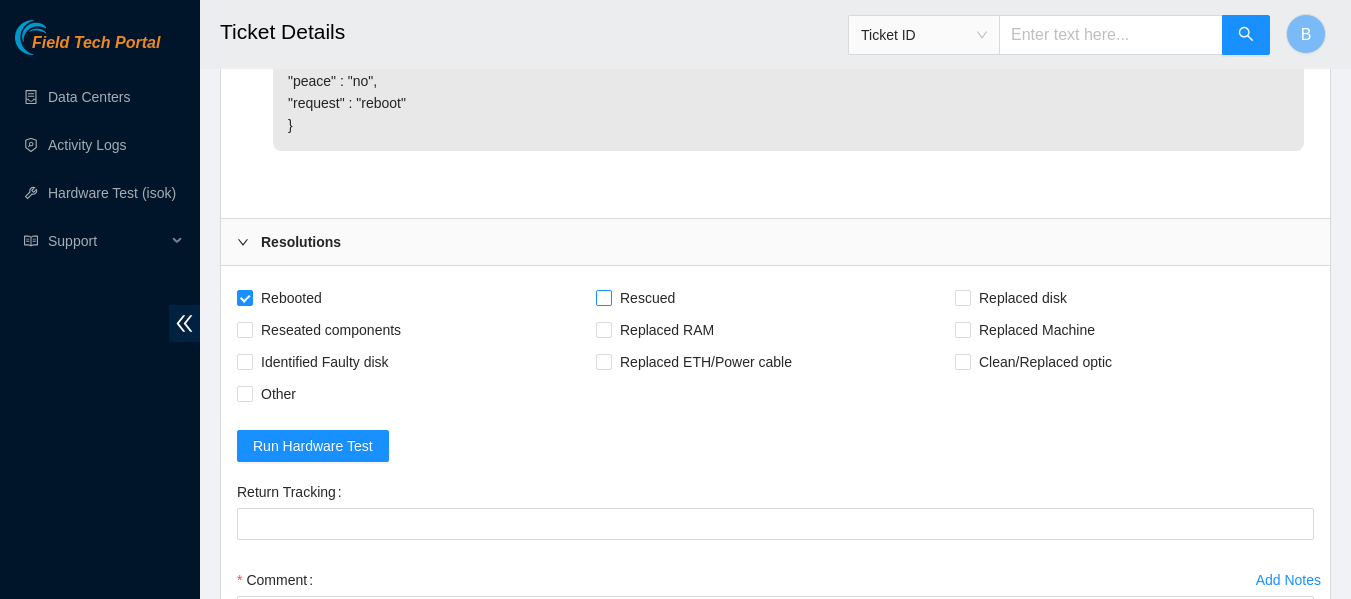 click on "Rescued" at bounding box center (647, 298) 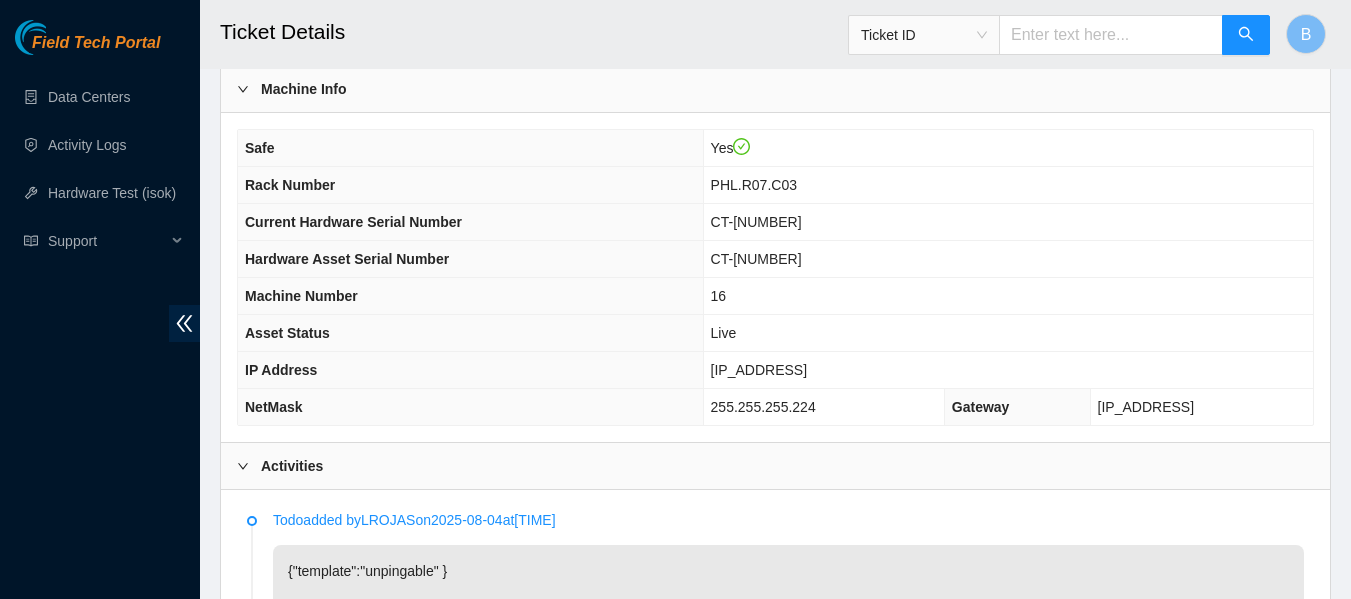 scroll, scrollTop: 719, scrollLeft: 0, axis: vertical 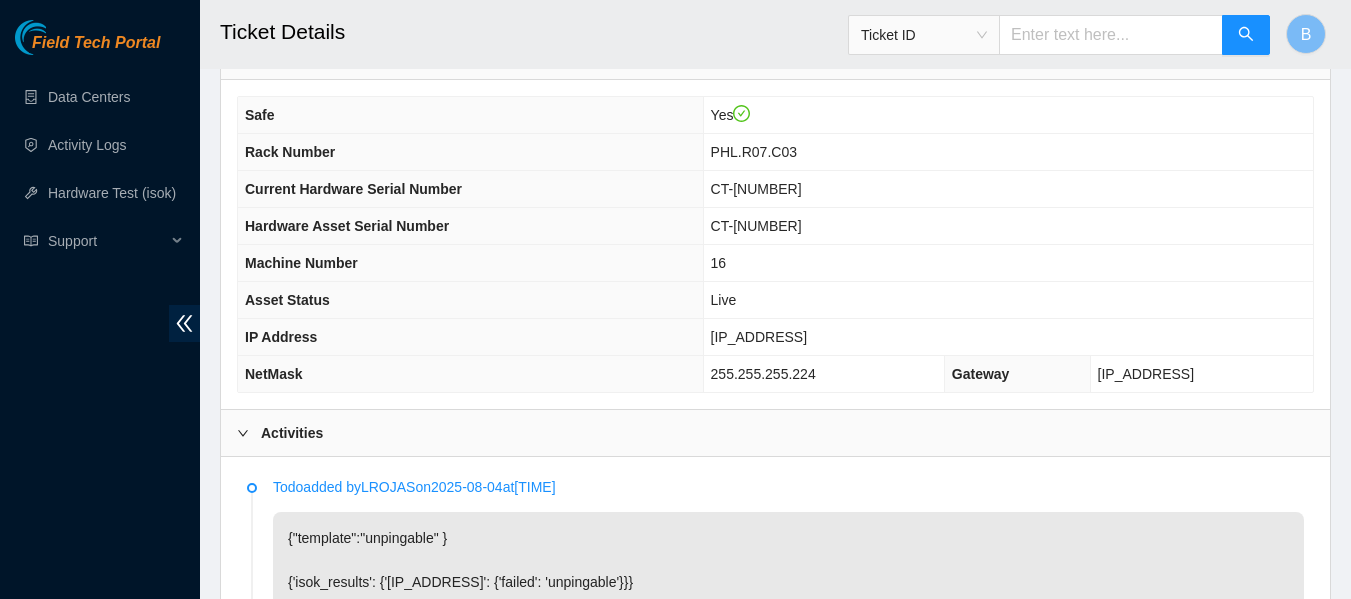 click on "[IP_ADDRESS]" at bounding box center [759, 337] 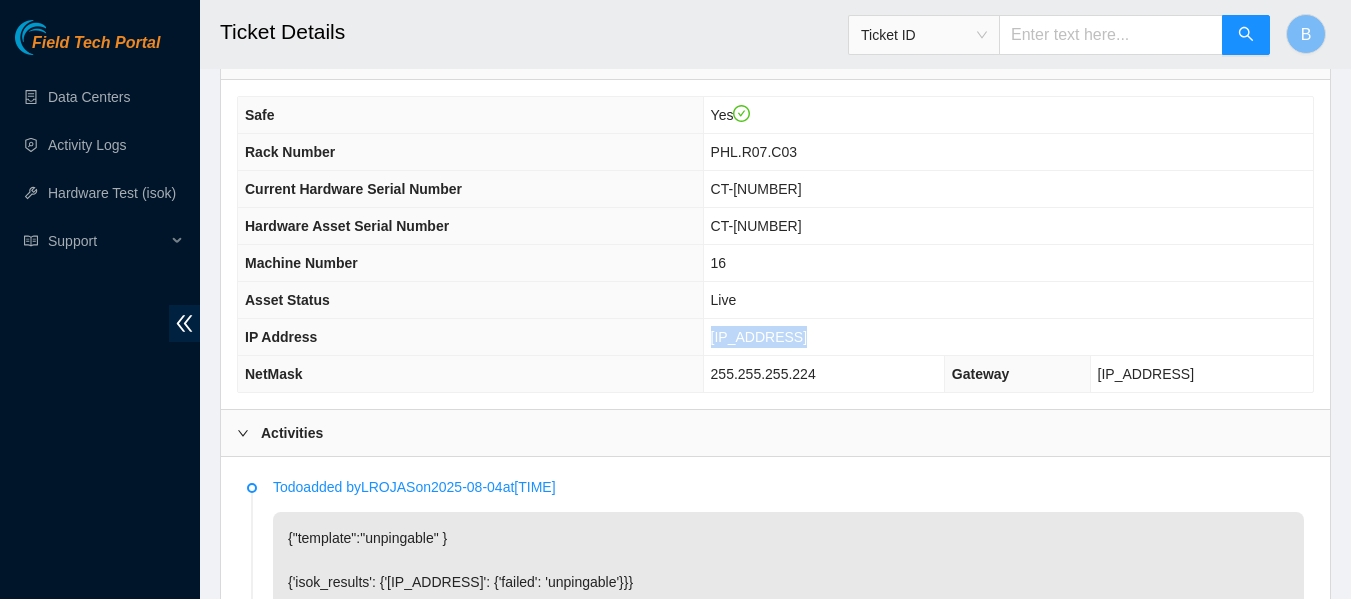 click on "[IP_ADDRESS]" at bounding box center [759, 337] 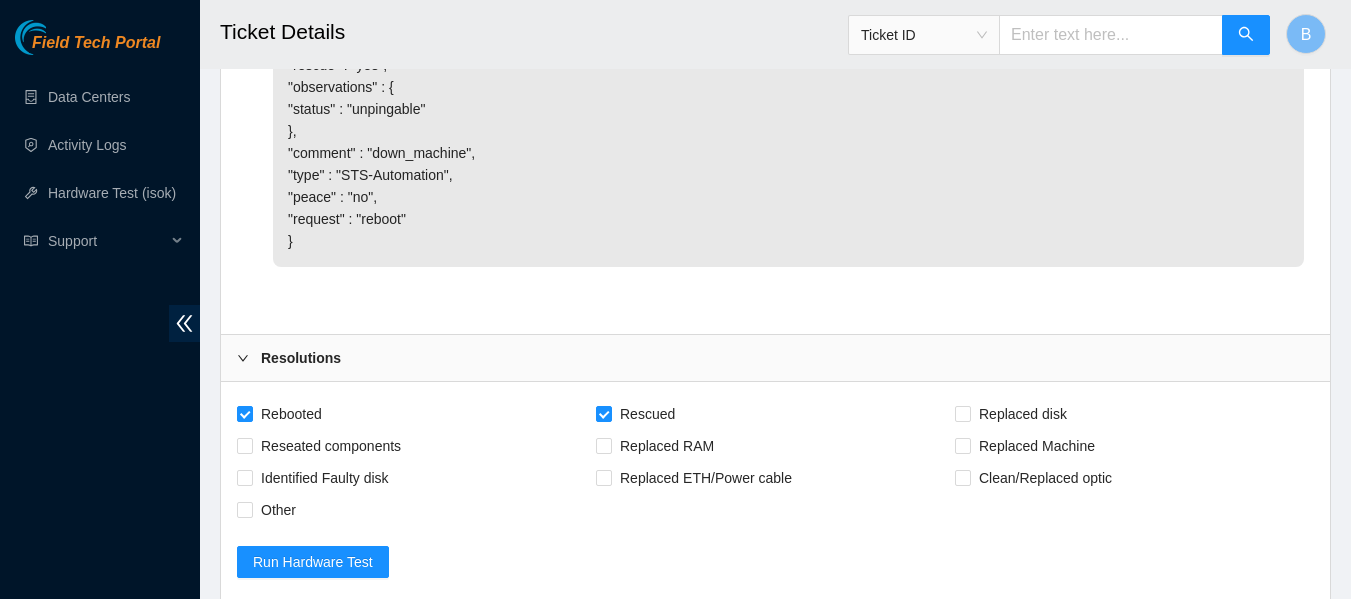 scroll, scrollTop: 2164, scrollLeft: 0, axis: vertical 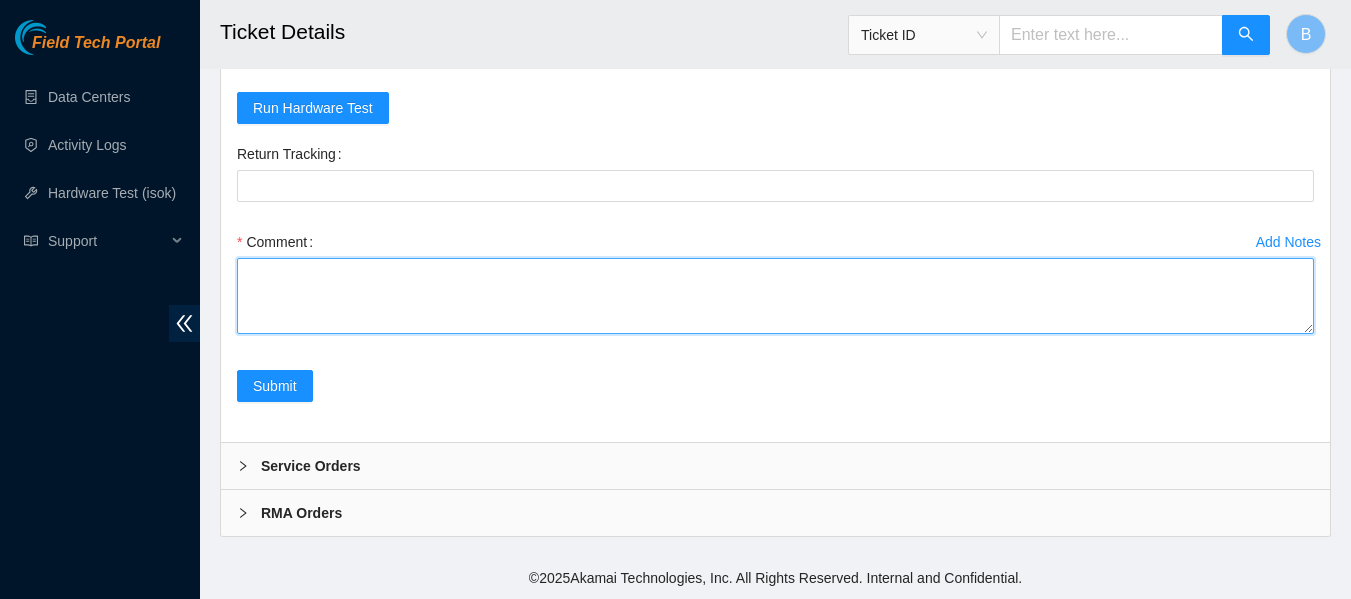 click on "Comment" at bounding box center (775, 296) 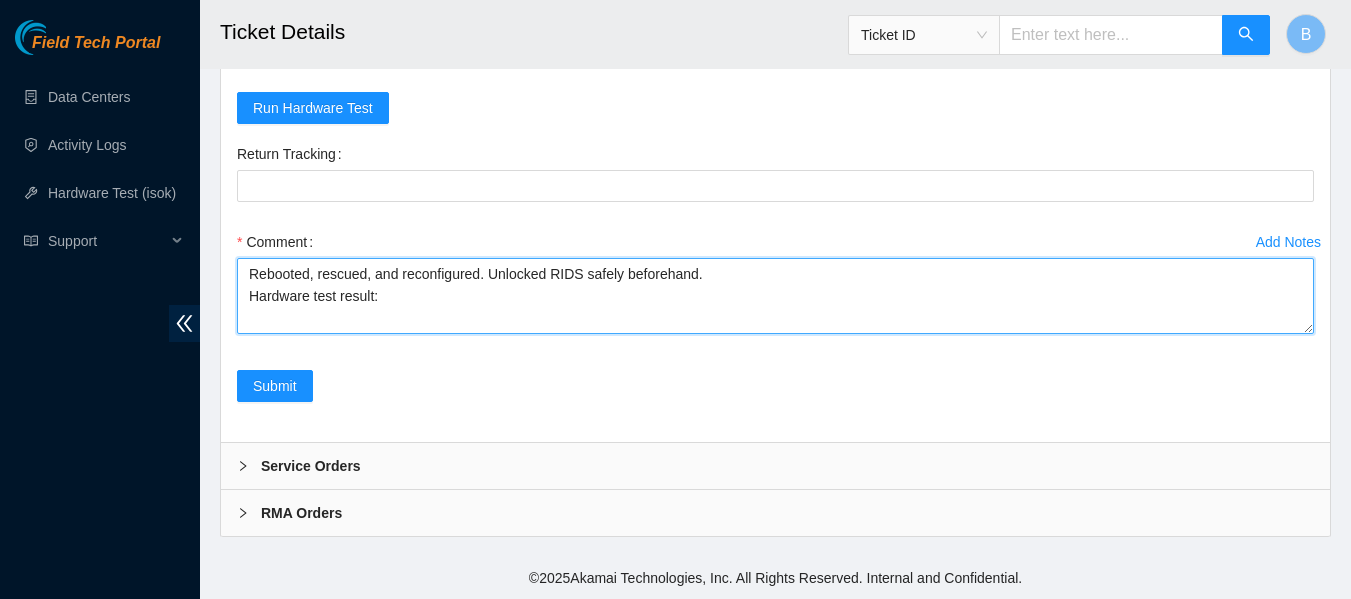 click on "Rebooted, rescued, and reconfigured. Unlocked RIDS safely beforehand.
Hardware test result:" at bounding box center [775, 296] 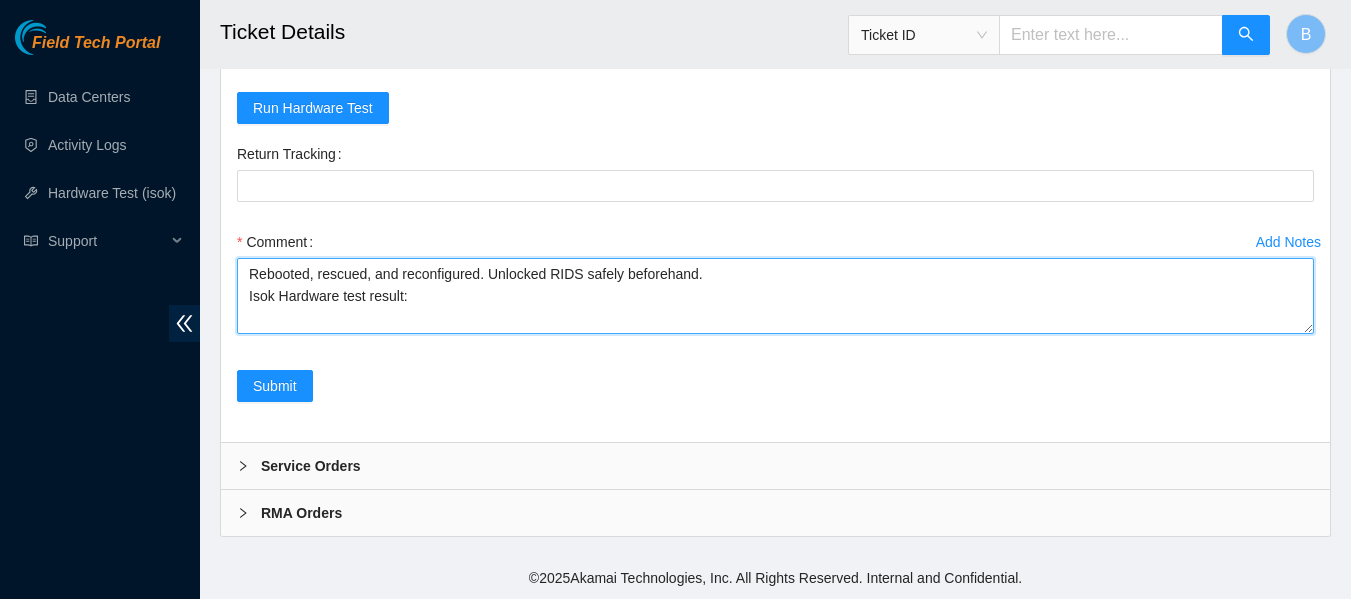 click on "Rebooted, rescued, and reconfigured. Unlocked RIDS safely beforehand.
Isok Hardware test result:" at bounding box center (775, 296) 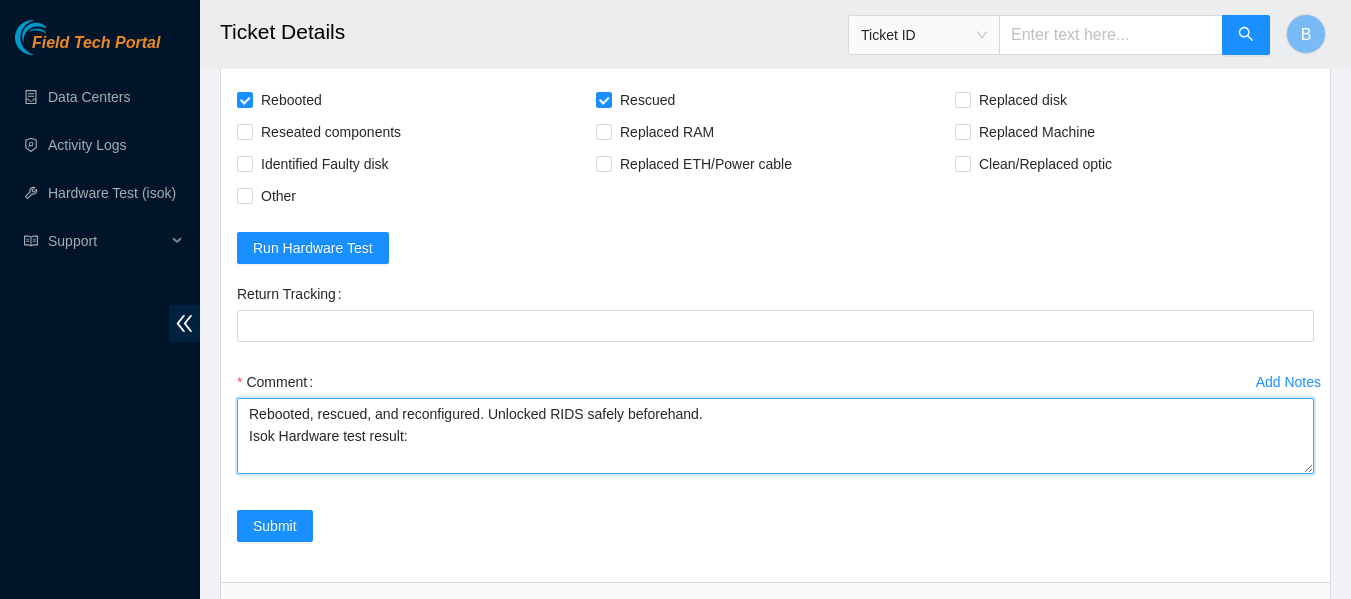 scroll, scrollTop: 1986, scrollLeft: 0, axis: vertical 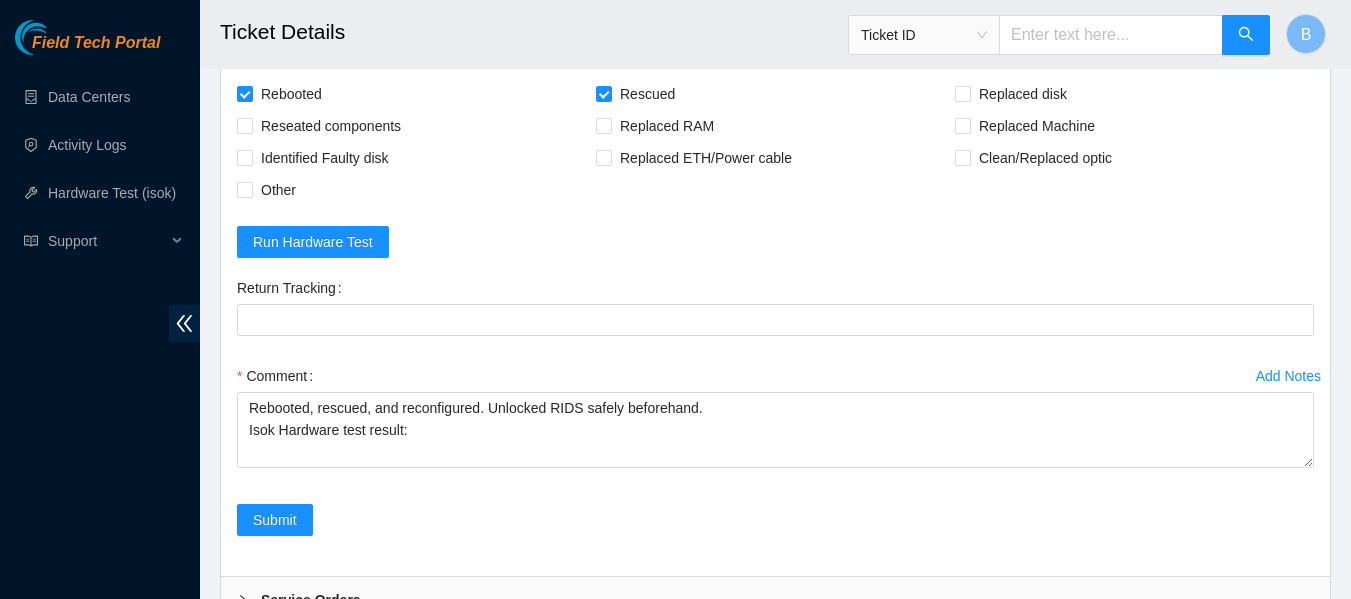 click on "Rebooted Rescued Replaced disk Reseated components Replaced RAM Replaced Machine Identified Faulty disk Replaced ETH/Power cable Clean/Replaced optic Other" at bounding box center [775, 142] 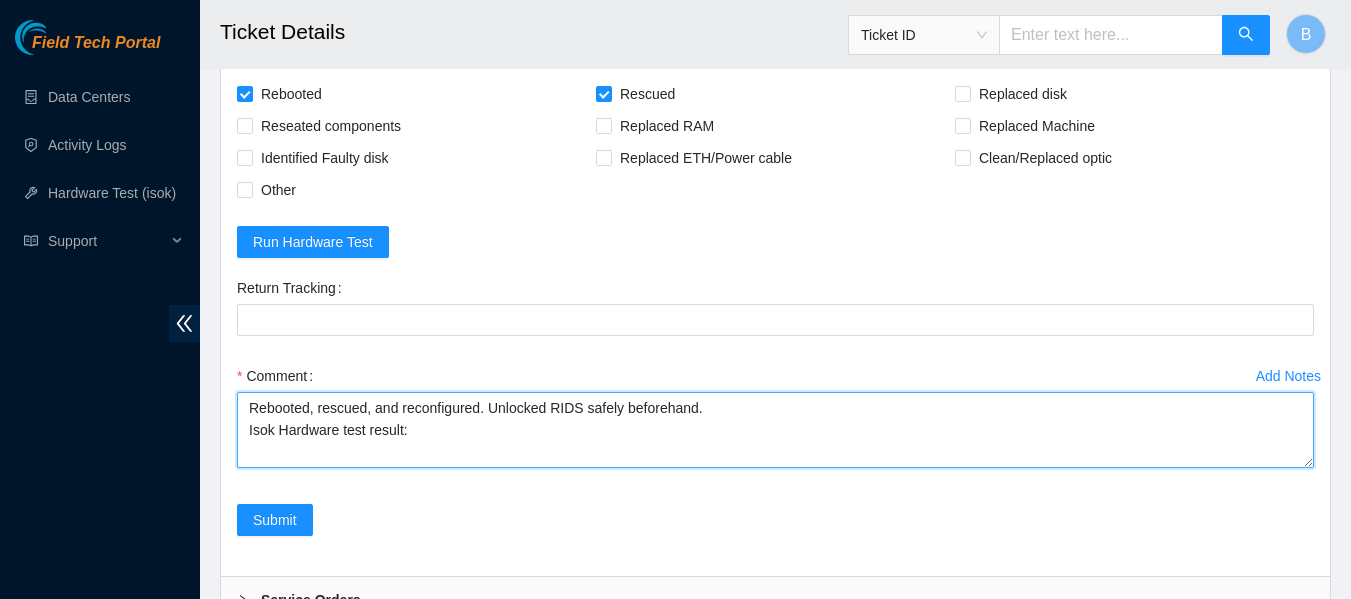 click on "Rebooted, rescued, and reconfigured. Unlocked RIDS safely beforehand.
Isok Hardware test result:" at bounding box center [775, 430] 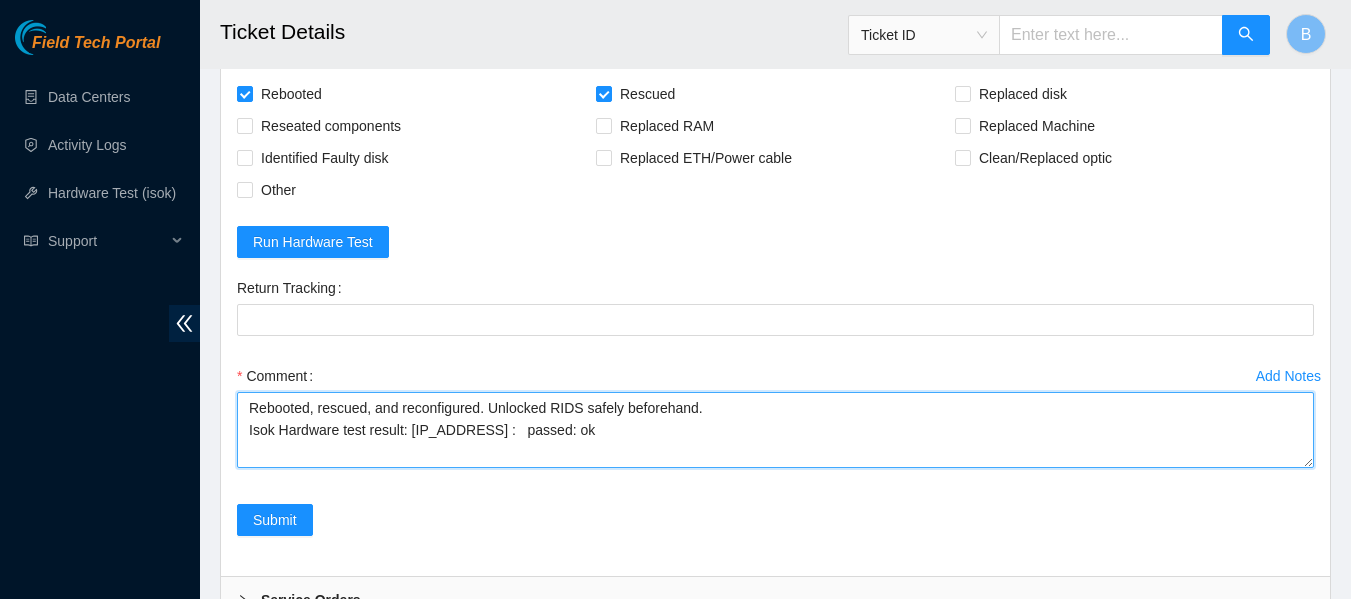 type on "Rebooted, rescued, and reconfigured. Unlocked RIDS safely beforehand.
Isok Hardware test result: [IP_ADDRESS] :   passed: ok" 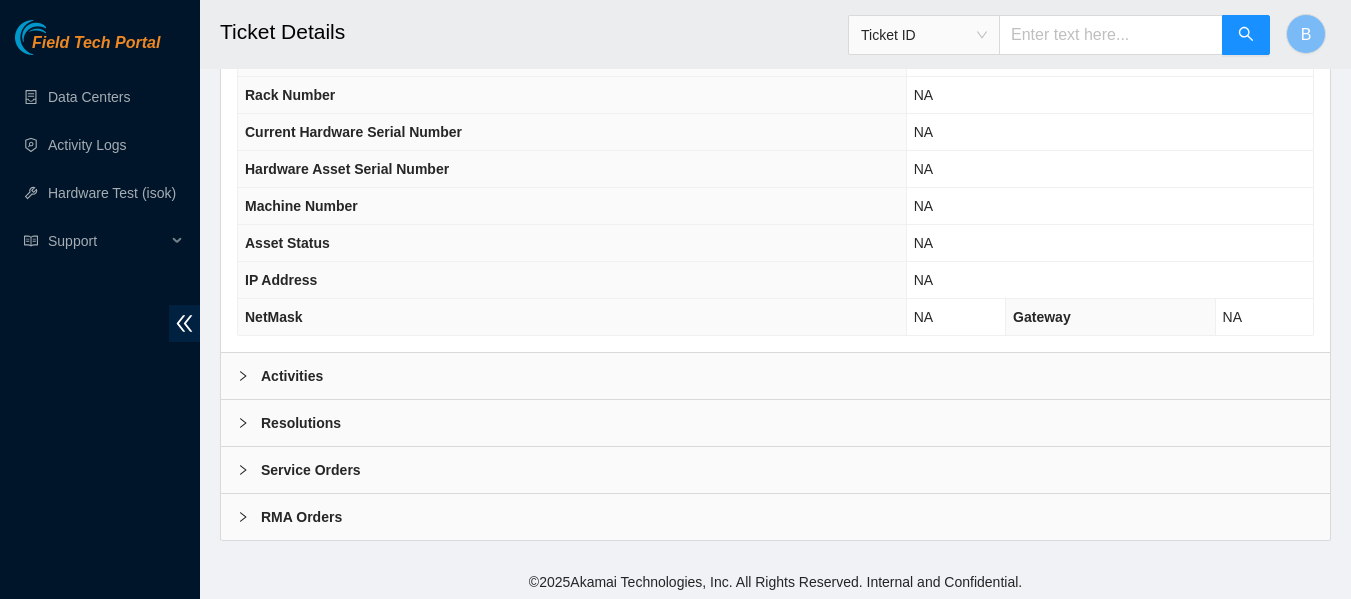 scroll, scrollTop: 818, scrollLeft: 0, axis: vertical 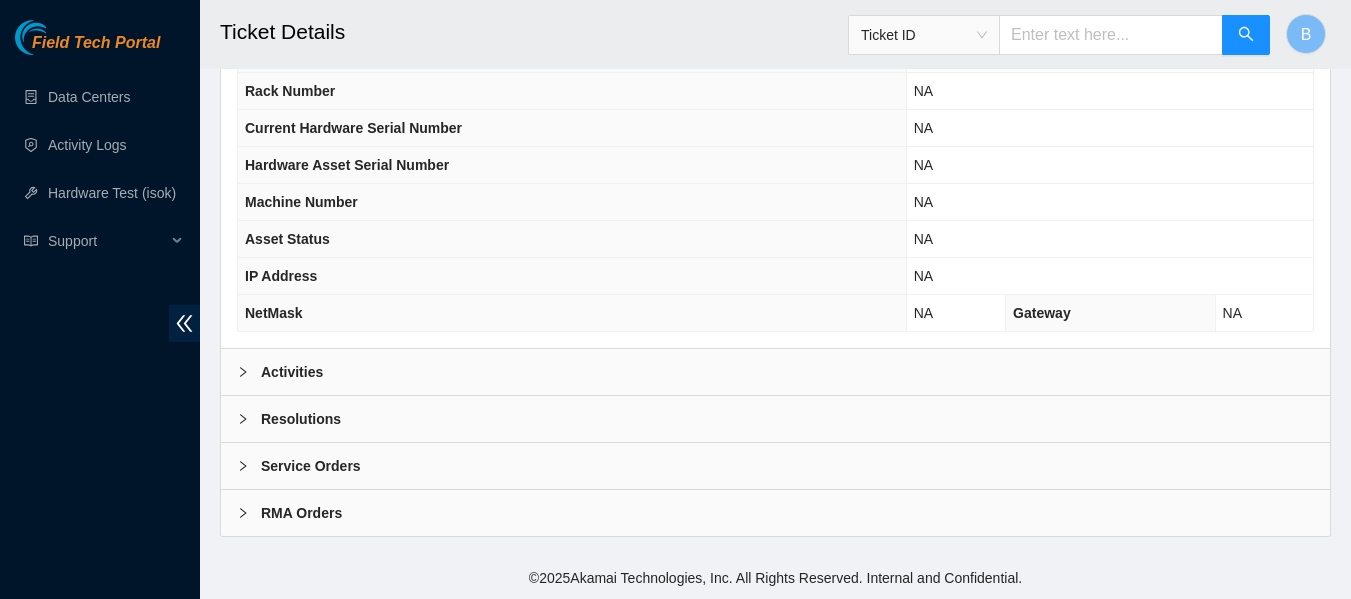click on "Activities" at bounding box center (292, 372) 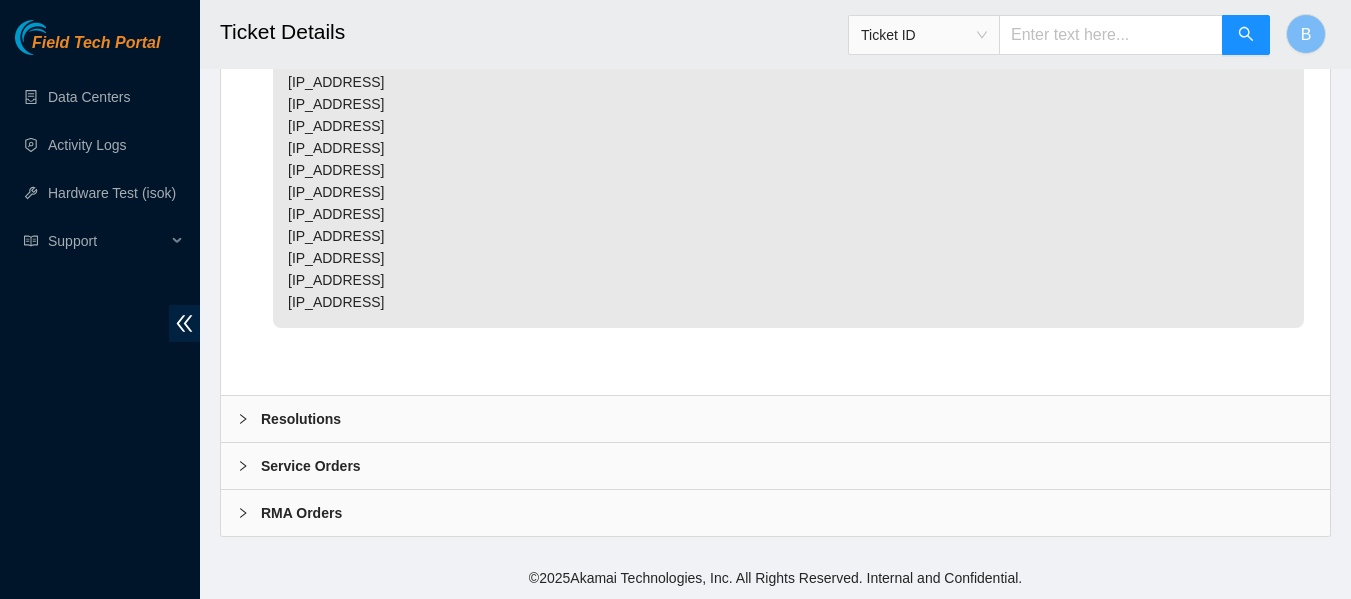 scroll, scrollTop: 2736, scrollLeft: 0, axis: vertical 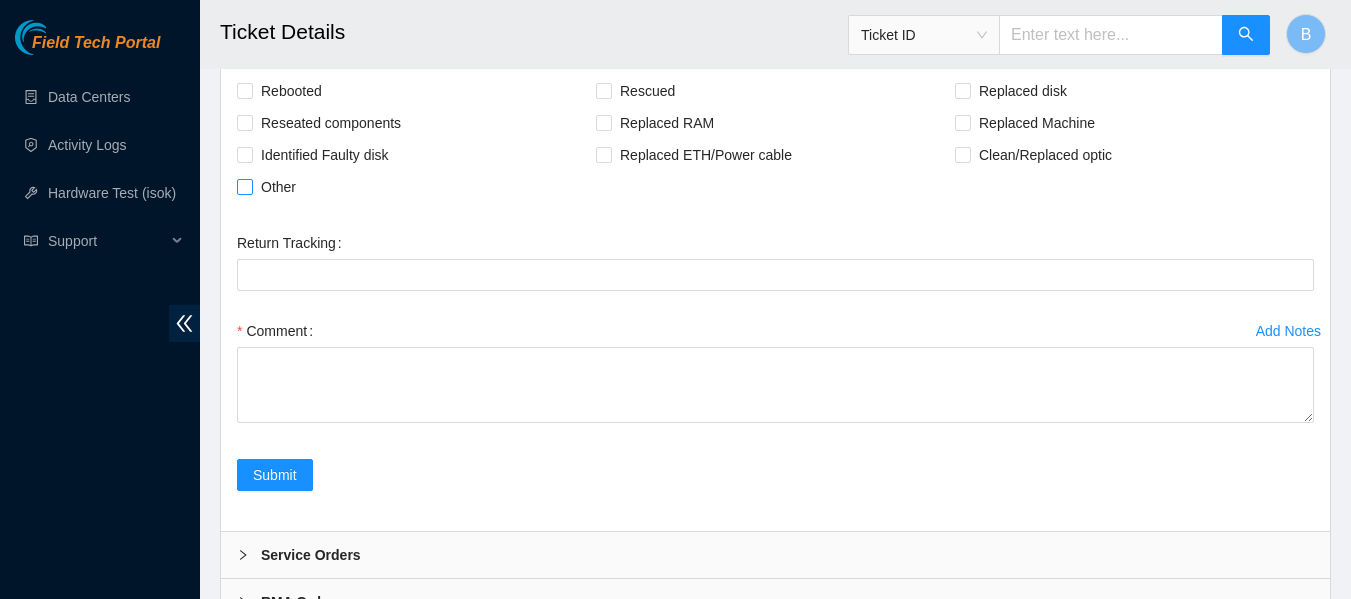 click on "Other" at bounding box center (278, 187) 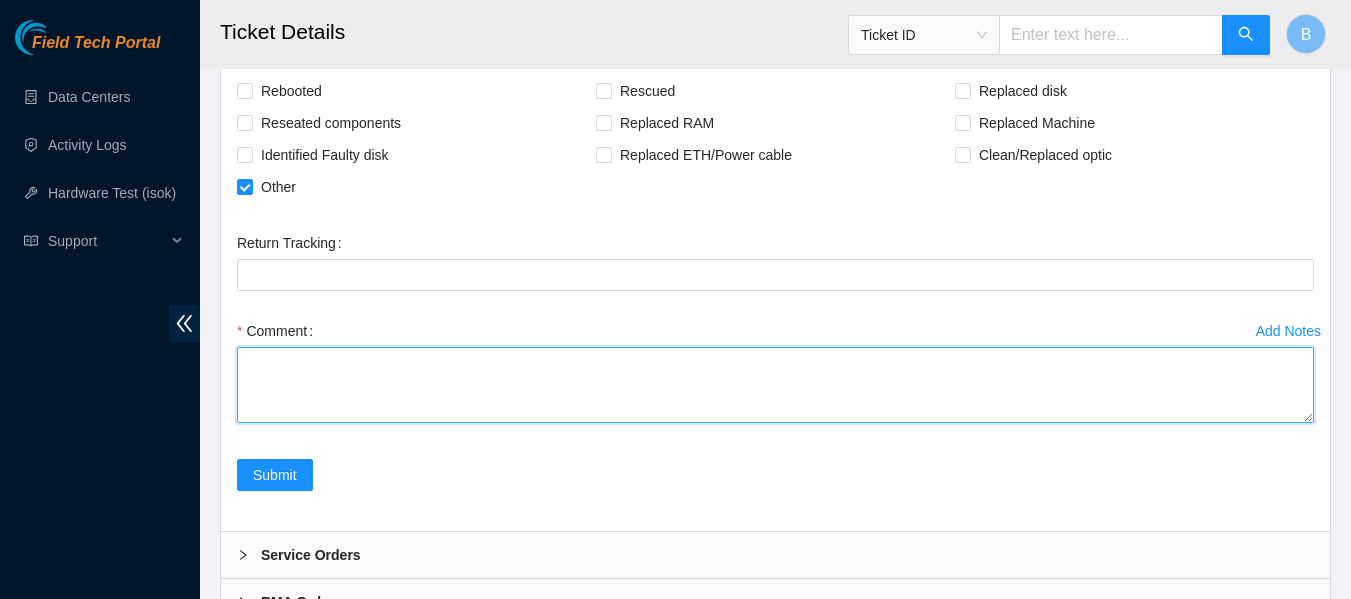 click on "Comment" at bounding box center (775, 385) 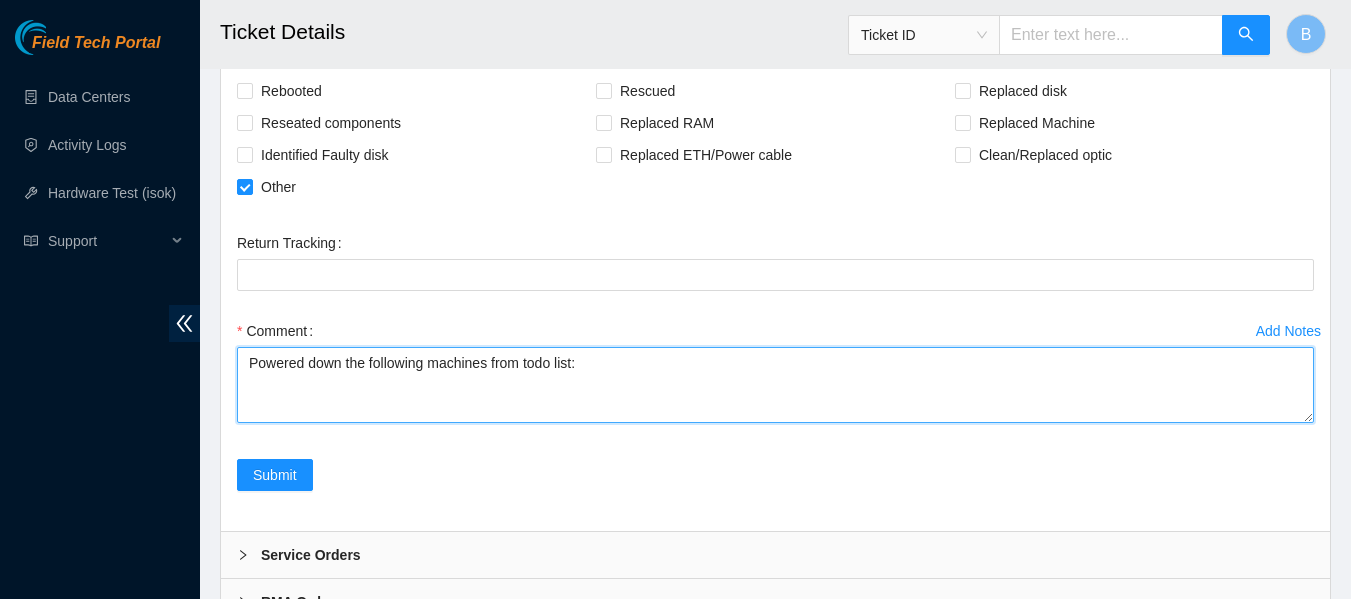 scroll, scrollTop: 3250, scrollLeft: 0, axis: vertical 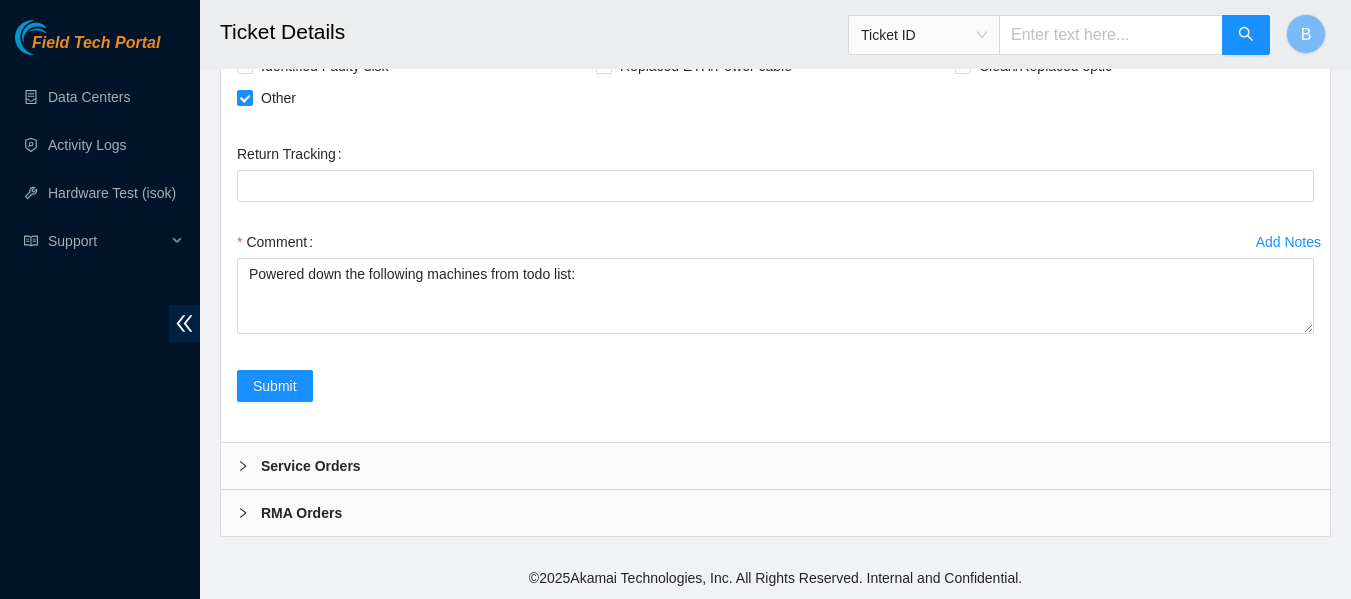 click on "Service Orders" at bounding box center (311, 466) 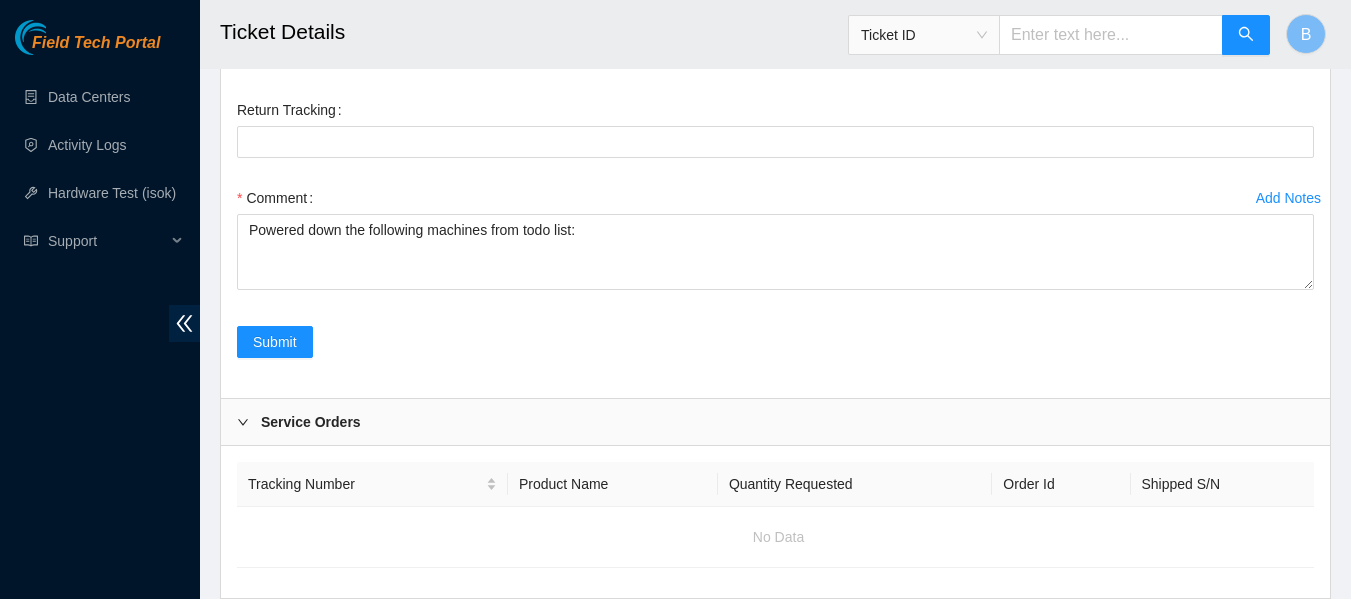 scroll, scrollTop: 3404, scrollLeft: 0, axis: vertical 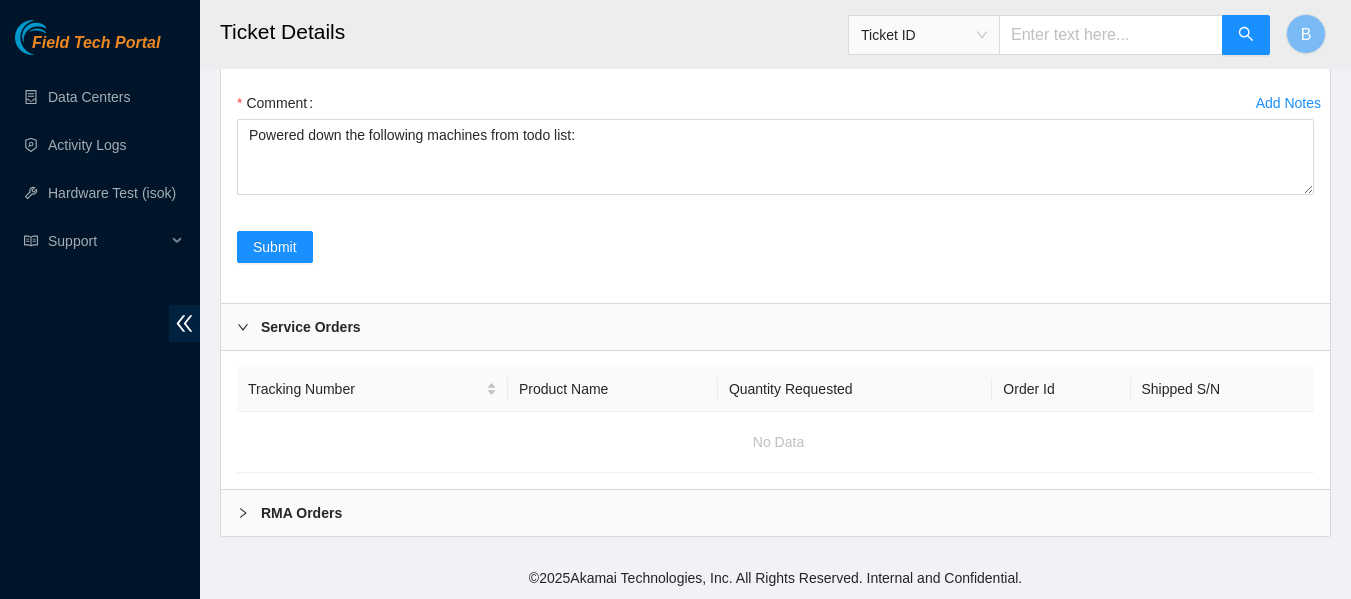 click on "Service Orders" at bounding box center (311, 327) 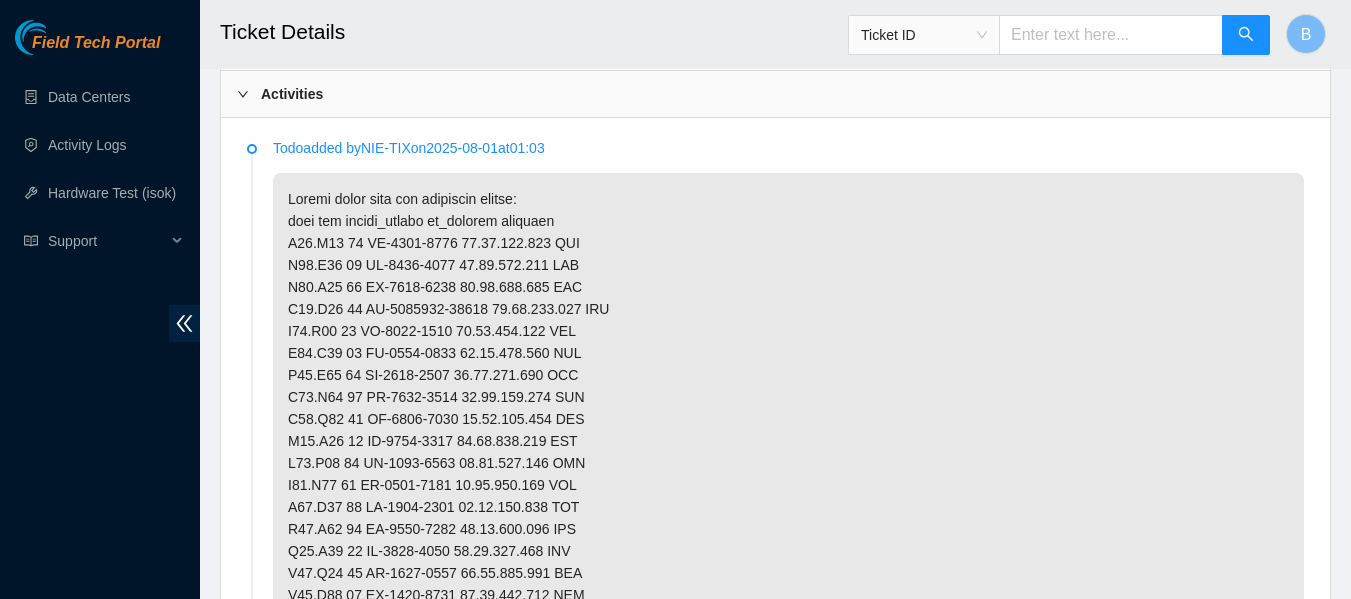 scroll, scrollTop: 1097, scrollLeft: 0, axis: vertical 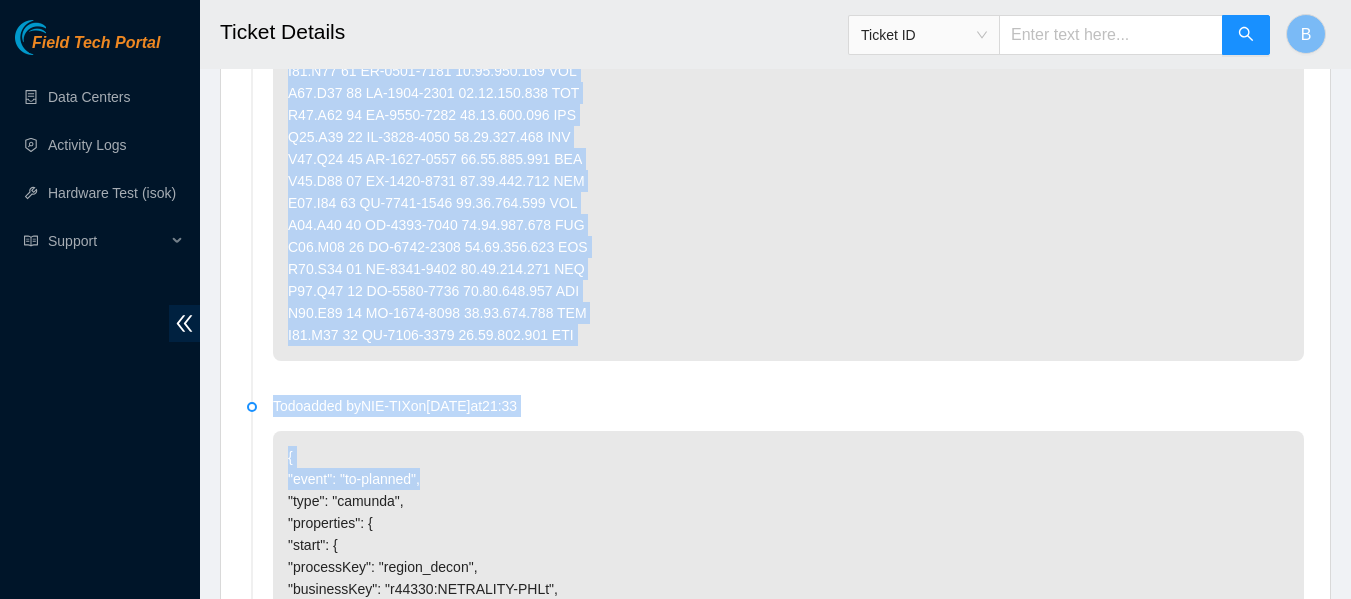 drag, startPoint x: 287, startPoint y: 260, endPoint x: 591, endPoint y: 372, distance: 323.9753 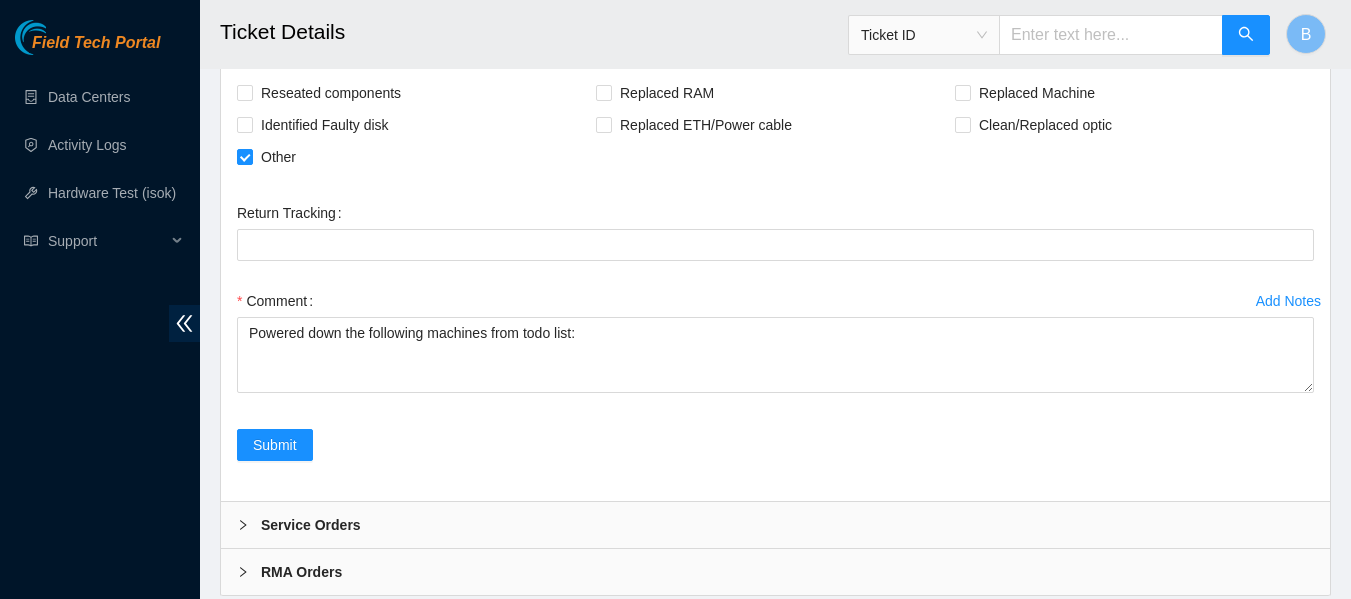 scroll, scrollTop: 3250, scrollLeft: 0, axis: vertical 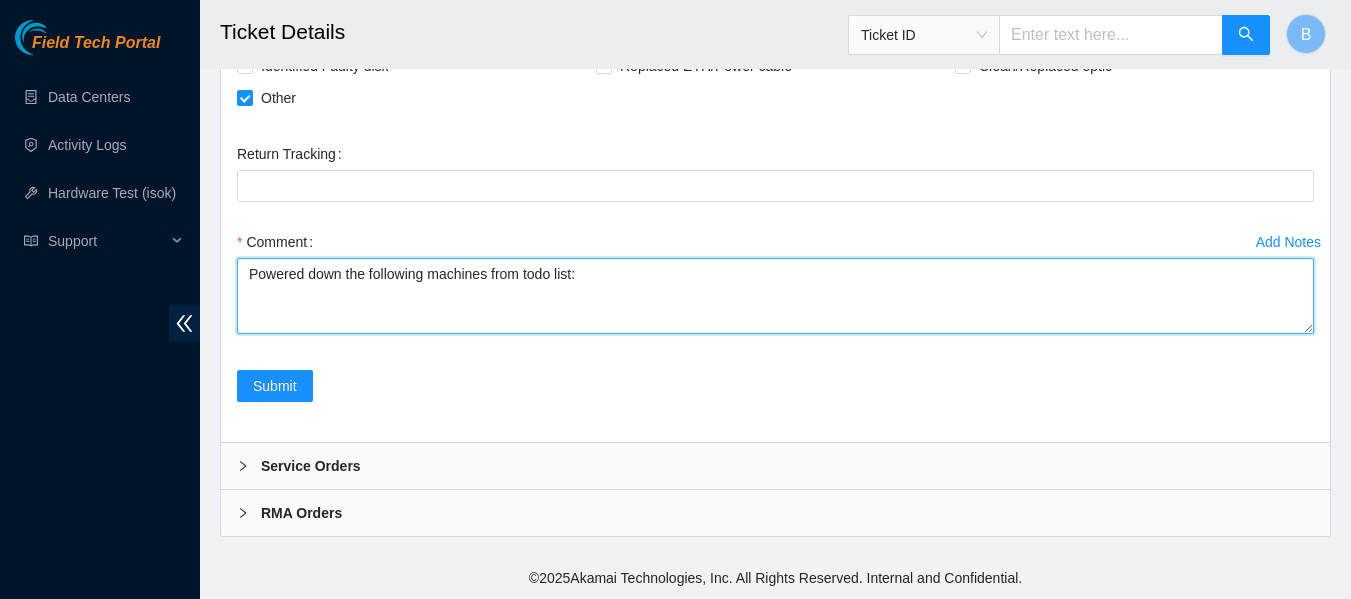 click on "Powered down the following machines from todo list:" at bounding box center (775, 296) 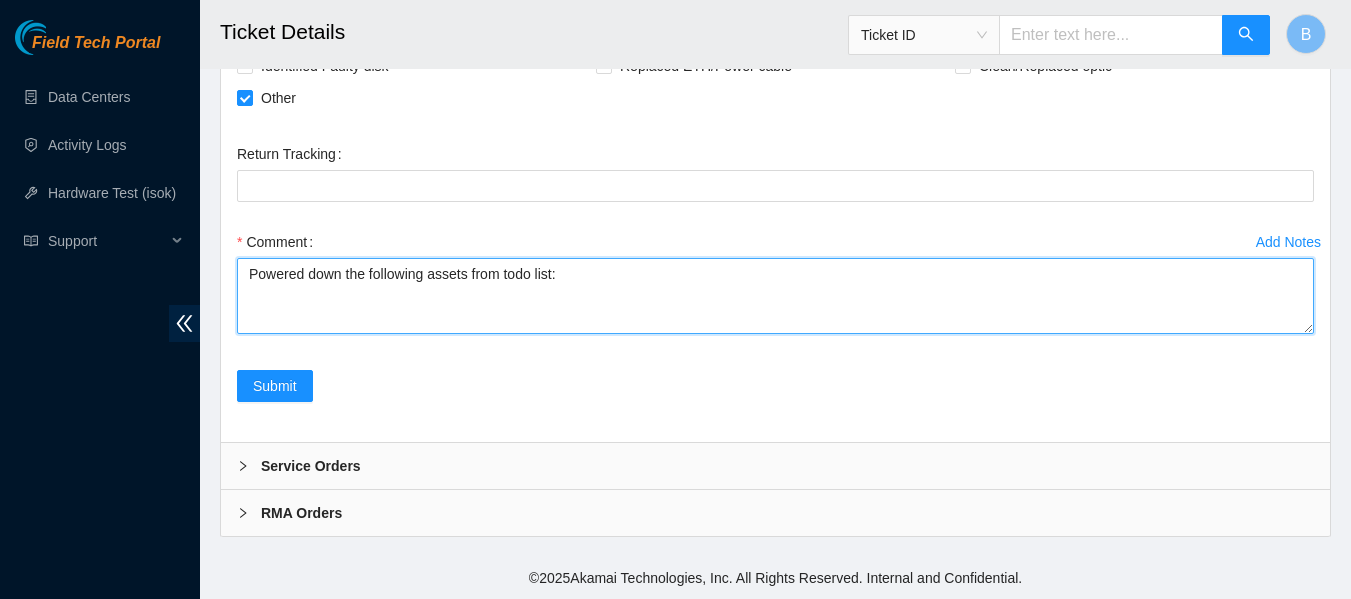 click on "Powered down the following assets from todo list:" at bounding box center [775, 296] 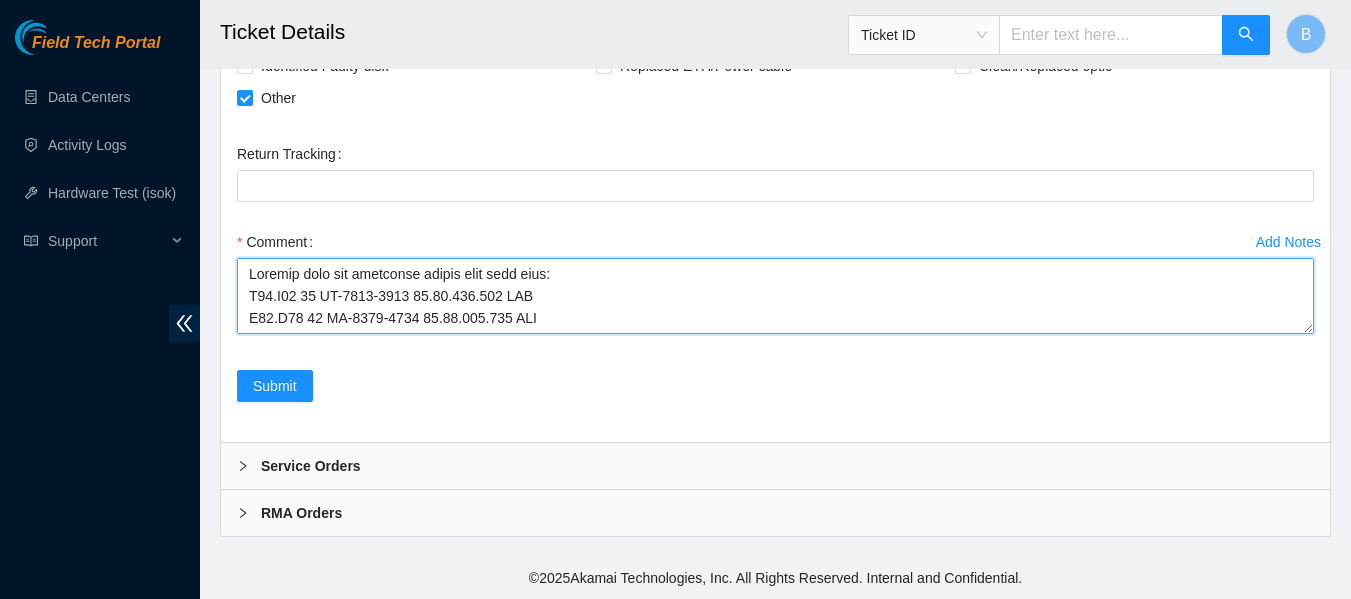 scroll, scrollTop: 478, scrollLeft: 0, axis: vertical 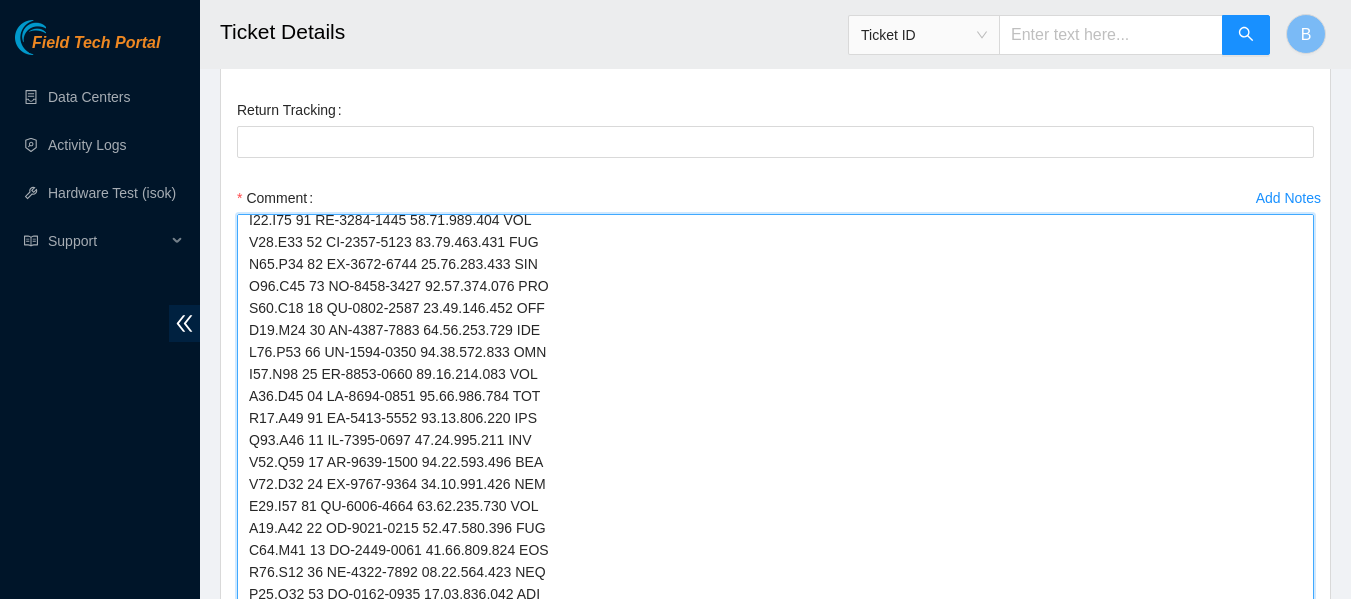 drag, startPoint x: 1308, startPoint y: 326, endPoint x: 1244, endPoint y: 646, distance: 326.33725 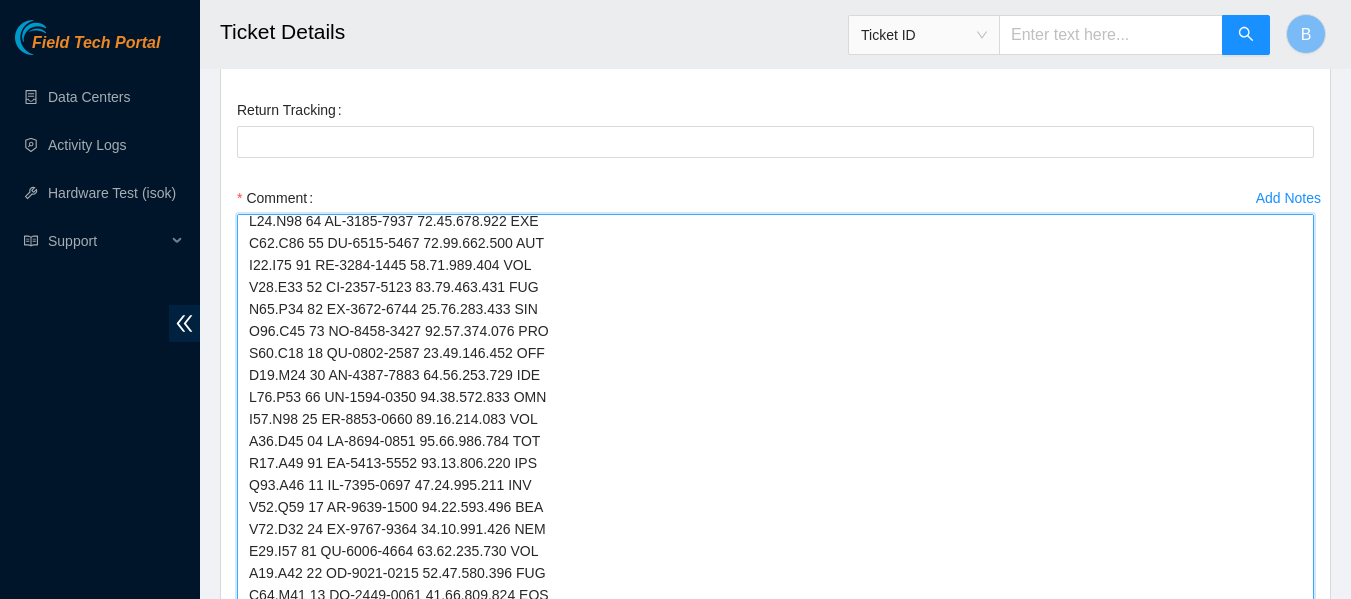 scroll, scrollTop: 164, scrollLeft: 0, axis: vertical 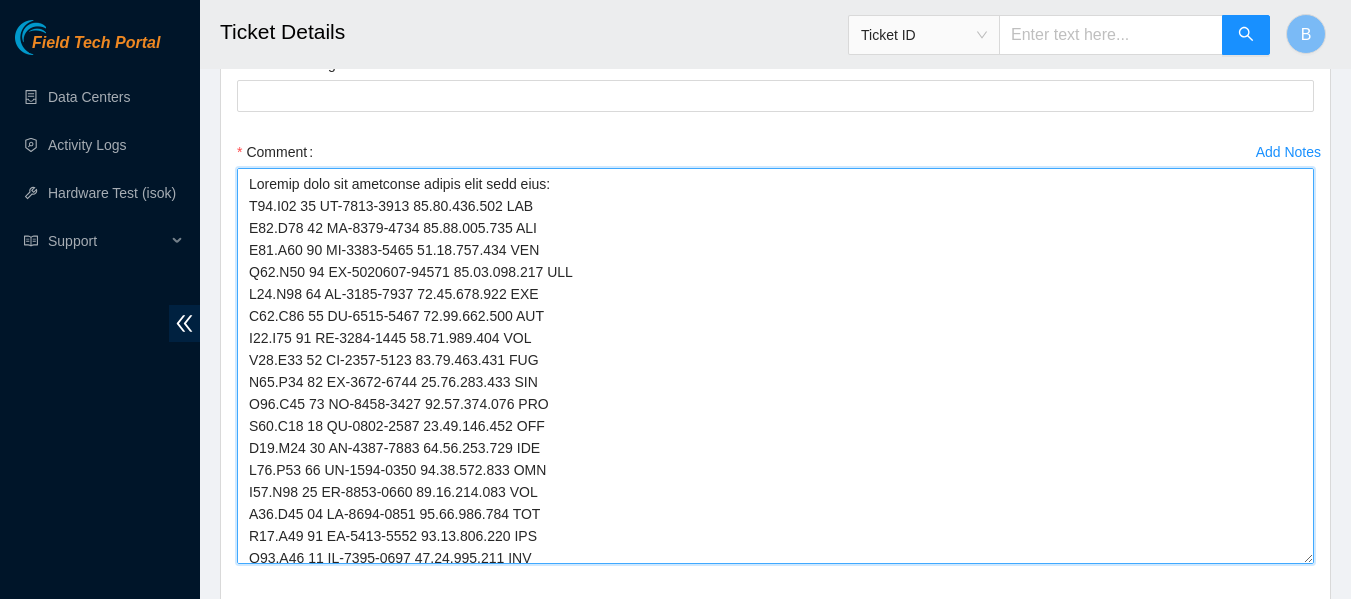 click on "Comment" at bounding box center [775, 366] 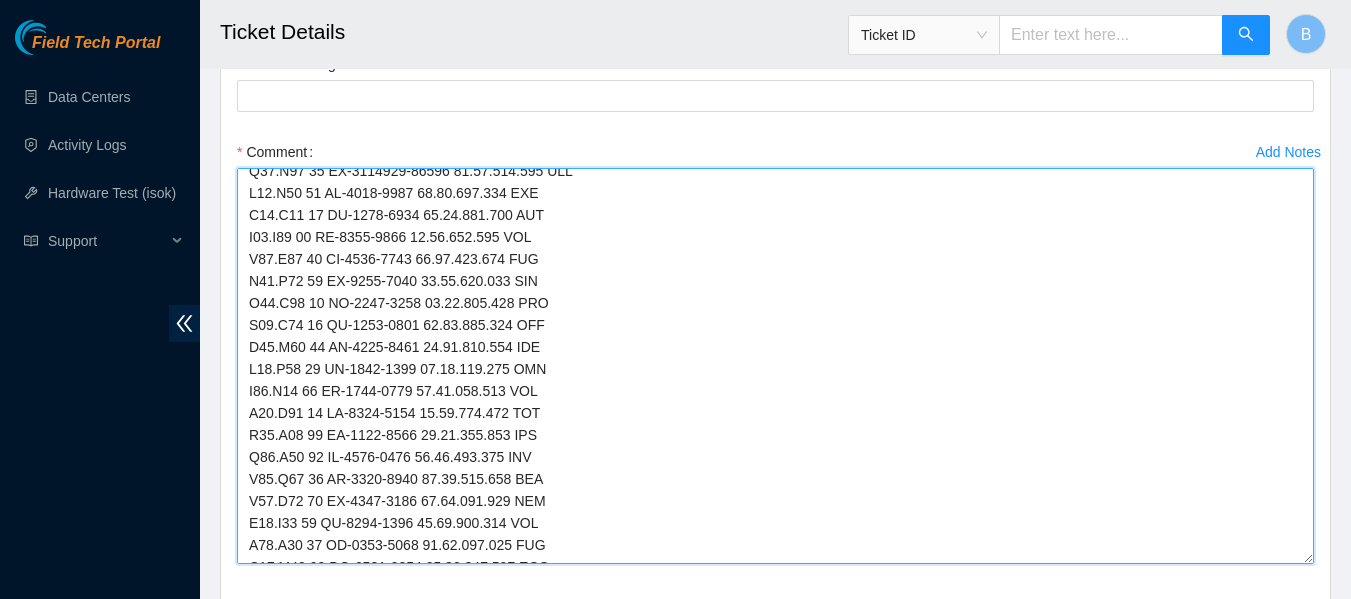 scroll, scrollTop: 186, scrollLeft: 0, axis: vertical 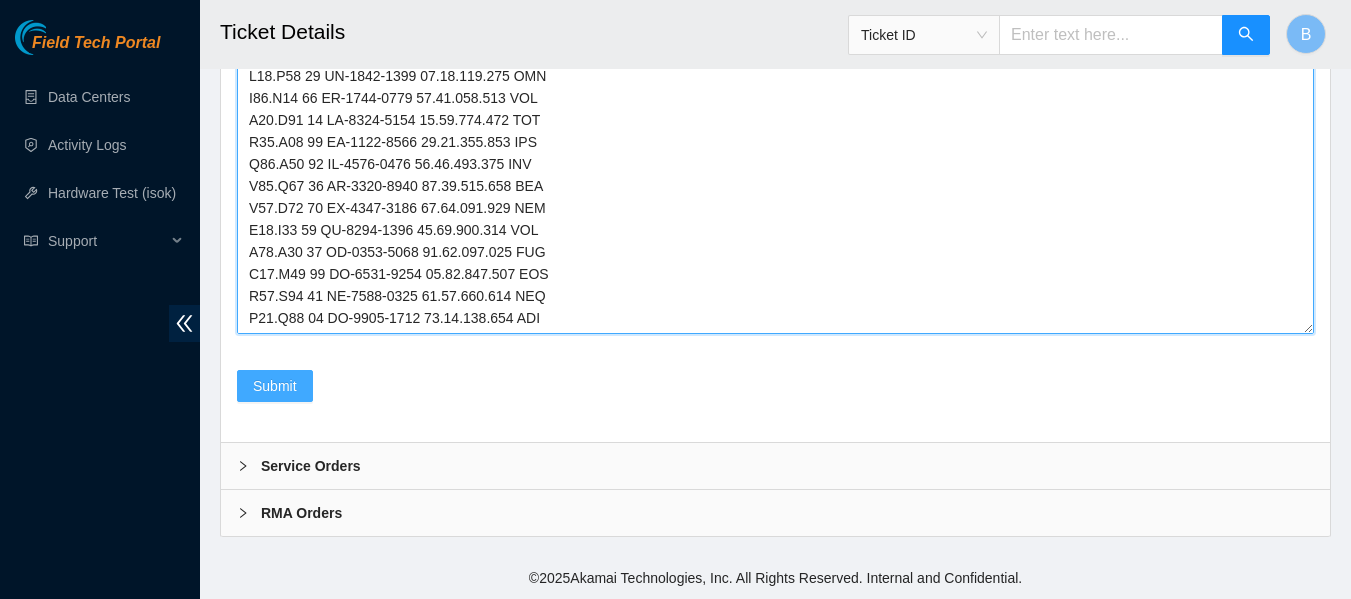 type on "NIE: Review these RMAs:
B-V-5G4VAKP - For warehouse.
B-V-5G4VAKZ - For e-waste.
Make any adjustments as need.
Please decon the following IPs.
[IP_ADDRESS]
[IP_ADDRESS]
[IP_ADDRESS]
[IP_ADDRESS]
[IP_ADDRESS]
[IP_ADDRESS]
[IP_ADDRESS]
[IP_ADDRESS]
[IP_ADDRESS]
[IP_ADDRESS]
[IP_ADDRESS]
[IP_ADDRESS]
[IP_ADDRESS]
[IP_ADDRESS]
[IP_ADDRESS]
[IP_ADDRESS]
[IP_ADDRESS]
[IP_ADDRESS]
[IP_ADDRESS]
[IP_ADDRESS]
[IP_ADDRESS]
[IP_ADDRESS]
[IP_ADDRESS]
[IP_ADDRESS]" 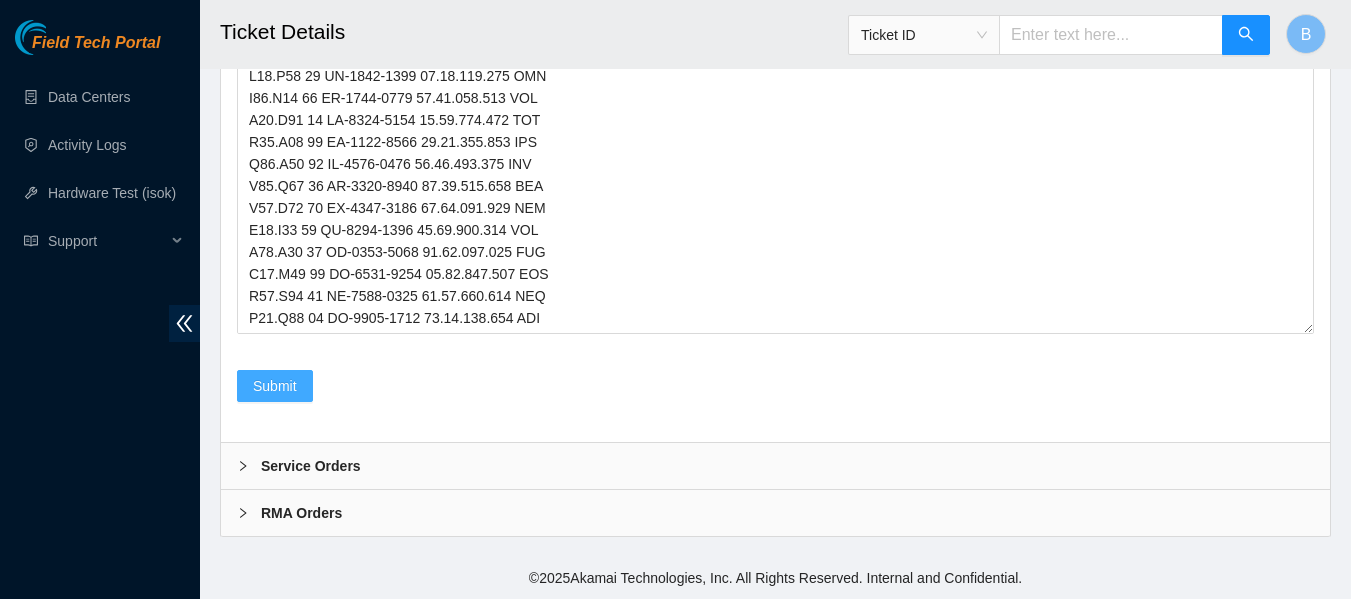 click on "Submit" at bounding box center (275, 386) 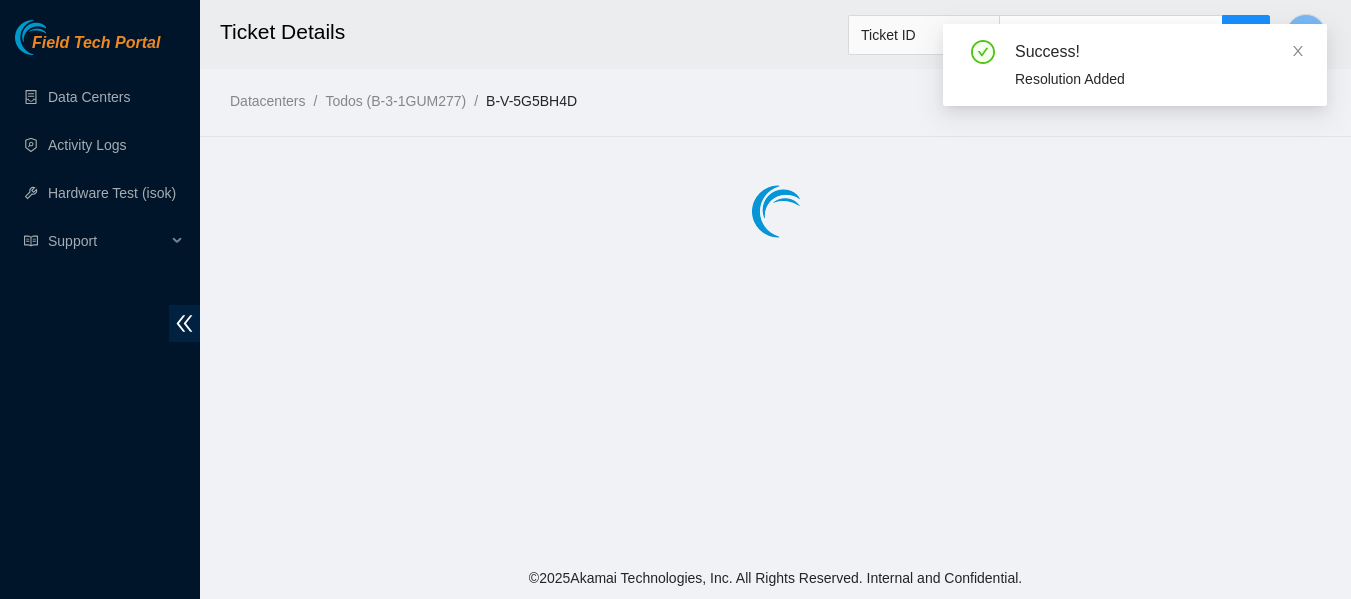 scroll, scrollTop: 0, scrollLeft: 0, axis: both 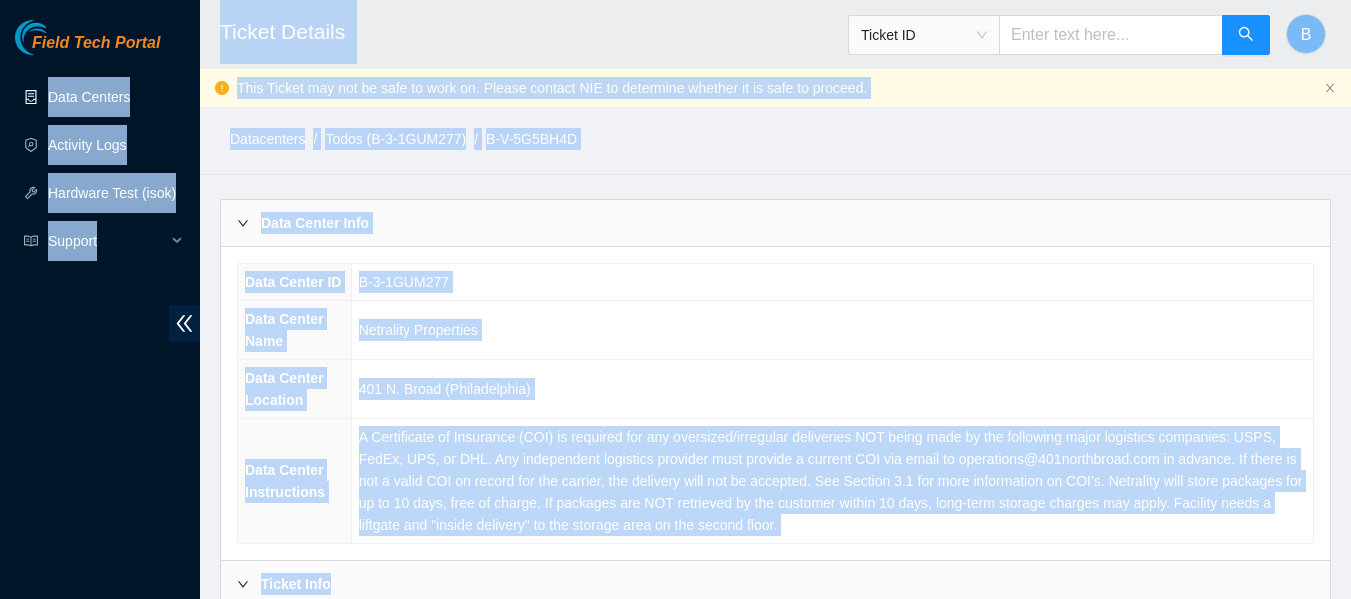 drag, startPoint x: 690, startPoint y: 577, endPoint x: 74, endPoint y: 101, distance: 778.4806 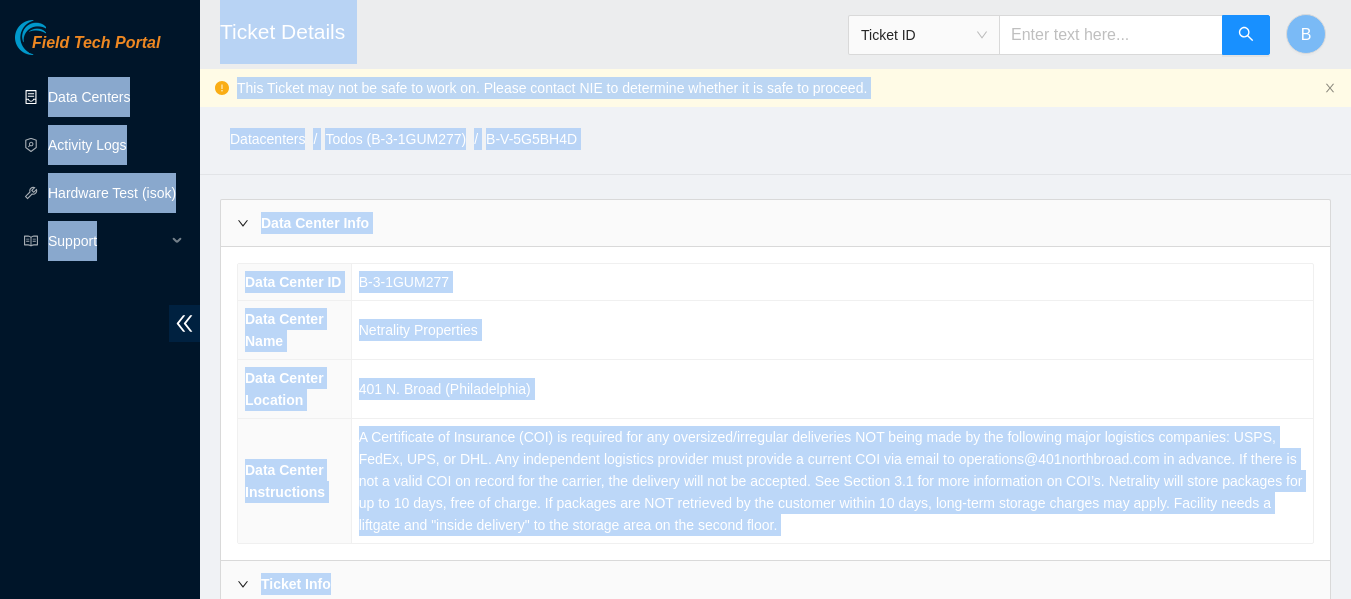 click on "Data Centers" at bounding box center (89, 97) 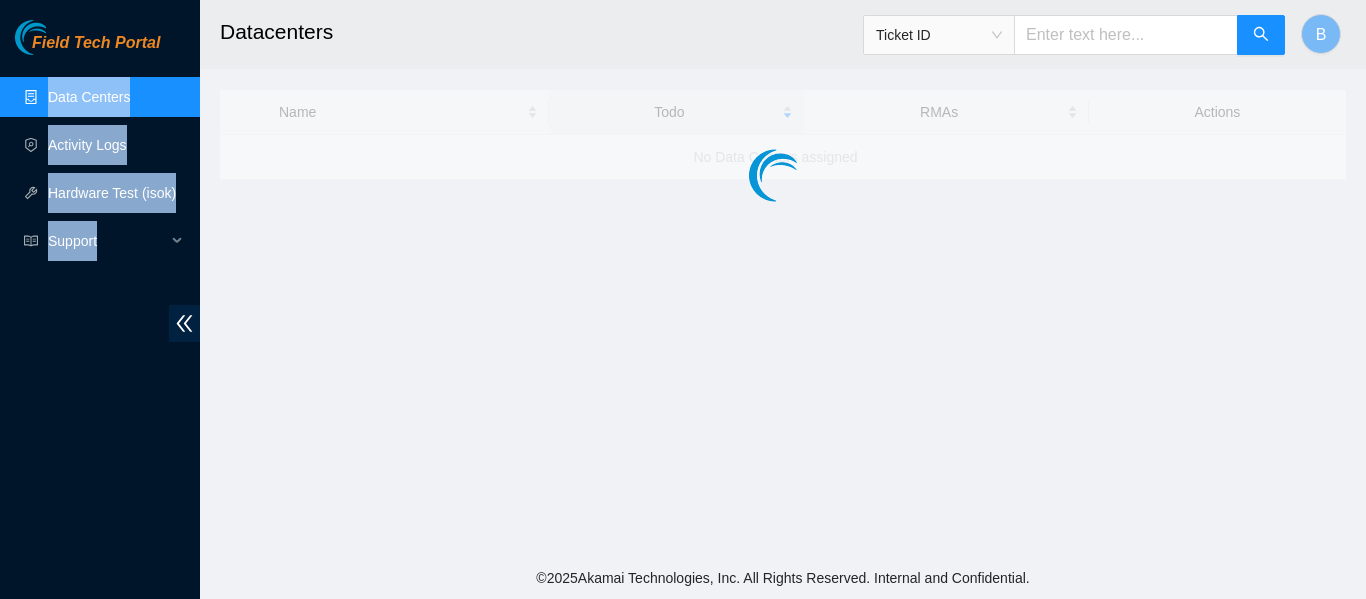 click on "Data Centers" at bounding box center (89, 97) 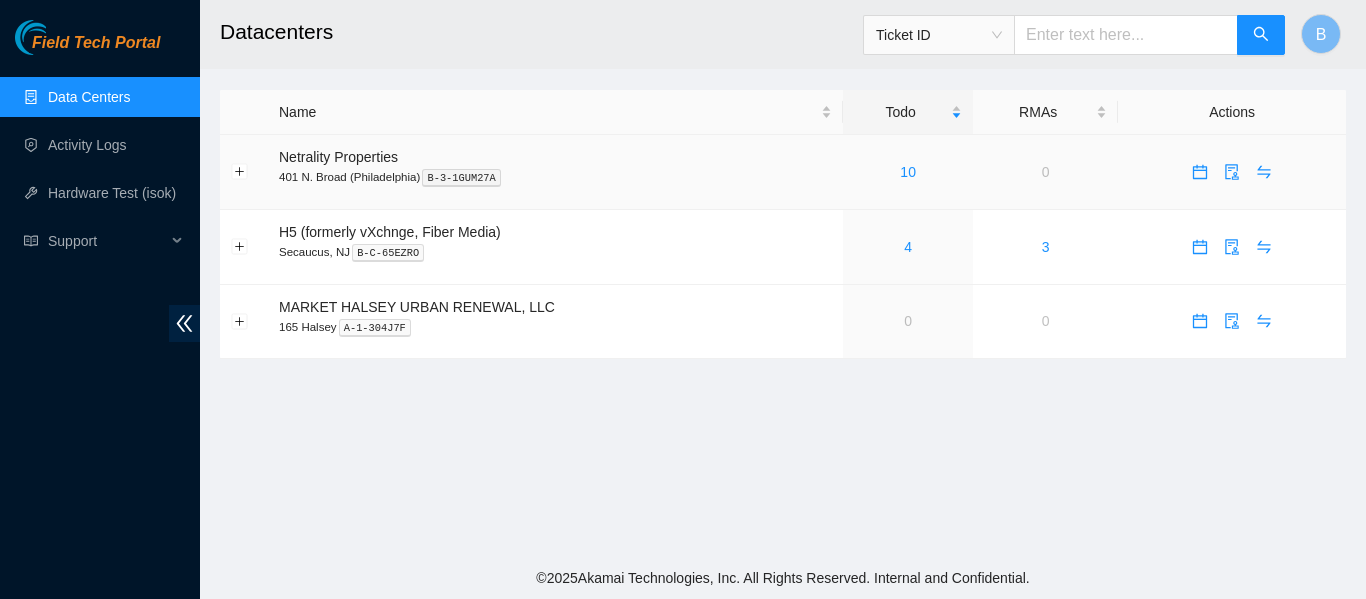 click on "10" at bounding box center [908, 172] 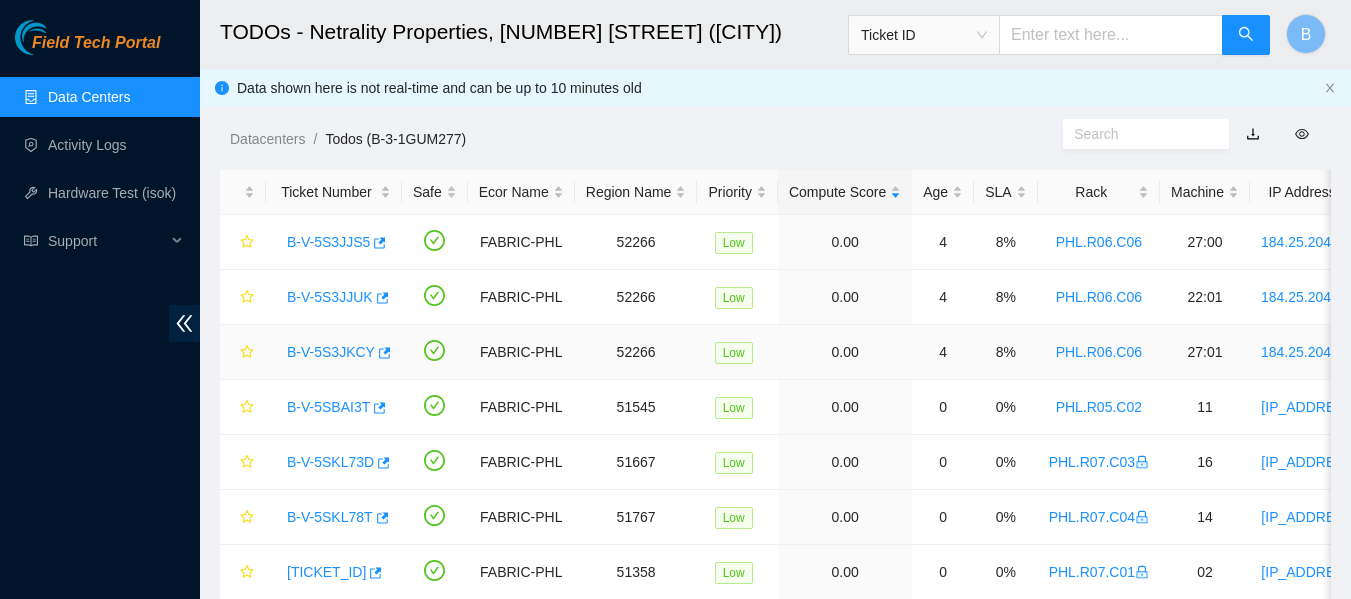 scroll, scrollTop: 78, scrollLeft: 0, axis: vertical 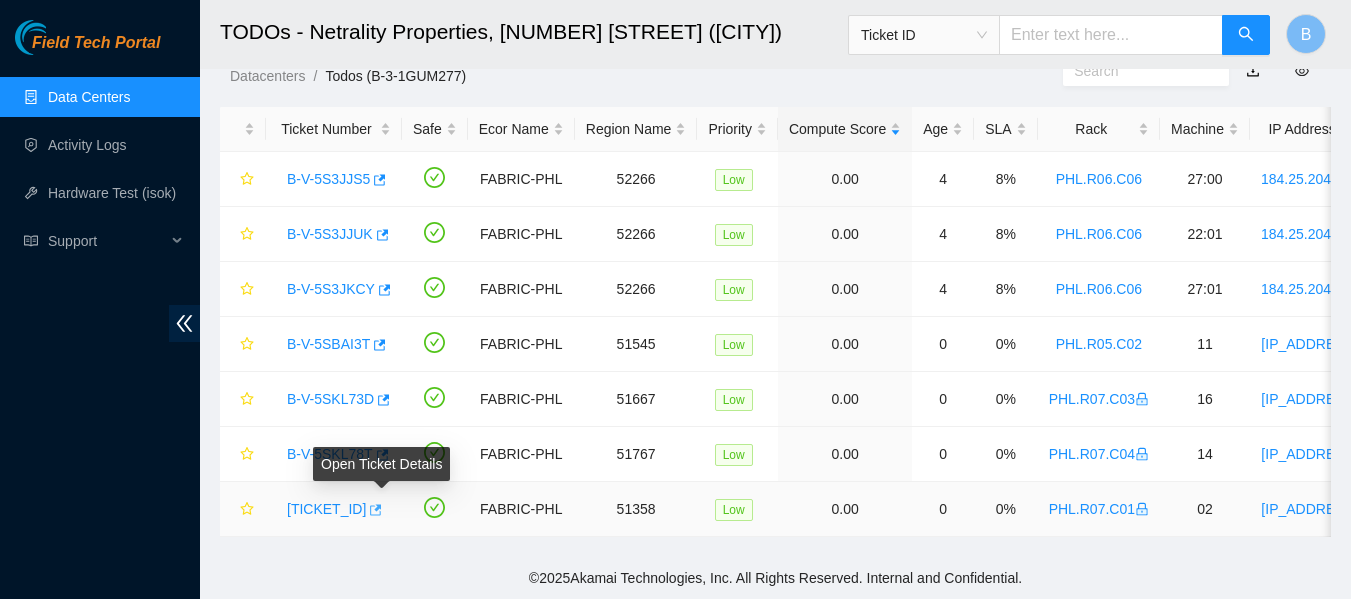 click 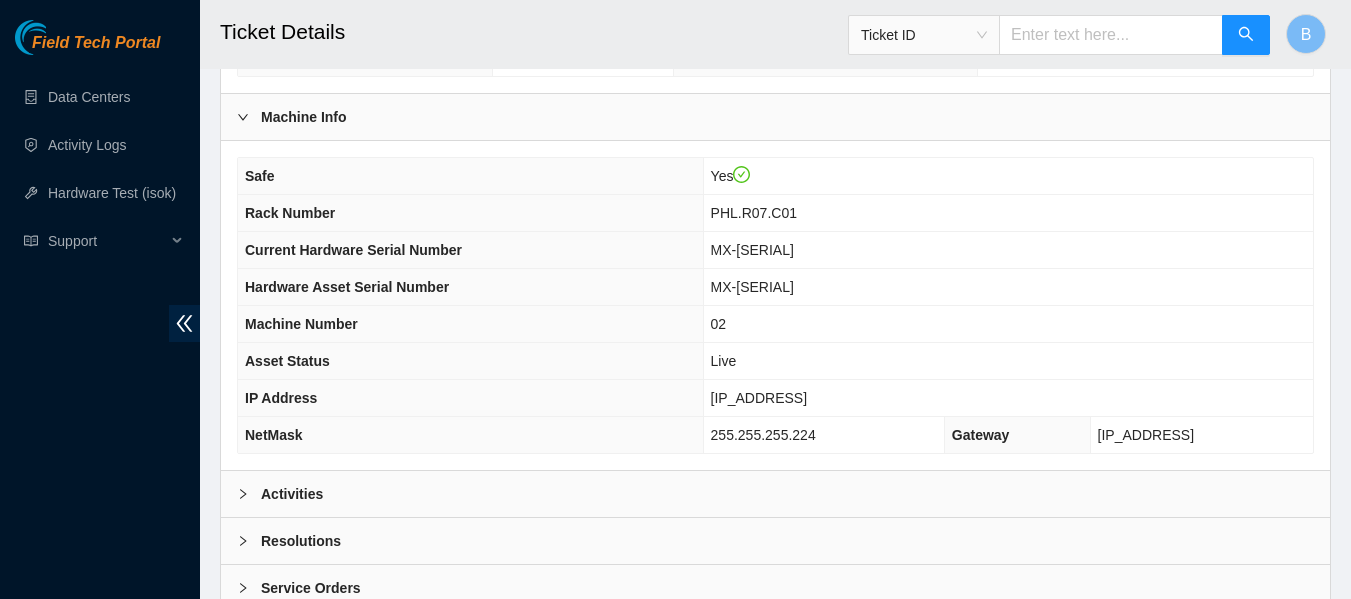 scroll, scrollTop: 780, scrollLeft: 0, axis: vertical 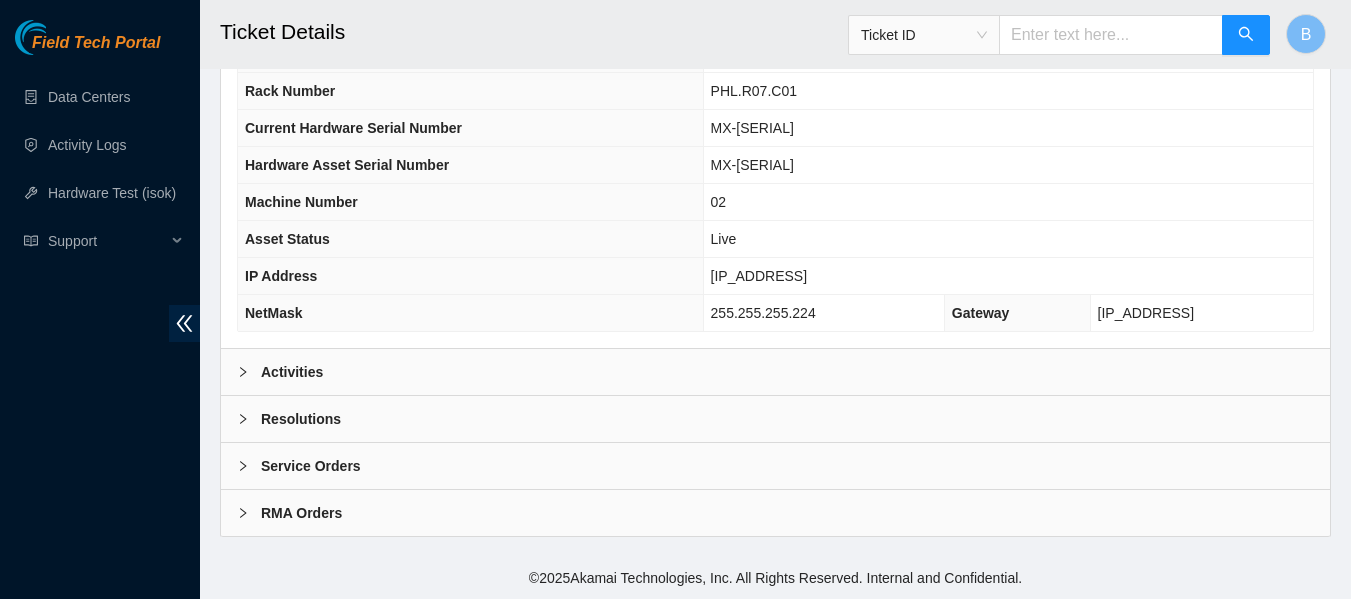 click on "Activities" at bounding box center [292, 372] 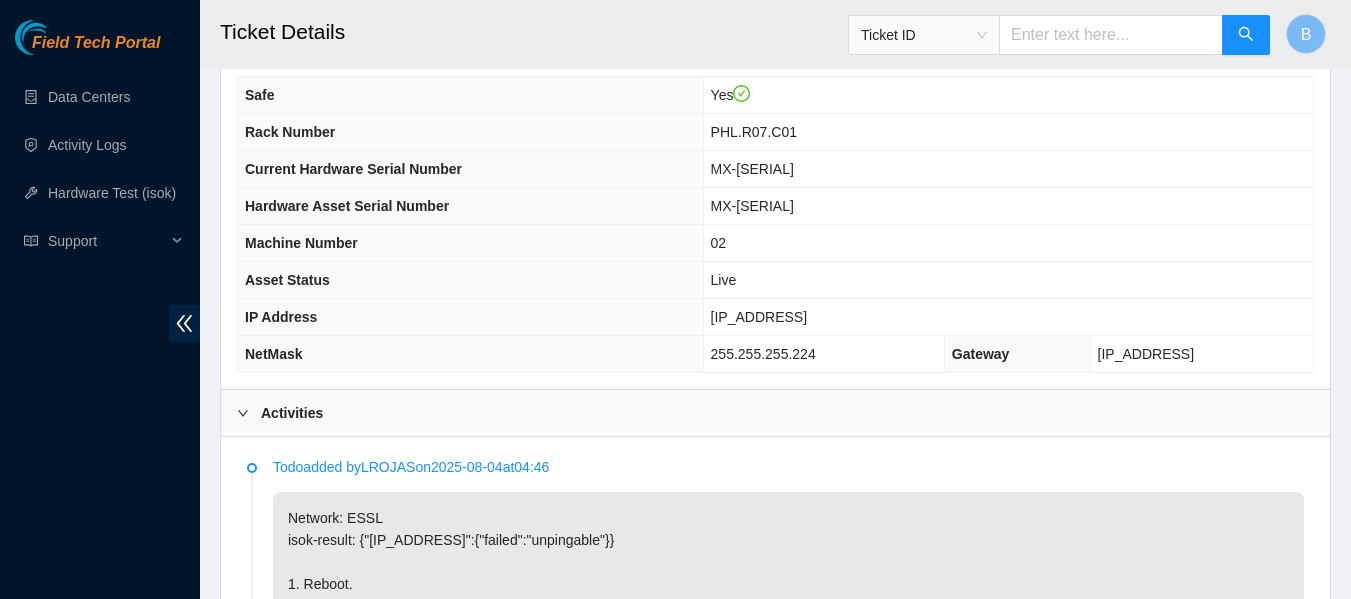 scroll, scrollTop: 732, scrollLeft: 0, axis: vertical 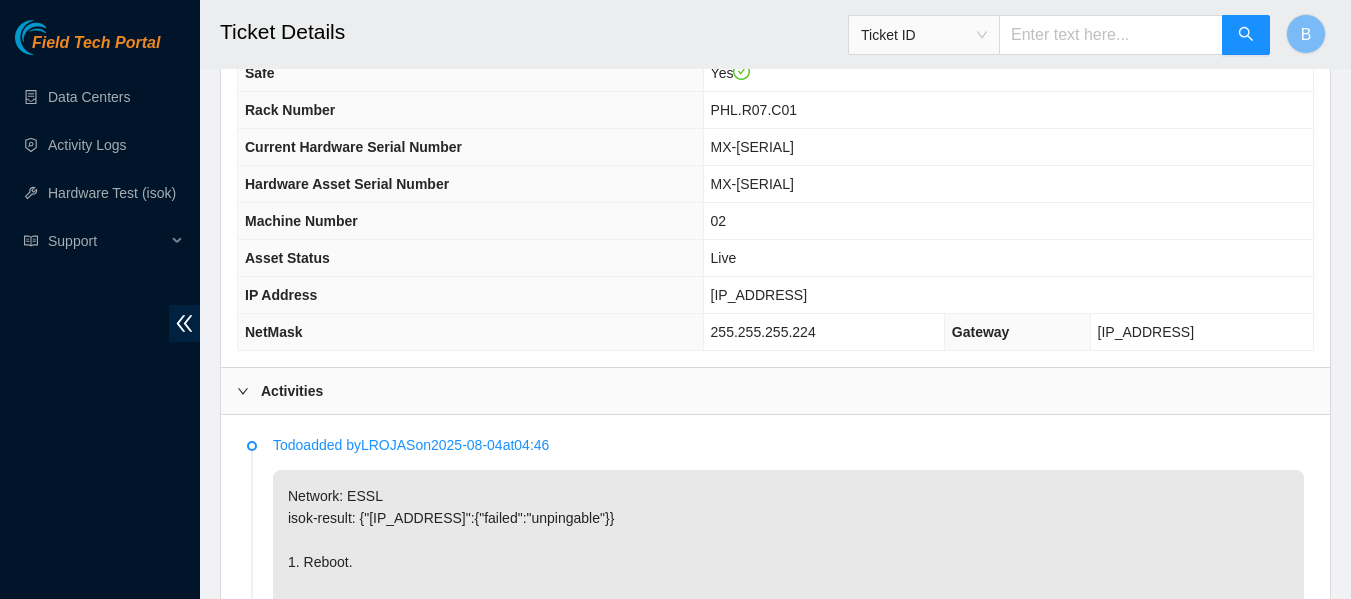 click on "IP Address" at bounding box center [470, 295] 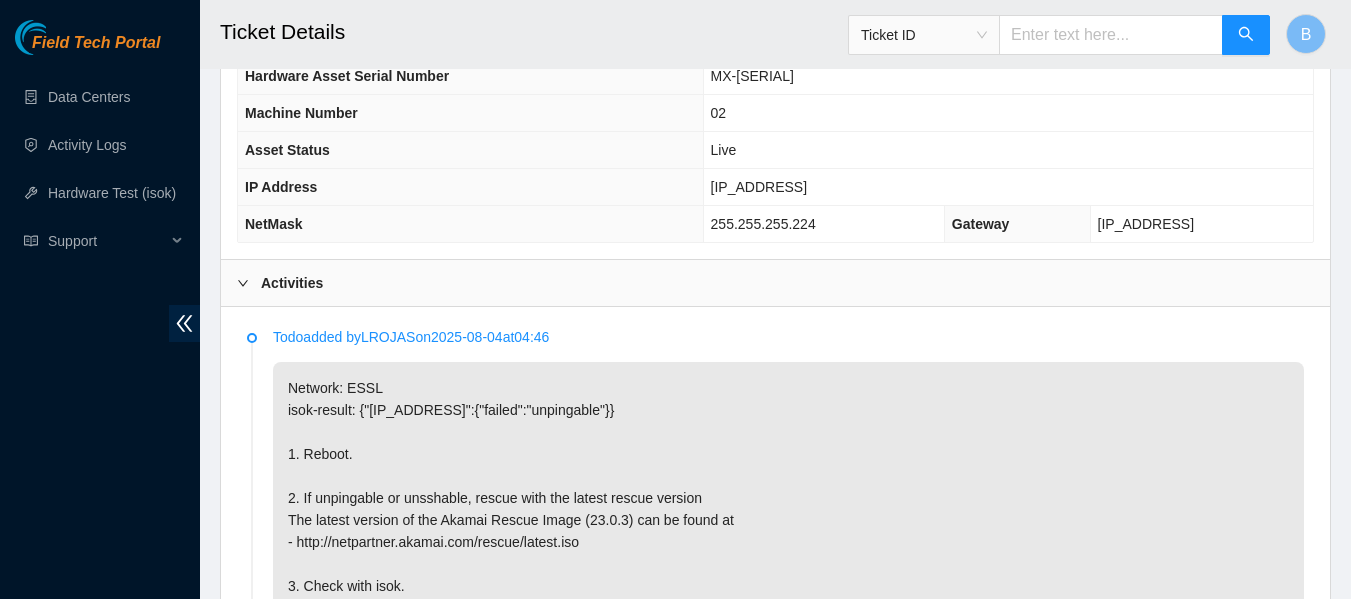 scroll, scrollTop: 900, scrollLeft: 0, axis: vertical 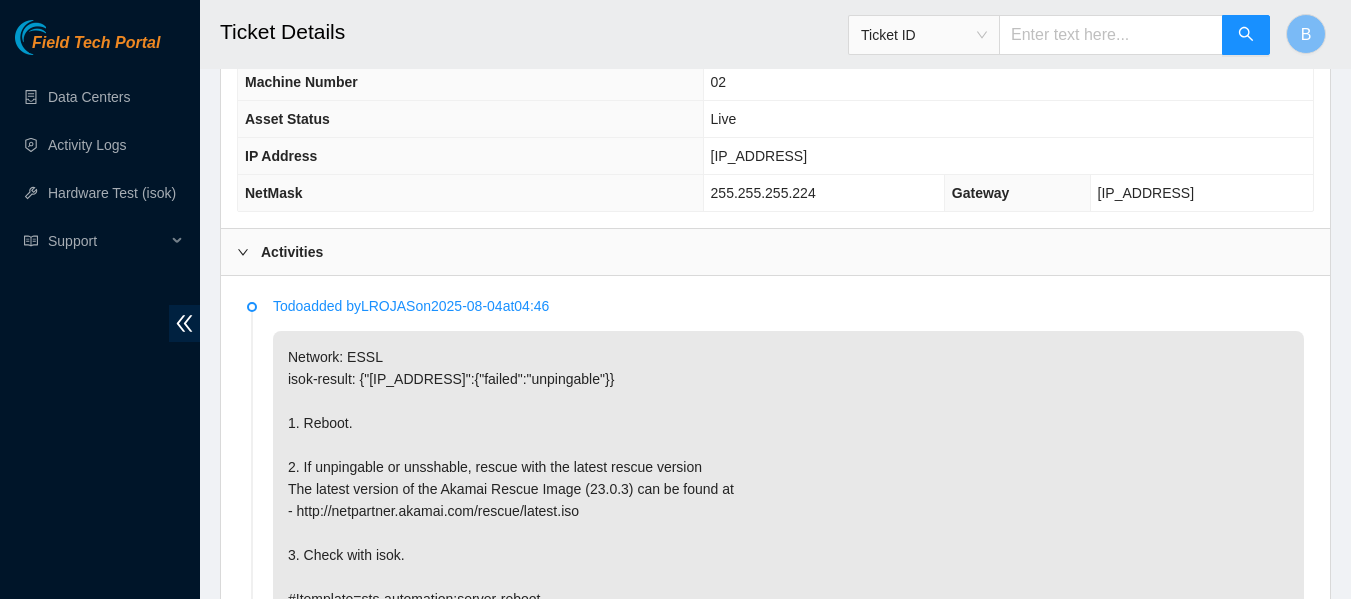 click on "Network: ESSL
isok-result: {"23.45.232.165":{"failed":"unpingable"}}
1. Reboot.
2. If unpingable or unsshable, rescue with the latest rescue version
The latest version of the Akamai Rescue Image (23.0.3) can be found at
- http://netpartner.akamai.com/rescue/latest.iso
3. Check with isok.
#!template=sts-automation:server-reboot" at bounding box center (788, 478) 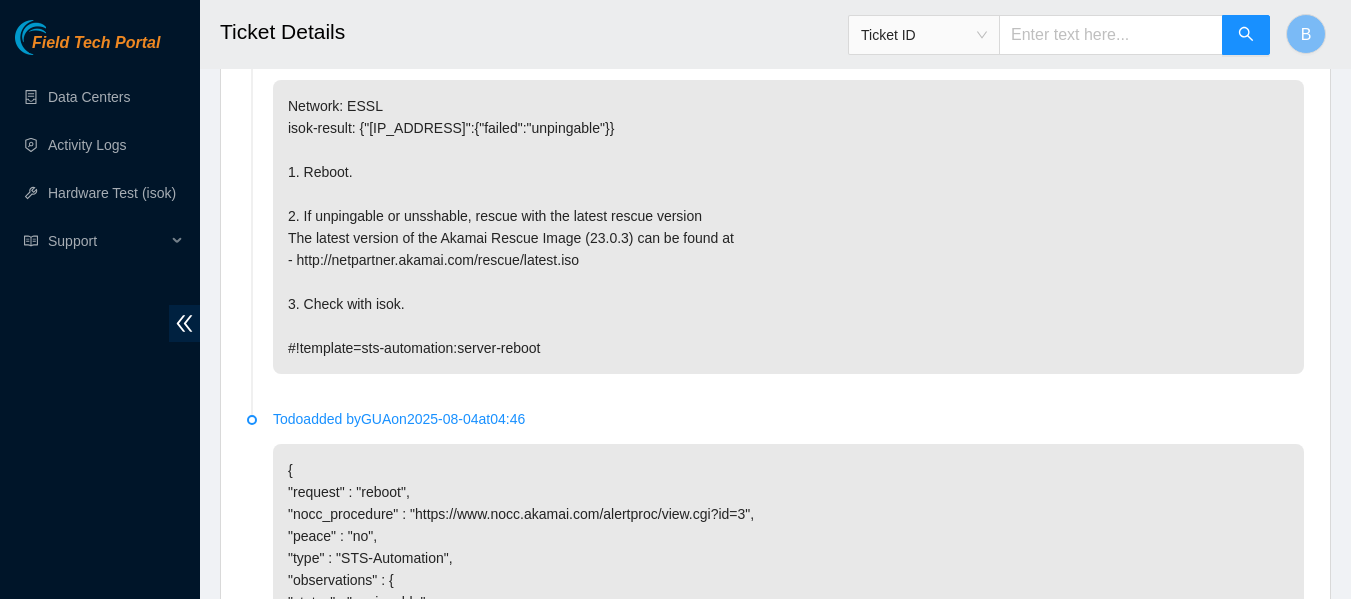 scroll, scrollTop: 1154, scrollLeft: 0, axis: vertical 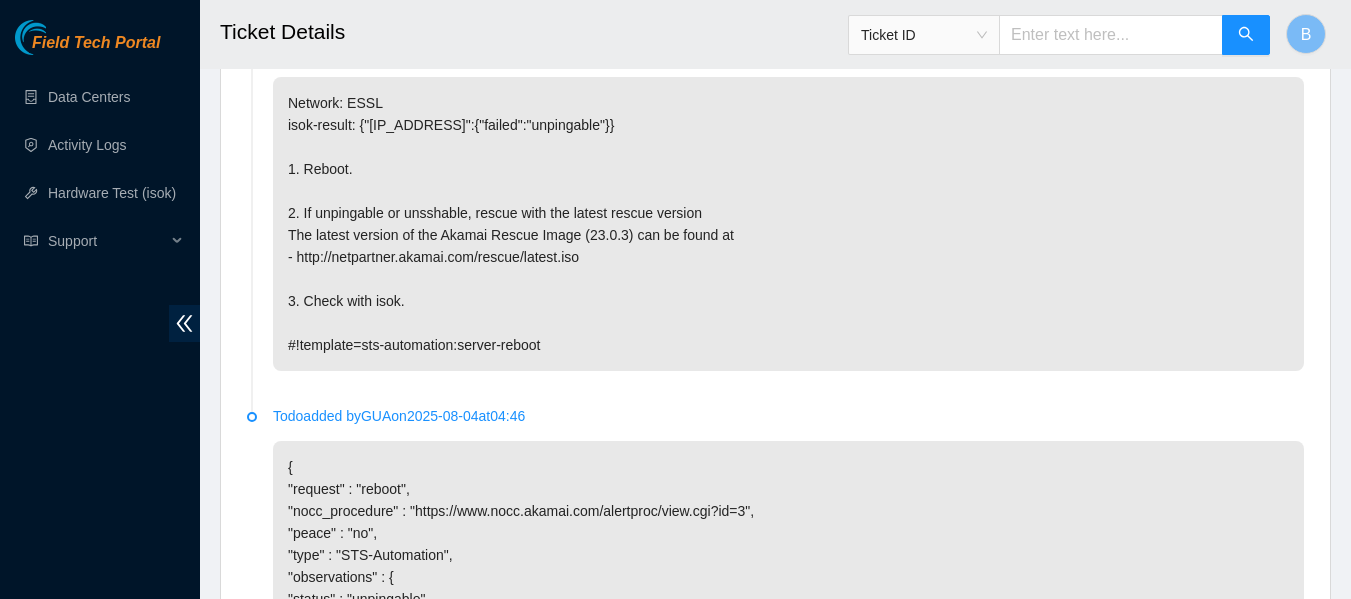 click on "Network: ESSL
isok-result: {"23.45.232.165":{"failed":"unpingable"}}
1. Reboot.
2. If unpingable or unsshable, rescue with the latest rescue version
The latest version of the Akamai Rescue Image (23.0.3) can be found at
- http://netpartner.akamai.com/rescue/latest.iso
3. Check with isok.
#!template=sts-automation:server-reboot" at bounding box center [788, 224] 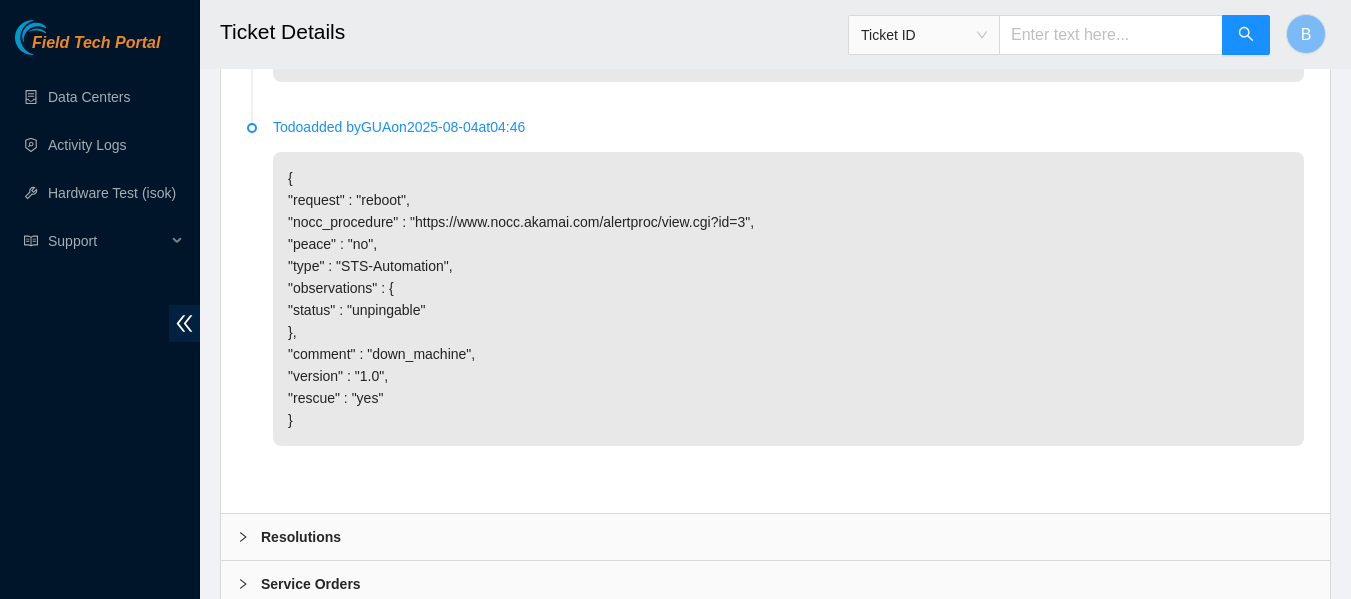 scroll, scrollTop: 1561, scrollLeft: 0, axis: vertical 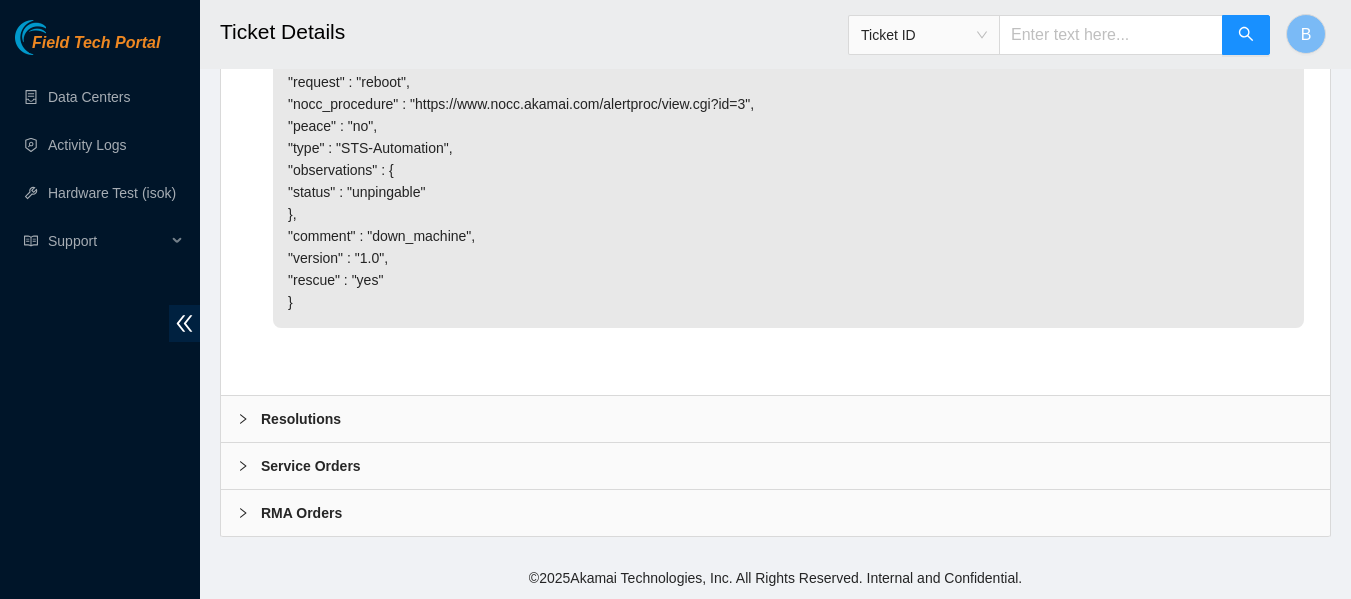 click on "Resolutions" at bounding box center (775, 419) 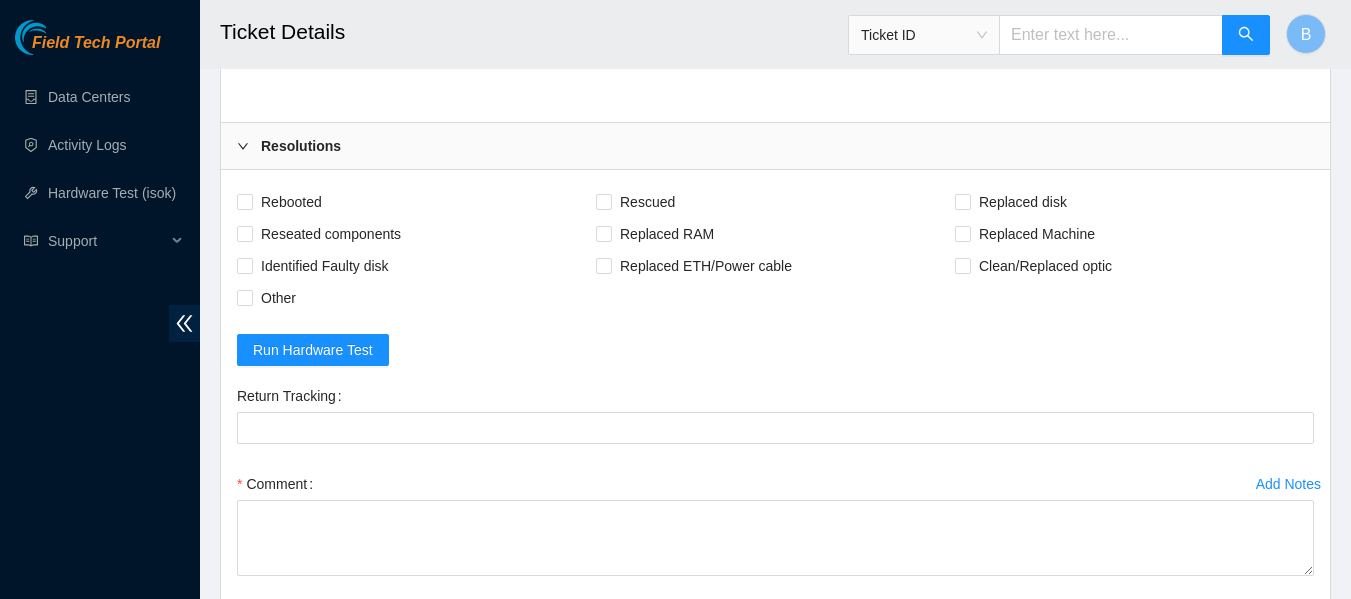 scroll, scrollTop: 1868, scrollLeft: 0, axis: vertical 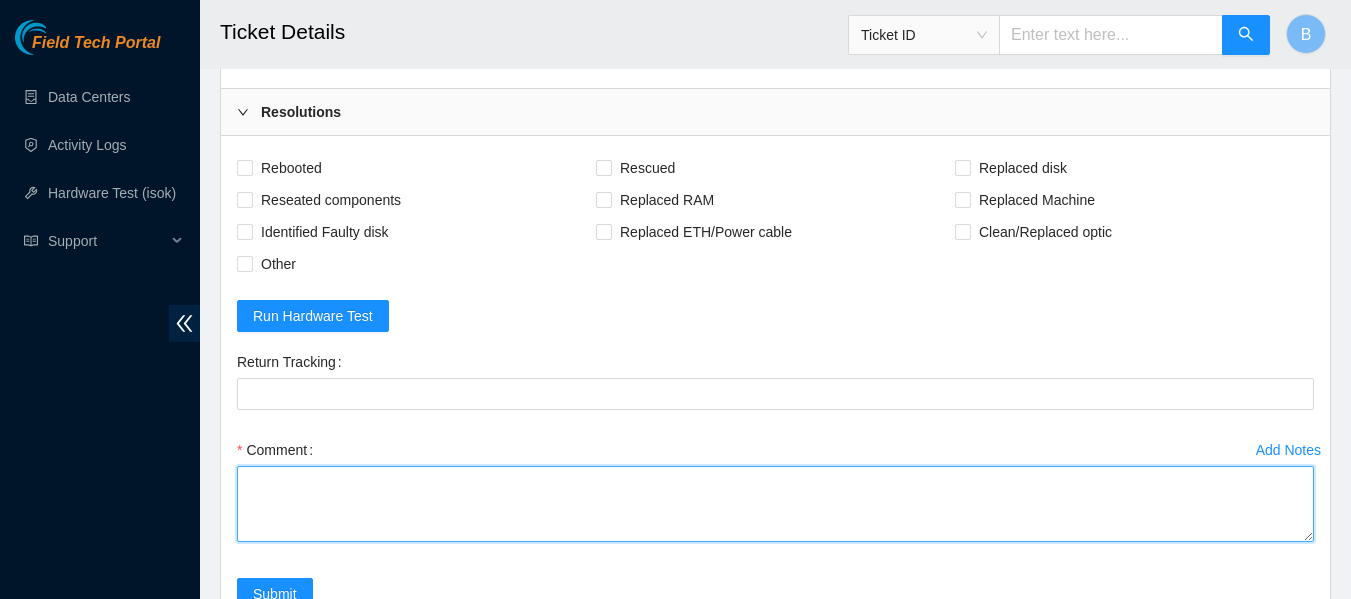 click on "Comment" at bounding box center [775, 504] 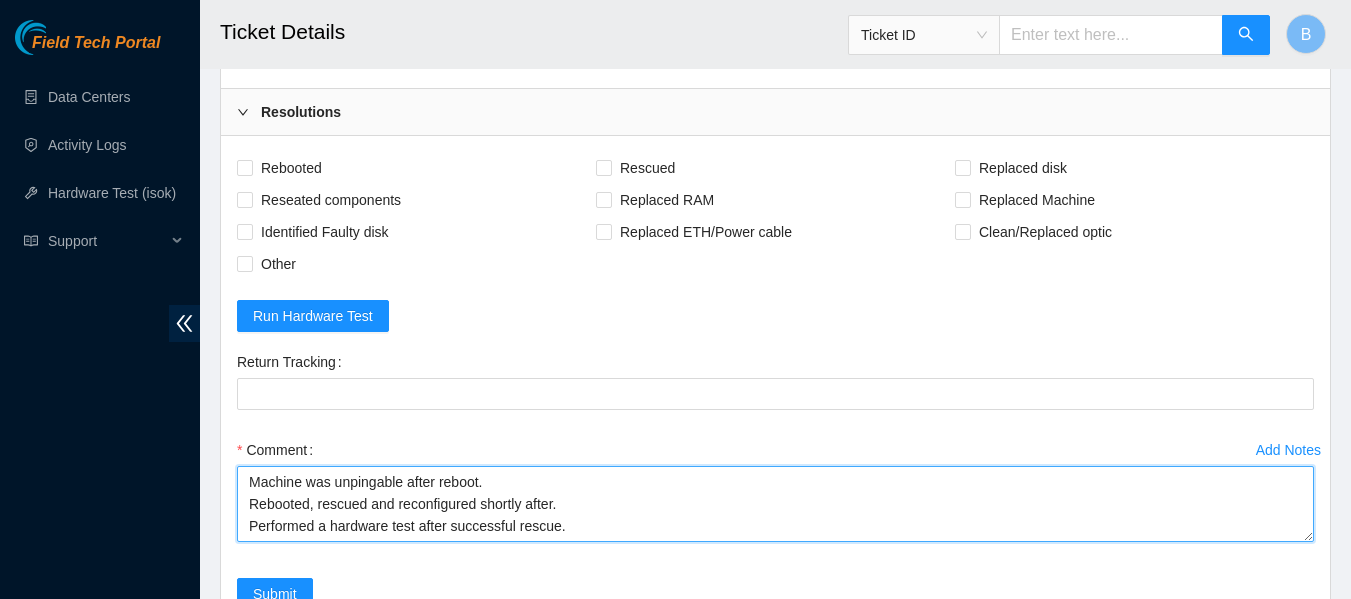 scroll, scrollTop: 16, scrollLeft: 0, axis: vertical 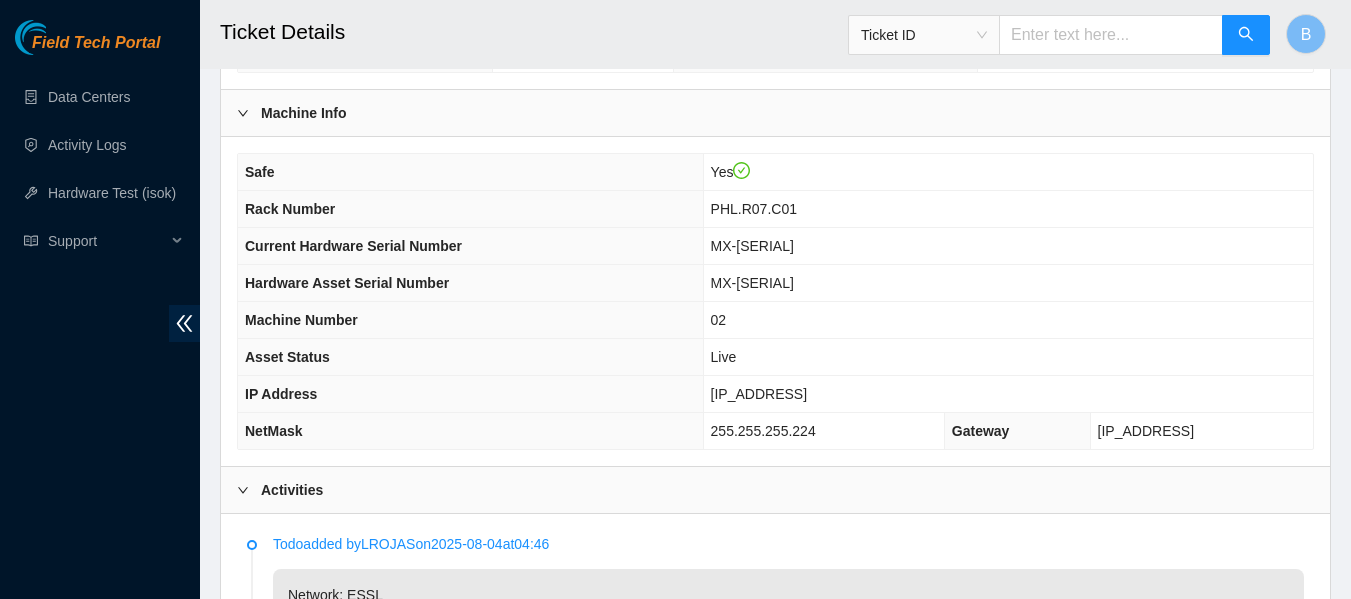 type on "Machine was unpingable after reboot.
Rebooted, rescued and reconfigured shortly after.
Performed a hardware test after successful rescue.
isok test:" 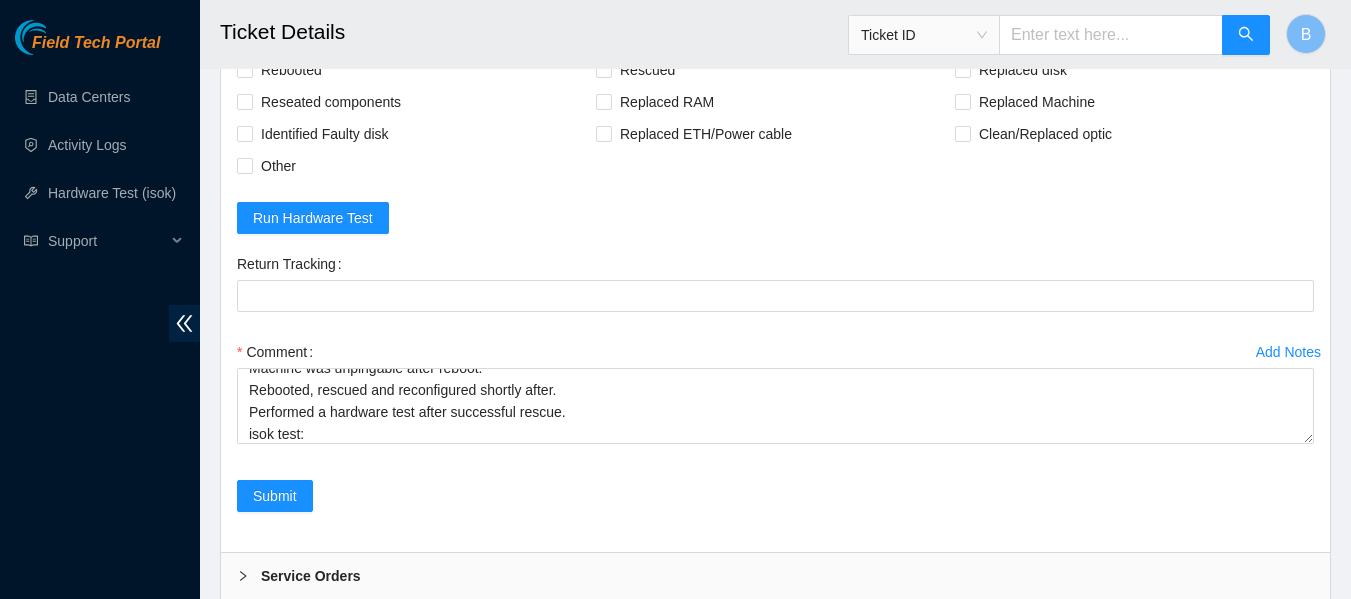 scroll, scrollTop: 1967, scrollLeft: 0, axis: vertical 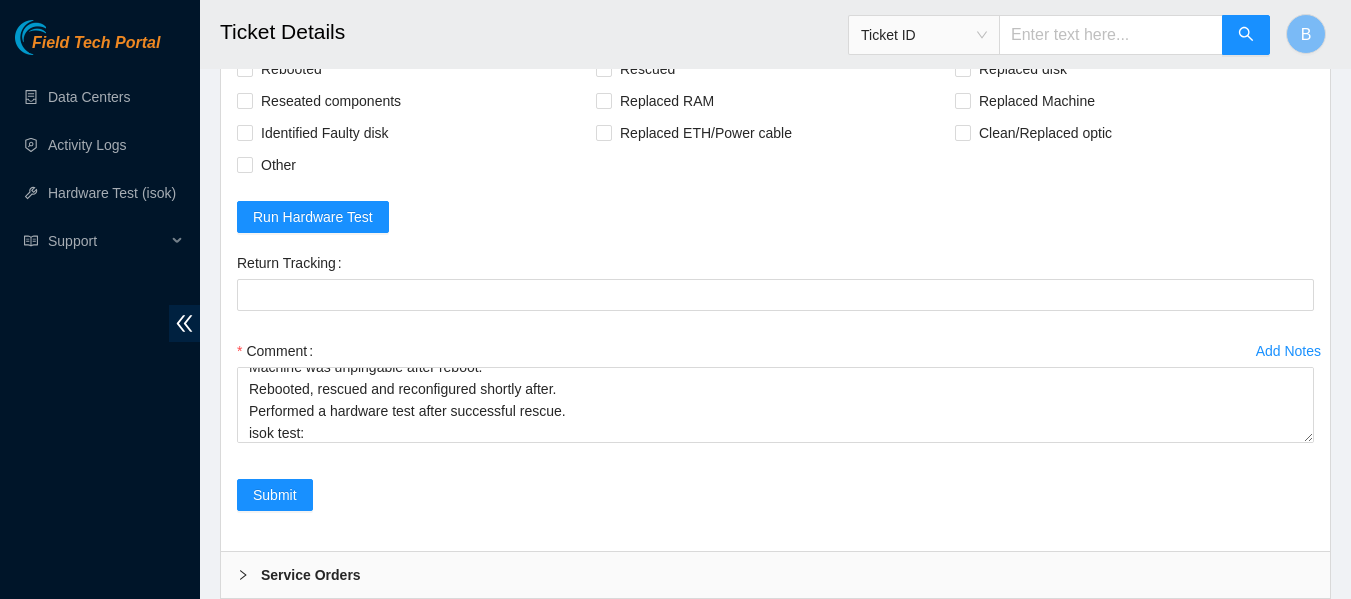 click on "Rebooted Rescued Replaced disk Reseated components Replaced RAM Replaced Machine Identified Faulty disk Replaced ETH/Power cable Clean/Replaced optic Other Run Hardware Test Return Tracking Add Notes    Comment Machine was unpingable after reboot.
Rebooted, rescued and reconfigured shortly after.
Performed a hardware test after successful rescue.
isok test:  Submit" at bounding box center [775, 294] 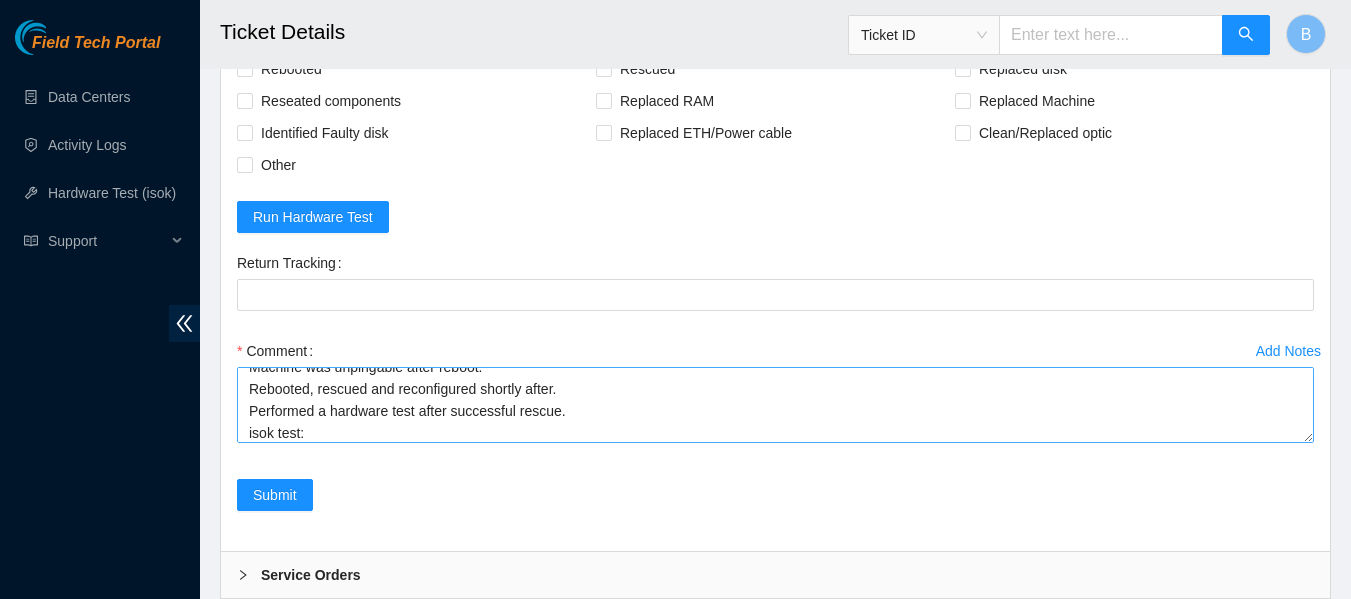 scroll, scrollTop: 0, scrollLeft: 0, axis: both 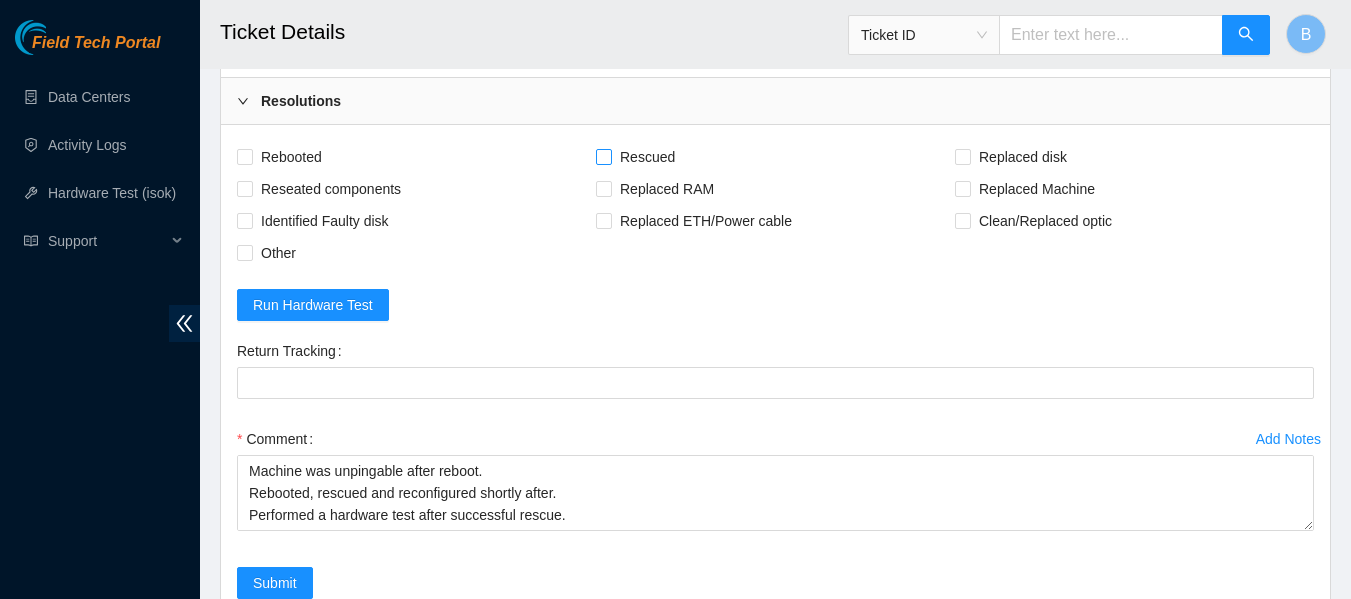 click on "Rescued" at bounding box center [603, 156] 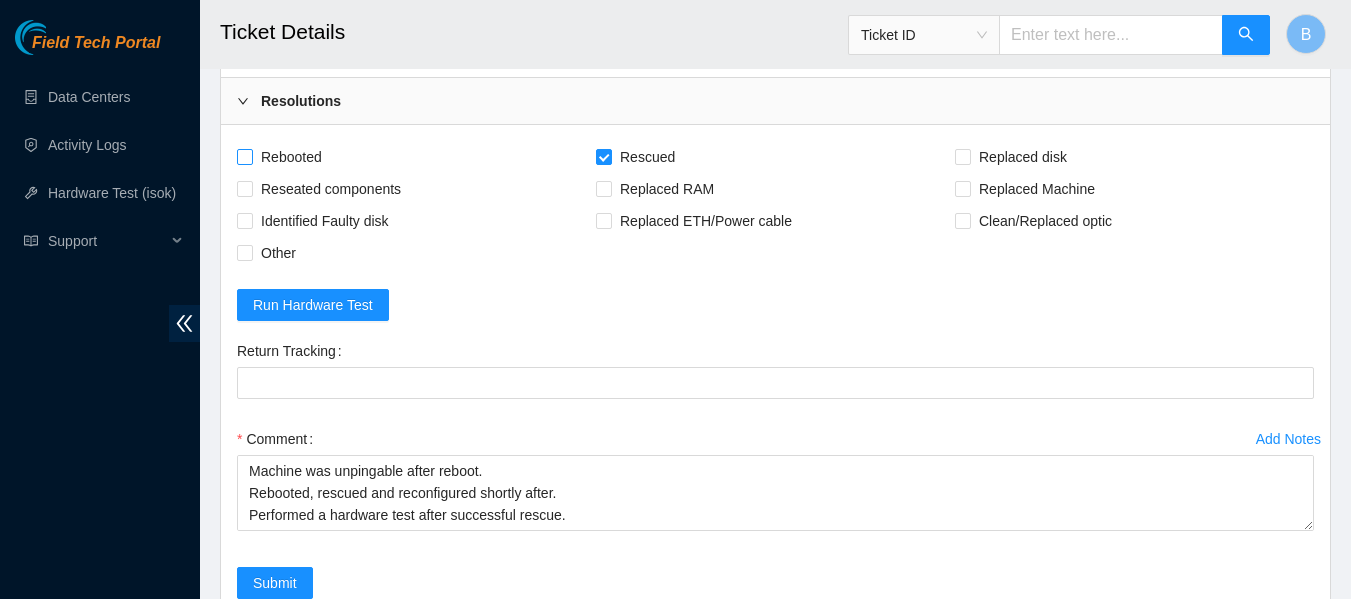 click on "Rebooted" at bounding box center (291, 157) 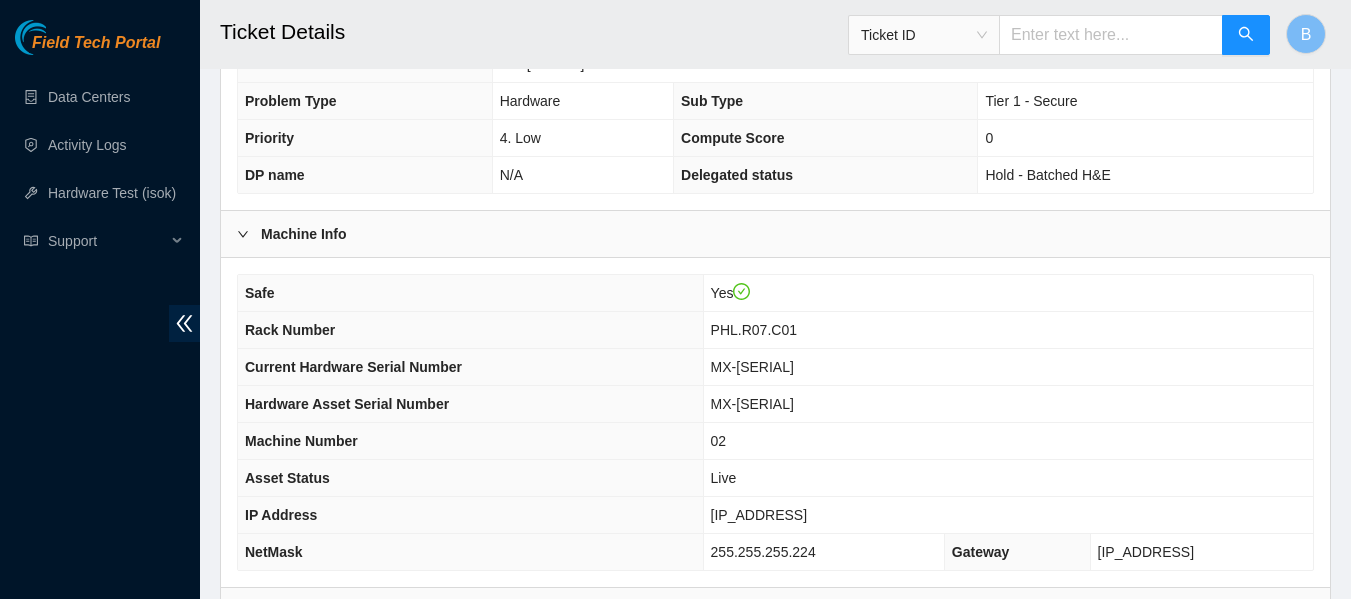 scroll, scrollTop: 544, scrollLeft: 0, axis: vertical 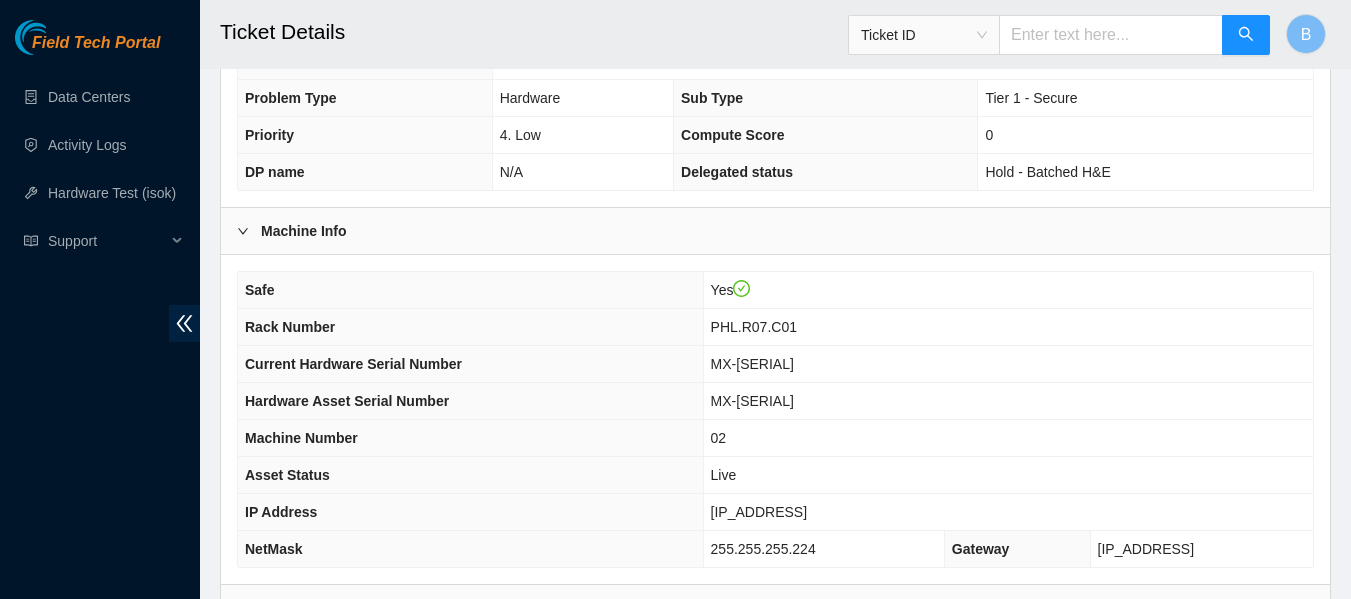 click on "[IP_ADDRESS]" at bounding box center [759, 512] 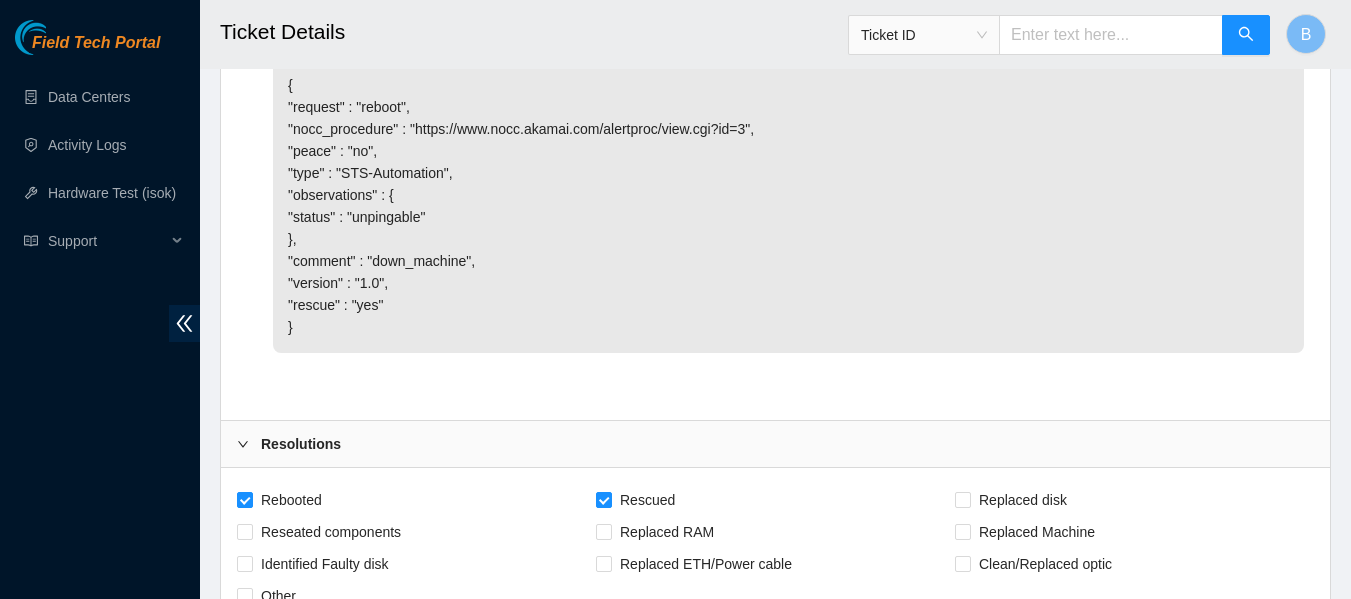 scroll, scrollTop: 2076, scrollLeft: 0, axis: vertical 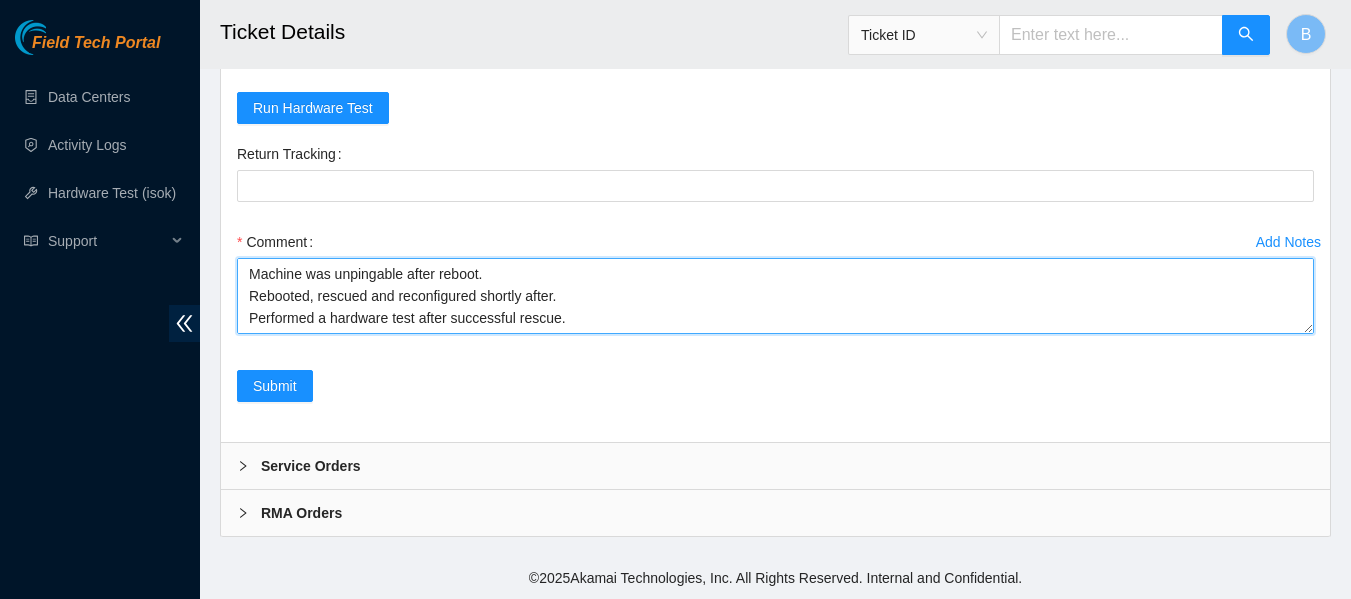 click on "Machine was unpingable after reboot.
Rebooted, rescued and reconfigured shortly after.
Performed a hardware test after successful rescue.
isok test:" at bounding box center [775, 296] 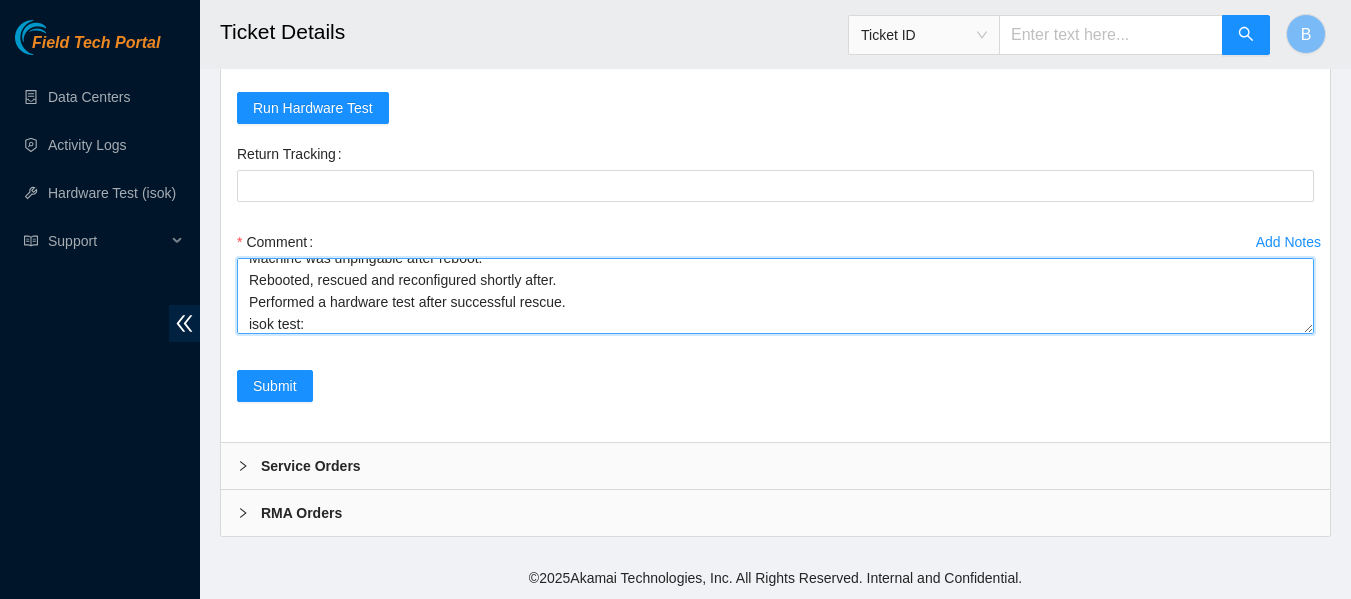 paste on "23.45.232.165 :   passed: ok" 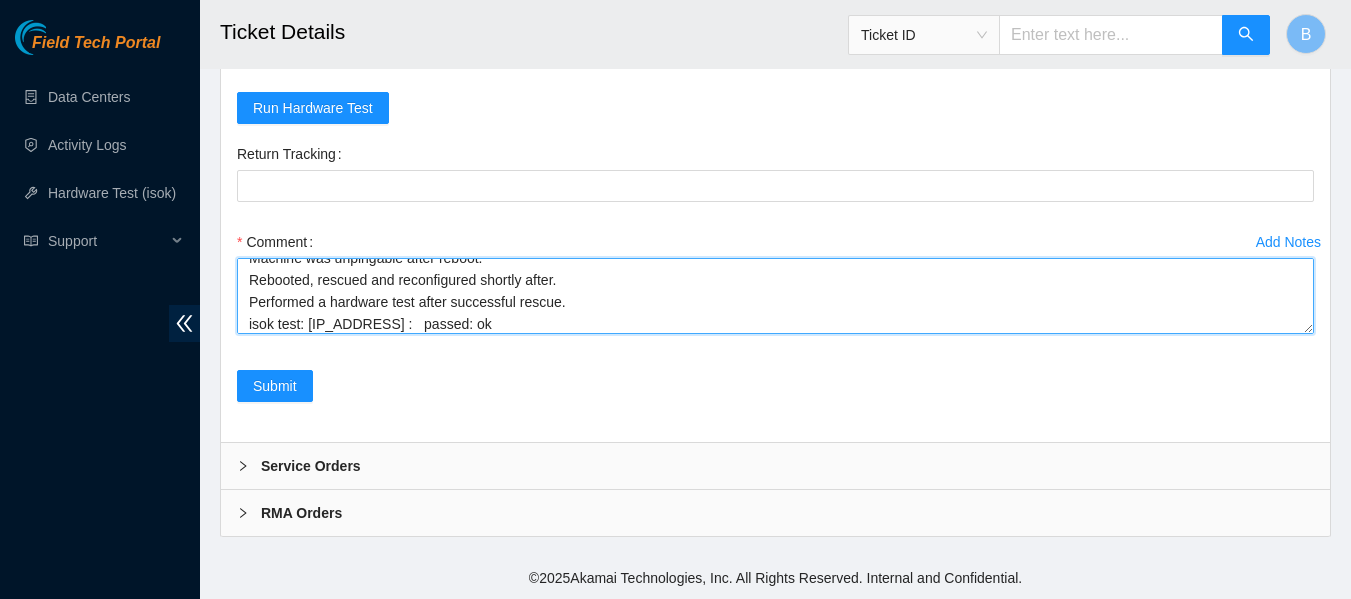 scroll, scrollTop: 38, scrollLeft: 0, axis: vertical 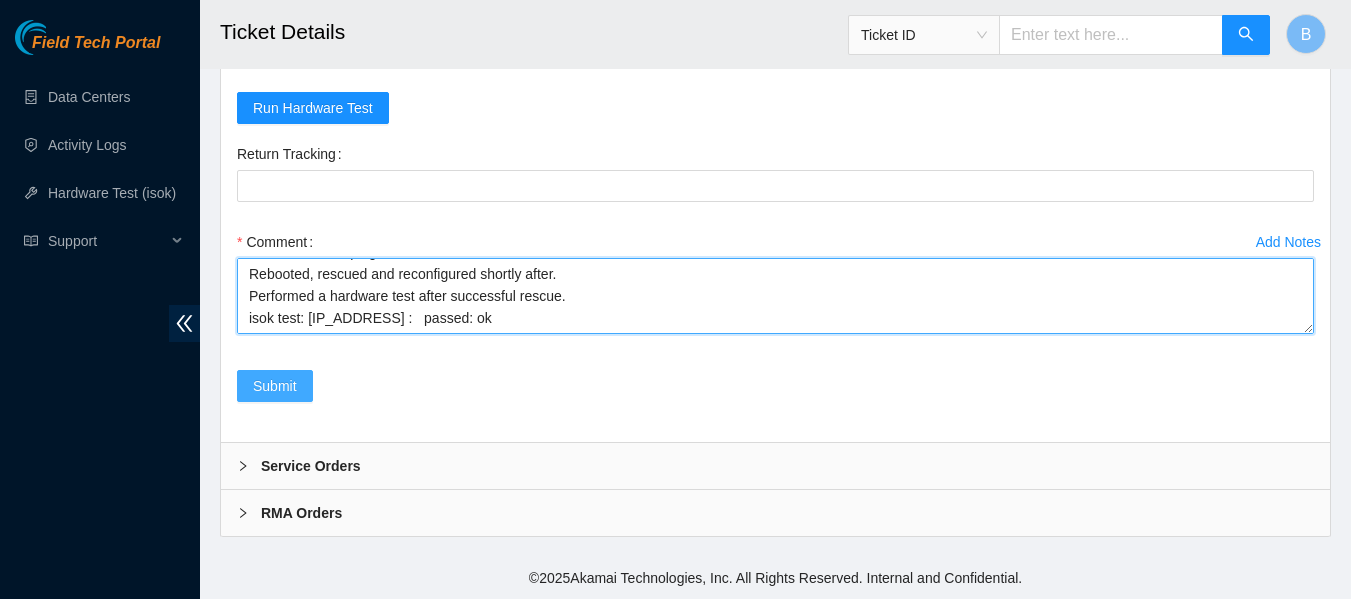type on "Machine was unpingable after reboot.
Rebooted, rescued and reconfigured shortly after.
Performed a hardware test after successful rescue.
isok test: 23.45.232.165 :   passed: ok" 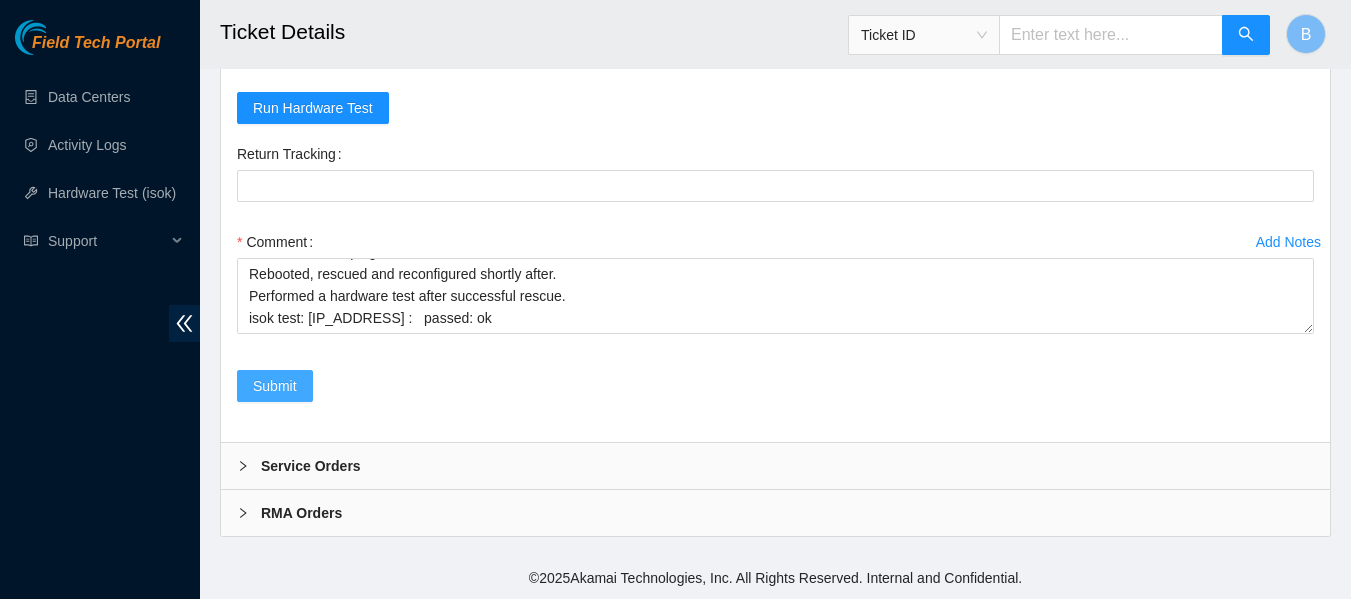 click on "Submit" at bounding box center (275, 386) 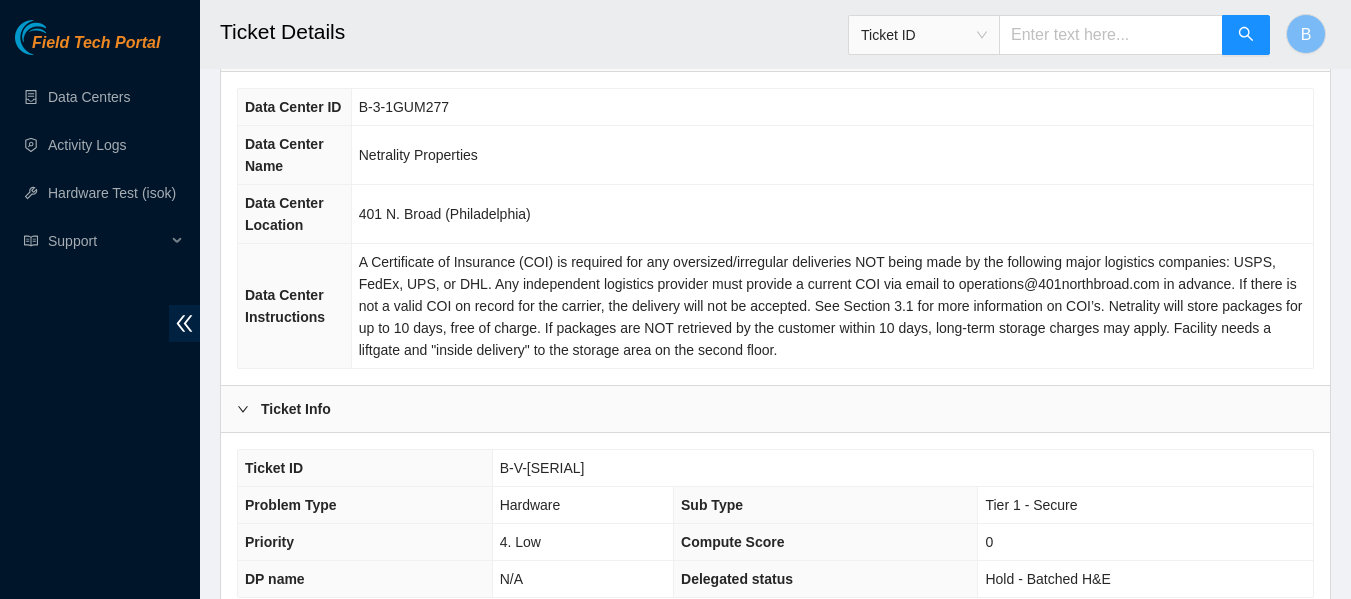 scroll, scrollTop: 0, scrollLeft: 0, axis: both 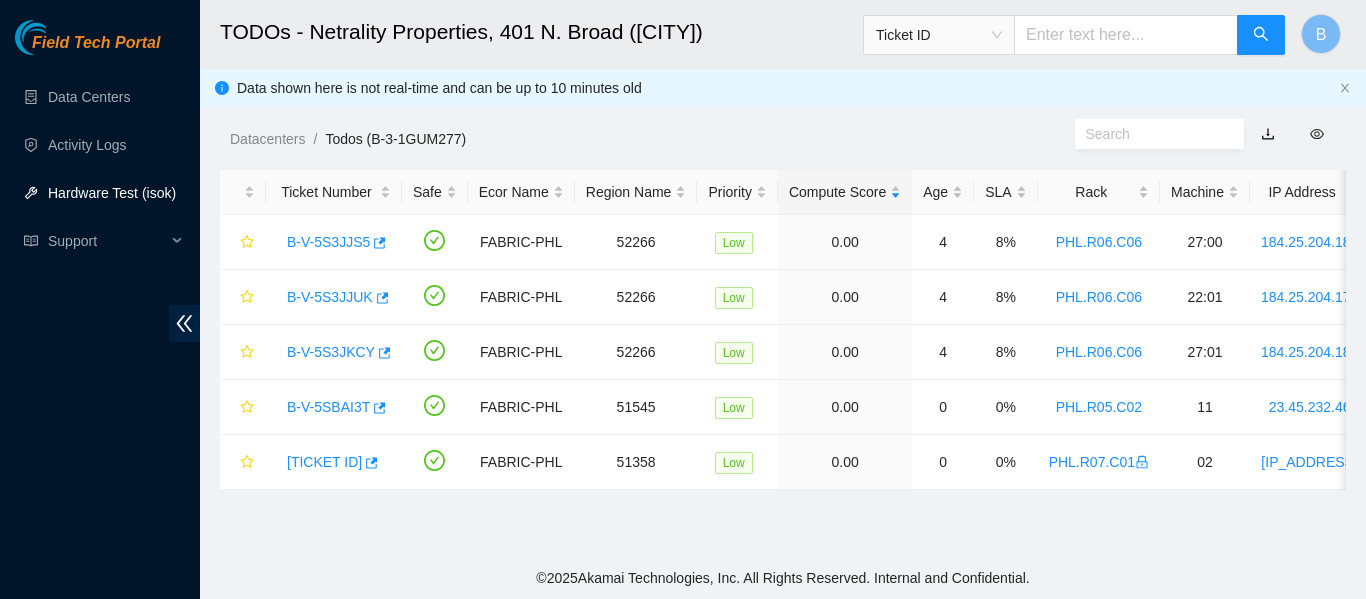 click on "Hardware Test (isok)" at bounding box center [112, 193] 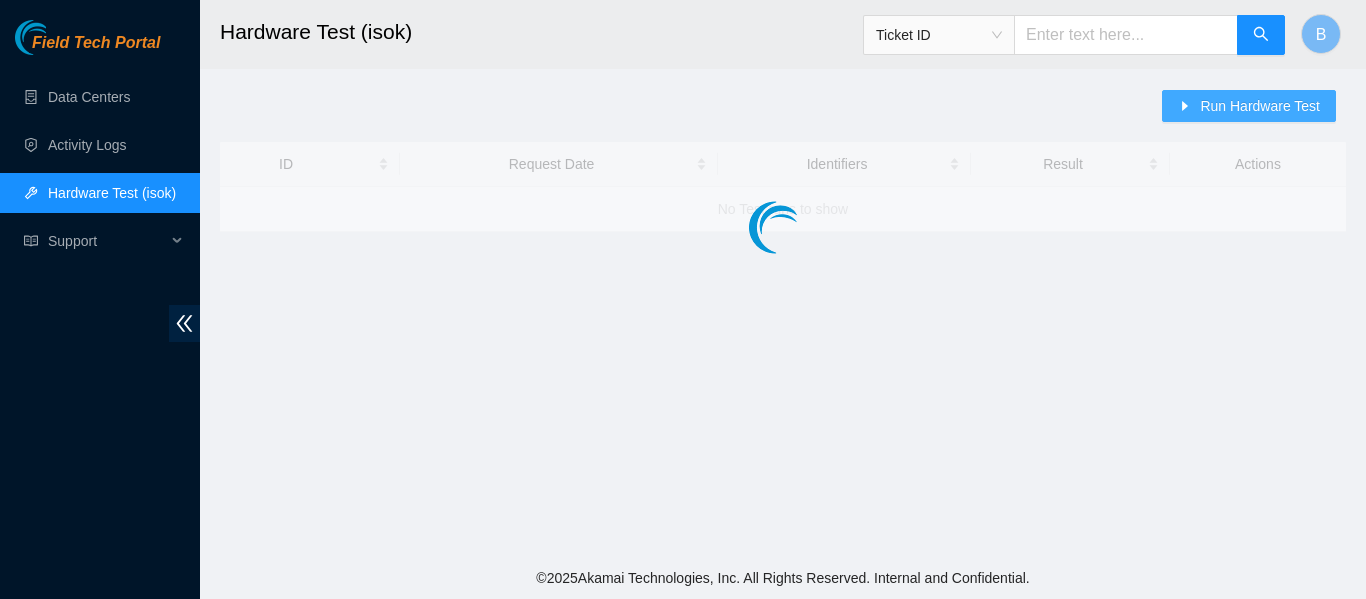 click on "Run Hardware Test" at bounding box center (1260, 106) 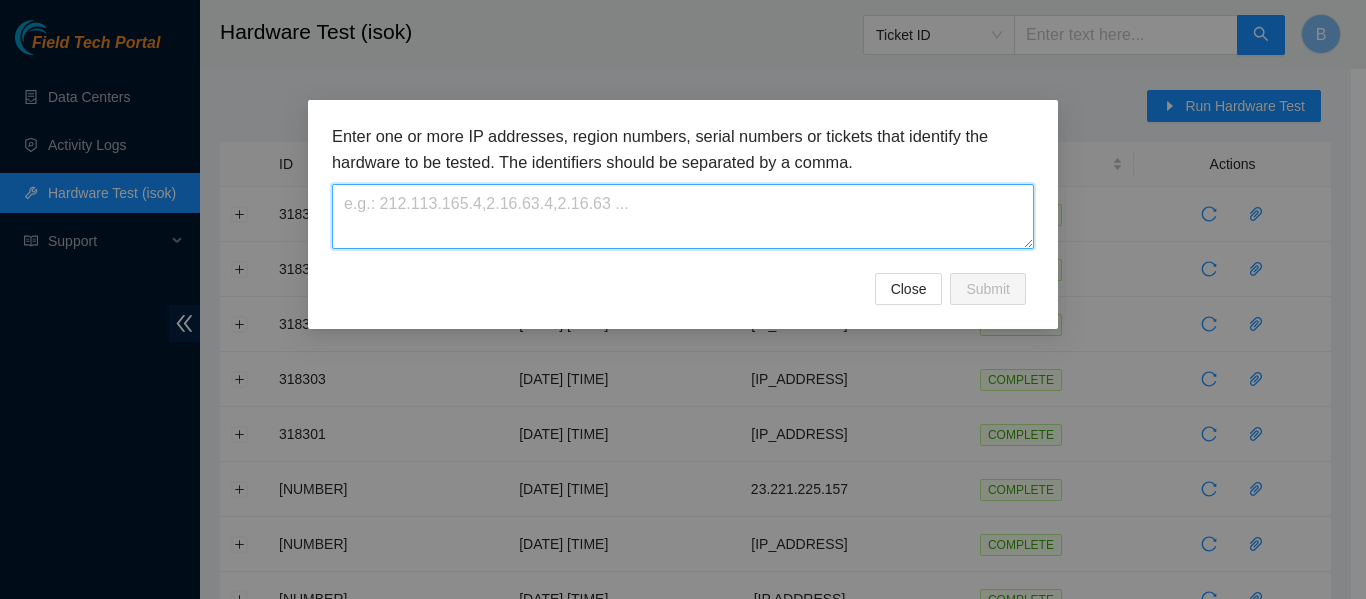 click at bounding box center [683, 216] 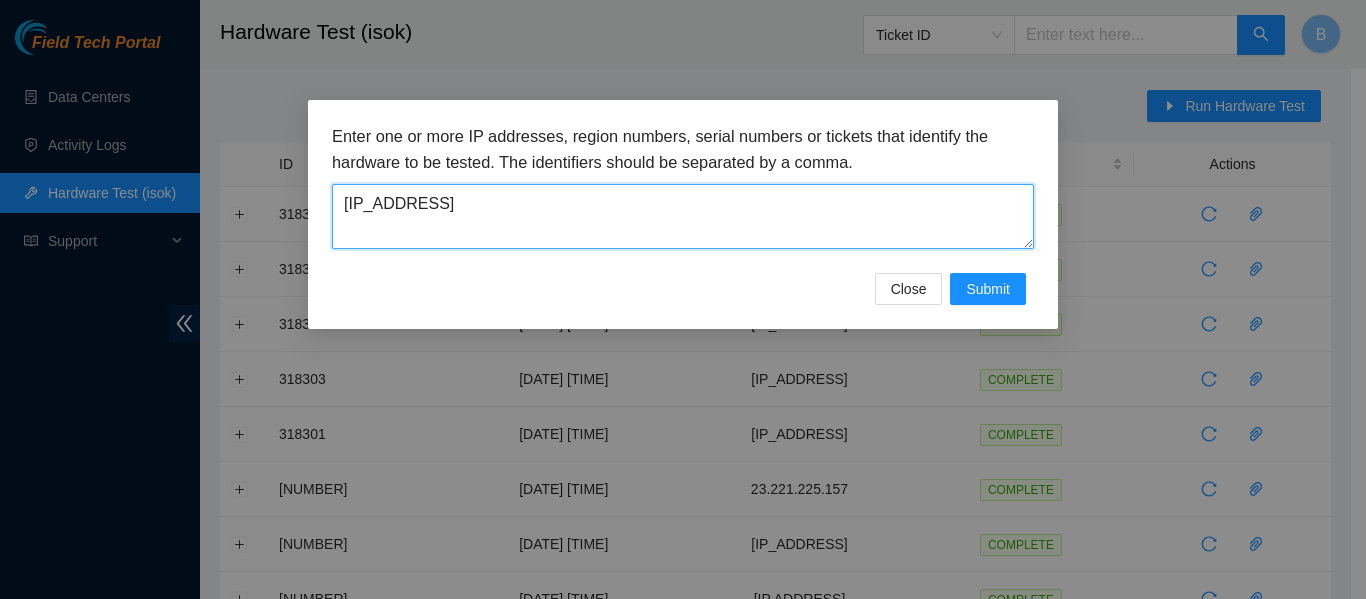 type on "[IP_ADDRESS]" 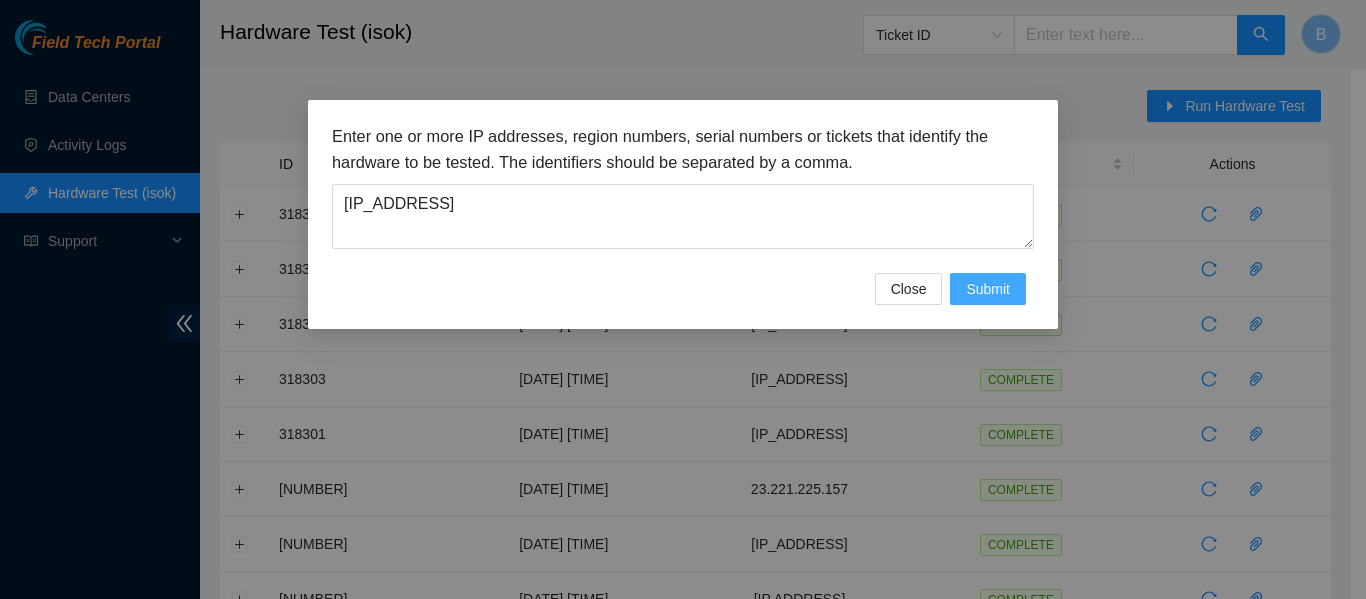 click on "Submit" at bounding box center (988, 289) 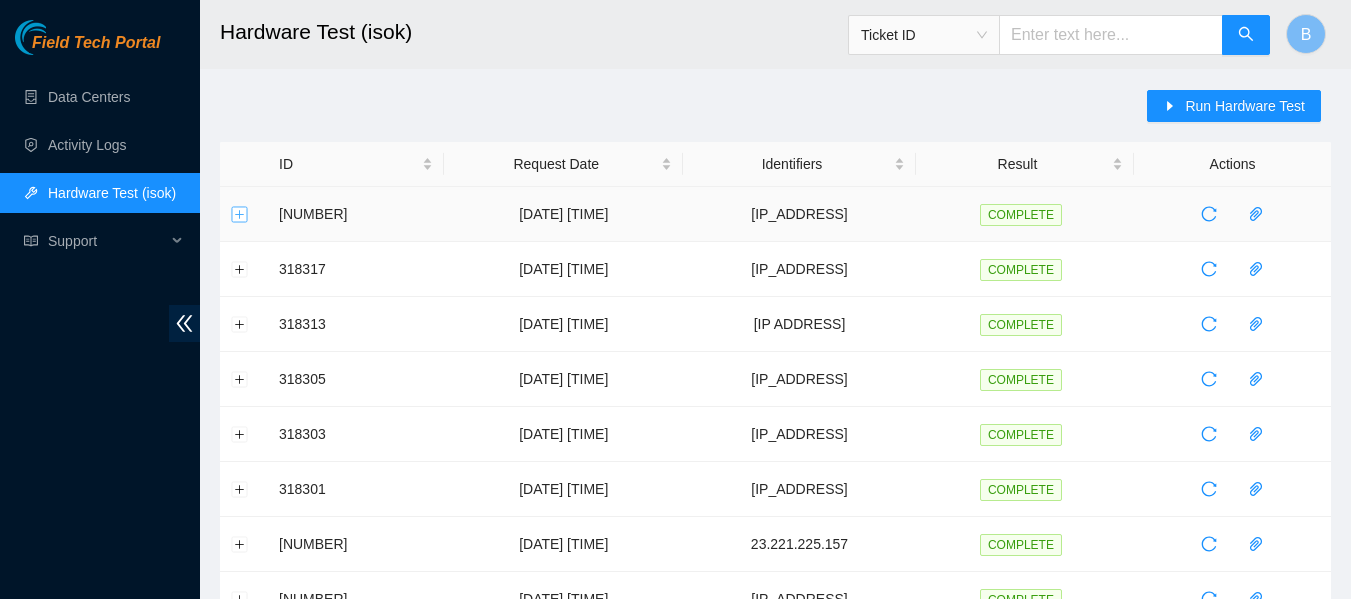 click at bounding box center (240, 214) 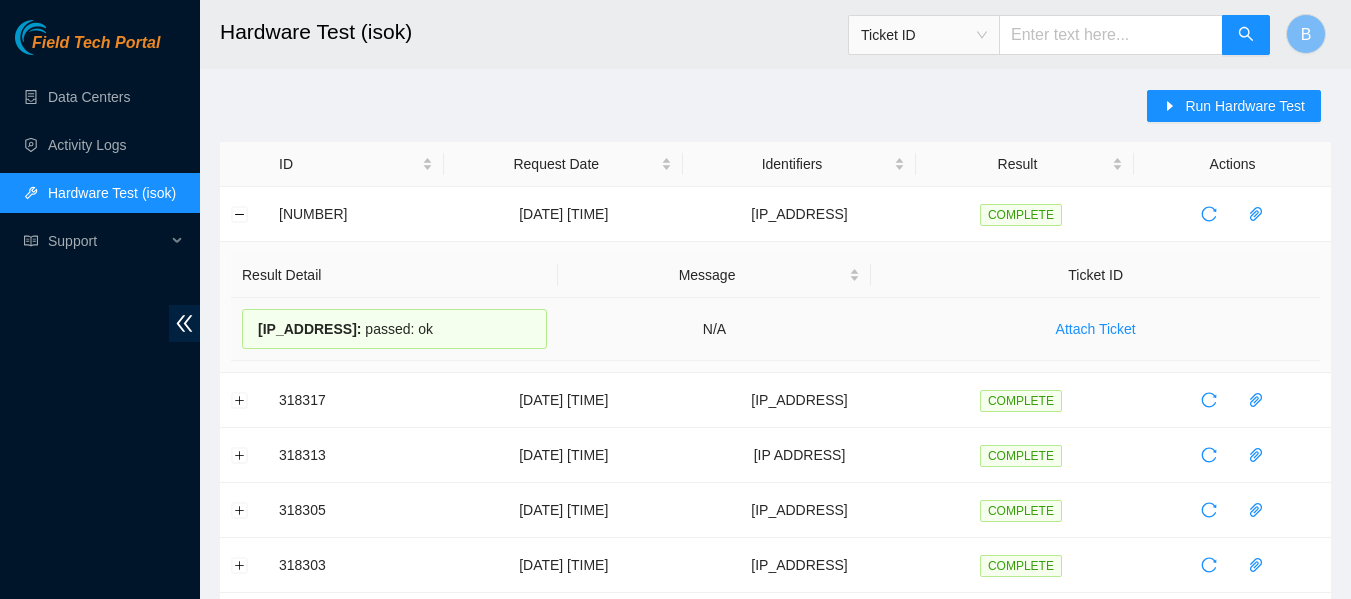 click on "[IP ADDRESS] :" at bounding box center [309, 329] 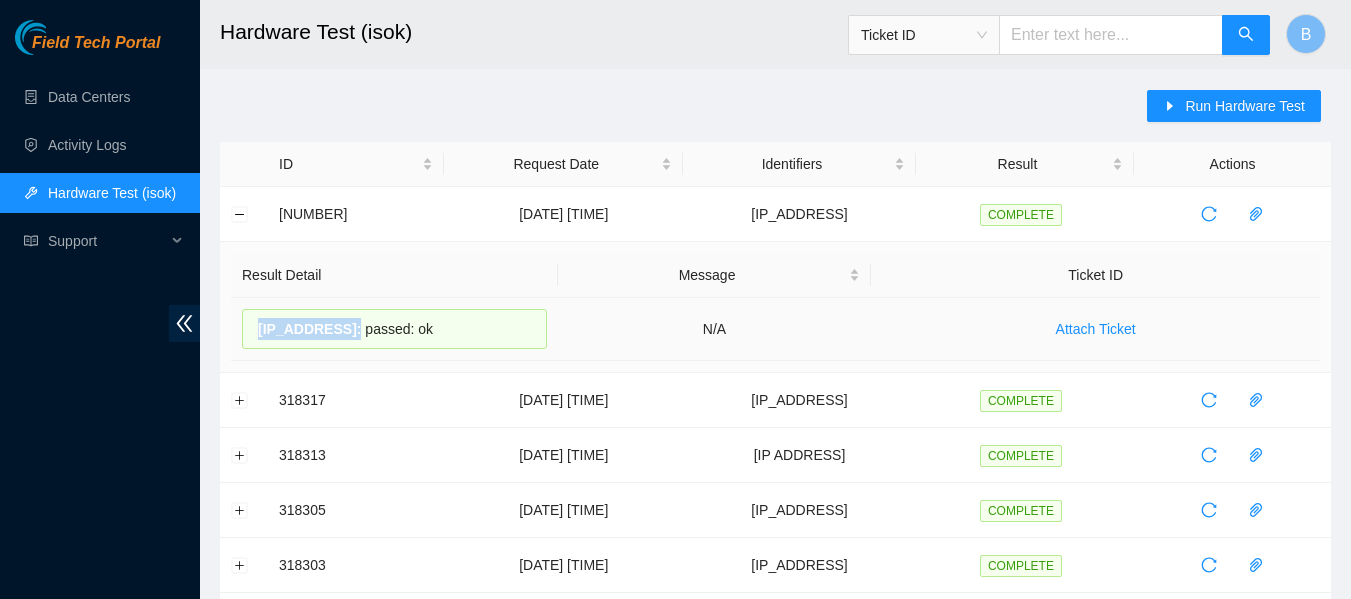 click on "[IP ADDRESS] :" at bounding box center (309, 329) 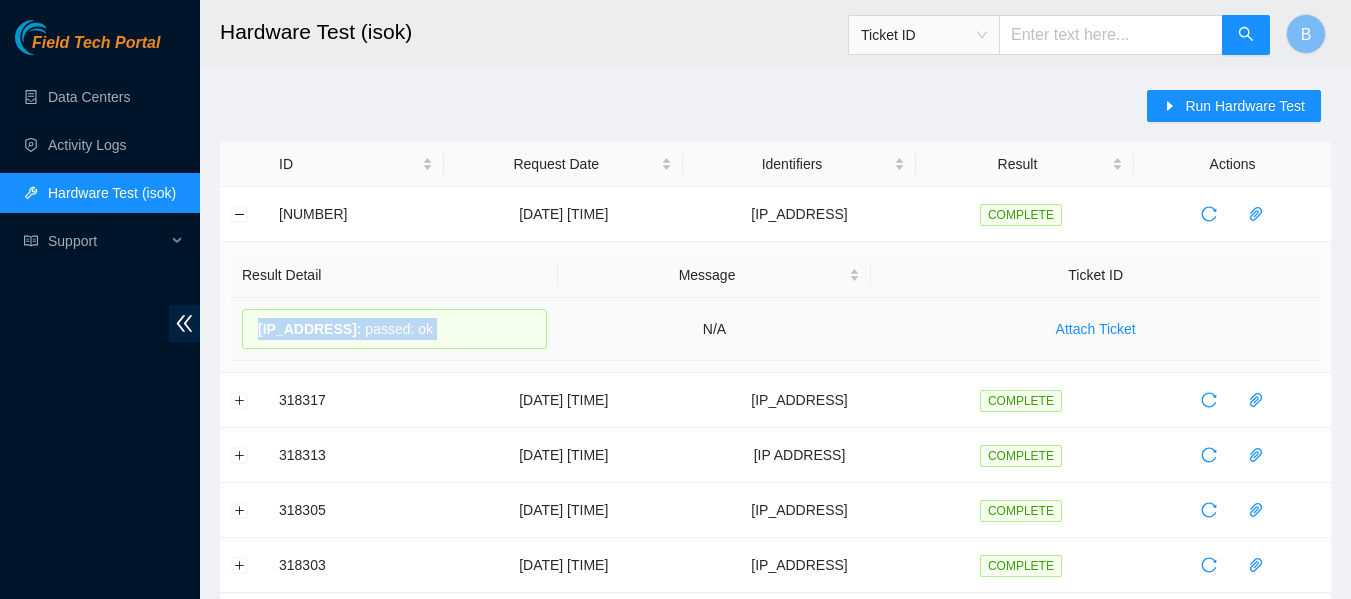 click on "[IP ADDRESS] :" at bounding box center (309, 329) 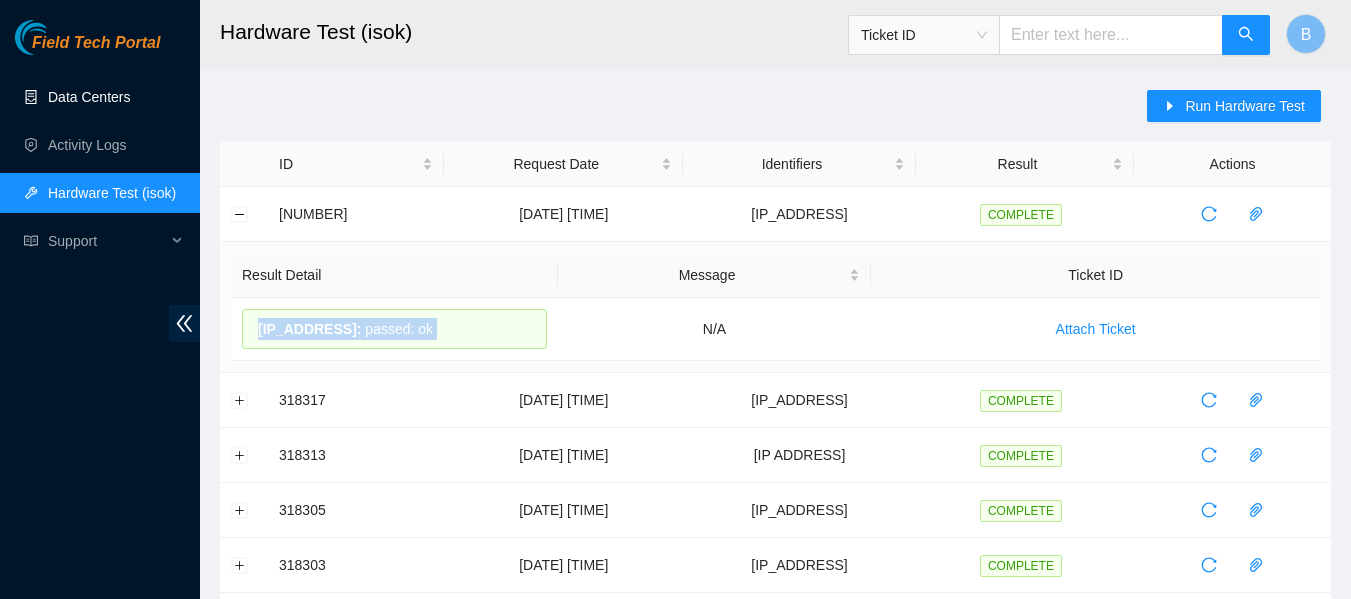 click on "Data Centers" at bounding box center (89, 97) 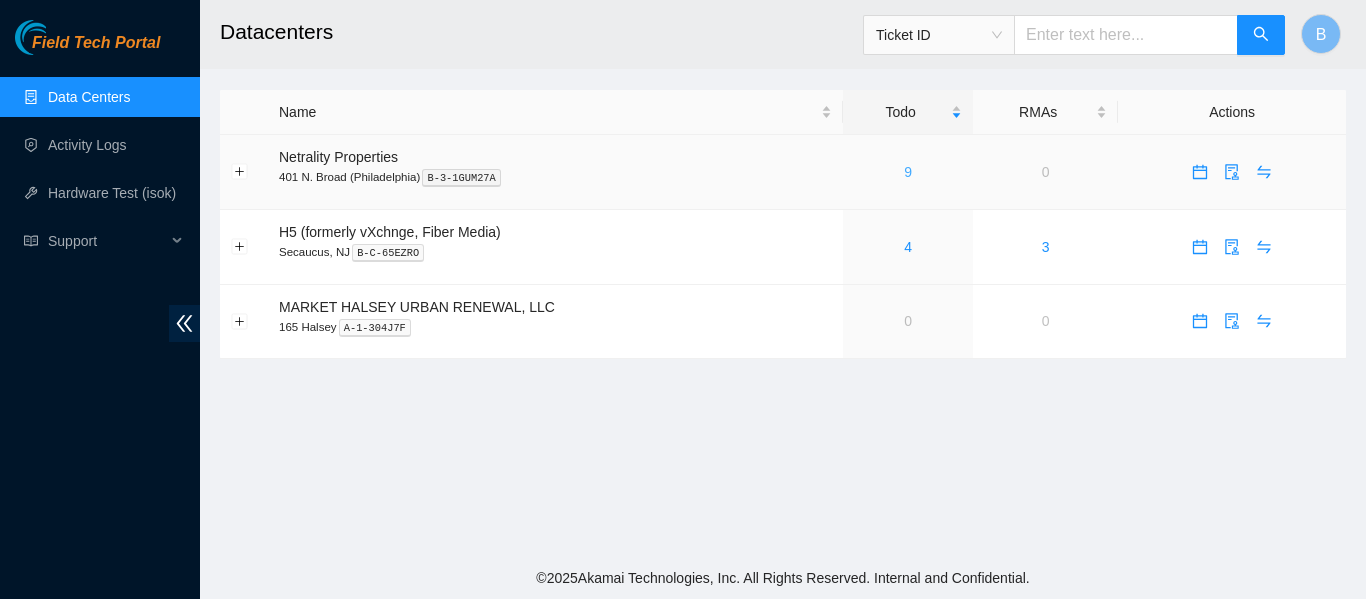 click on "9" at bounding box center [908, 172] 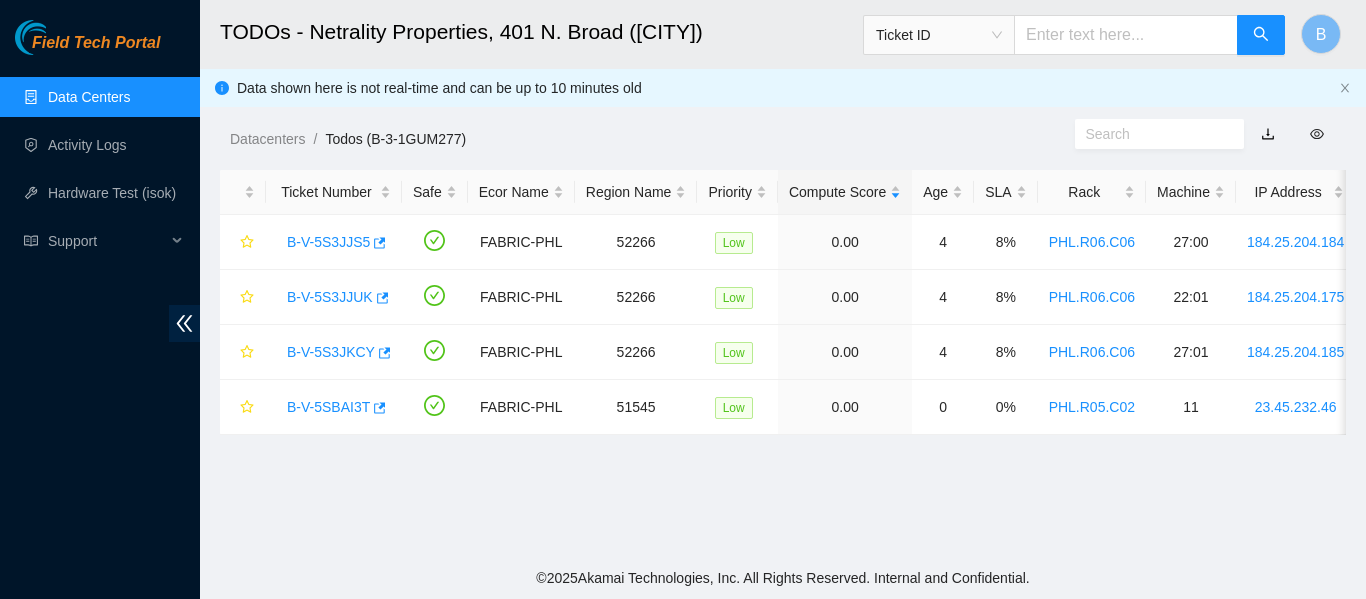 click on "Datacenters / Todos (B-3-1GUM277) /" at bounding box center [637, 94] 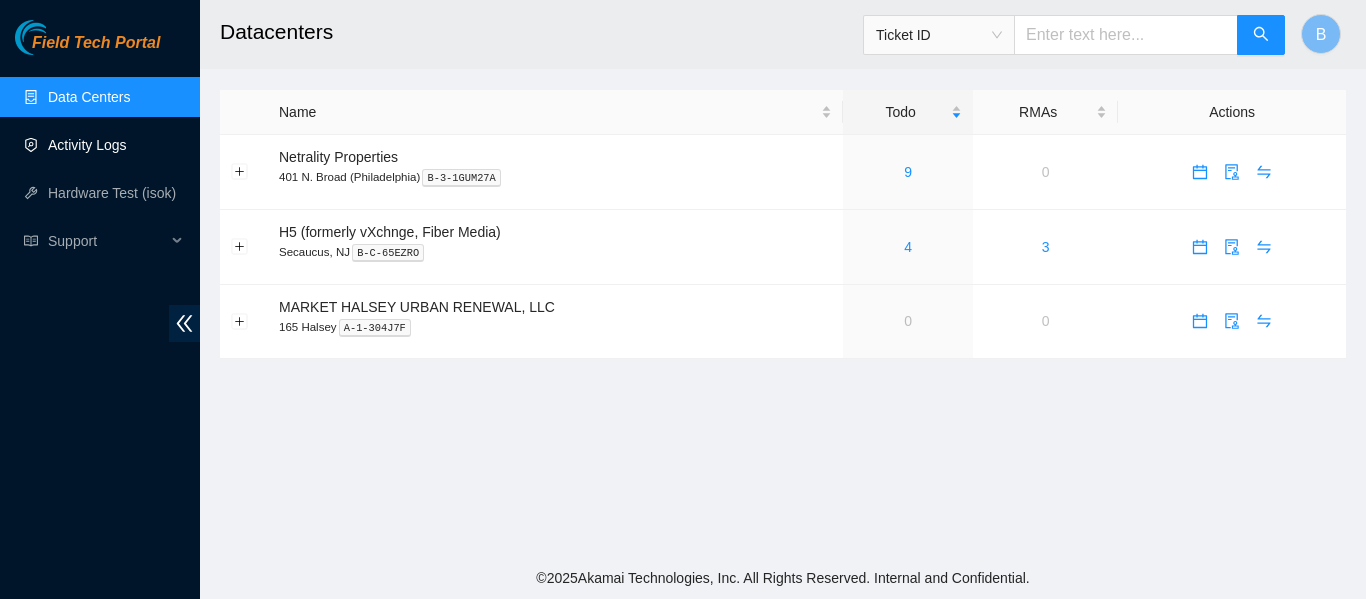 click on "Activity Logs" at bounding box center [87, 145] 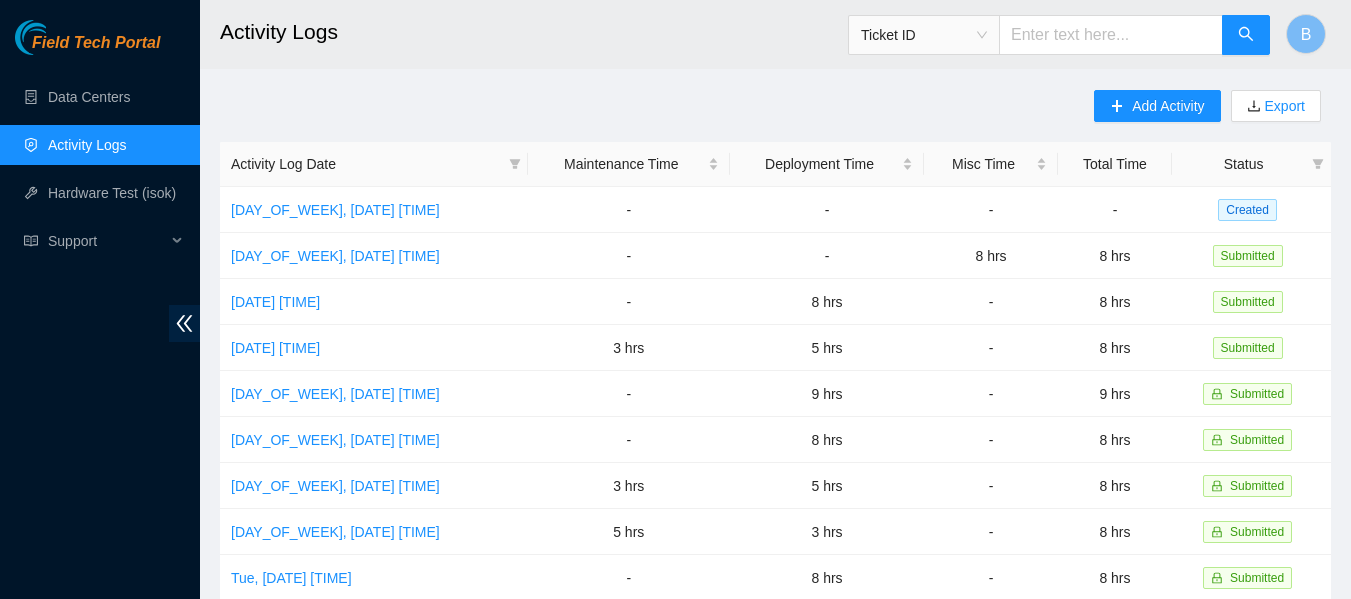 click on "Activity Logs" at bounding box center (679, 32) 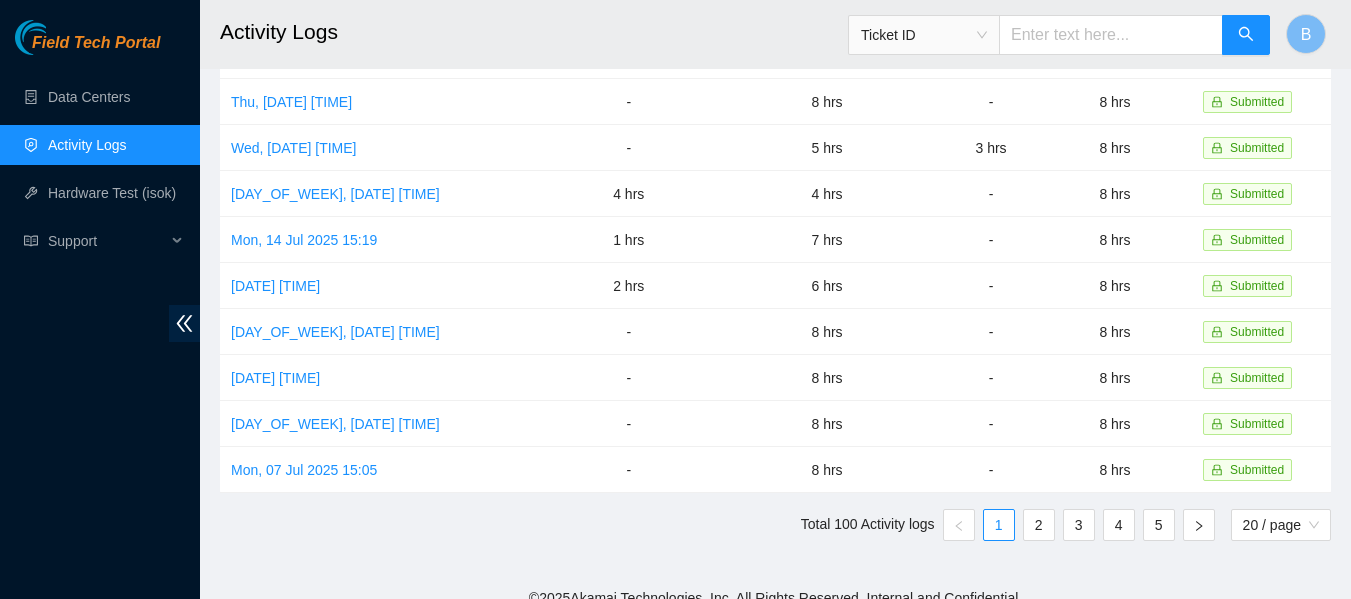 scroll, scrollTop: 0, scrollLeft: 0, axis: both 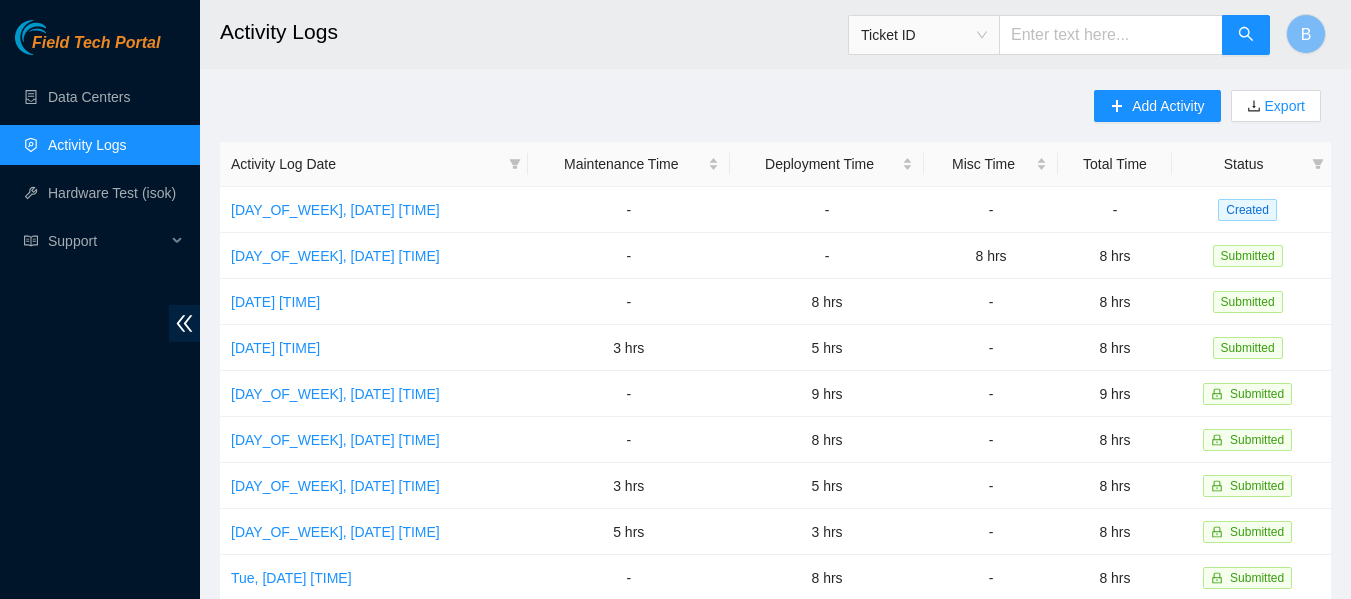 click on "Activity Logs    Ticket ID B Add Activity Export Activity Log Date Maintenance Time Deployment Time Misc Time Total Time Status             Mon, [DATE] [TIME] - - - - Created Thu, [DATE] [TIME] - - 8 hrs  8 hrs  Submitted Wed, [DATE] [TIME] - 8 hrs  - 8 hrs  Submitted Tue, [DATE] [TIME] 3 hrs  5 hrs  - 8 hrs  Submitted Mon, [DATE] [TIME] - 9 hrs  - 9 hrs  Submitted Fri, [DATE] [TIME] - 8 hrs  - 8 hrs  Submitted Thu, [DATE] [TIME] 3 hrs  5 hrs  - 8 hrs  Submitted Wed, [DATE] [TIME] 5 hrs  3 hrs  - 8 hrs  Submitted Tue, [DATE] [TIME] - 8 hrs  - 8 hrs  Submitted Mon, [DATE] [TIME] - 8 hrs  - 8 hrs  Submitted Fri, [DATE] [TIME] 1 hrs  7 hrs  - 8 hrs  Submitted Thu, [DATE] [TIME] - 8 hrs  - 8 hrs  Submitted Wed, [DATE] [TIME] - 5 hrs  3 hrs  8 hrs  Submitted Tue, [DATE] [TIME] 4 hrs  4 hrs  - 8 hrs  Submitted Mon, [DATE] [TIME] 1 hrs  7 hrs  - 8 hrs  Submitted Fri, [DATE] [TIME] 2 hrs  6 hrs  - 8 hrs  Submitted Thu, [DATE] [TIME] - 8 hrs  - 8 hrs  Submitted - 8 hrs  - -" at bounding box center [775, 630] 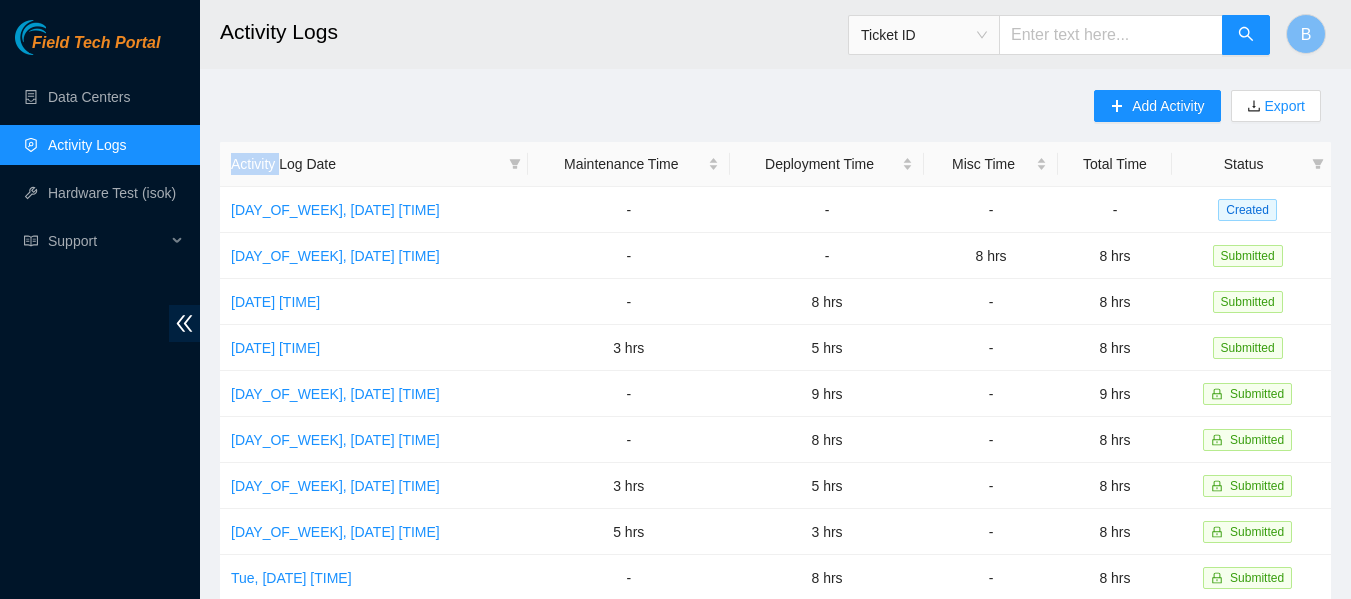 click on "Activity Logs    Ticket ID B Add Activity Export Activity Log Date Maintenance Time Deployment Time Misc Time Total Time Status             Mon, [DATE] [TIME] - - - - Created Thu, [DATE] [TIME] - - 8 hrs  8 hrs  Submitted Wed, [DATE] [TIME] - 8 hrs  - 8 hrs  Submitted Tue, [DATE] [TIME] 3 hrs  5 hrs  - 8 hrs  Submitted Mon, [DATE] [TIME] - 9 hrs  - 9 hrs  Submitted Fri, [DATE] [TIME] - 8 hrs  - 8 hrs  Submitted Thu, [DATE] [TIME] 3 hrs  5 hrs  - 8 hrs  Submitted Wed, [DATE] [TIME] 5 hrs  3 hrs  - 8 hrs  Submitted Tue, [DATE] [TIME] - 8 hrs  - 8 hrs  Submitted Mon, [DATE] [TIME] - 8 hrs  - 8 hrs  Submitted Fri, [DATE] [TIME] 1 hrs  7 hrs  - 8 hrs  Submitted Thu, [DATE] [TIME] - 8 hrs  - 8 hrs  Submitted Wed, [DATE] [TIME] - 5 hrs  3 hrs  8 hrs  Submitted Tue, [DATE] [TIME] 4 hrs  4 hrs  - 8 hrs  Submitted Mon, [DATE] [TIME] 1 hrs  7 hrs  - 8 hrs  Submitted Fri, [DATE] [TIME] 2 hrs  6 hrs  - 8 hrs  Submitted Thu, [DATE] [TIME] - 8 hrs  - 8 hrs  Submitted - 8 hrs  - -" at bounding box center (775, 630) 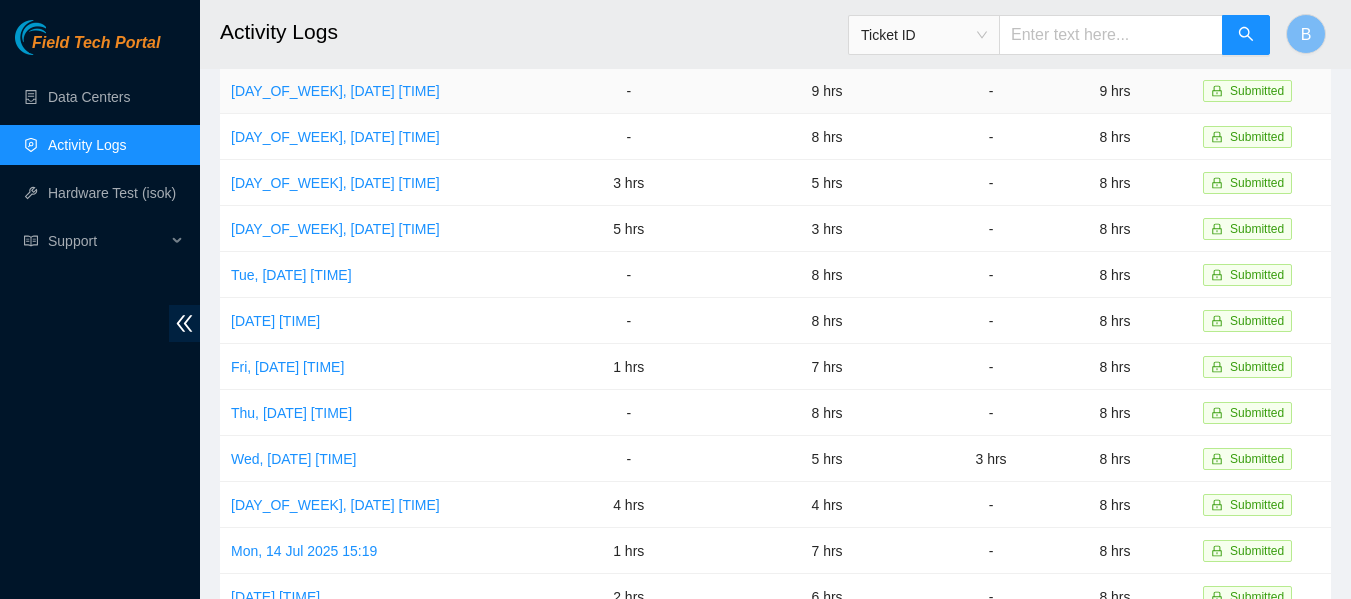 scroll, scrollTop: 0, scrollLeft: 0, axis: both 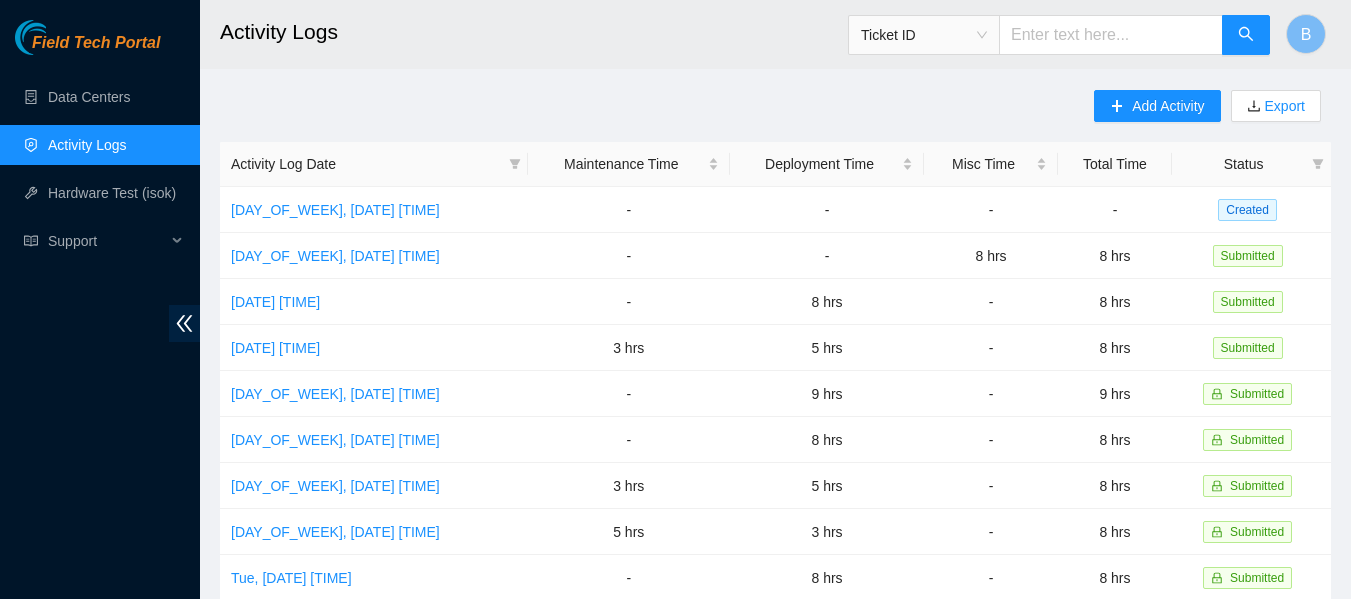 click on "Activity Log Date" at bounding box center (366, 164) 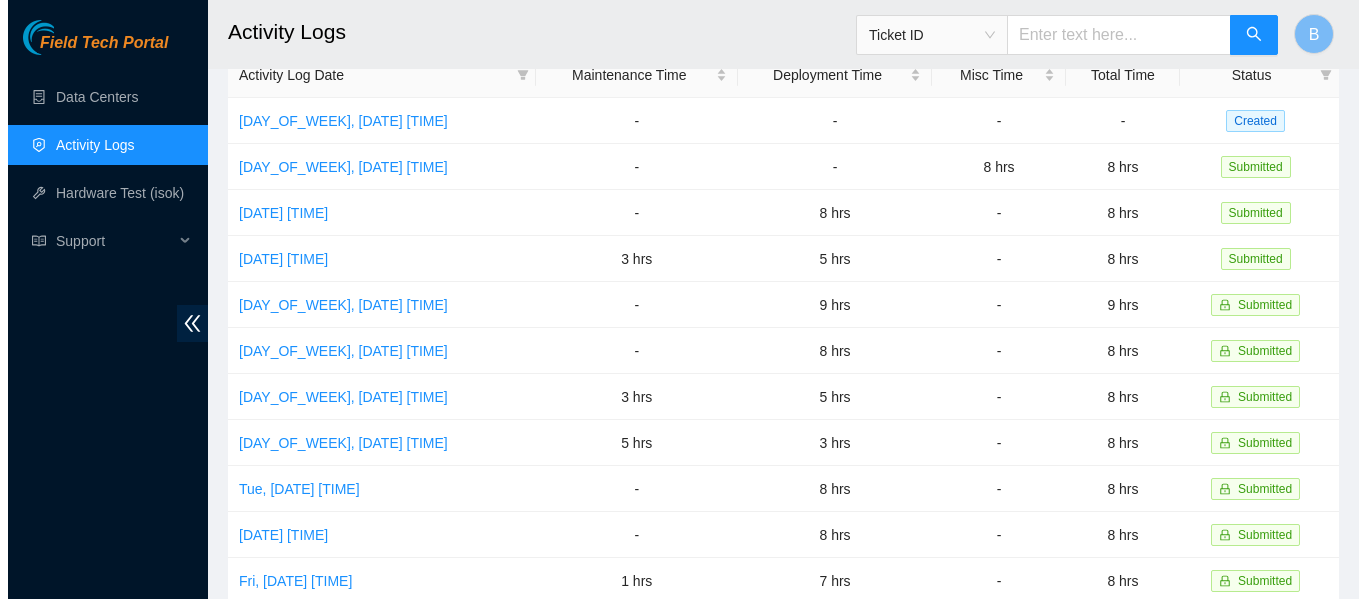 scroll, scrollTop: 0, scrollLeft: 0, axis: both 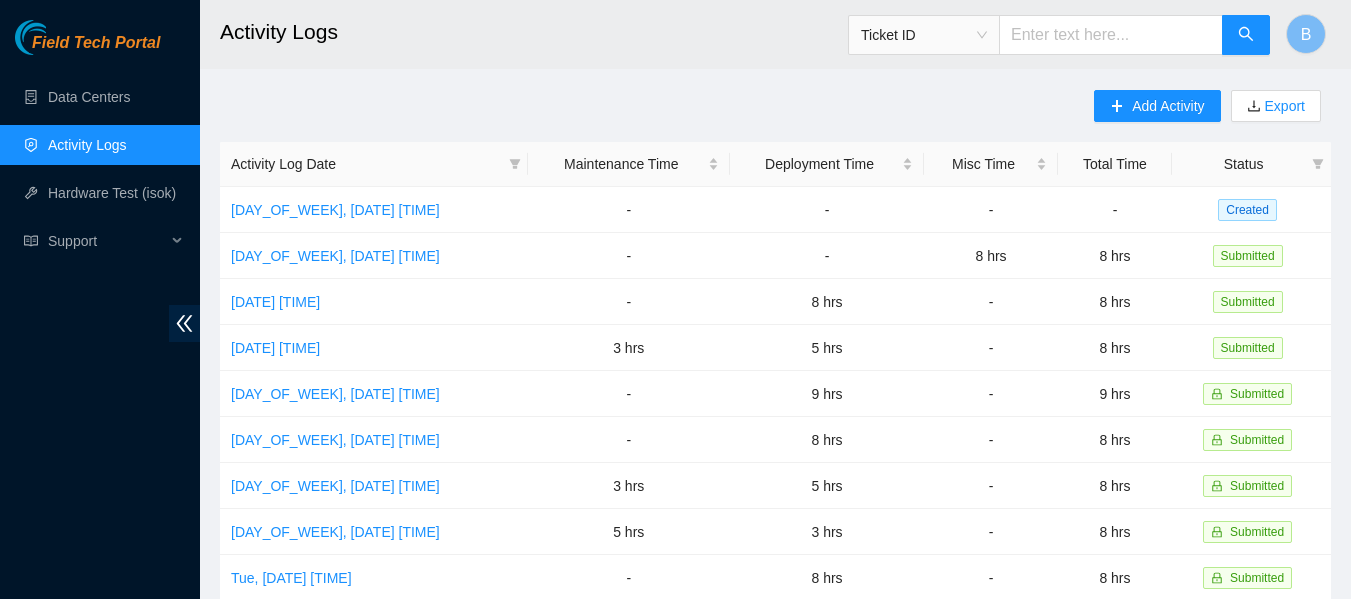 click on "Activity Logs    Ticket ID B Add Activity Export Activity Log Date Maintenance Time Deployment Time Misc Time Total Time Status             Mon, [DATE] [TIME] - - - - Created Thu, [DATE] [TIME] - - 8 hrs  8 hrs  Submitted Wed, [DATE] [TIME] - 8 hrs  - 8 hrs  Submitted Tue, [DATE] [TIME] 3 hrs  5 hrs  - 8 hrs  Submitted Mon, [DATE] [TIME] - 9 hrs  - 9 hrs  Submitted Fri, [DATE] [TIME] - 8 hrs  - 8 hrs  Submitted Thu, [DATE] [TIME] 3 hrs  5 hrs  - 8 hrs  Submitted Wed, [DATE] [TIME] 5 hrs  3 hrs  - 8 hrs  Submitted Tue, [DATE] [TIME] - 8 hrs  - 8 hrs  Submitted Mon, [DATE] [TIME] - 8 hrs  - 8 hrs  Submitted Fri, [DATE] [TIME] 1 hrs  7 hrs  - 8 hrs  Submitted Thu, [DATE] [TIME] - 8 hrs  - 8 hrs  Submitted Wed, [DATE] [TIME] - 5 hrs  3 hrs  8 hrs  Submitted Tue, [DATE] [TIME] 4 hrs  4 hrs  - 8 hrs  Submitted Mon, [DATE] [TIME] 1 hrs  7 hrs  - 8 hrs  Submitted Fri, [DATE] [TIME] 2 hrs  6 hrs  - 8 hrs  Submitted Thu, [DATE] [TIME] - 8 hrs  - 8 hrs  Submitted - 8 hrs  - -" at bounding box center [775, 595] 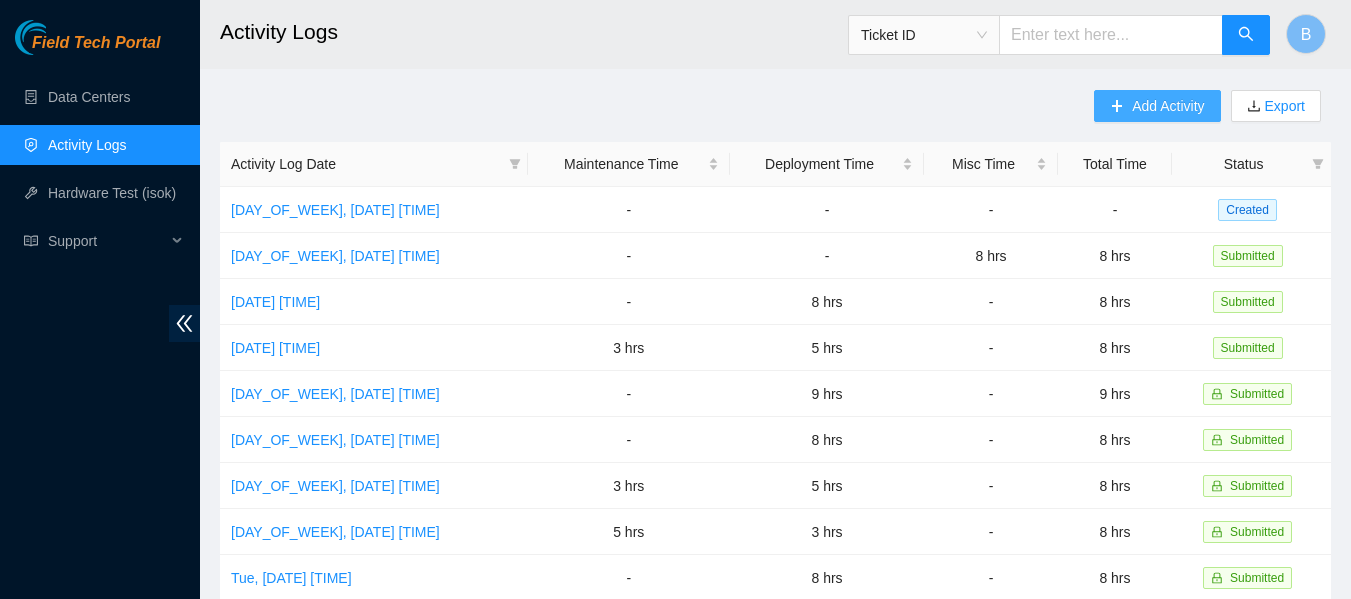 click on "Add Activity" at bounding box center [1168, 106] 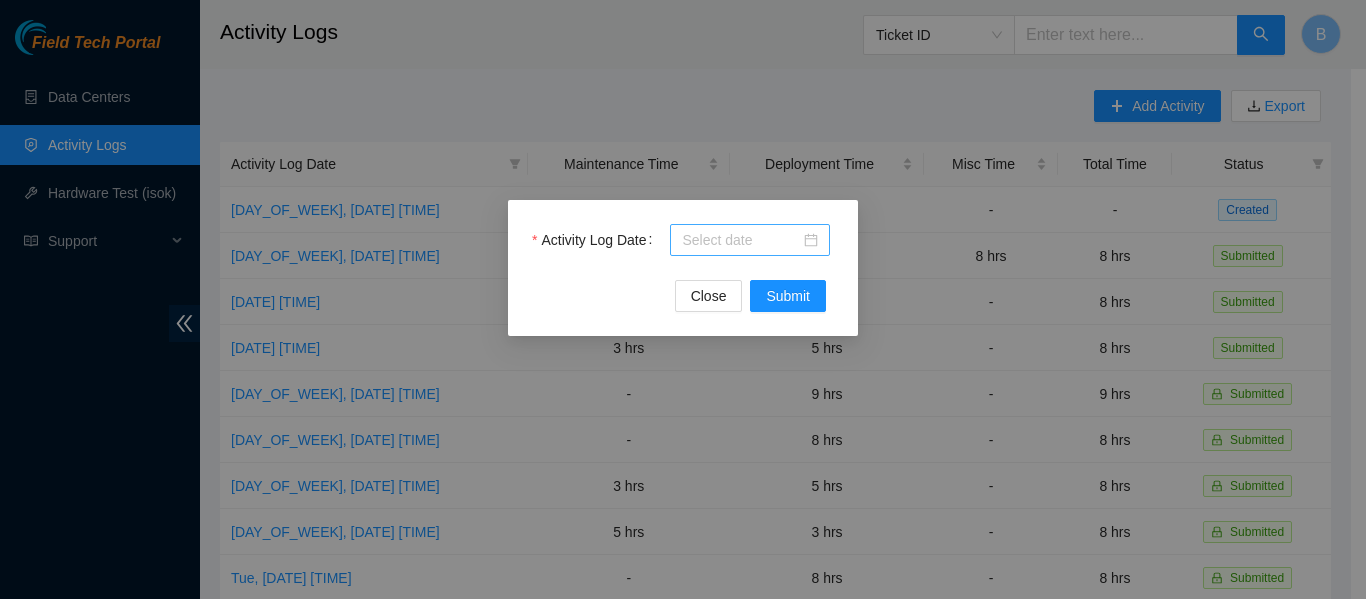 click on "Activity Log Date" at bounding box center [741, 240] 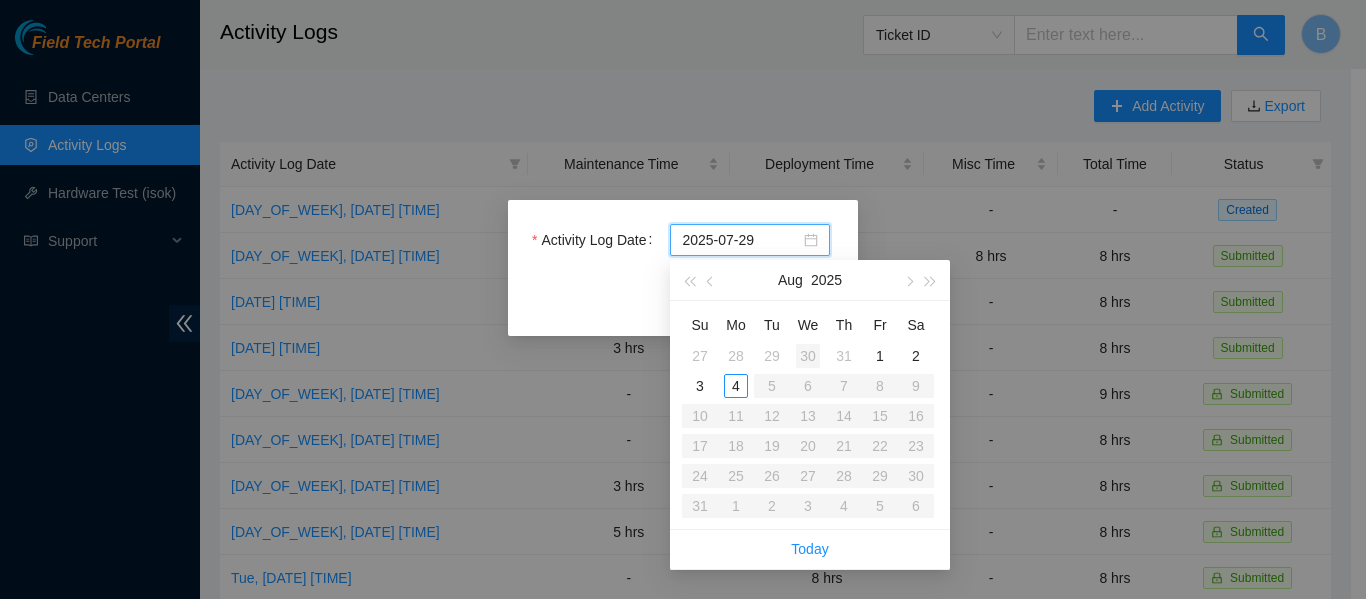 type on "2025-07-30" 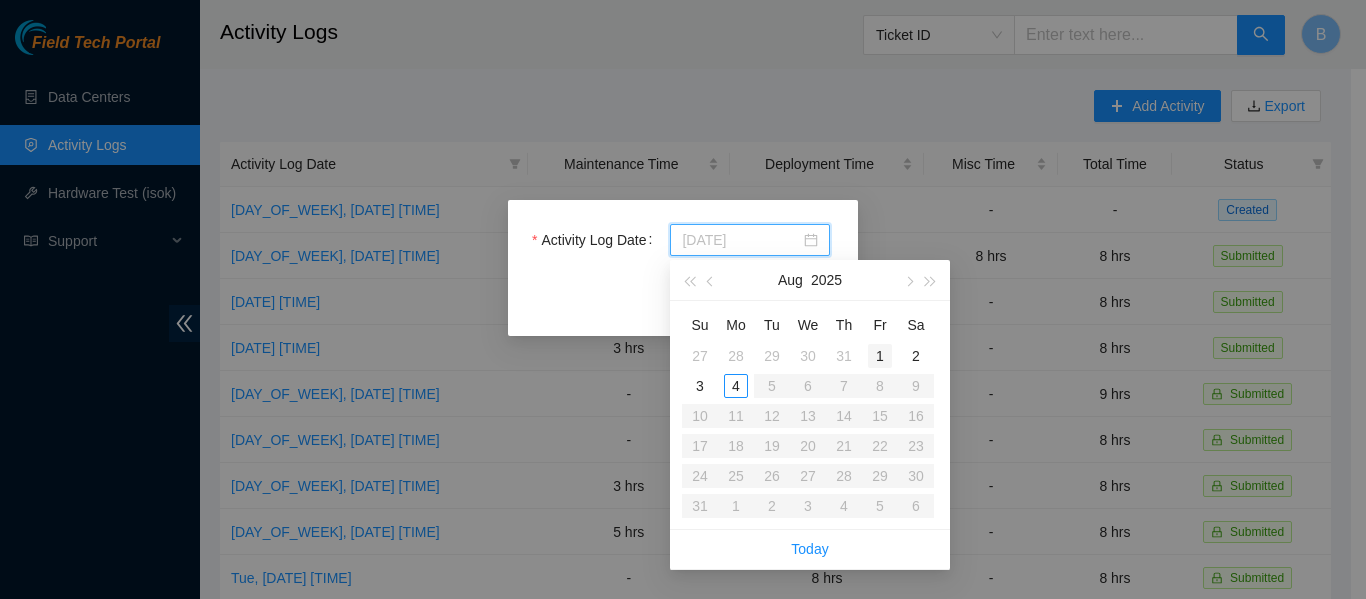 type on "2025-08-01" 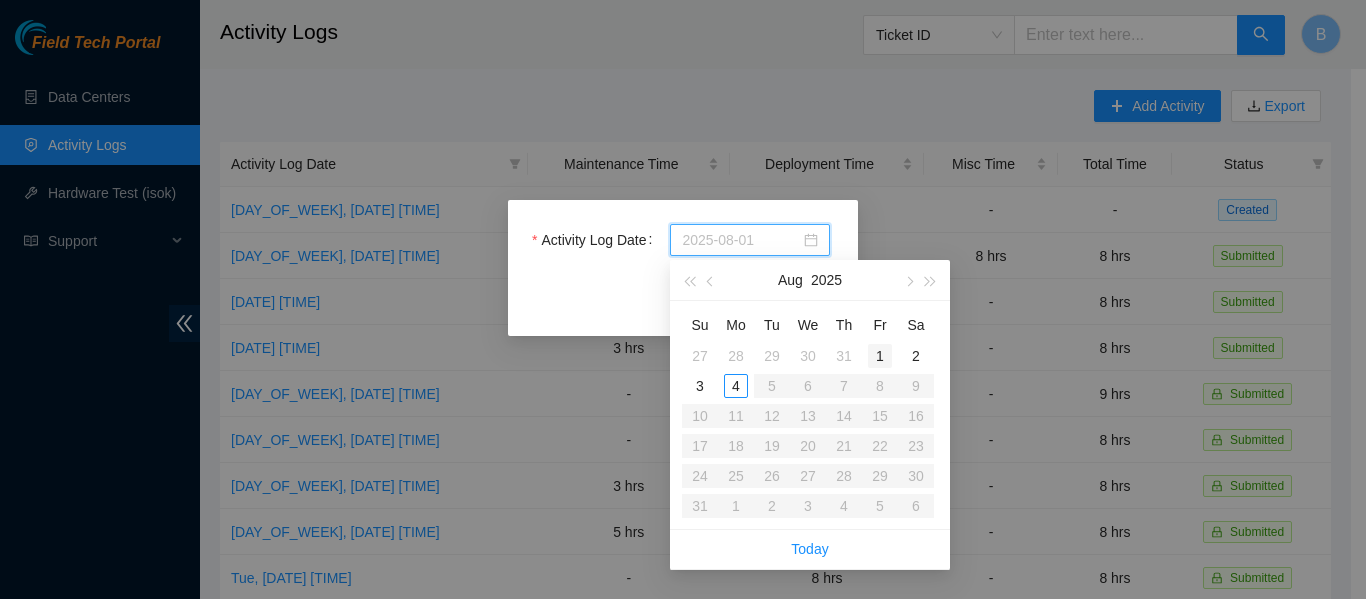 click on "1" at bounding box center (880, 356) 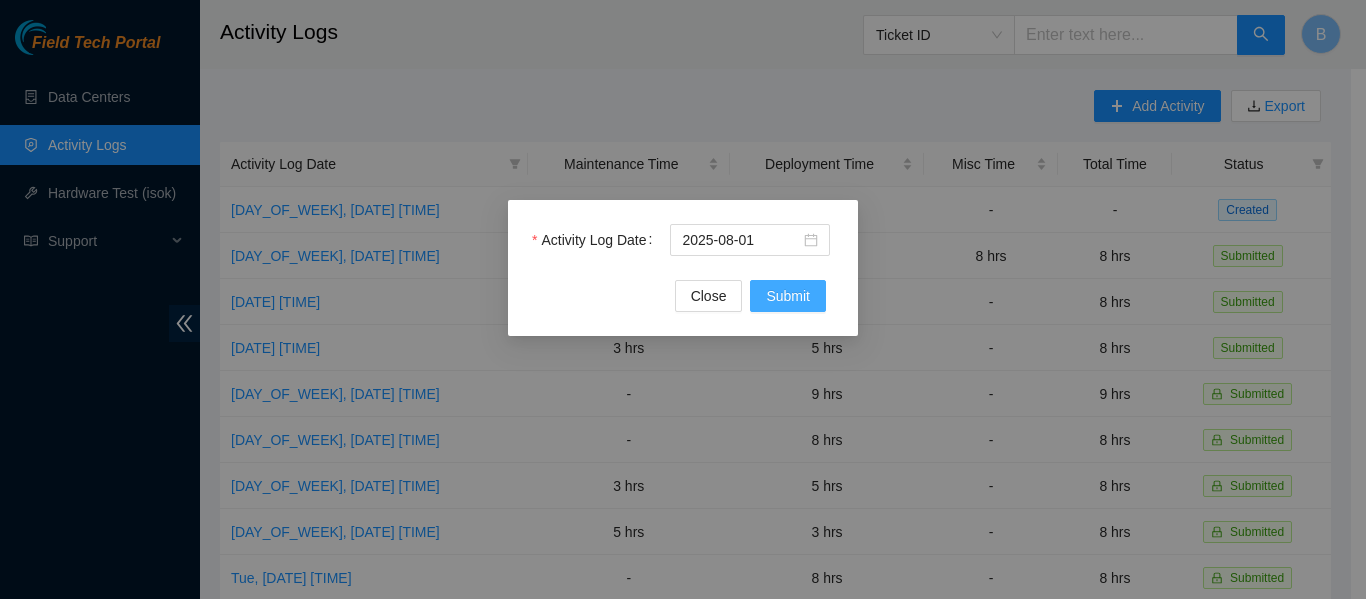 click on "Submit" at bounding box center (788, 296) 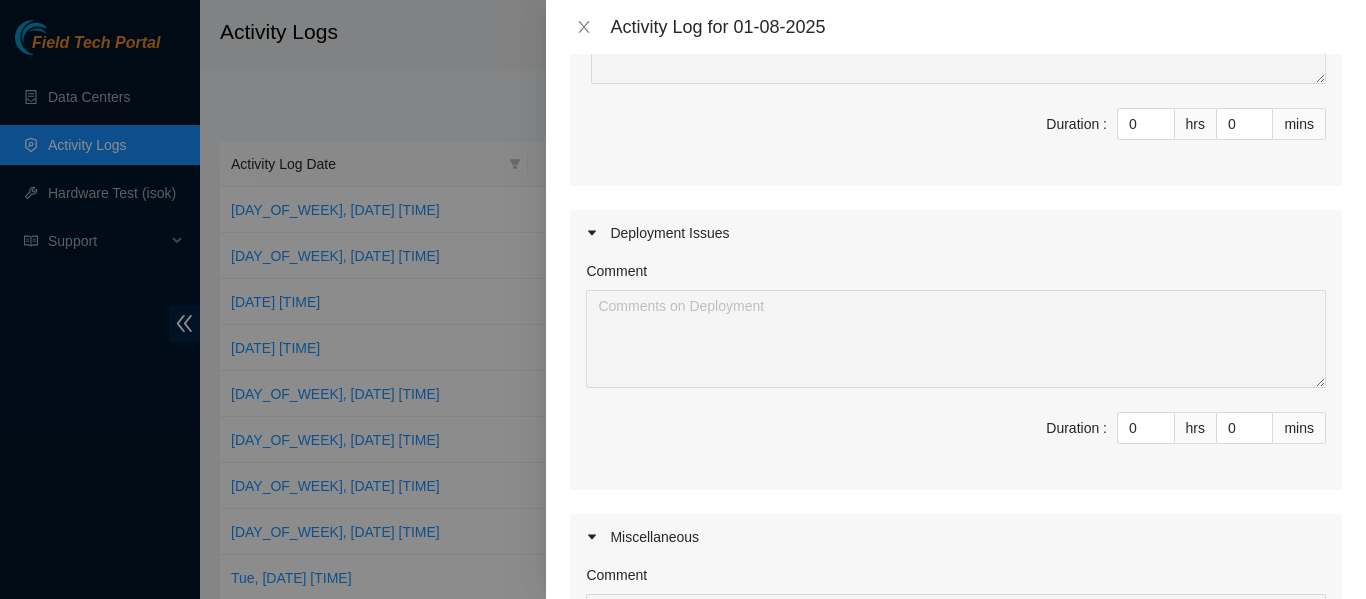 scroll, scrollTop: 336, scrollLeft: 0, axis: vertical 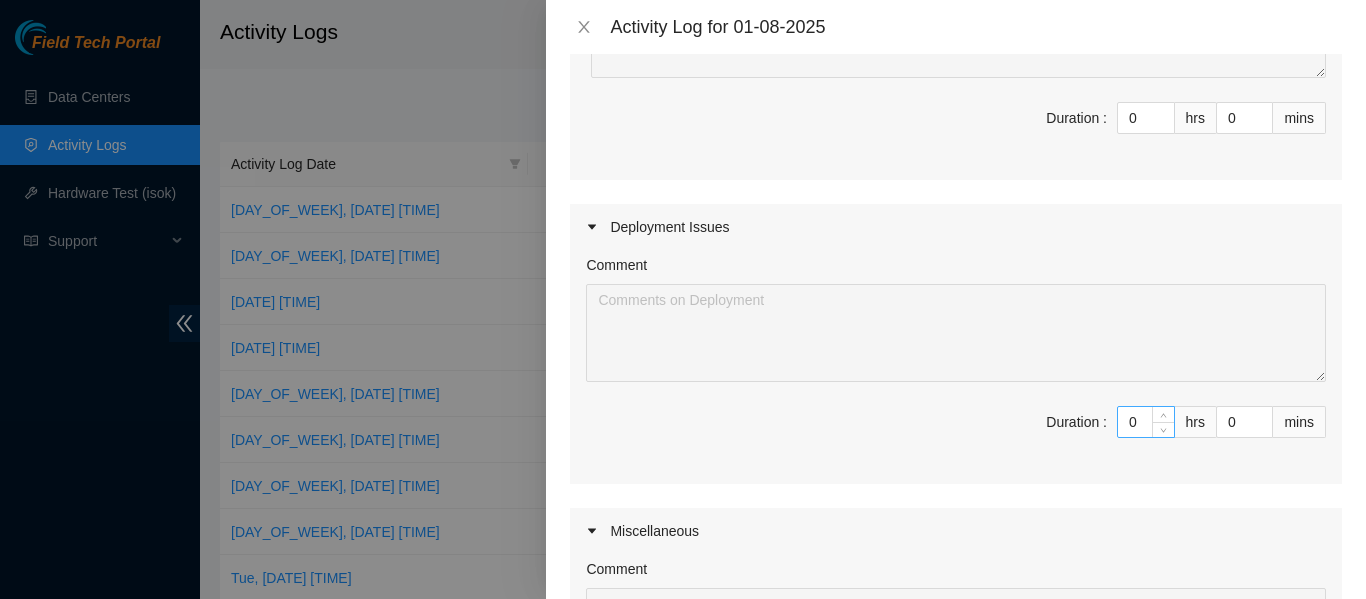 click on "0" at bounding box center [1146, 422] 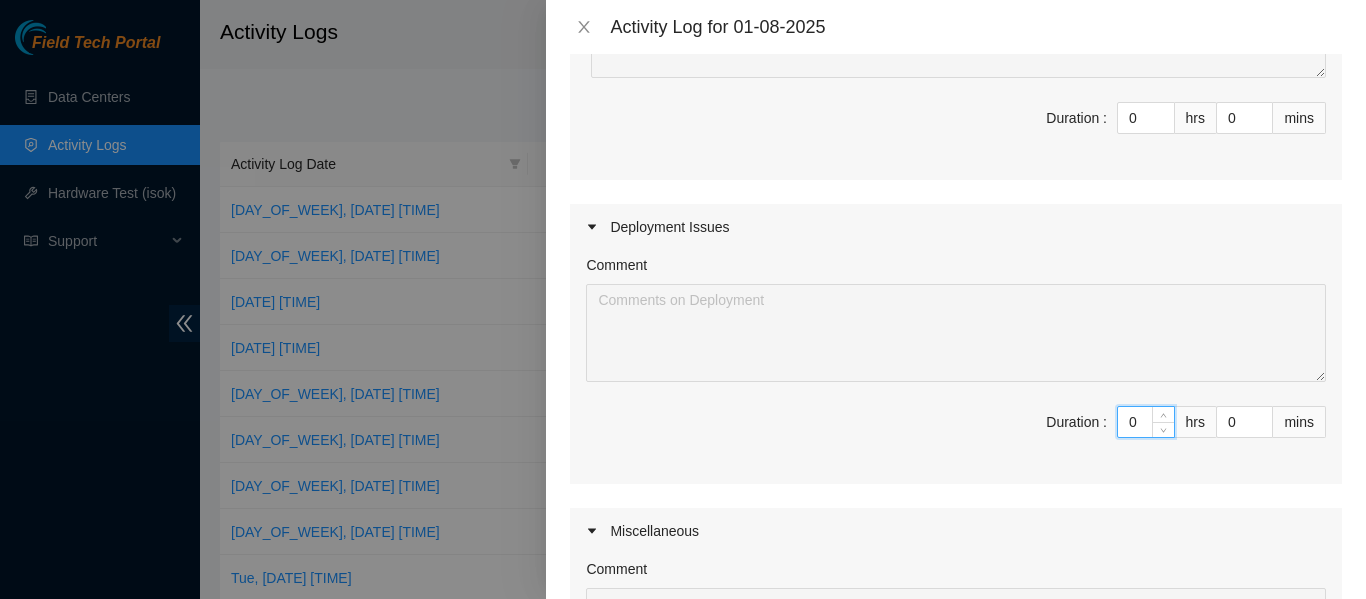 click on "0" at bounding box center [1146, 422] 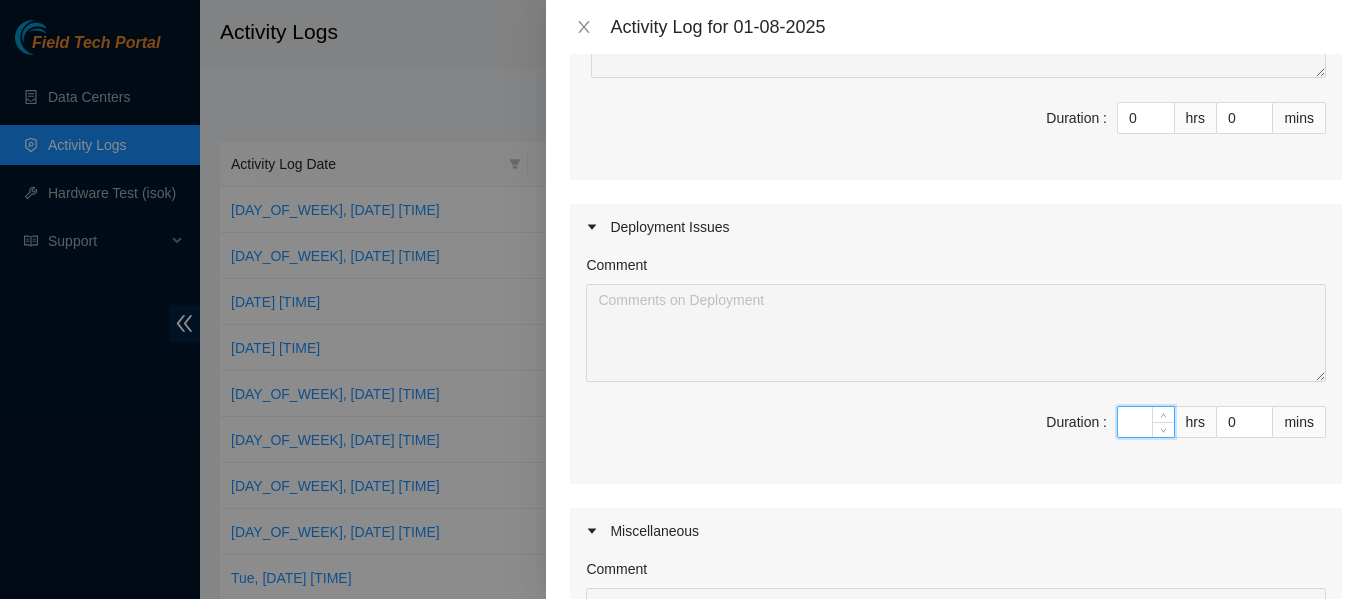 type on "8" 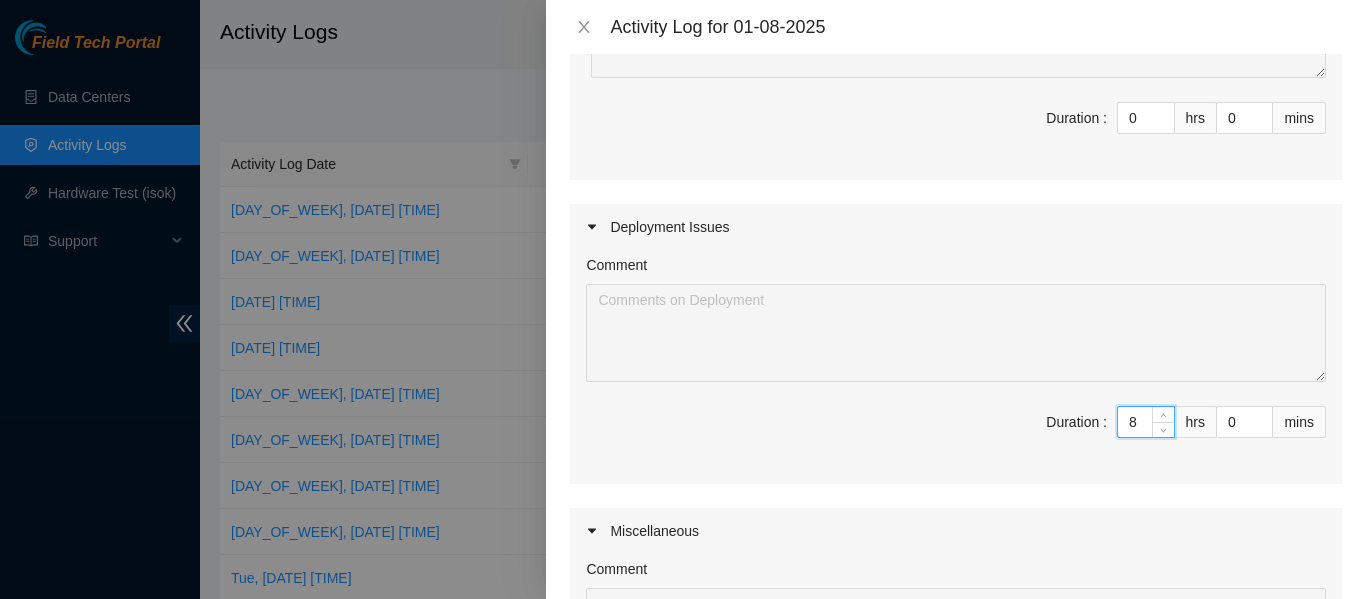 type on "8" 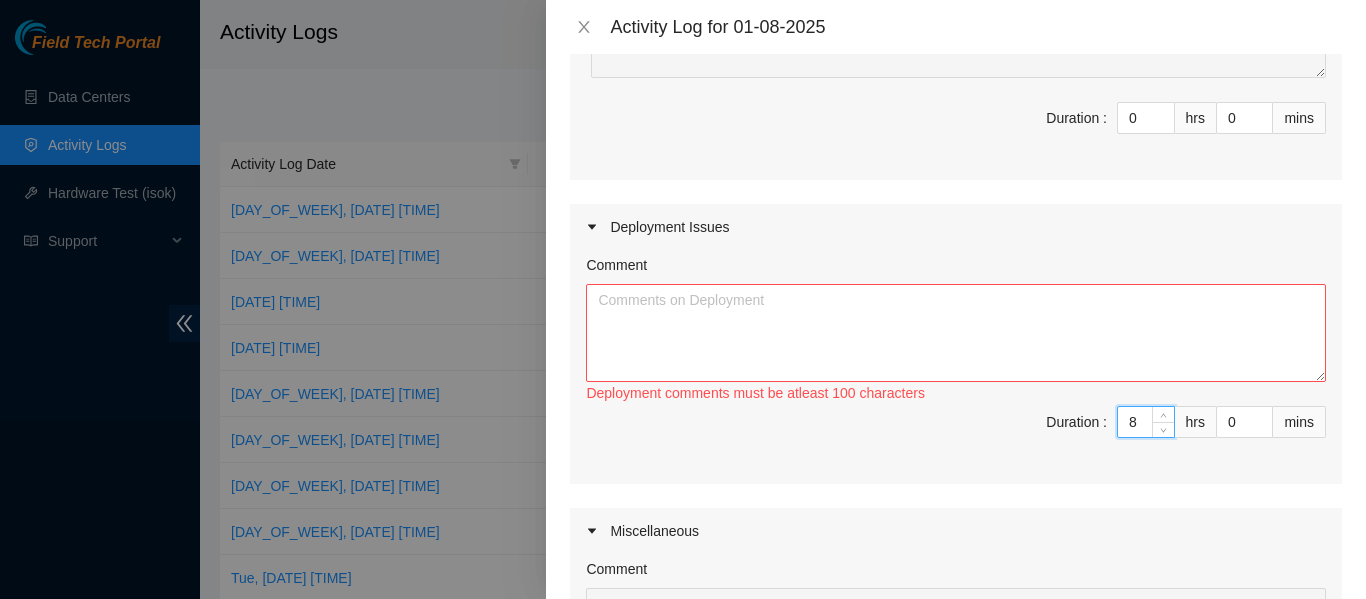 type on "8" 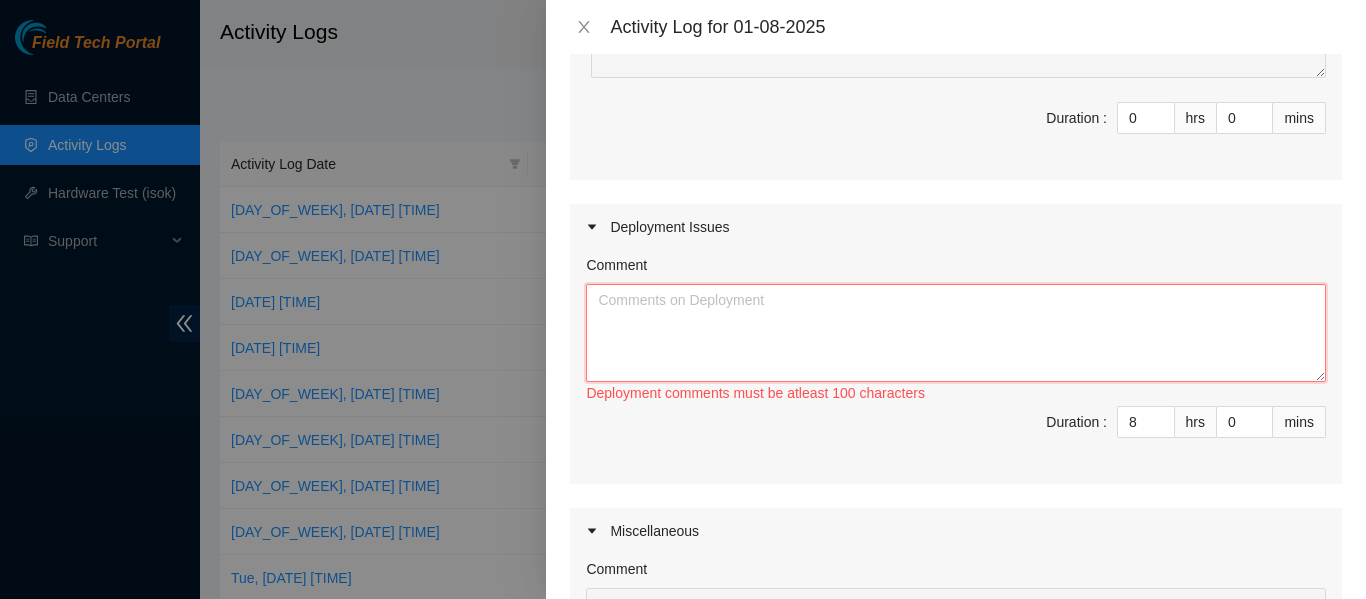 click on "Comment" at bounding box center [956, 333] 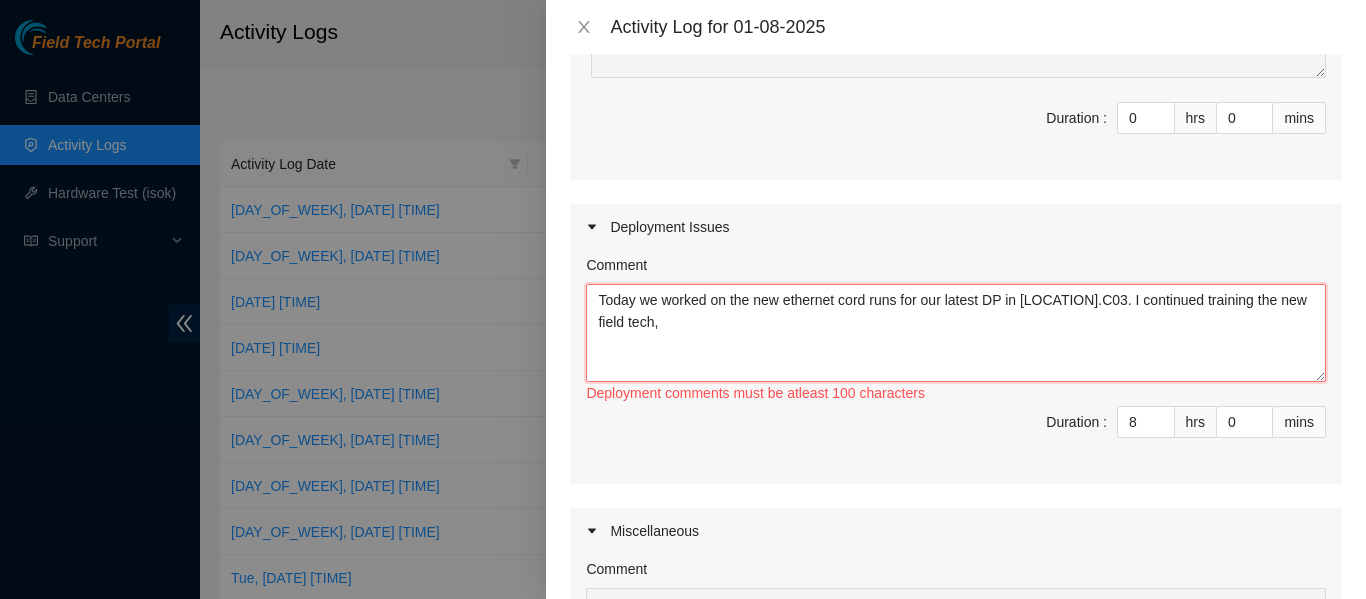 click on "Today we worked on the new ethernet cord runs for our latest DP in [LOCATION].C03. I continued training the new field tech," at bounding box center [956, 333] 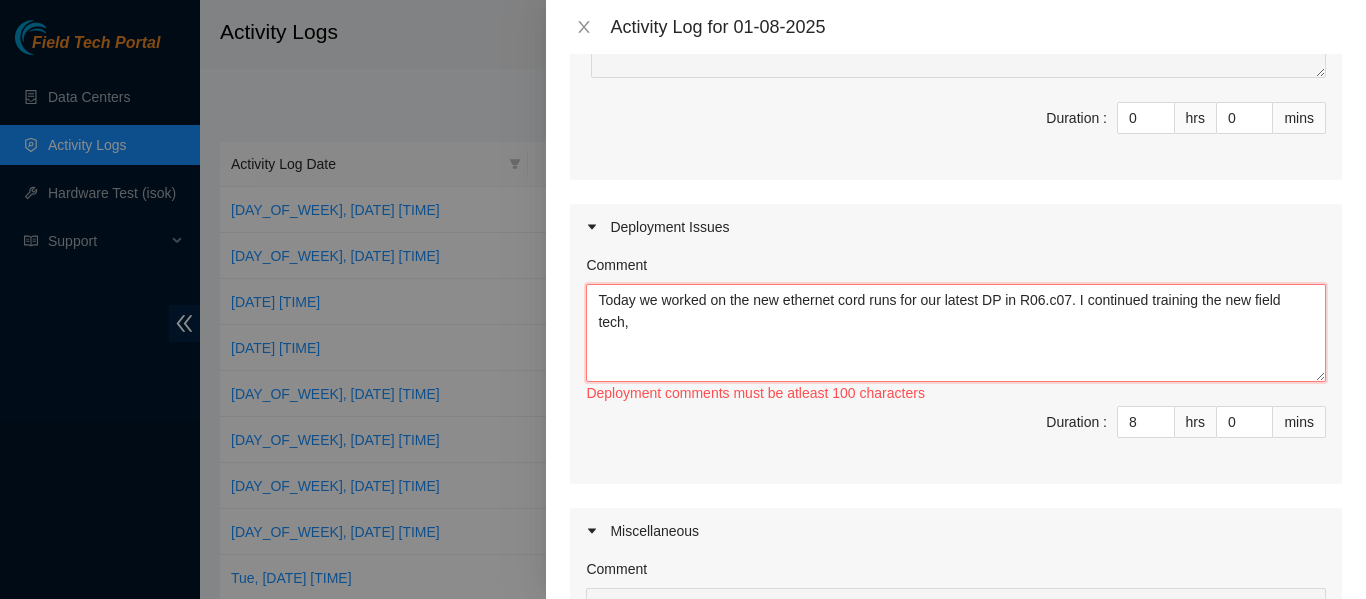 click on "Today we worked on the new ethernet cord runs for our latest DP in R06.c07. I continued training the new field tech," at bounding box center (956, 333) 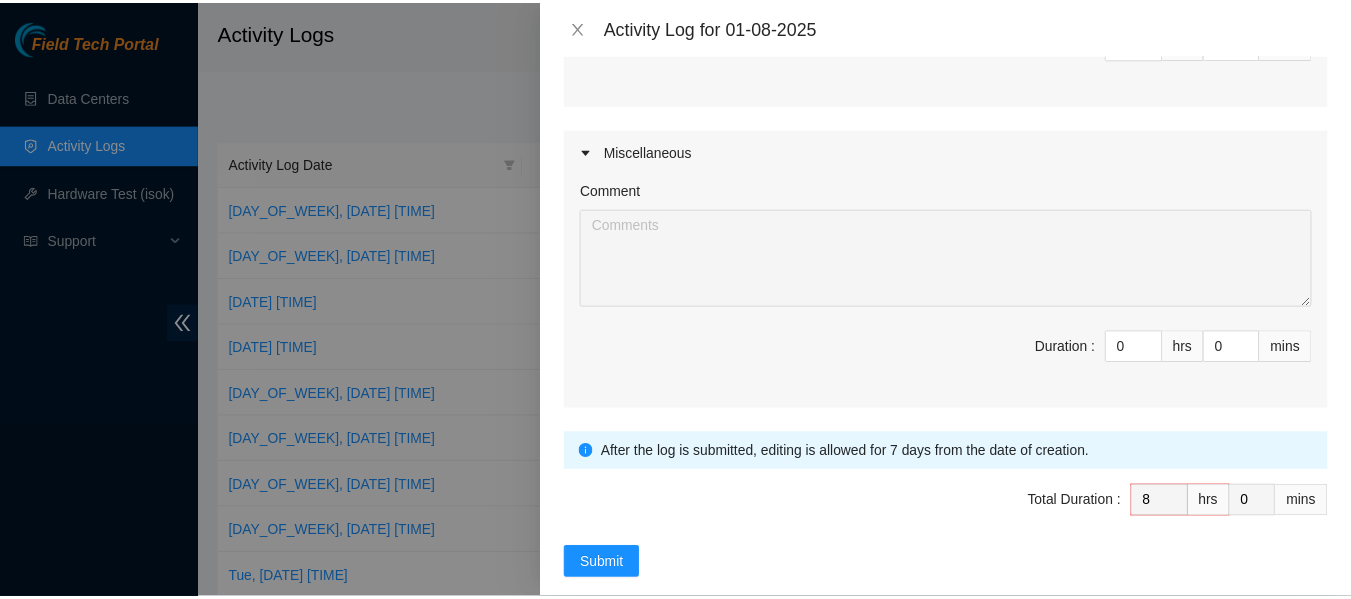 scroll, scrollTop: 744, scrollLeft: 0, axis: vertical 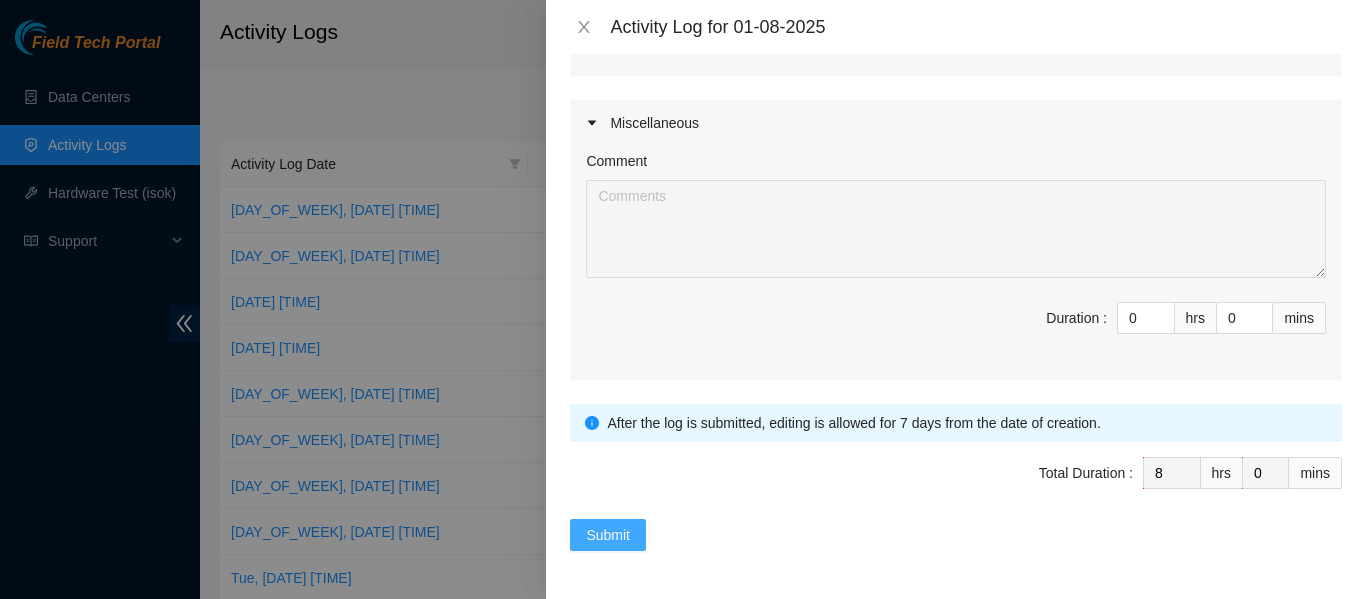 type on "Today we worked on the new ethernet cord runs for our latest DP in [LOCATION].c07. I continued training the new field tech on how to properly check patch panel ports for cleanliness. We unboxed equipment from our last few deliveries, and prepped for future DPs." 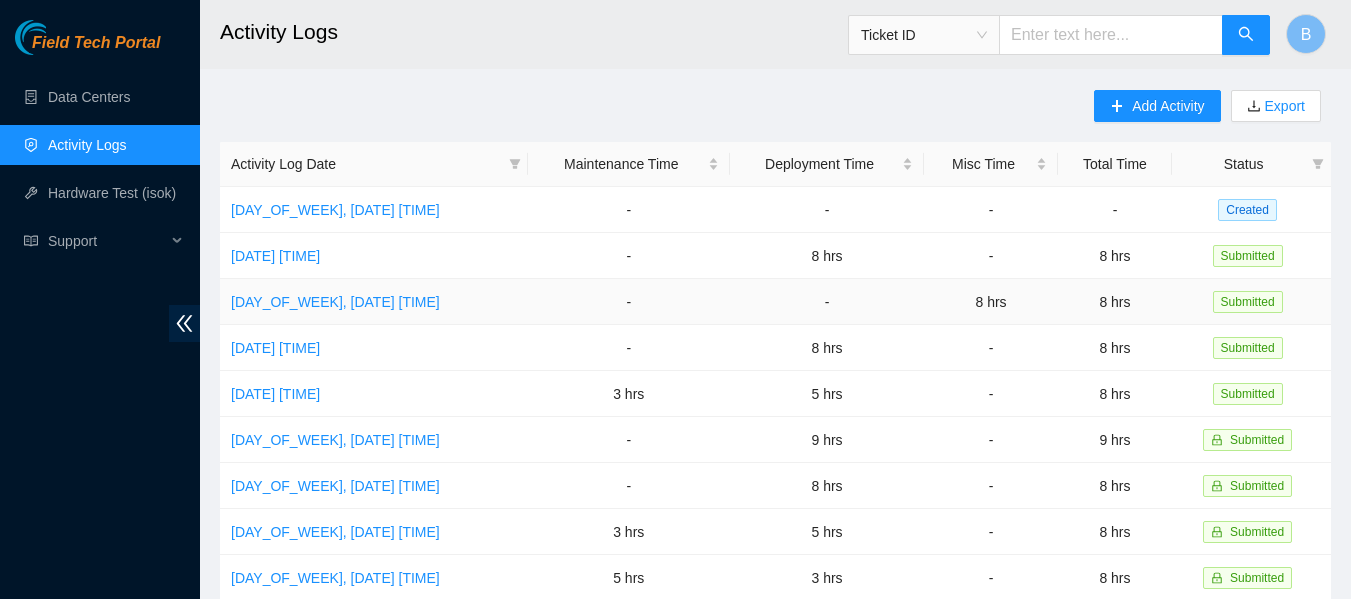 click on "-" at bounding box center [629, 302] 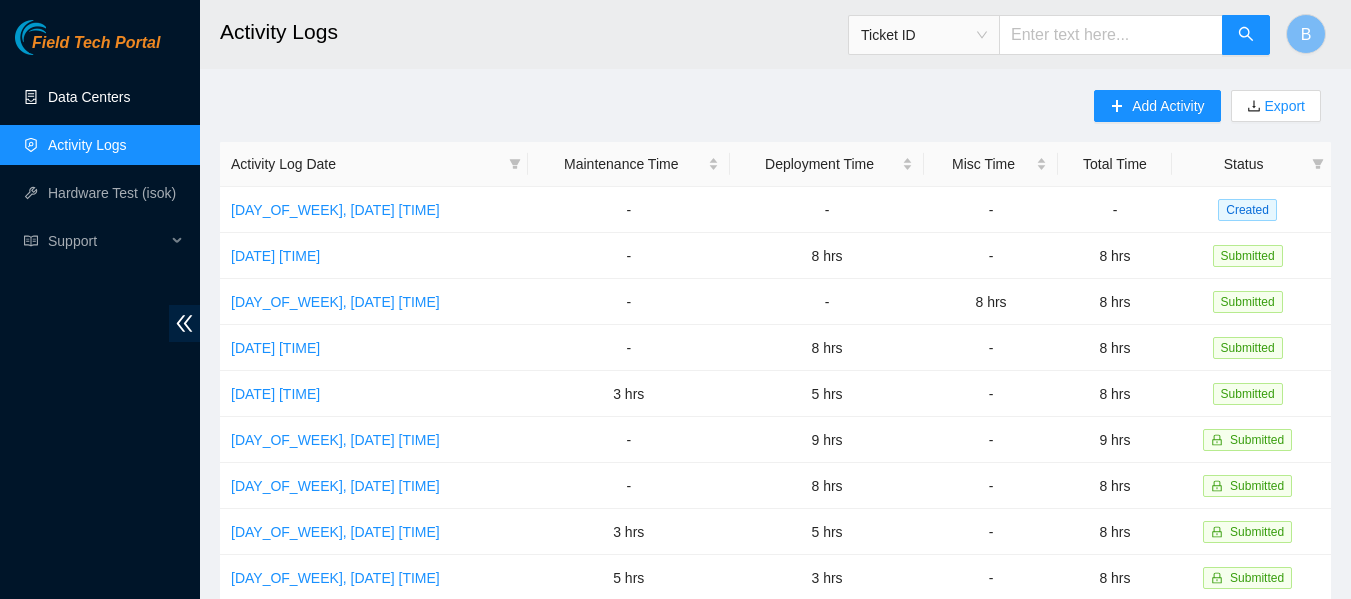 click on "Data Centers" at bounding box center (89, 97) 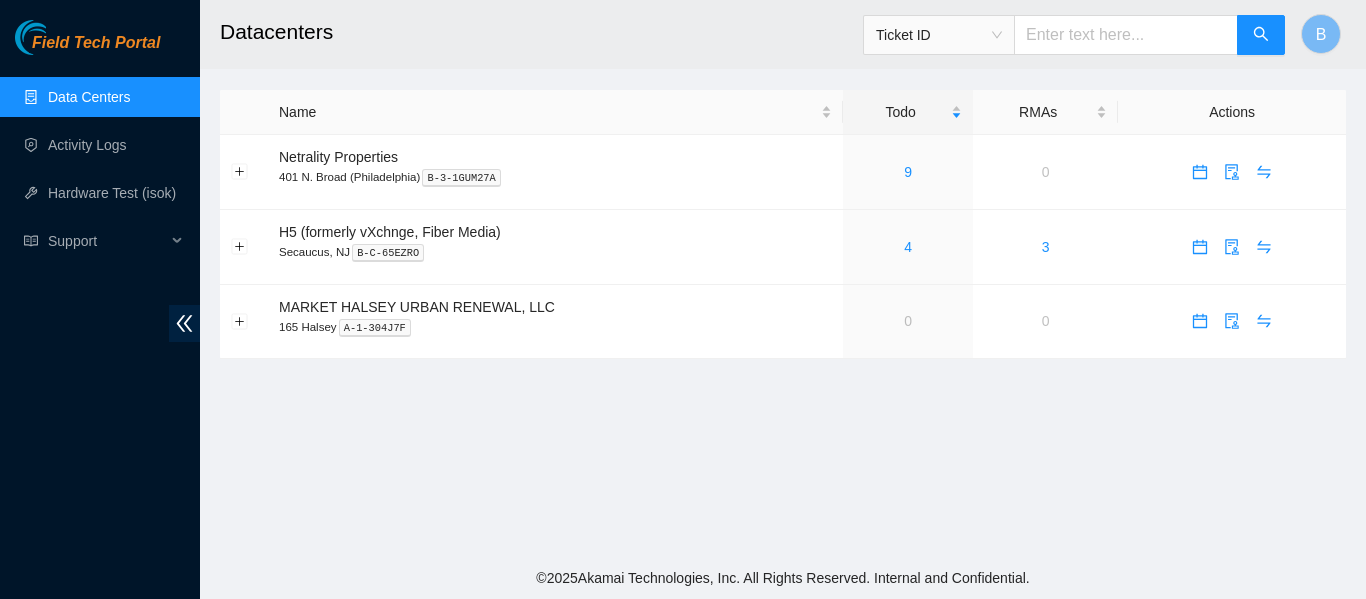 click on "Datacenters    Ticket ID B Name Todo RMAs Actions           Netrality Properties 401 N. Broad ([CITY]) B-3-1GUM27A 9 0 H5 (formerly vXchnge, Fiber Media) Secaucus, [STATE] B-C-65EZRO 4 3 MARKET HALSEY URBAN RENEWAL, LLC 165 Halsey A-1-304J7F 0 0" at bounding box center [783, 278] 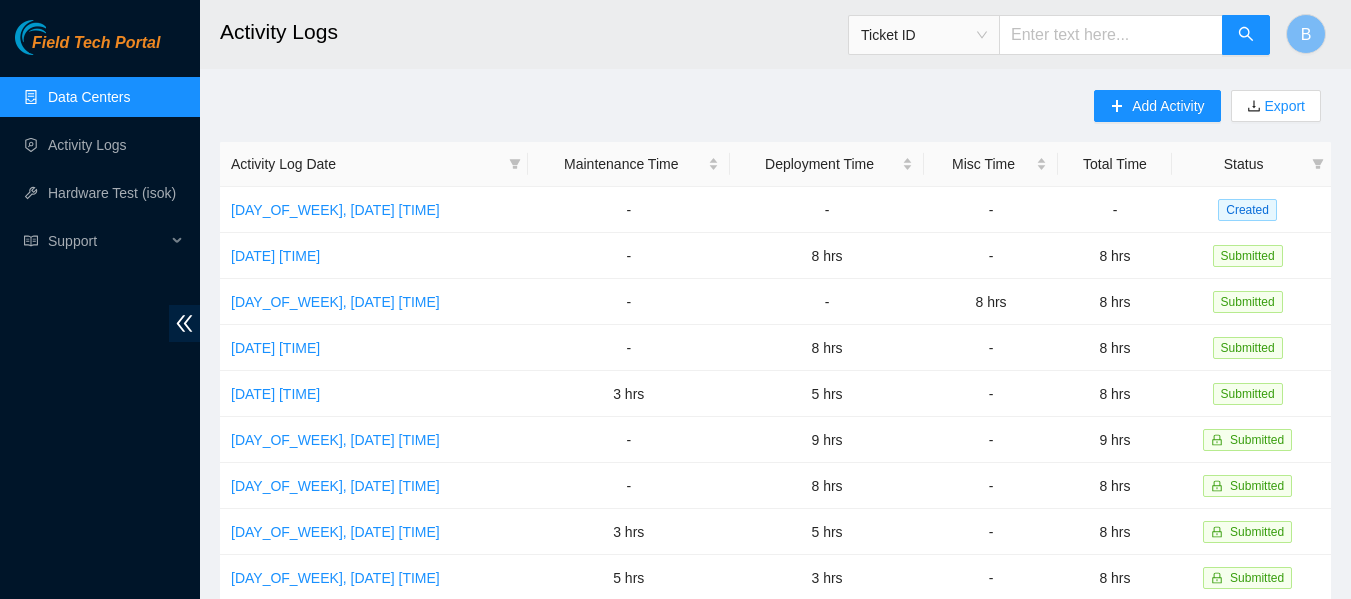 click on "Activity Logs    Ticket ID B Add Activity Export Activity Log Date Maintenance Time Deployment Time Misc Time Total Time Status             [DATE] [TIME] - - - - Created [DATE] [TIME] - 8 hrs  - 8 hrs  Submitted [DATE] [TIME] - - 8 hrs  8 hrs  Submitted [DATE] [TIME] - 8 hrs  - 8 hrs  Submitted [DATE] [TIME] 3 hrs  5 hrs  - 8 hrs  Submitted [DATE] [TIME] 08:38 - 9 hrs  - 9 hrs  Submitted [DATE] [TIME] 08:48 - 8 hrs  - 8 hrs  Submitted [DATE] [TIME] 3 hrs  5 hrs  - 8 hrs  Submitted [DATE] [TIME] 5 hrs  3 hrs  - 8 hrs  Submitted [DATE] [TIME] - 8 hrs  - 8 hrs  Submitted [DATE] [TIME] - 8 hrs  - 8 hrs  Submitted [DATE] [TIME] 1 hrs  7 hrs  - 8 hrs  Submitted [DATE] [TIME] - 8 hrs  - 8 hrs  Submitted [DATE] [TIME] - 5 hrs  3 hrs  8 hrs  Submitted [DATE] [TIME] 4 hrs  4 hrs  - 8 hrs  Submitted [DATE] [TIME] 1 hrs  7 hrs  - 8 hrs  Submitted [DATE] [TIME] 2 hrs  - -" at bounding box center [775, 595] 